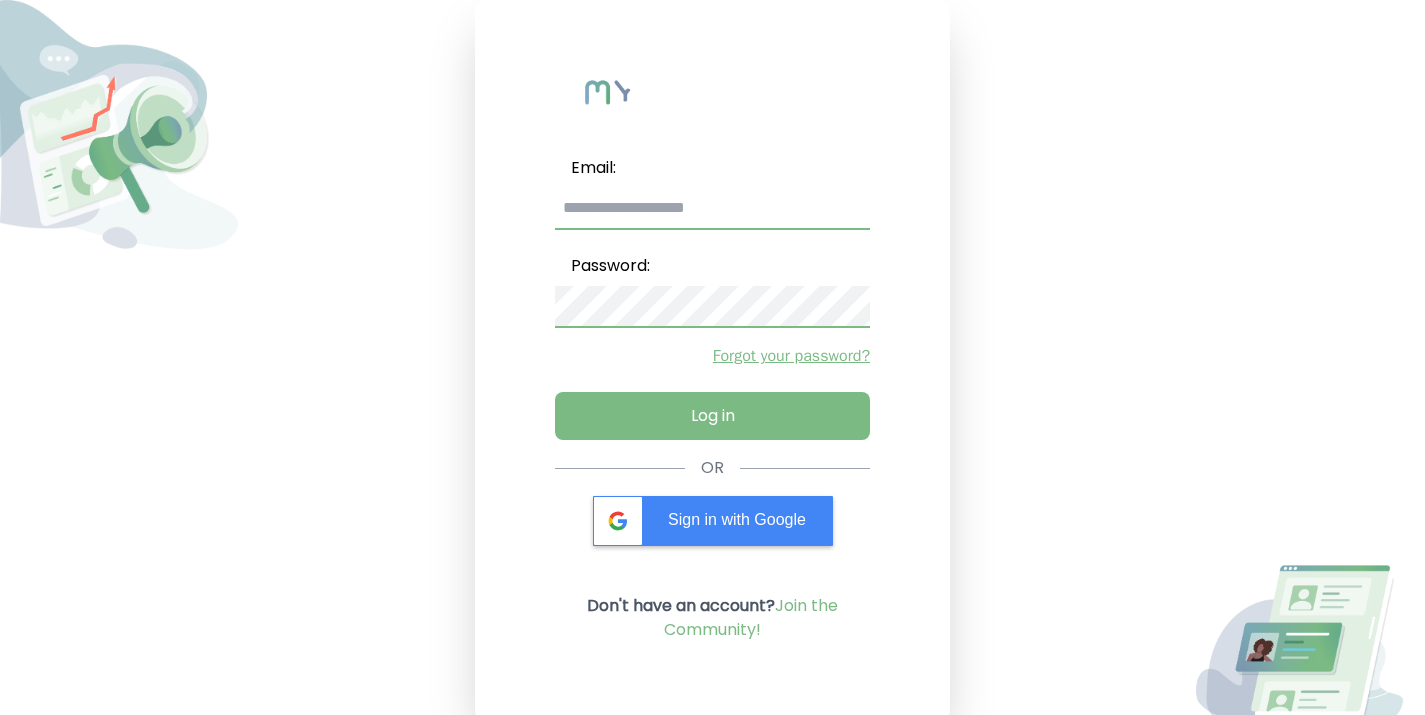 scroll, scrollTop: 0, scrollLeft: 0, axis: both 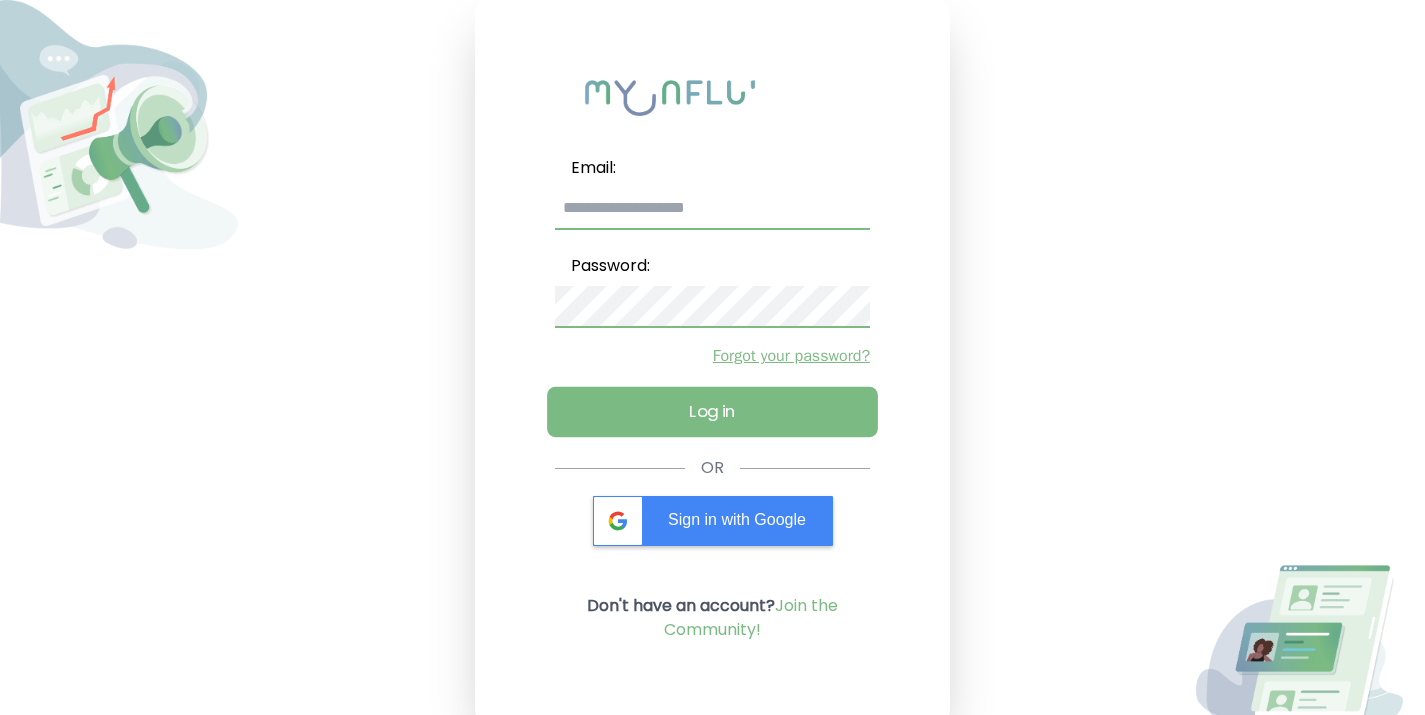 type on "**********" 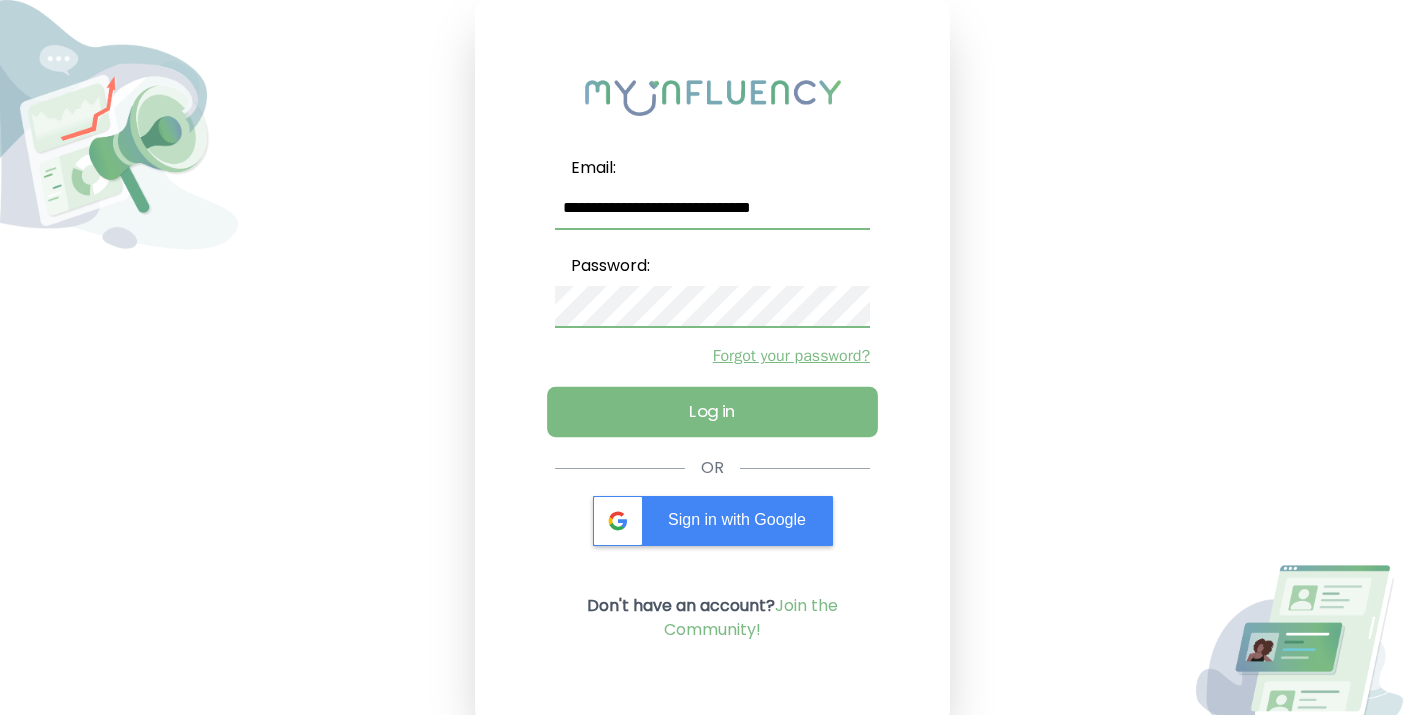 click on "Log in" at bounding box center (712, 412) 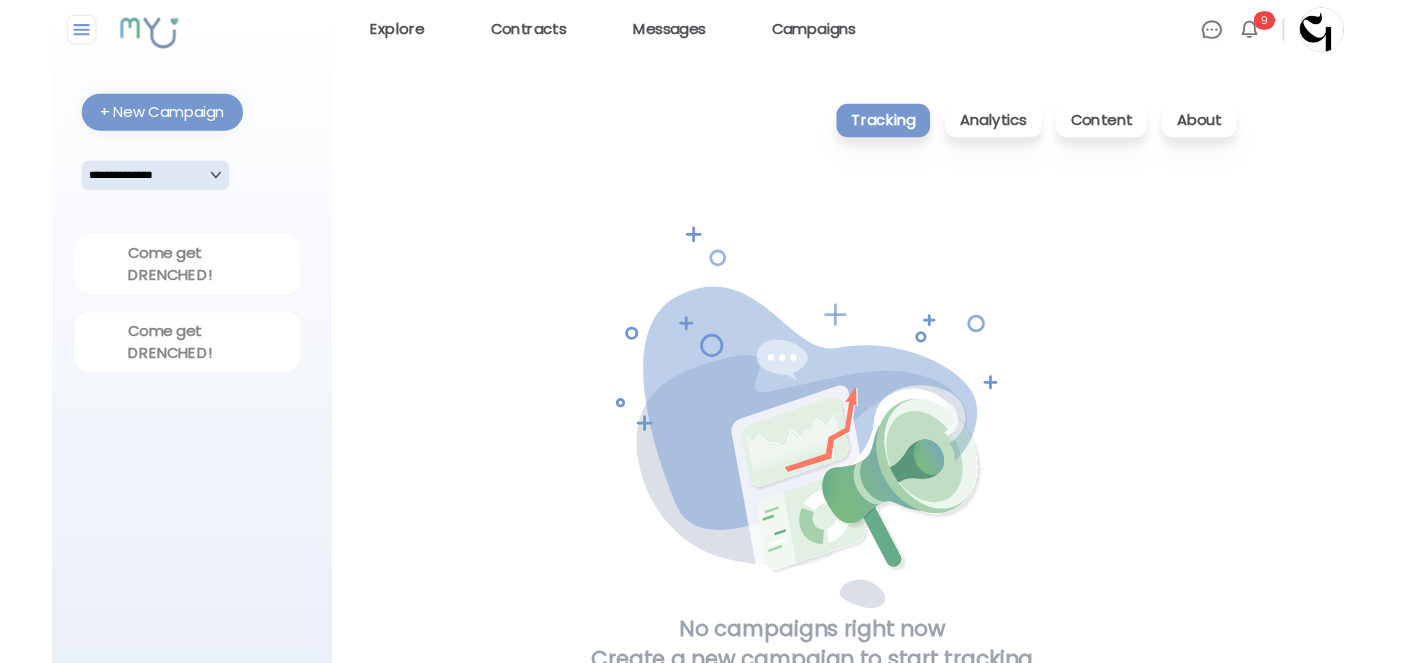scroll, scrollTop: 19, scrollLeft: 0, axis: vertical 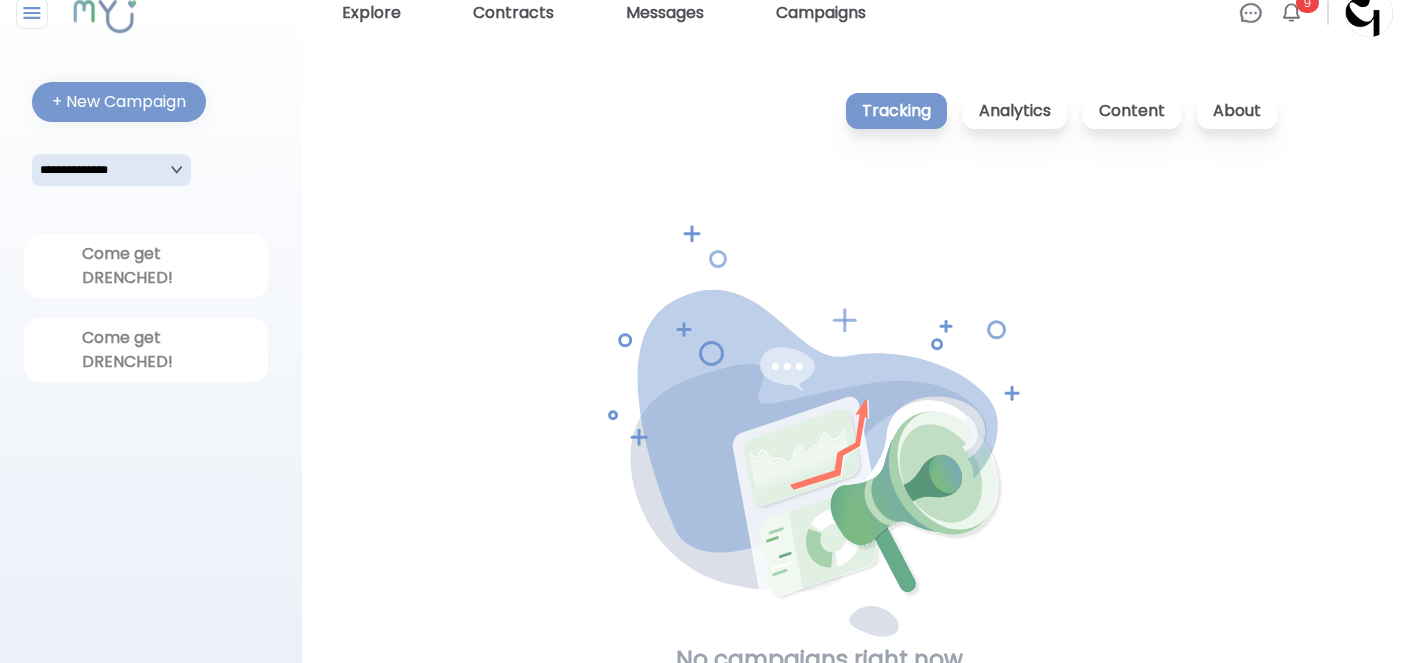 click 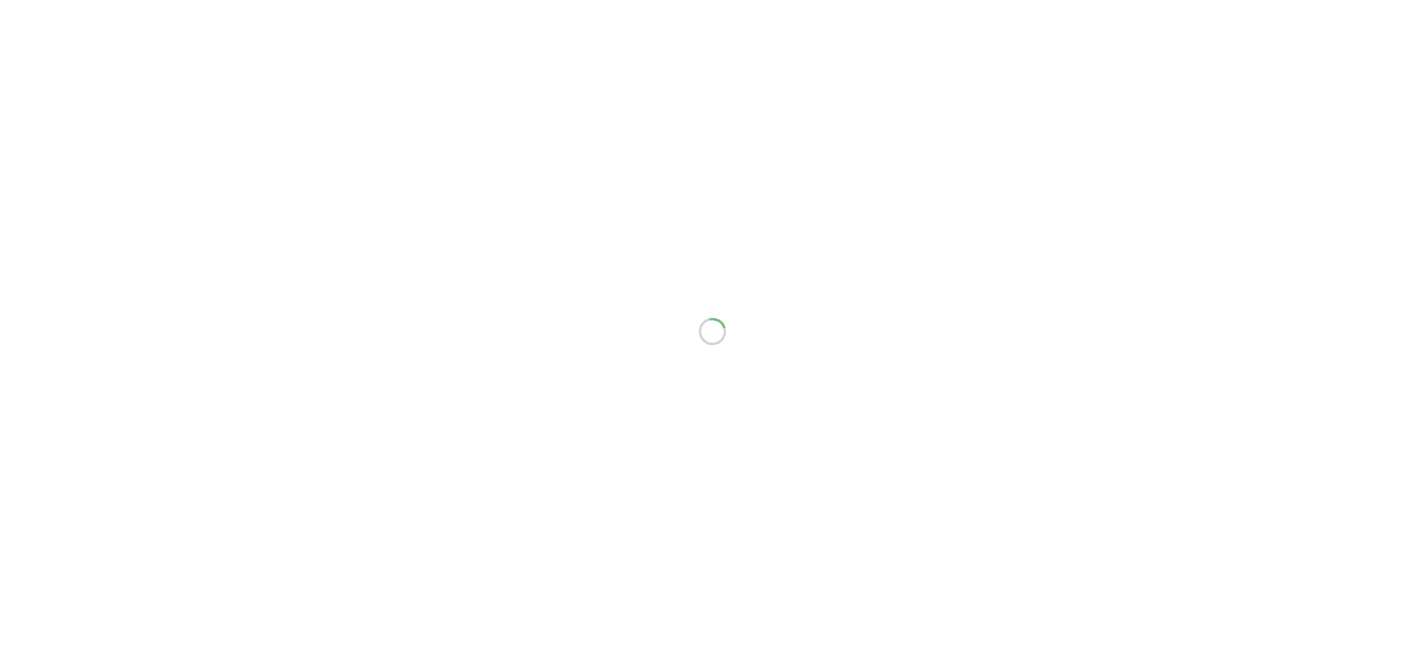 scroll, scrollTop: 0, scrollLeft: 0, axis: both 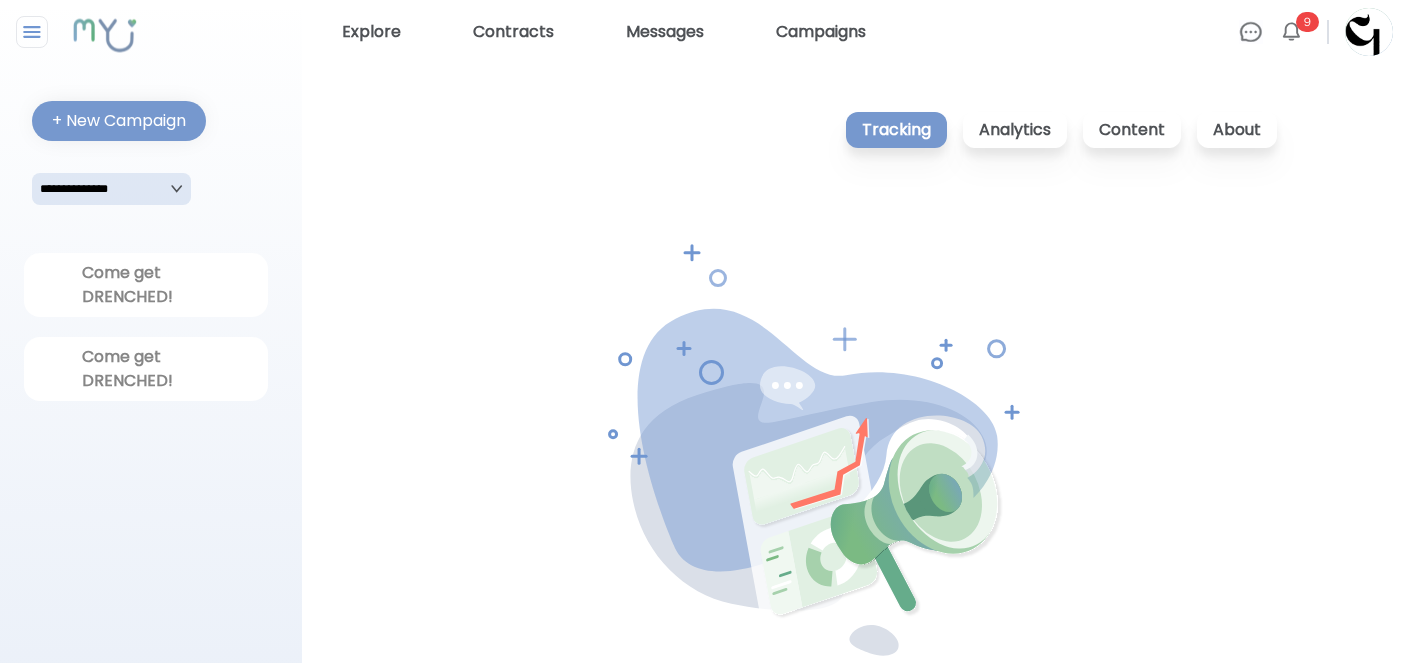 click at bounding box center [1369, 32] 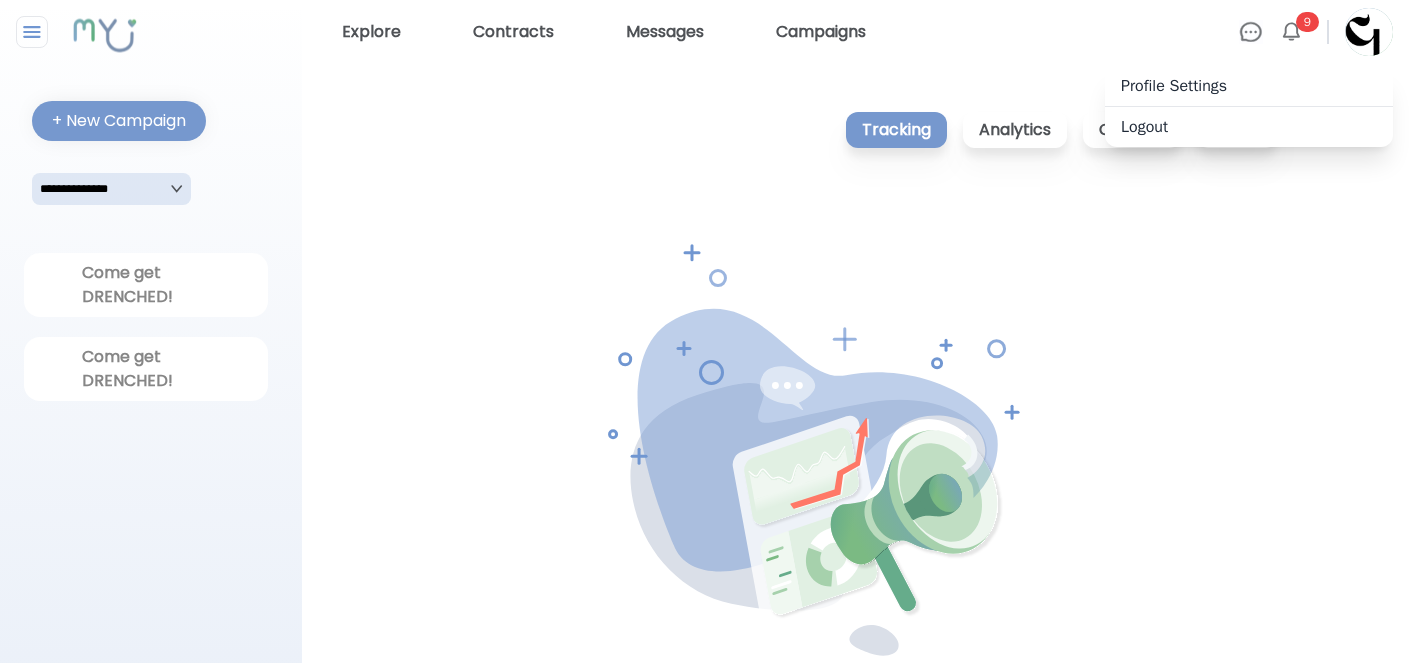 drag, startPoint x: 716, startPoint y: 179, endPoint x: 667, endPoint y: 178, distance: 49.010204 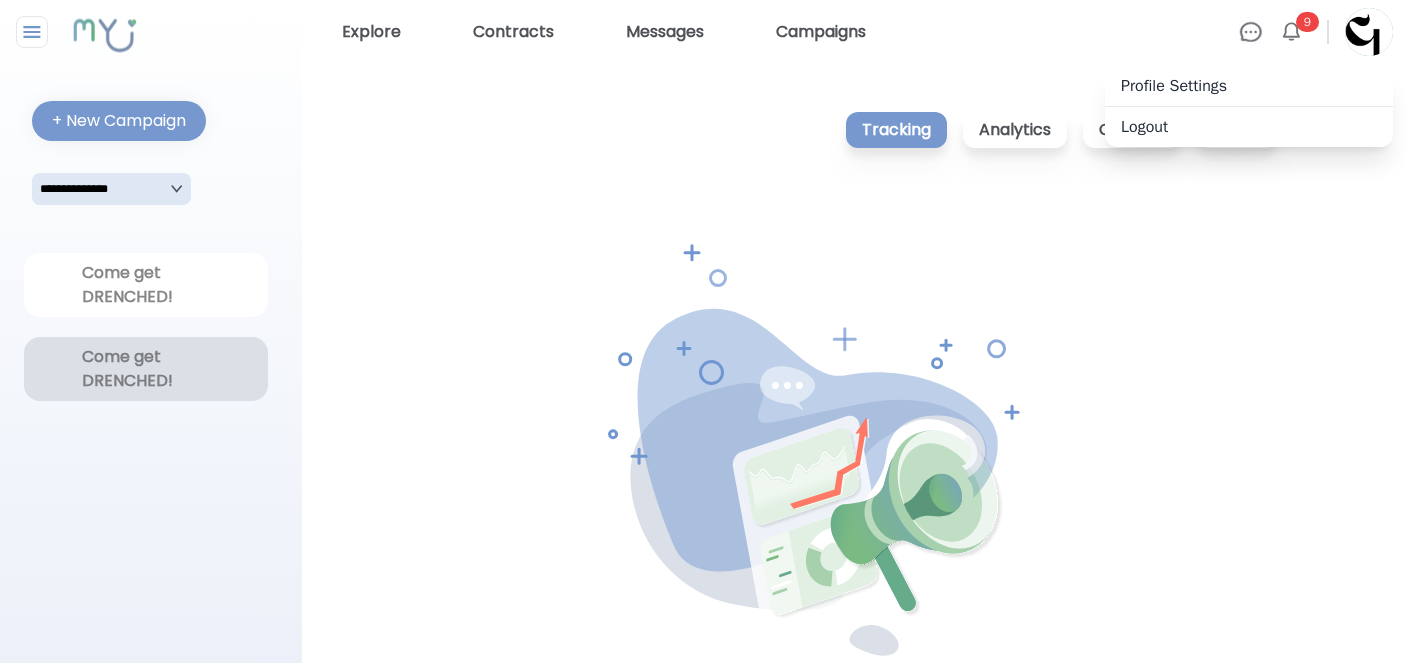 click on "Come get DRENCHED!" at bounding box center (146, 369) 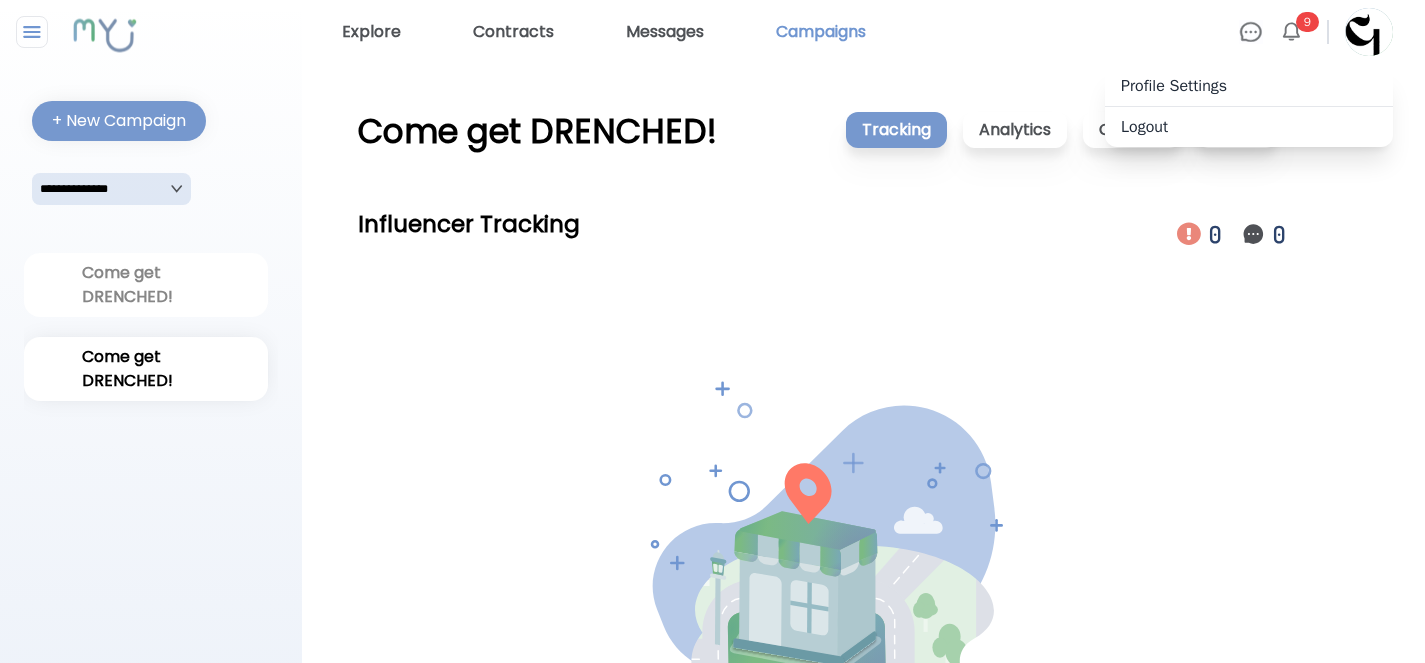 click on "Campaigns" at bounding box center [821, 32] 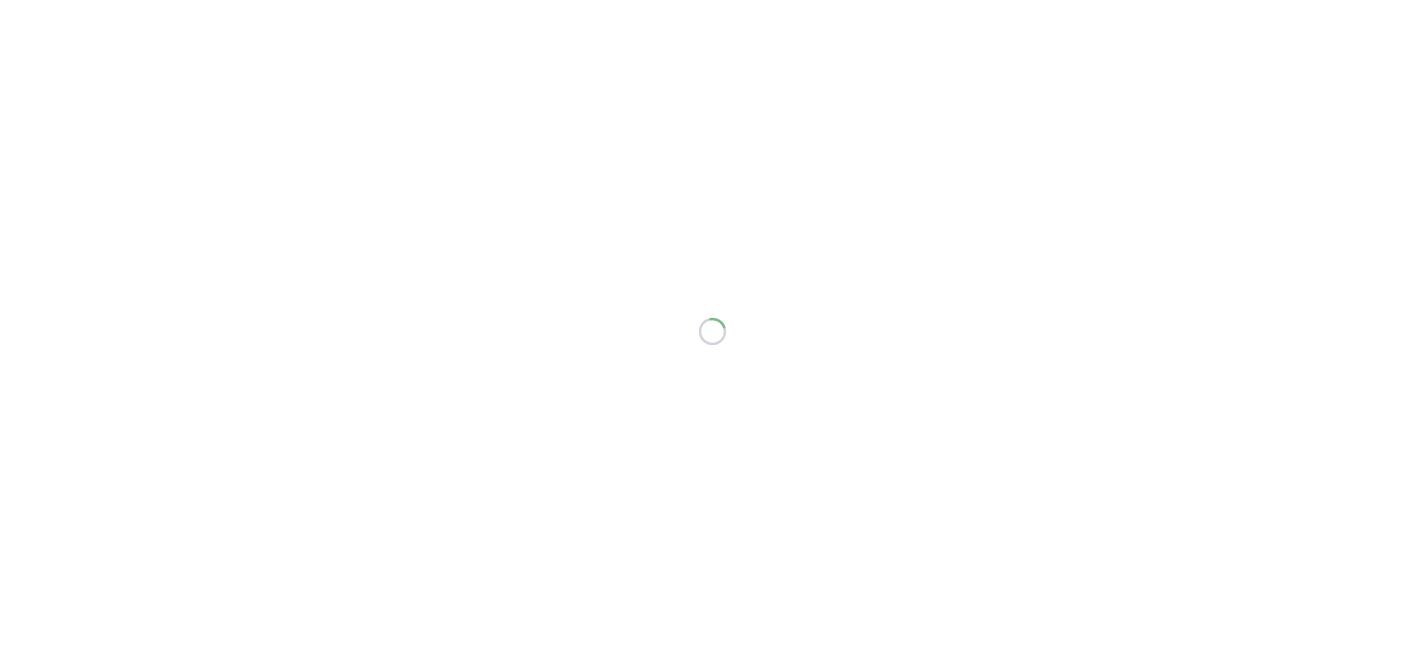 scroll, scrollTop: 0, scrollLeft: 0, axis: both 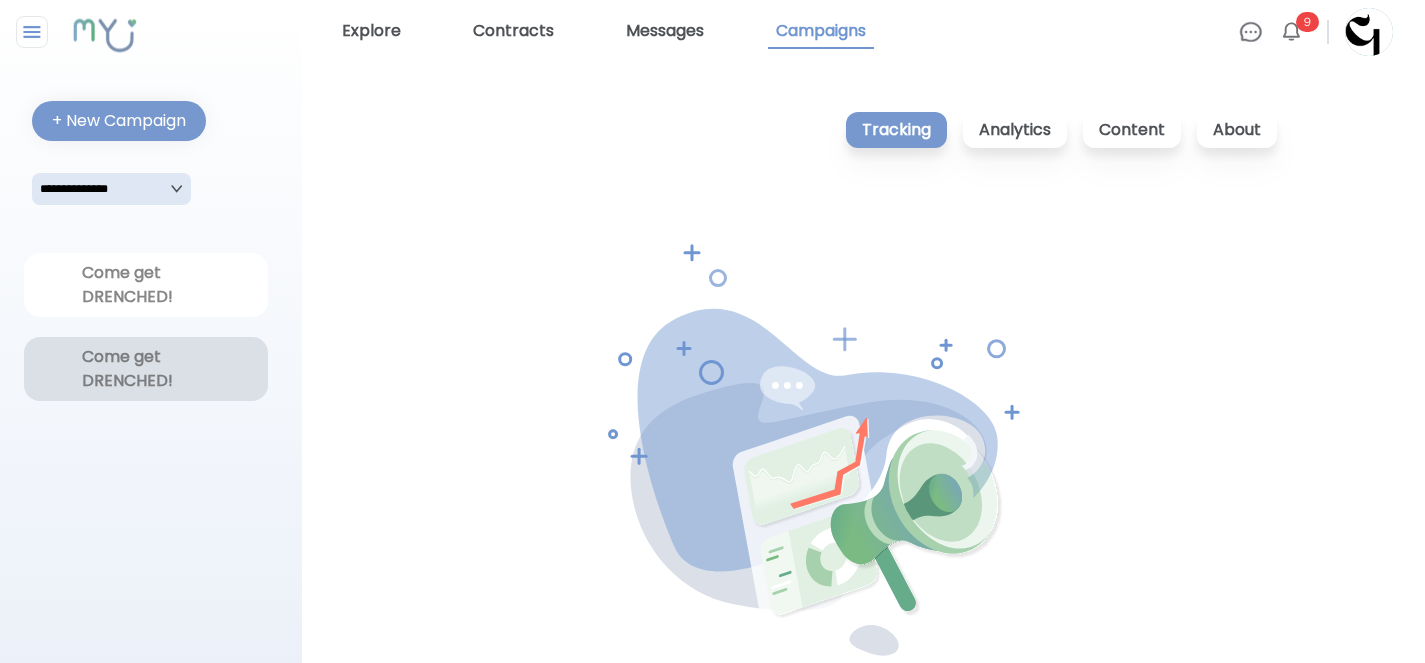 click on "Come get DRENCHED!" at bounding box center [146, 369] 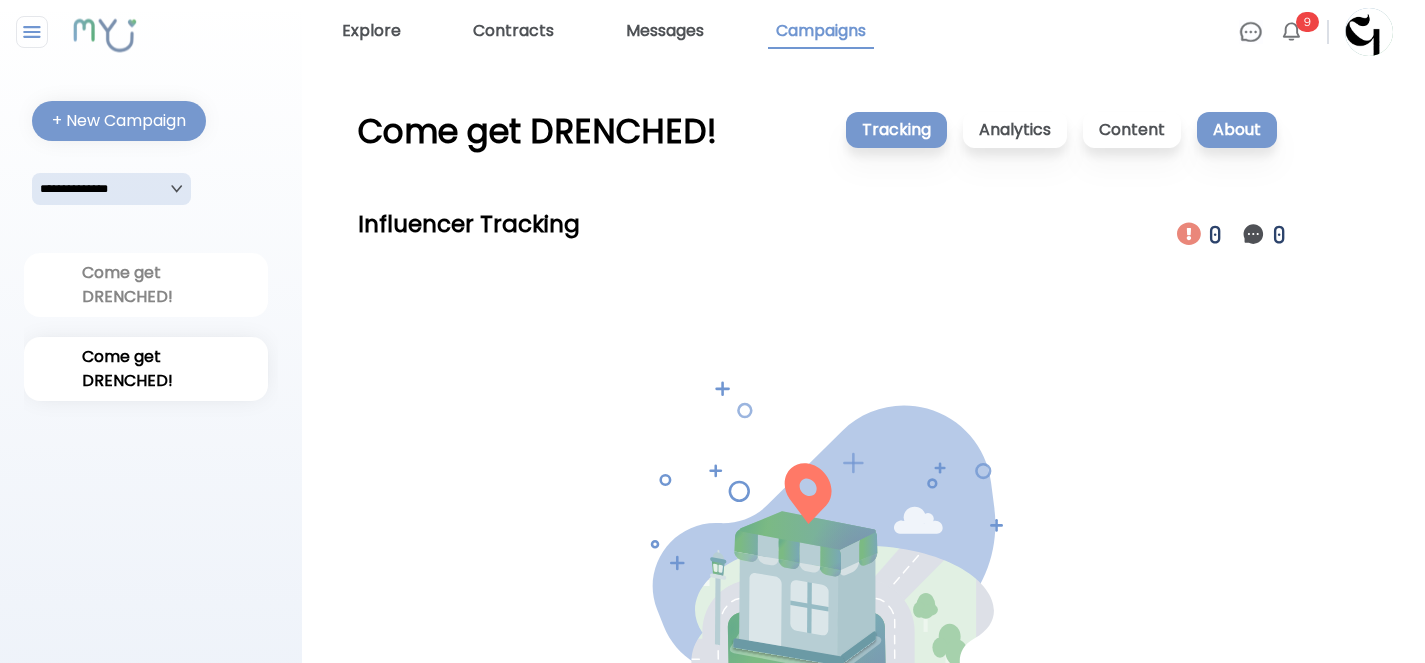 click on "About" at bounding box center [1237, 130] 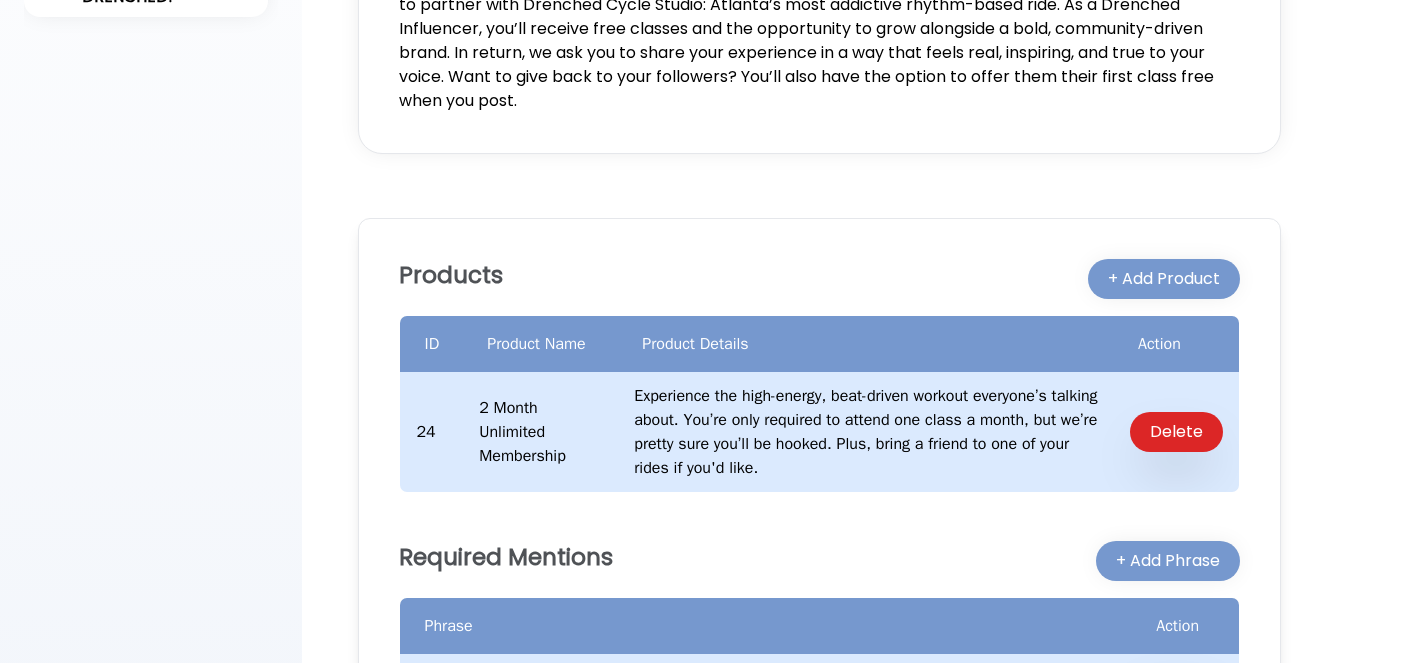 scroll, scrollTop: 391, scrollLeft: 0, axis: vertical 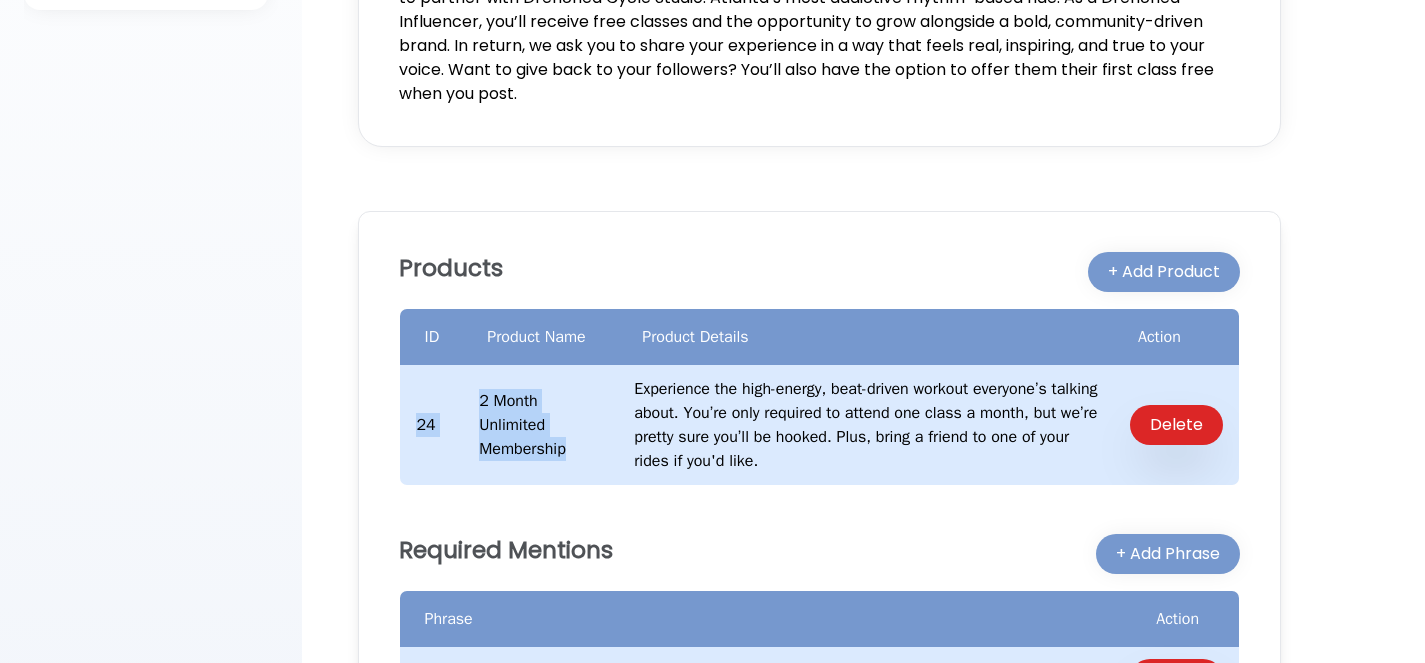 drag, startPoint x: 589, startPoint y: 479, endPoint x: 454, endPoint y: 402, distance: 155.41557 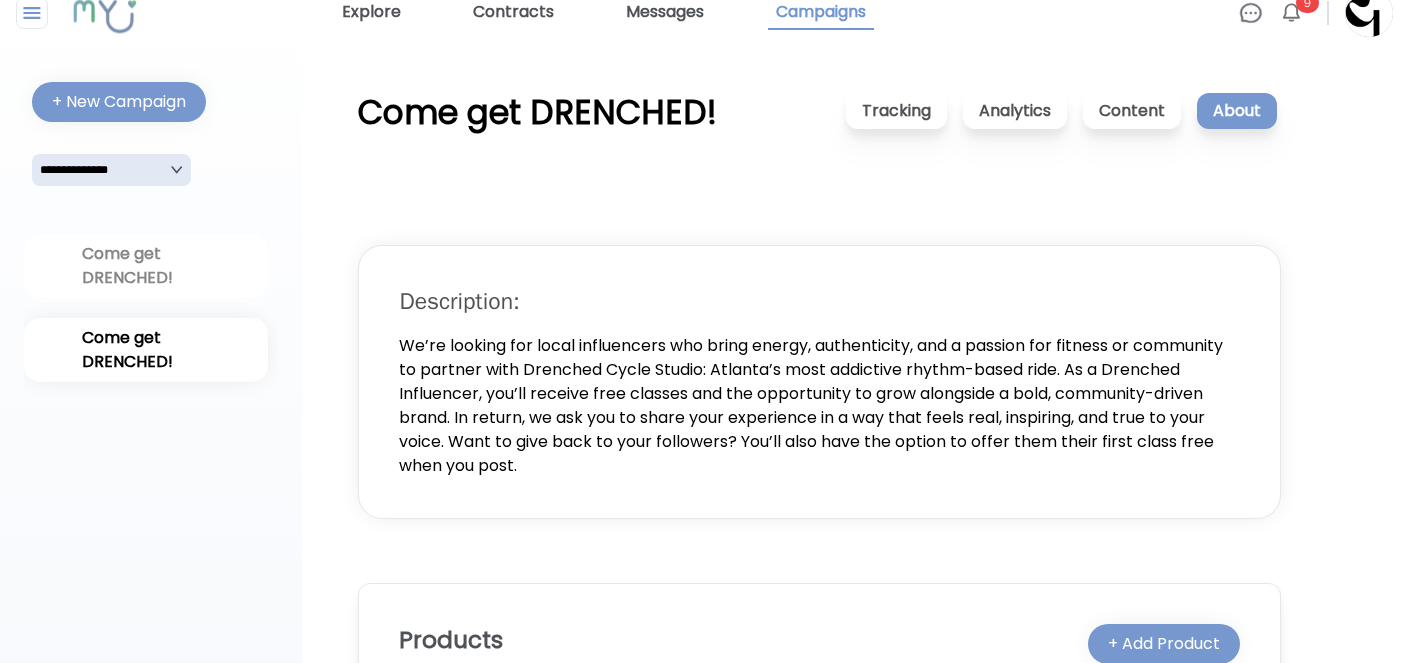 scroll, scrollTop: 0, scrollLeft: 0, axis: both 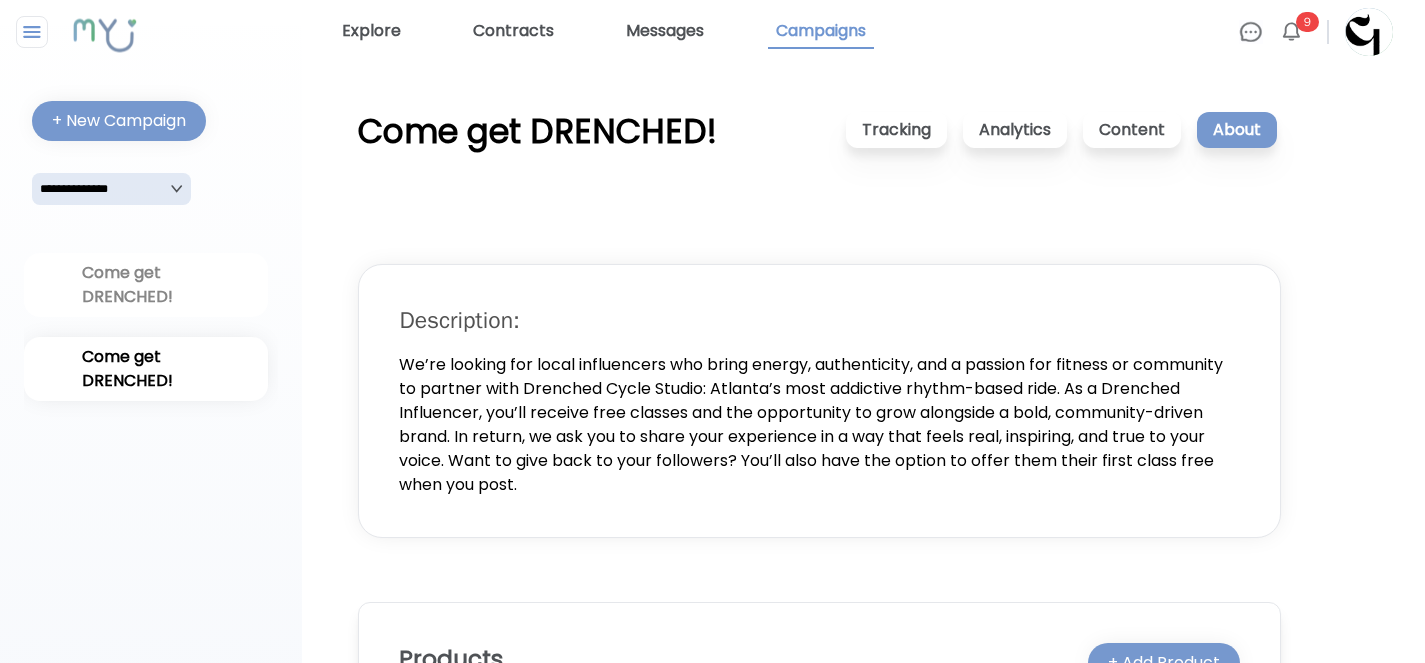 click 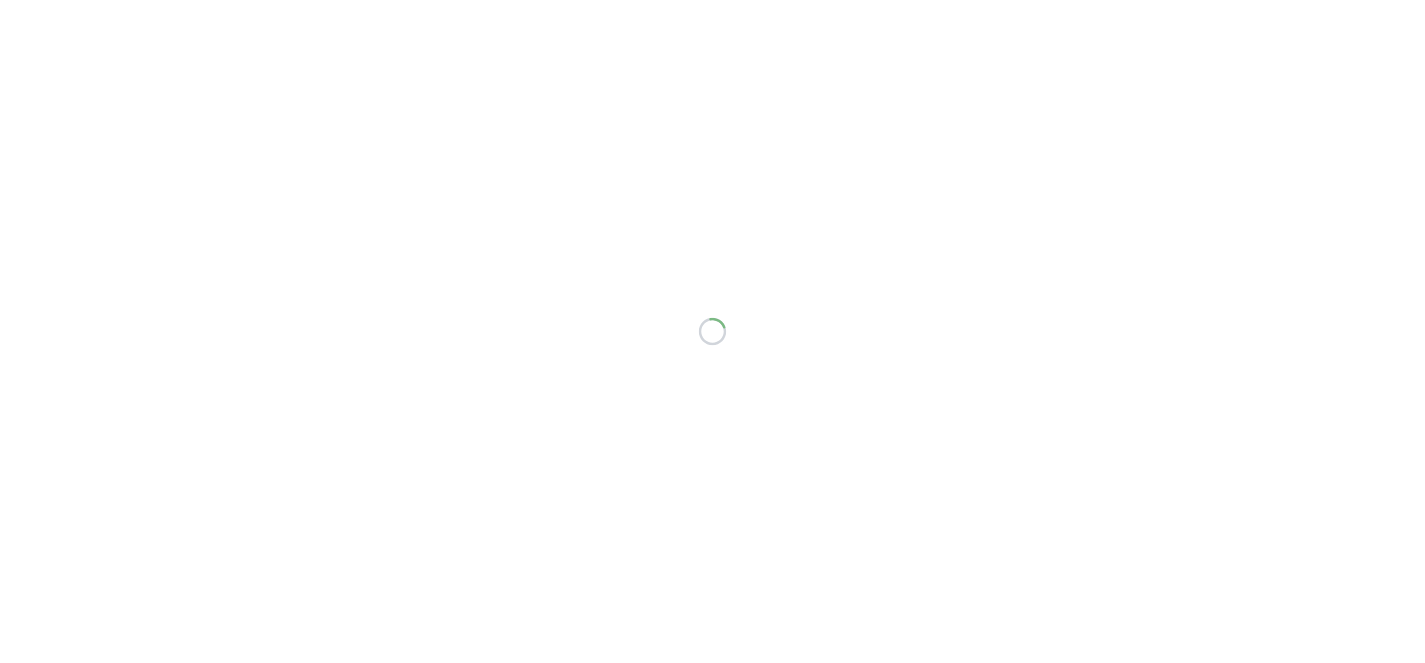 scroll, scrollTop: 0, scrollLeft: 0, axis: both 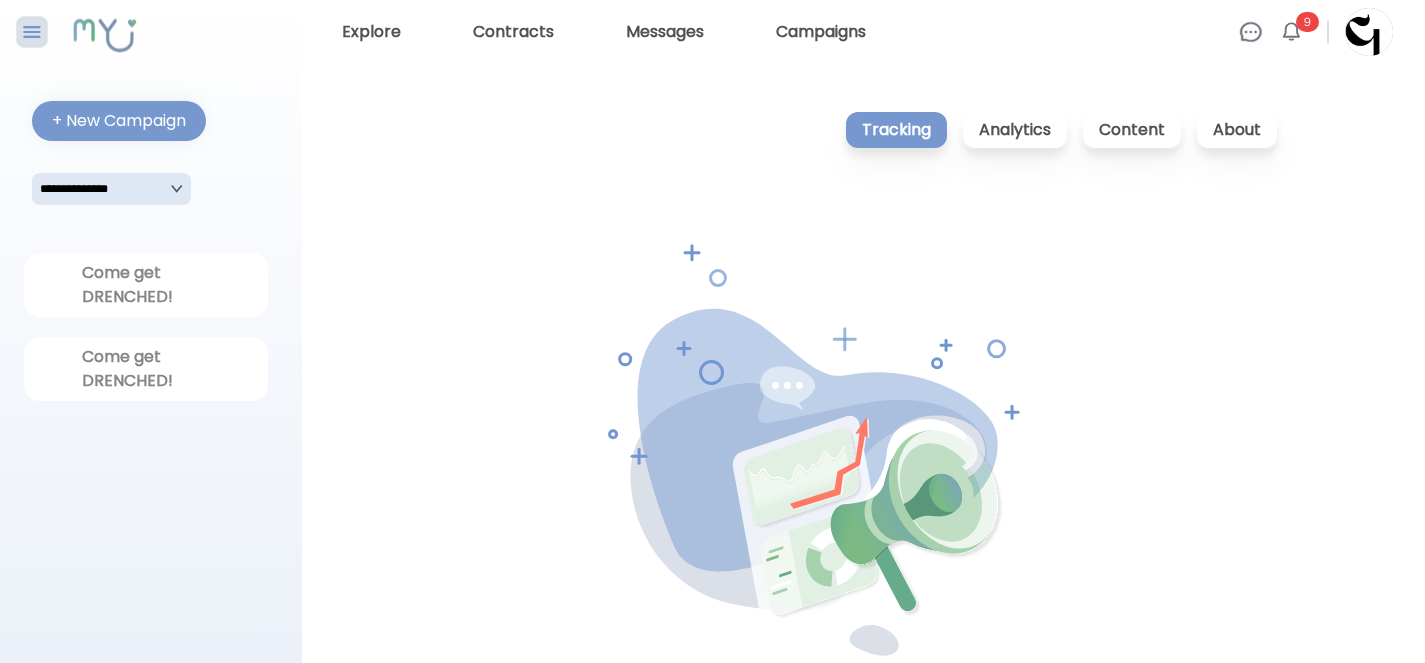 click at bounding box center [32, 32] 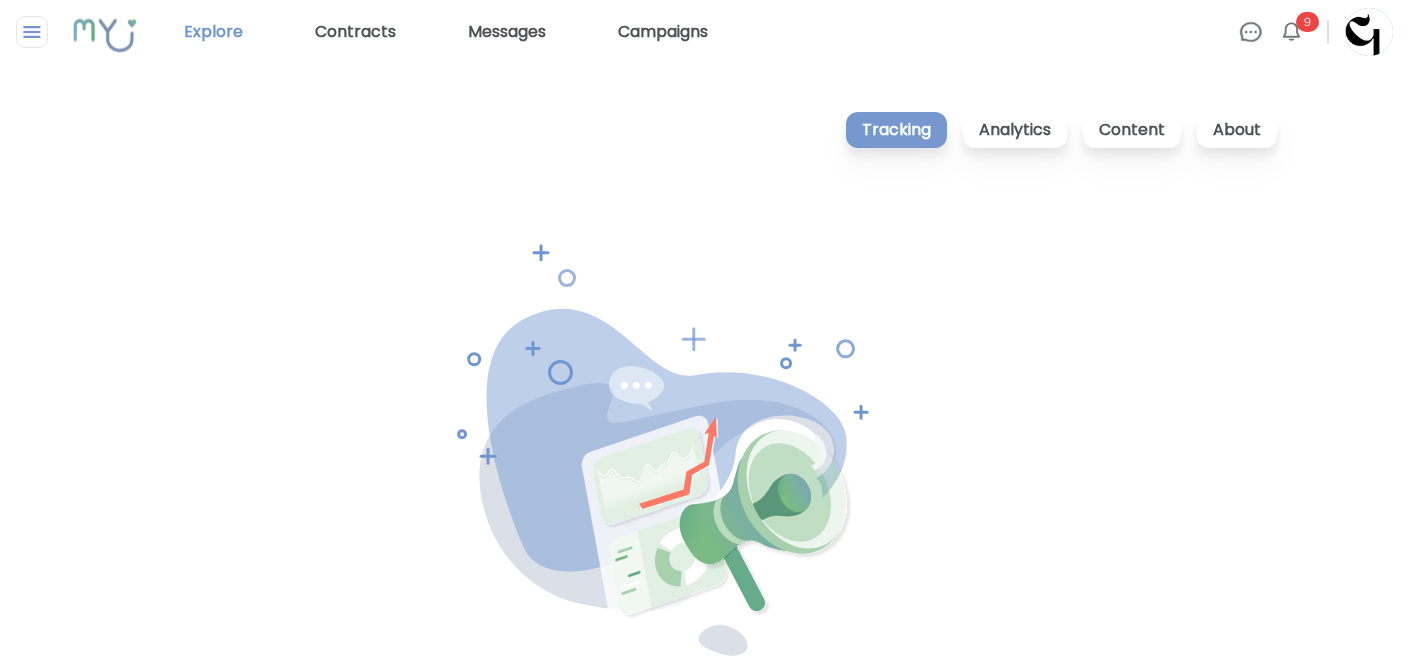 click on "Explore" at bounding box center [213, 32] 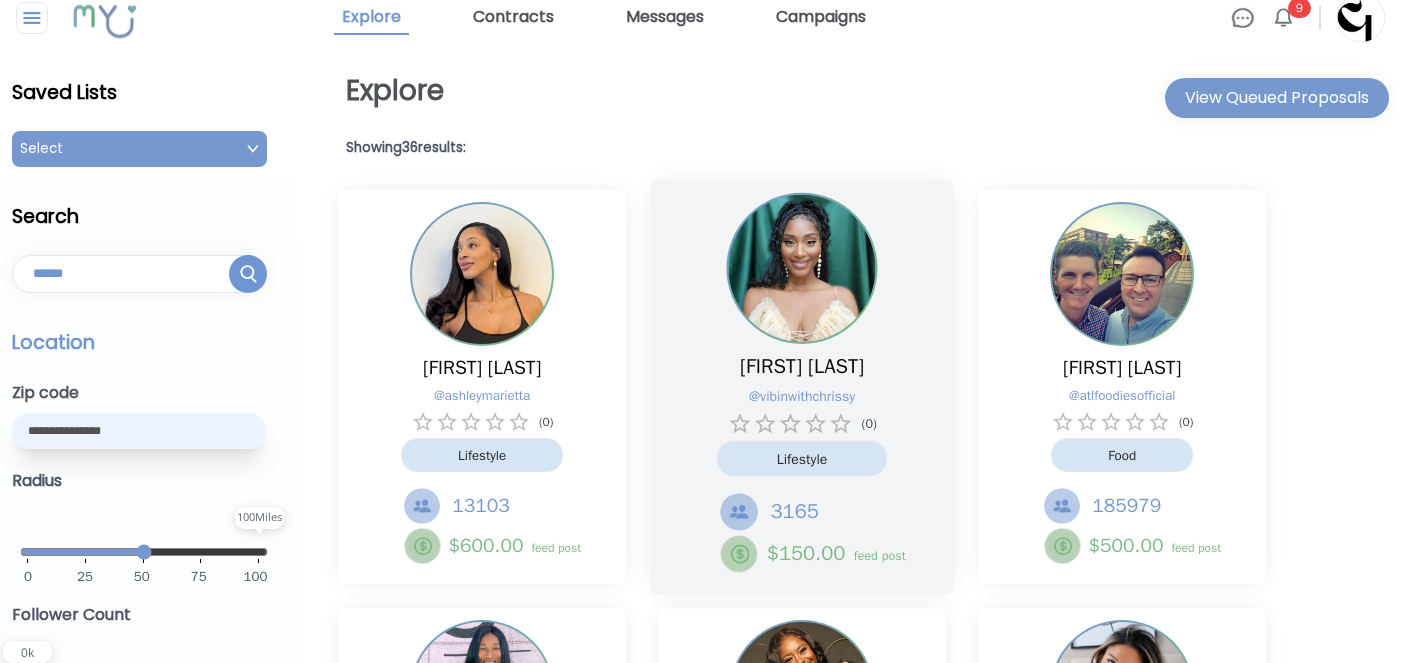 scroll, scrollTop: 3, scrollLeft: 0, axis: vertical 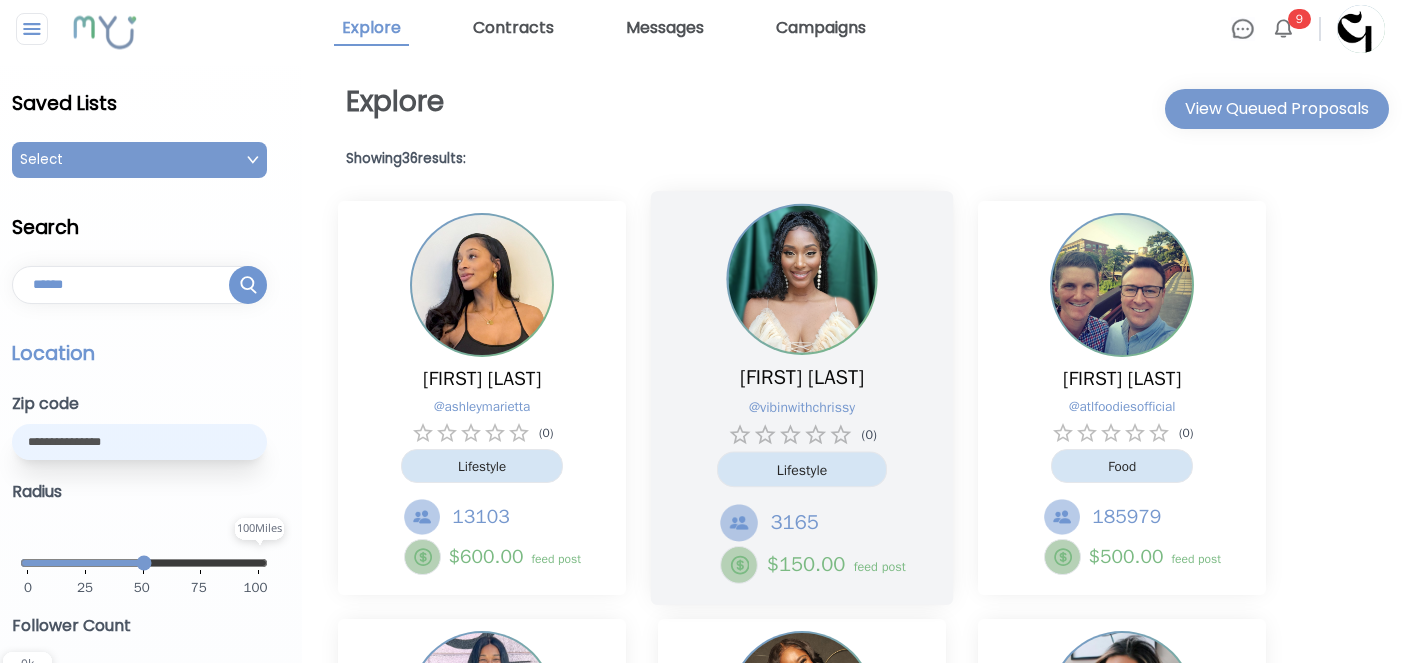 click on "Chrissy Muhammad @ vibinwithchrissy ( 0 ) Lifestyle 3165 $ 150.00 feed post" at bounding box center (802, 474) 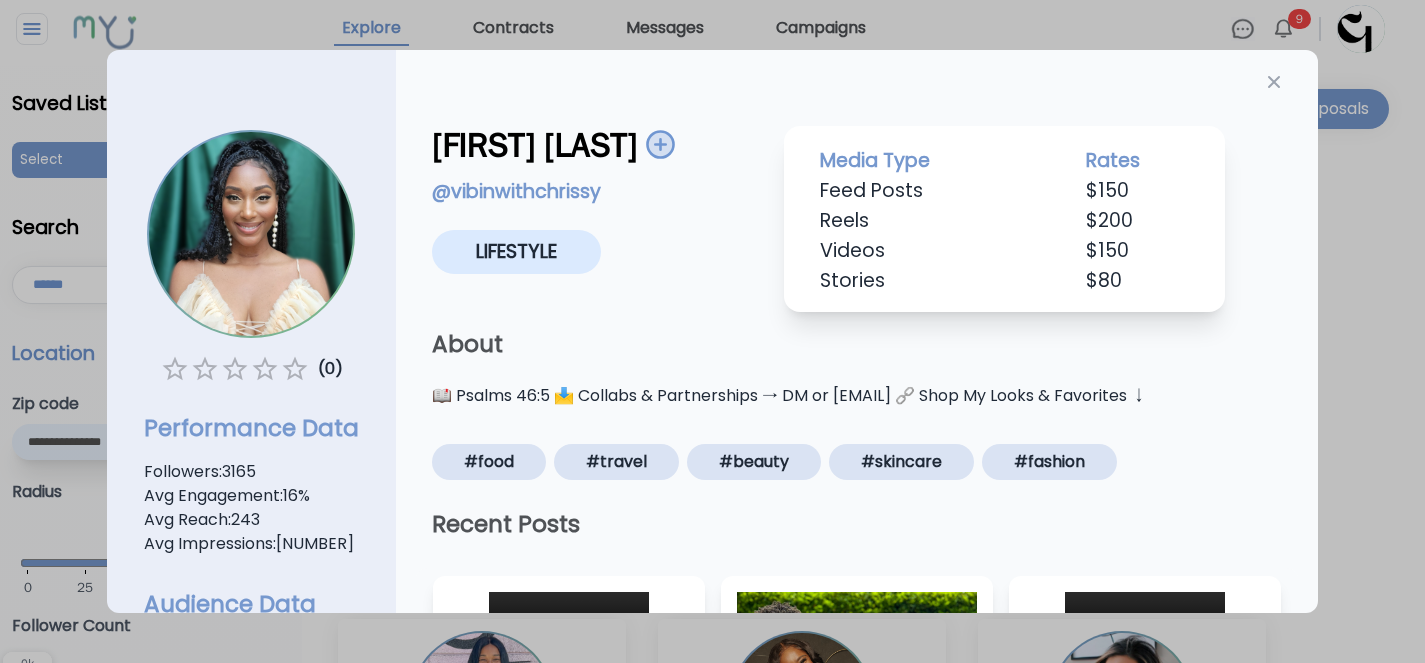 click at bounding box center [660, 144] 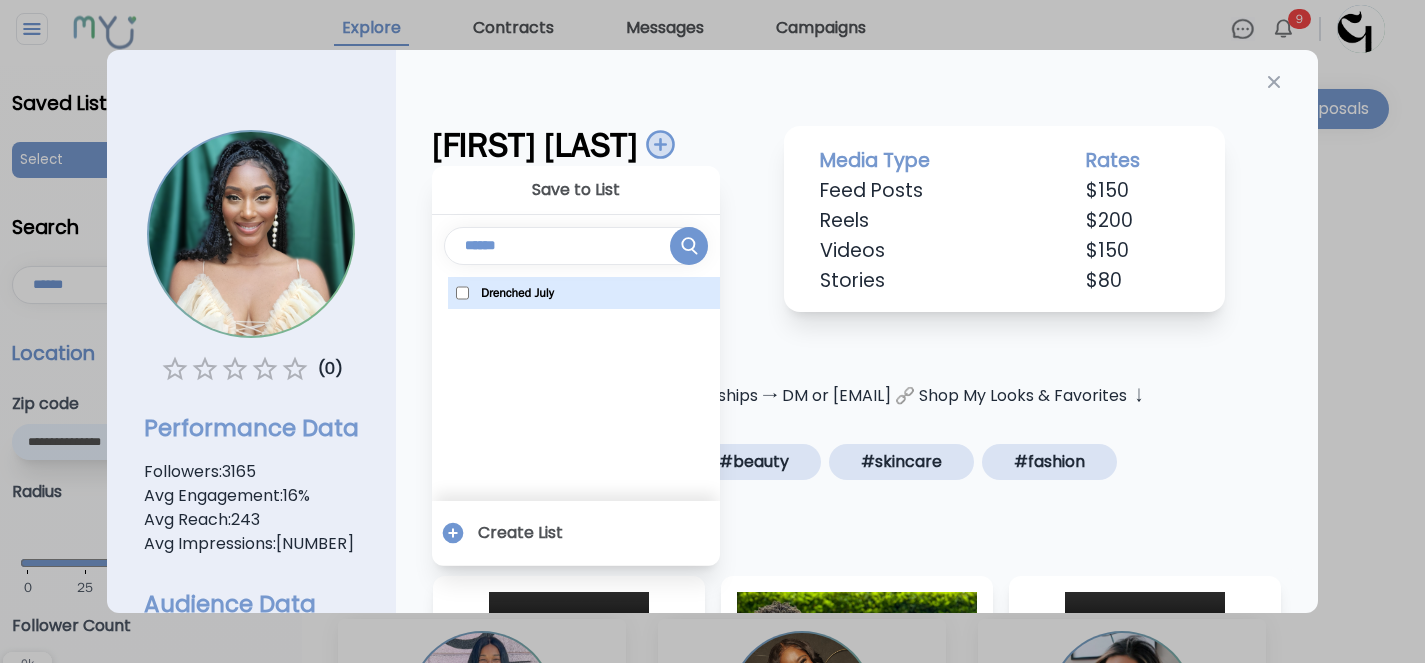 click on "Drenched July" at bounding box center [517, 293] 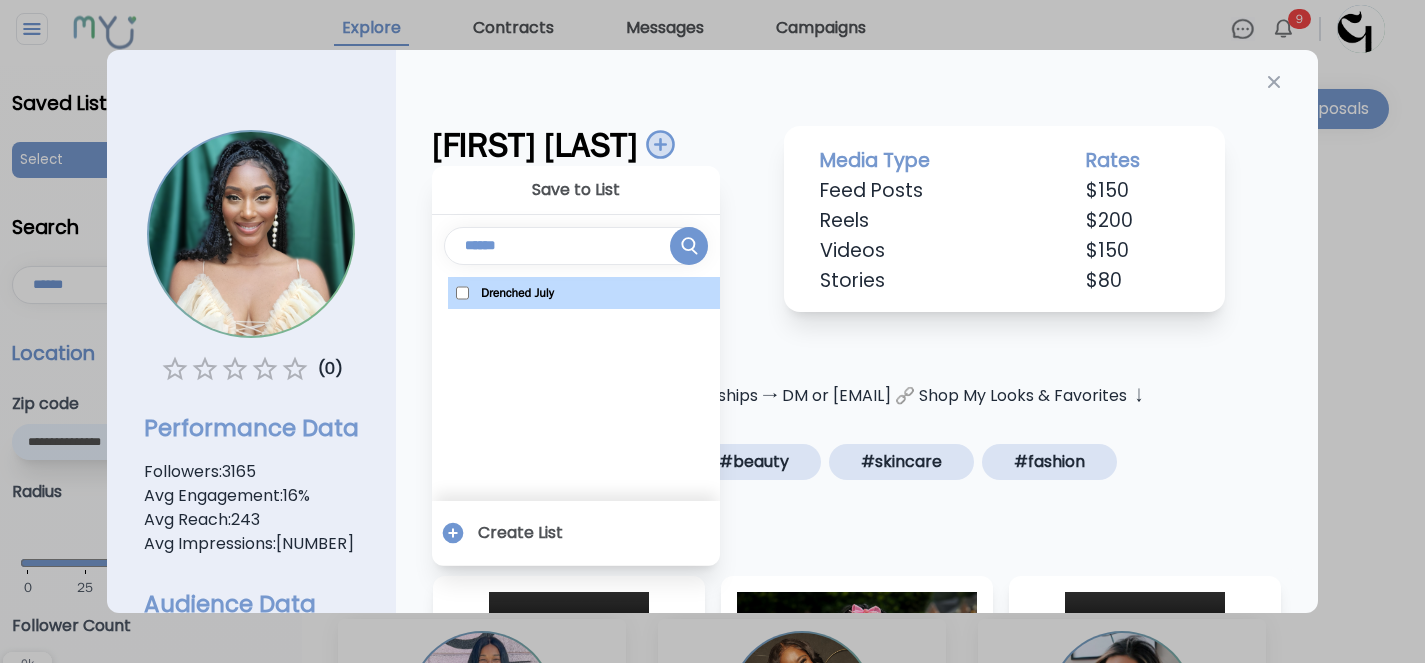 click on "Chrissy Muhammad Save to List Drenched July Create List @ vibinwithchrissy Lifestyle Media Type Rates Feed Posts $ 150 Reels $ 200 Videos $ 150 Stories $ 80 About 📖 Psalms 46:5
📩 Collabs & Partnerships → DM or [Email]
🔗 Shop My Looks & Favorites ↓ #food #travel #Beauty #Skincare #fashion" at bounding box center (857, 275) 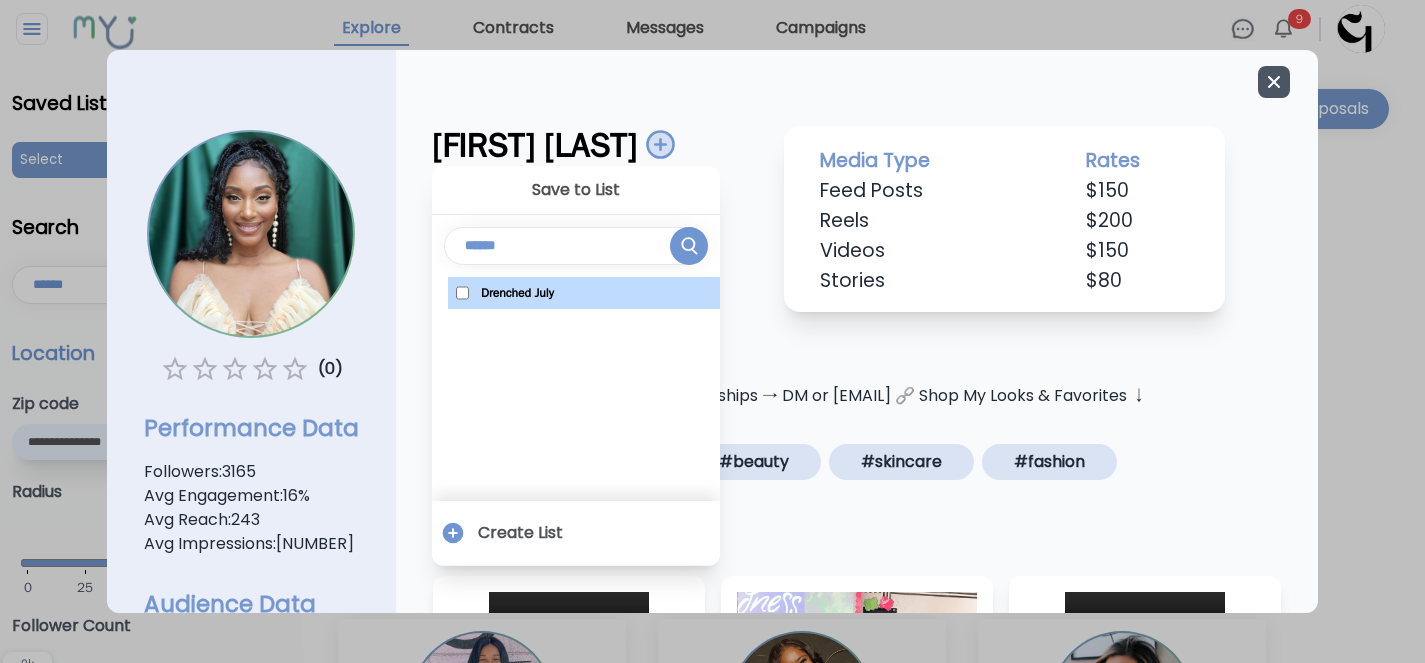 click 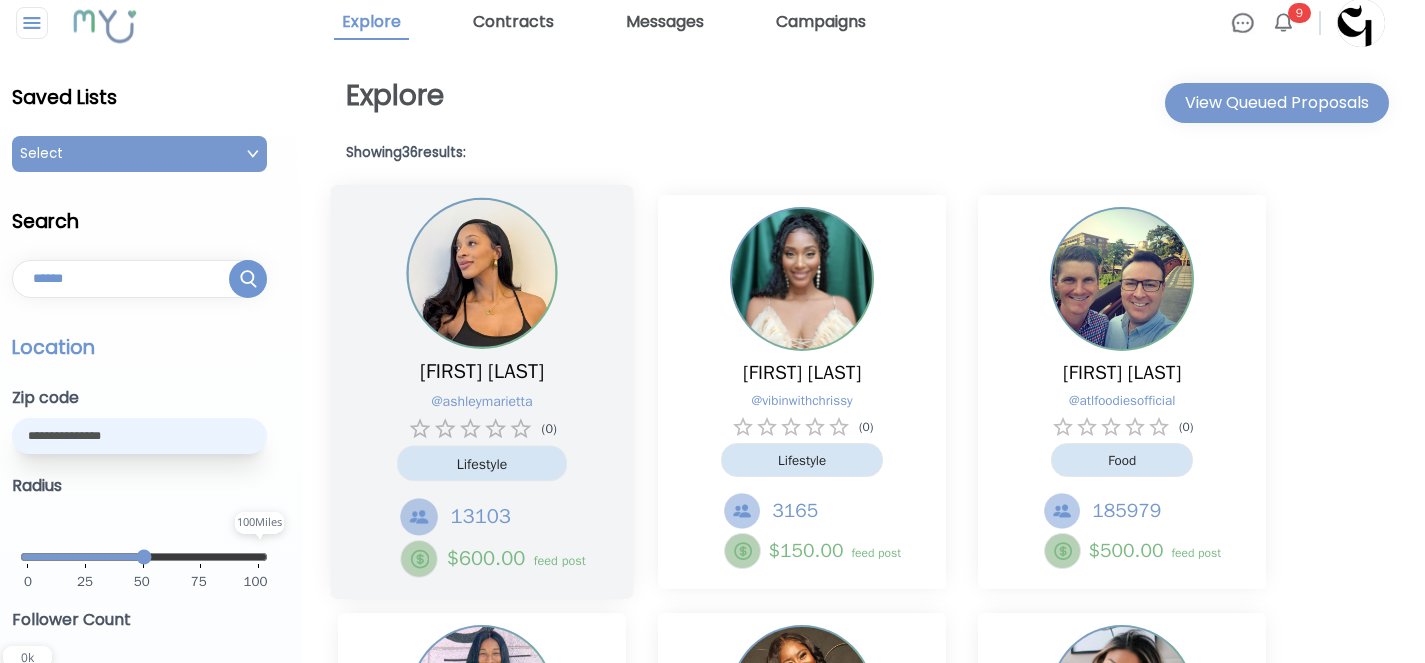 scroll, scrollTop: 0, scrollLeft: 0, axis: both 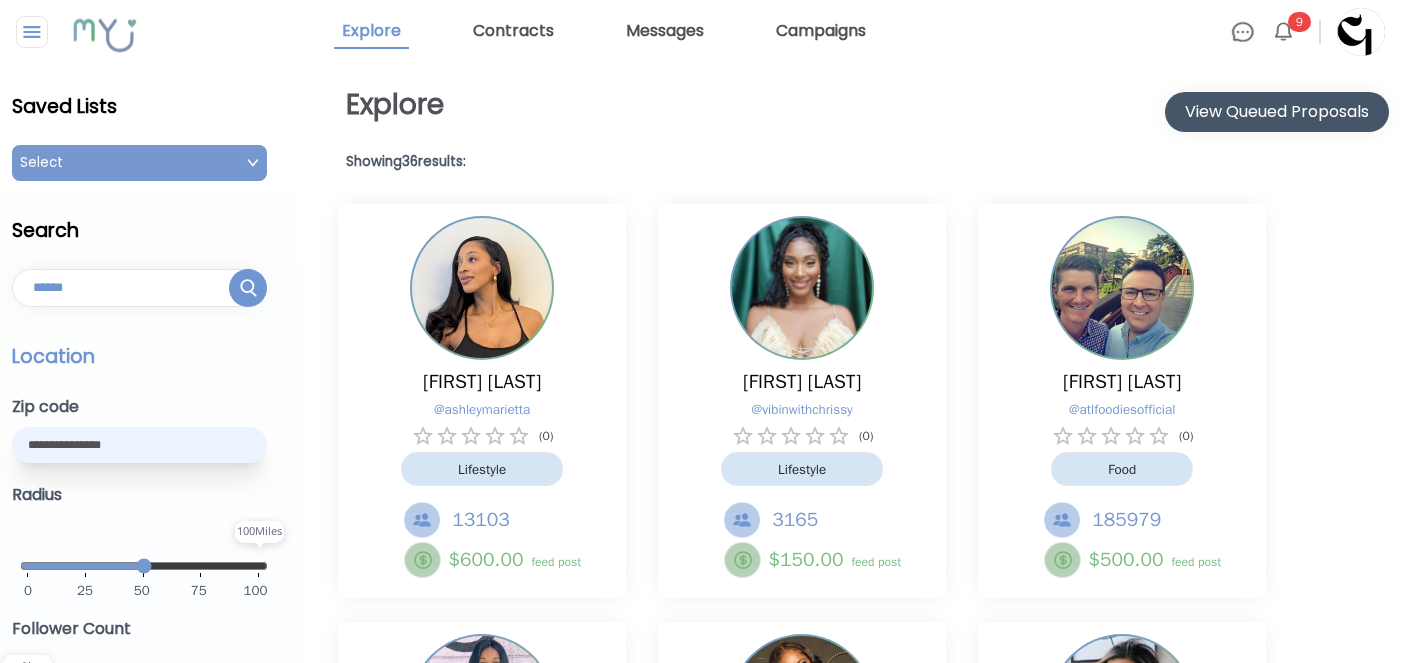 click on "View Queued Proposals" at bounding box center [1277, 112] 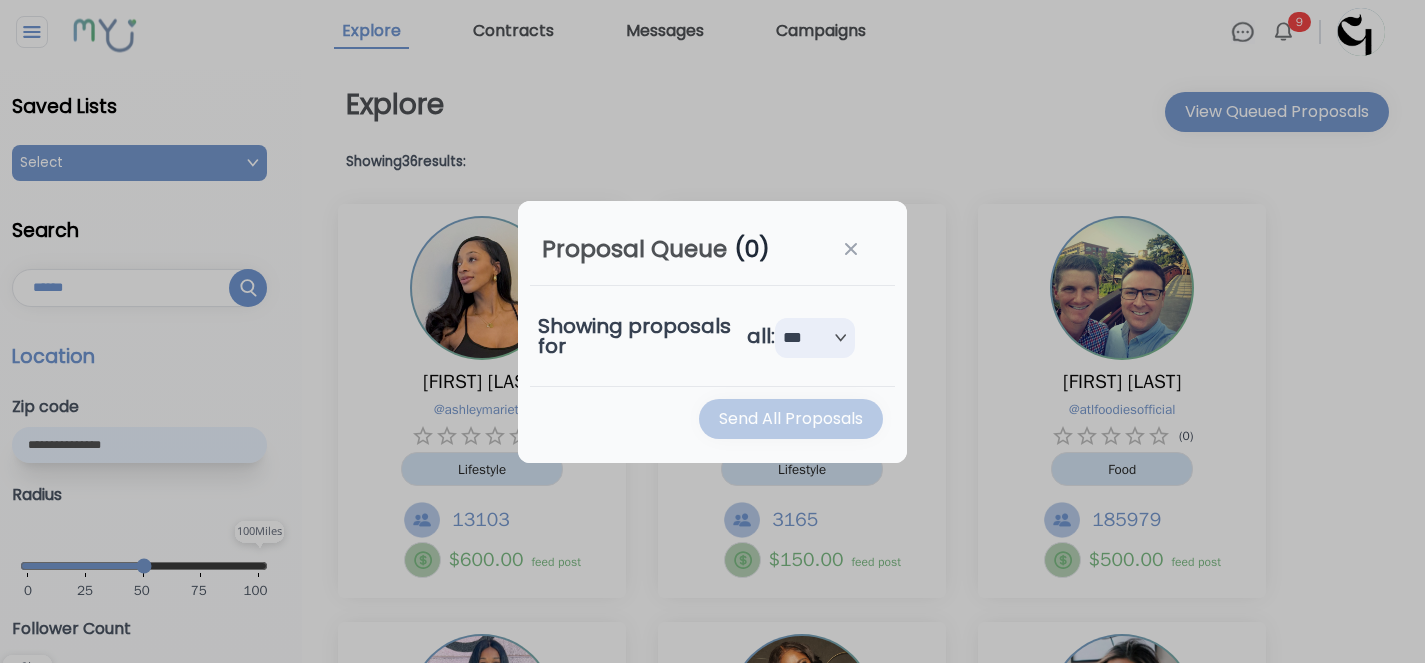 click on "***" at bounding box center (815, 338) 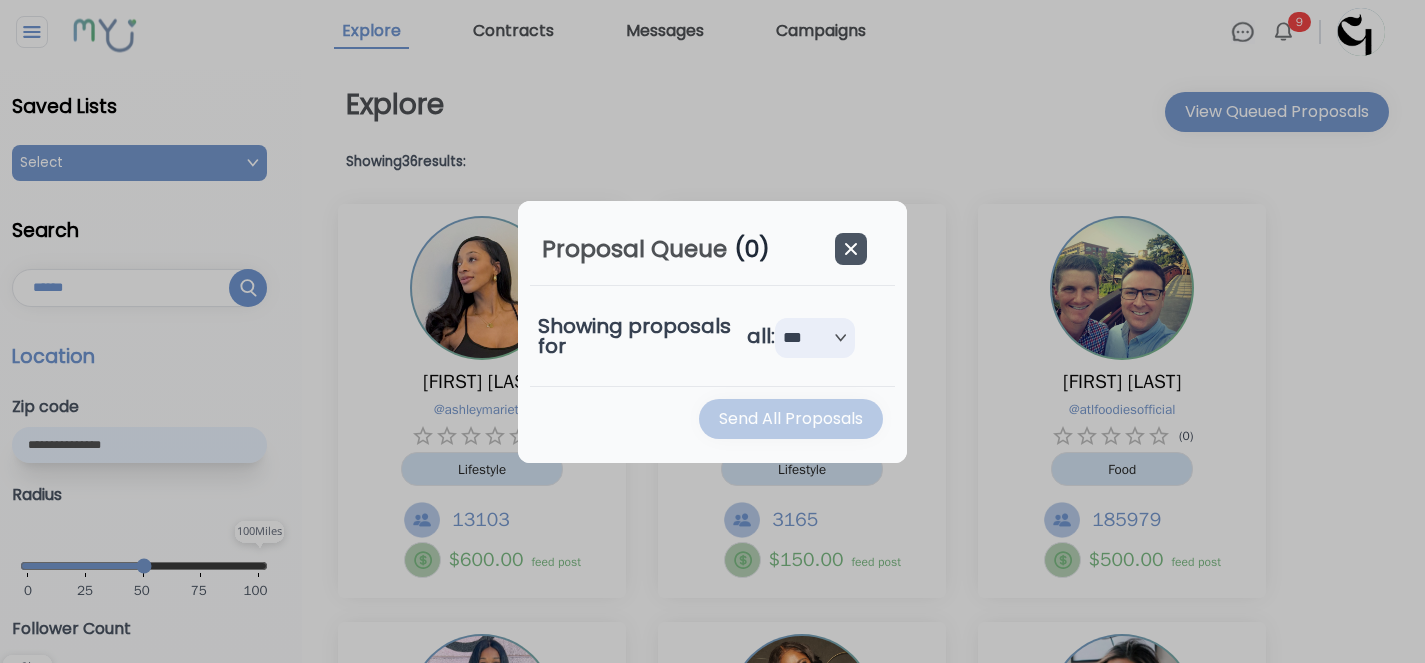 click 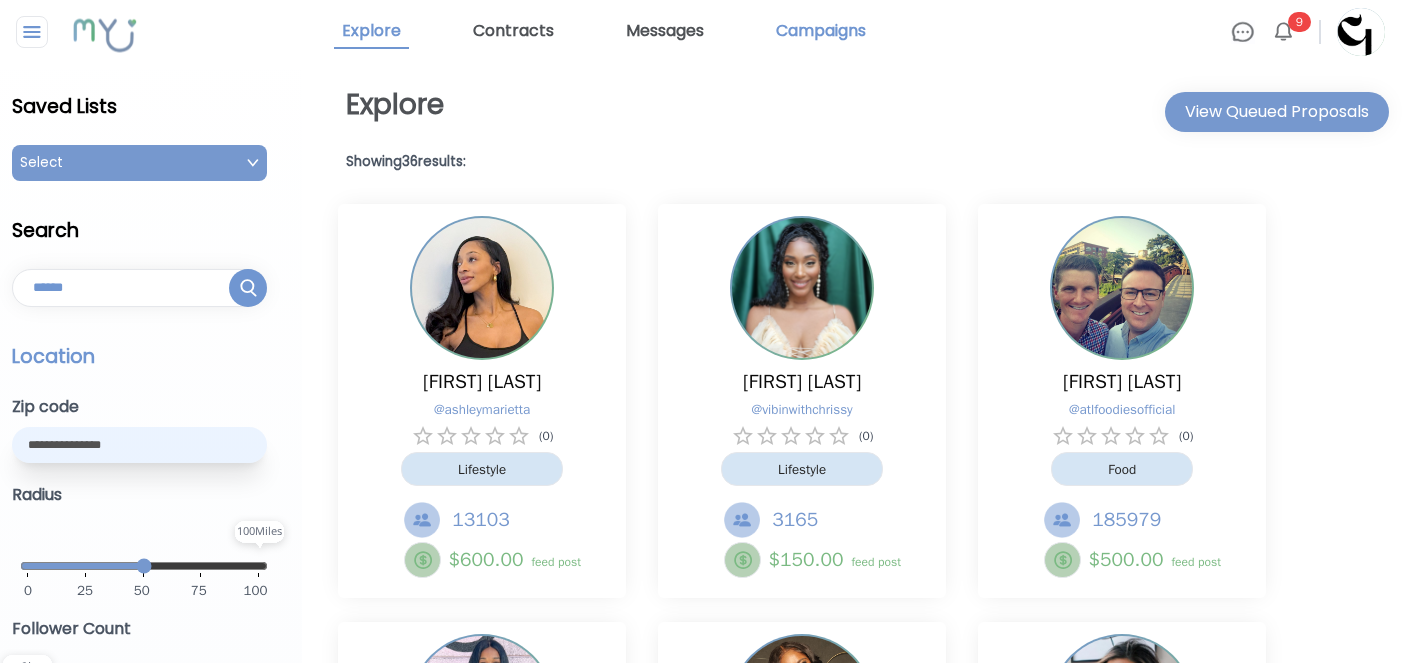 click on "Campaigns" at bounding box center (821, 32) 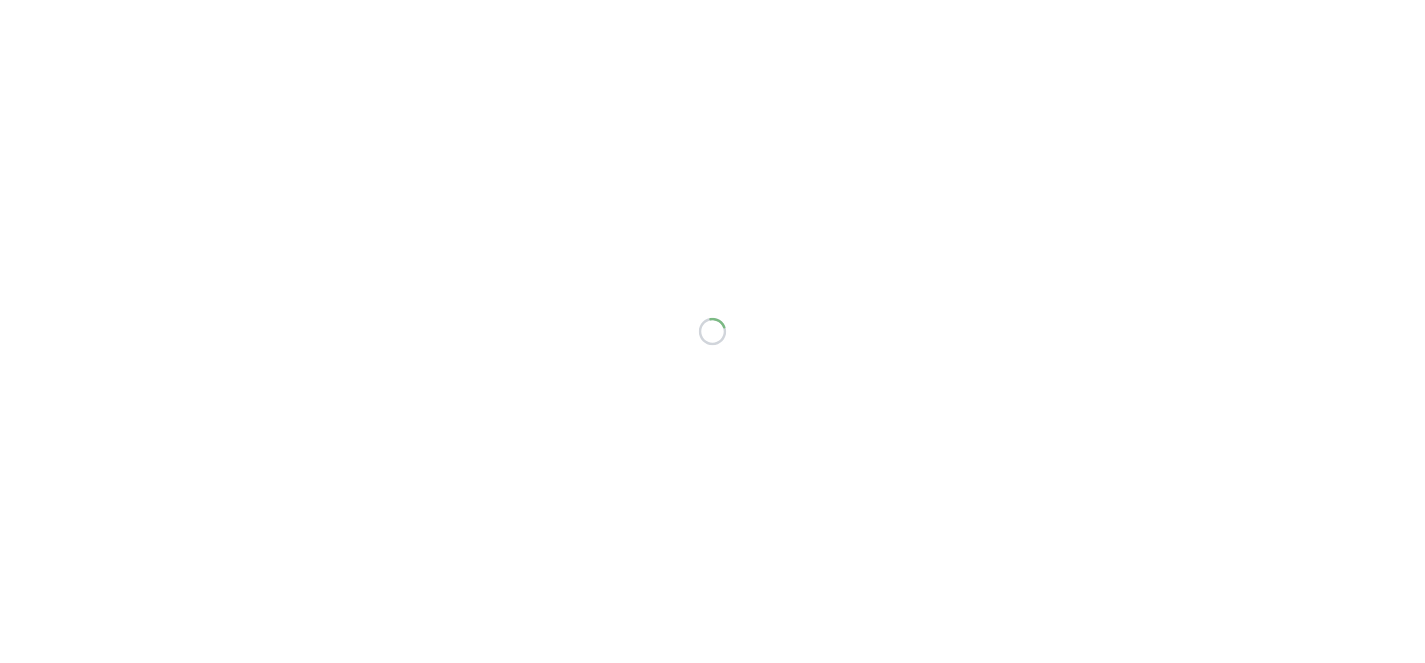 scroll, scrollTop: 0, scrollLeft: 0, axis: both 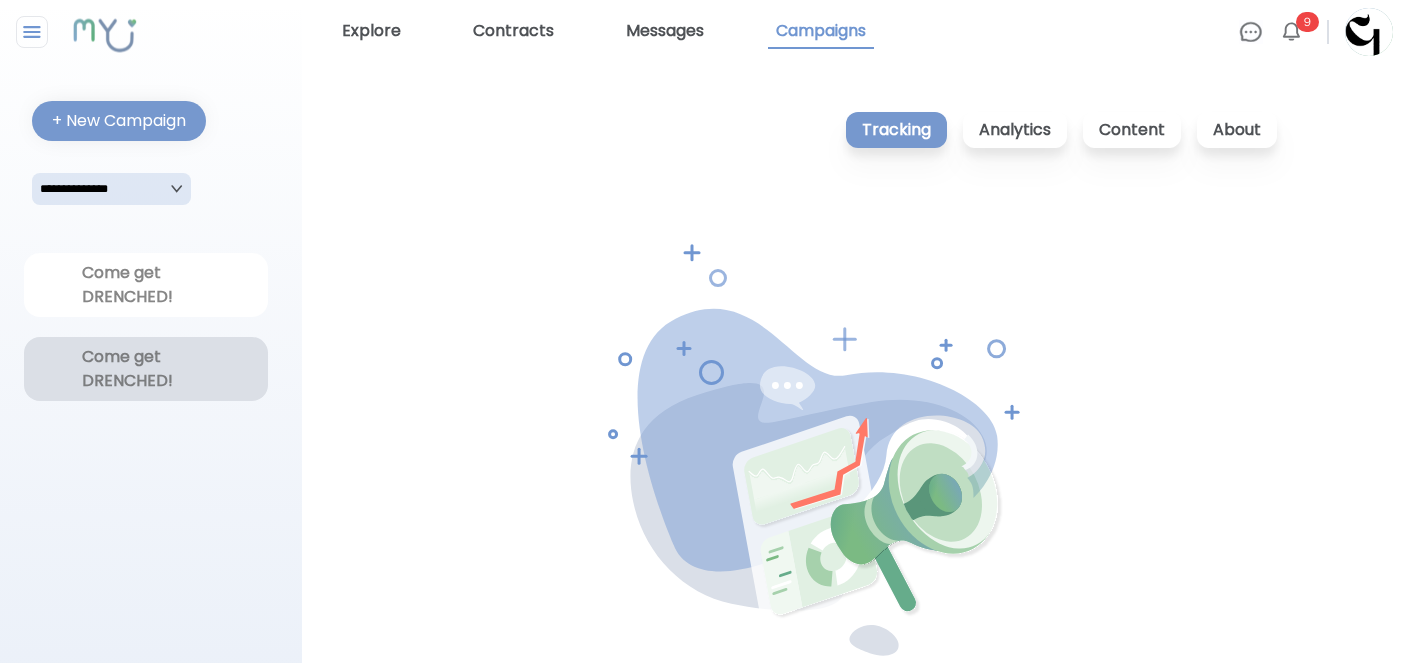 click on "Come get DRENCHED!" at bounding box center [146, 369] 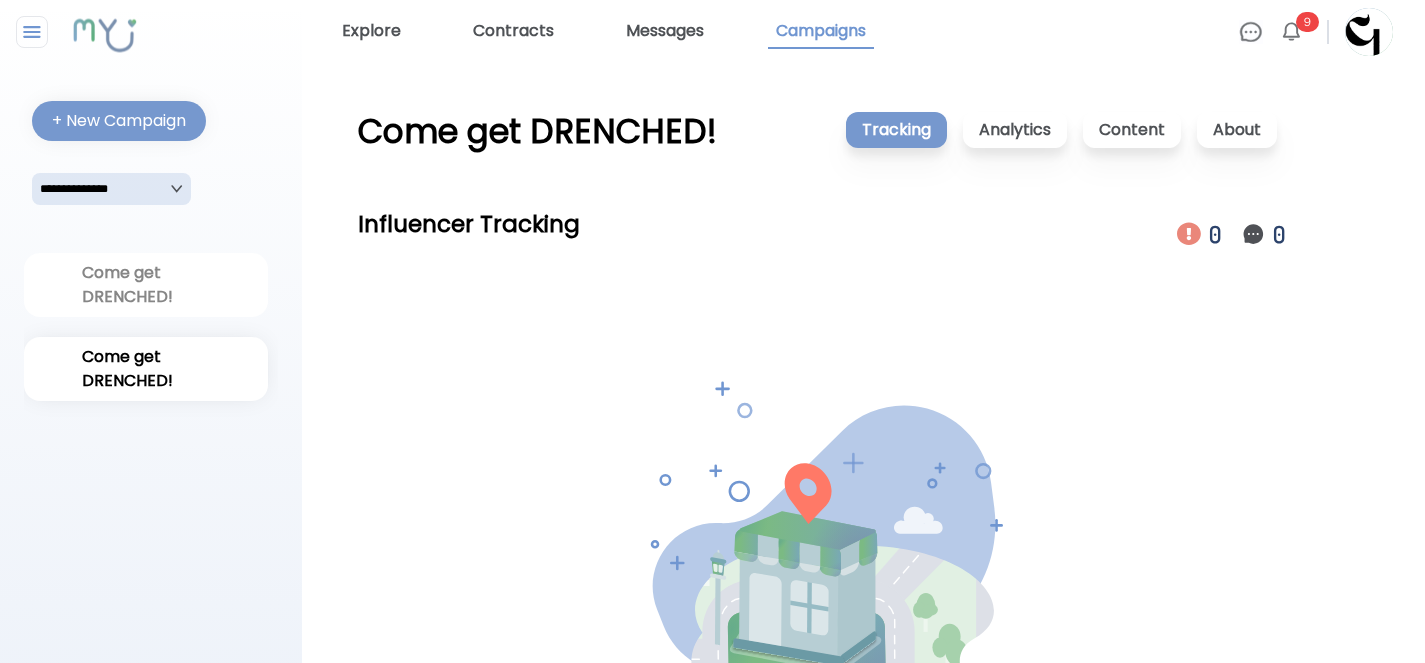 drag, startPoint x: 1203, startPoint y: 139, endPoint x: 1149, endPoint y: 148, distance: 54.74486 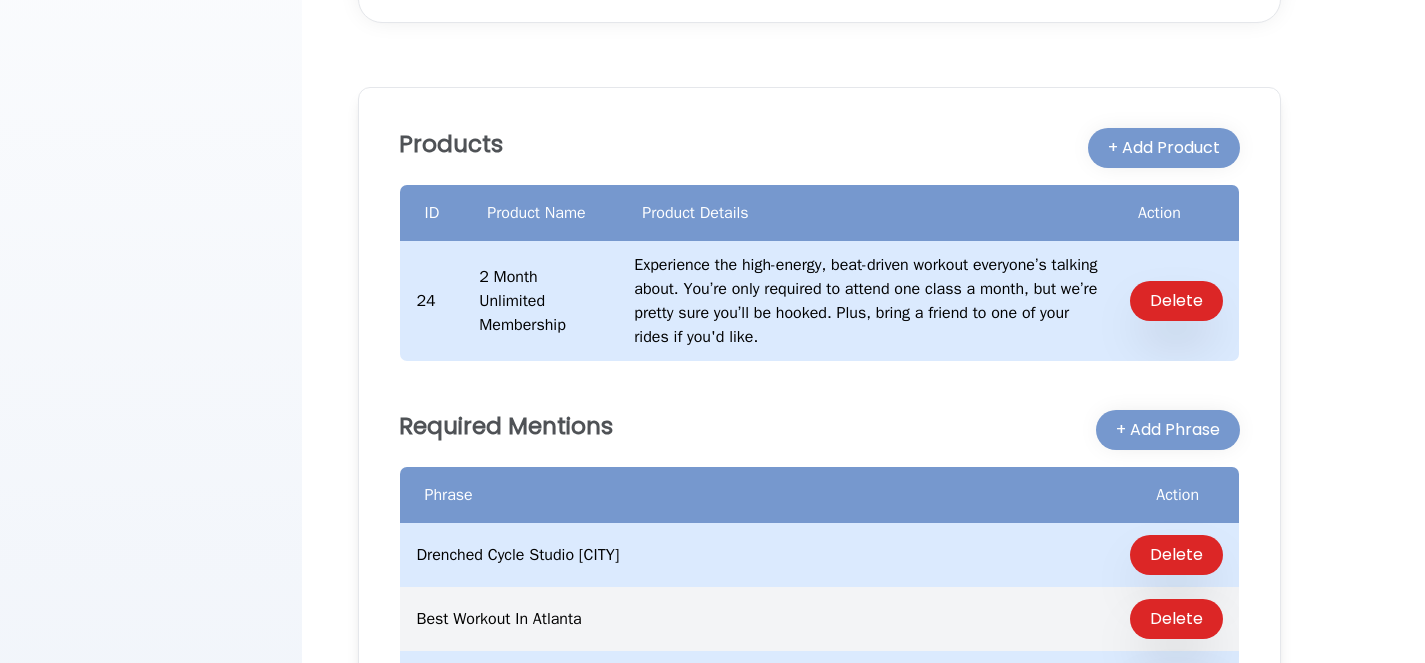 scroll, scrollTop: 0, scrollLeft: 0, axis: both 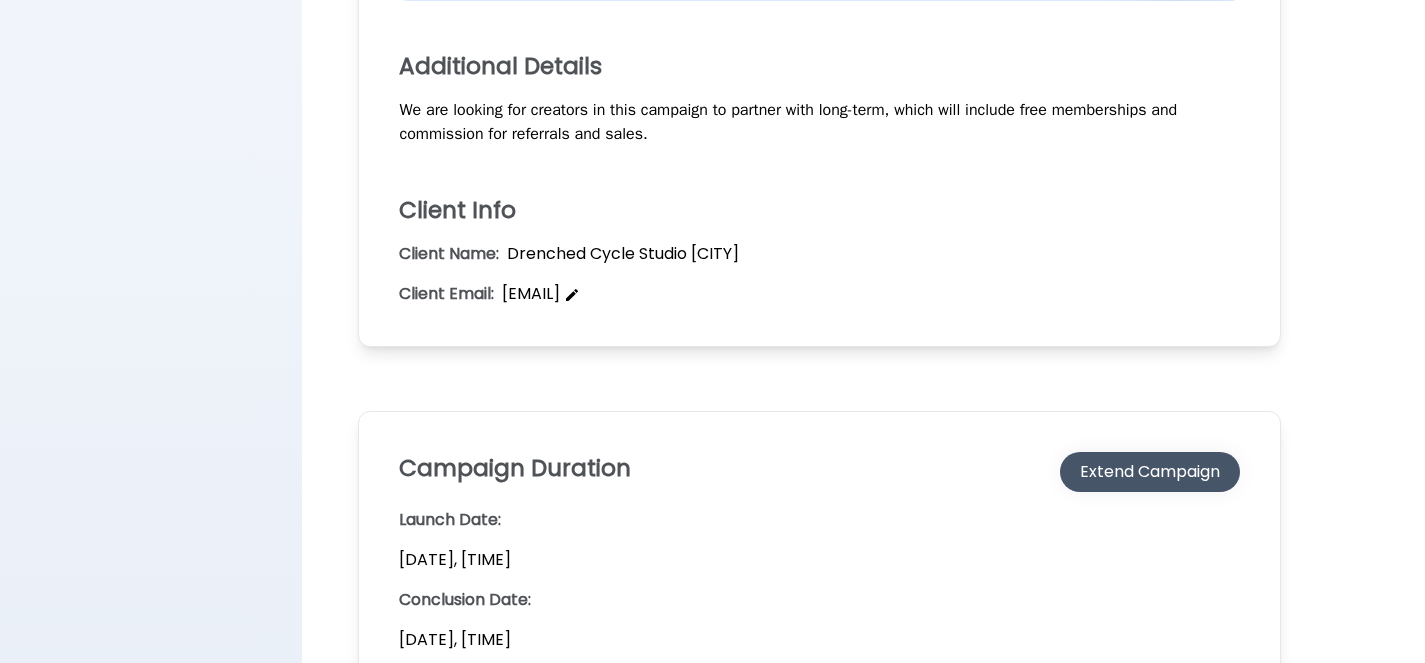 click on "Extend Campaign" at bounding box center [1150, 472] 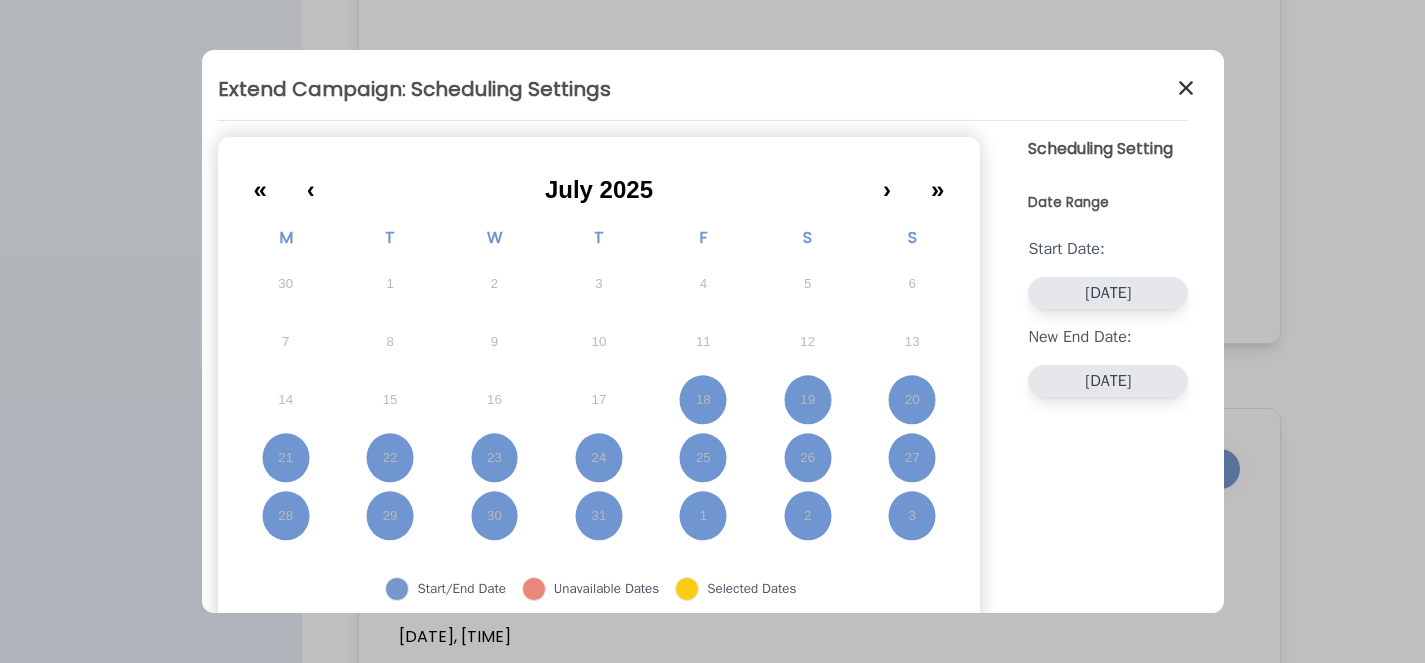 scroll, scrollTop: 1236, scrollLeft: 0, axis: vertical 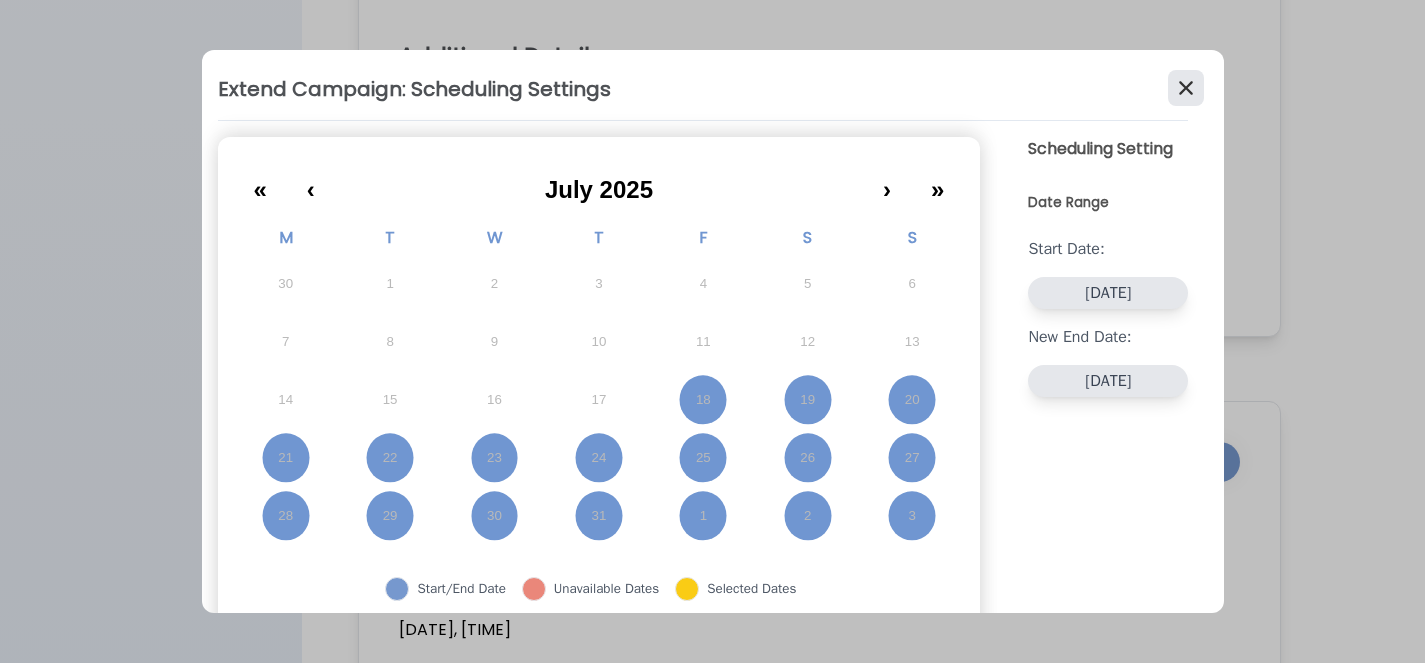 click at bounding box center (1186, 88) 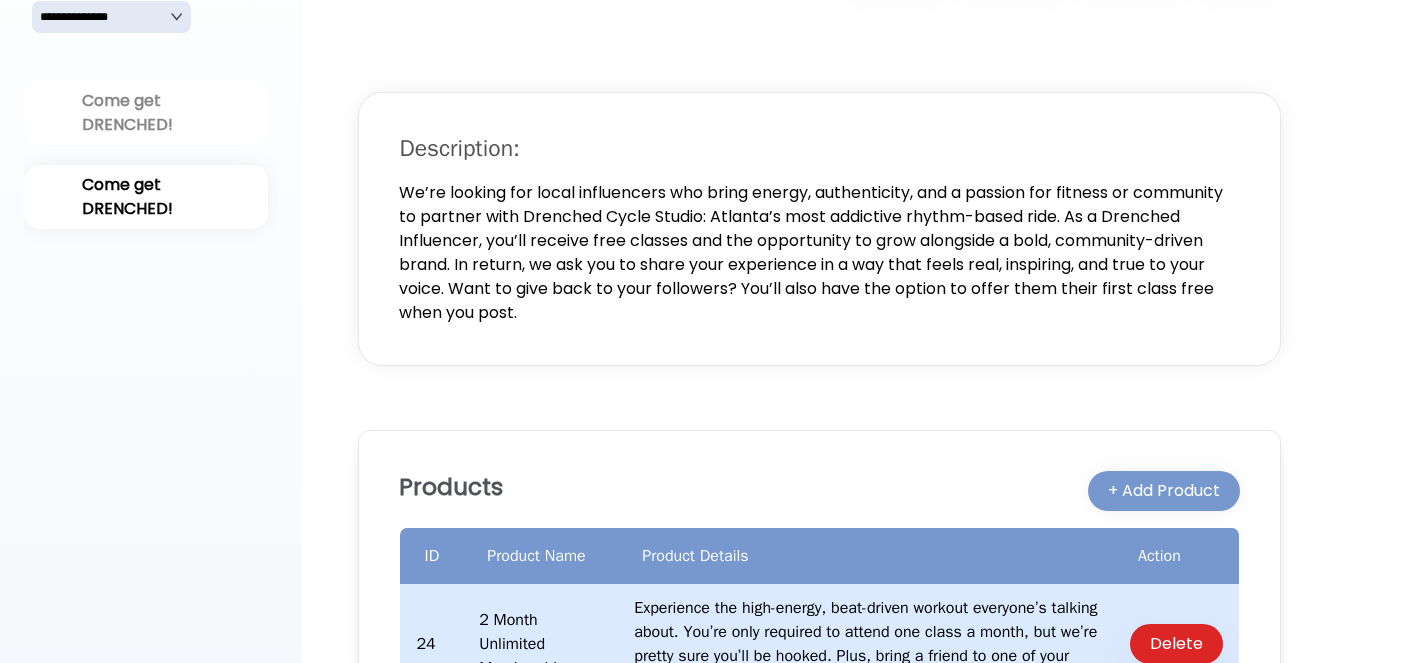 scroll, scrollTop: 0, scrollLeft: 0, axis: both 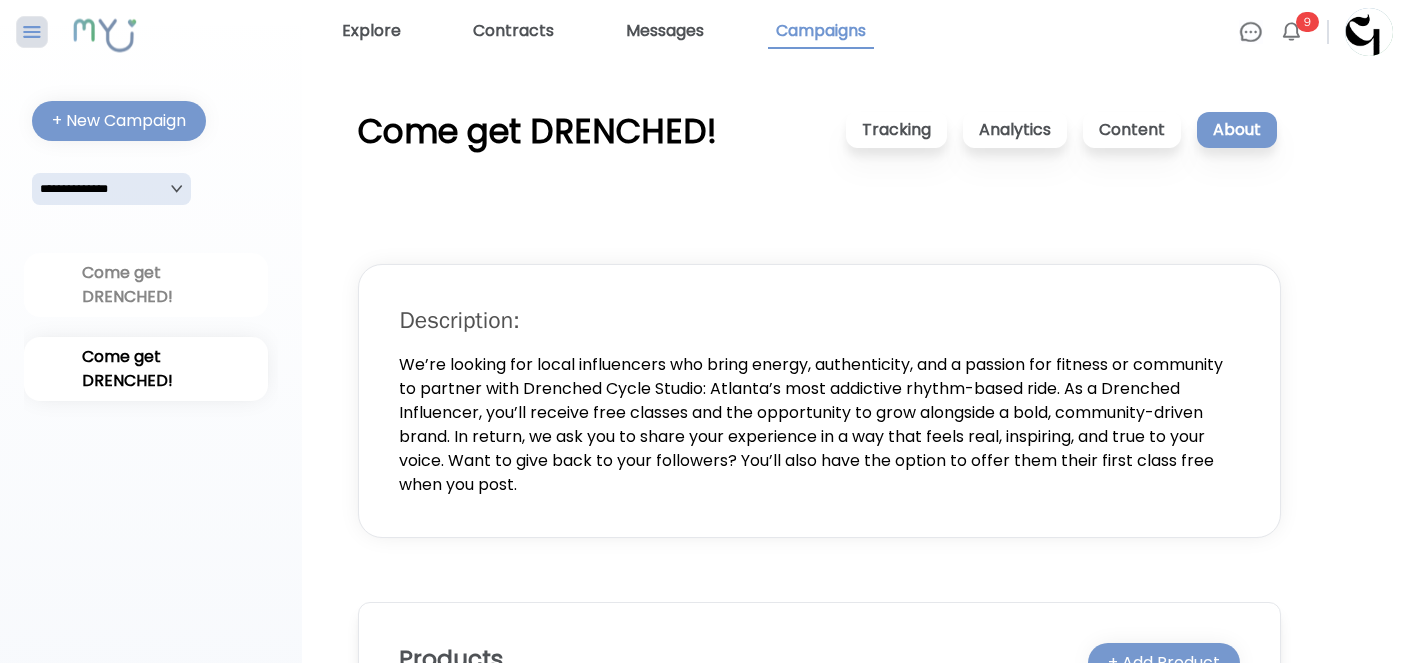 click at bounding box center (32, 32) 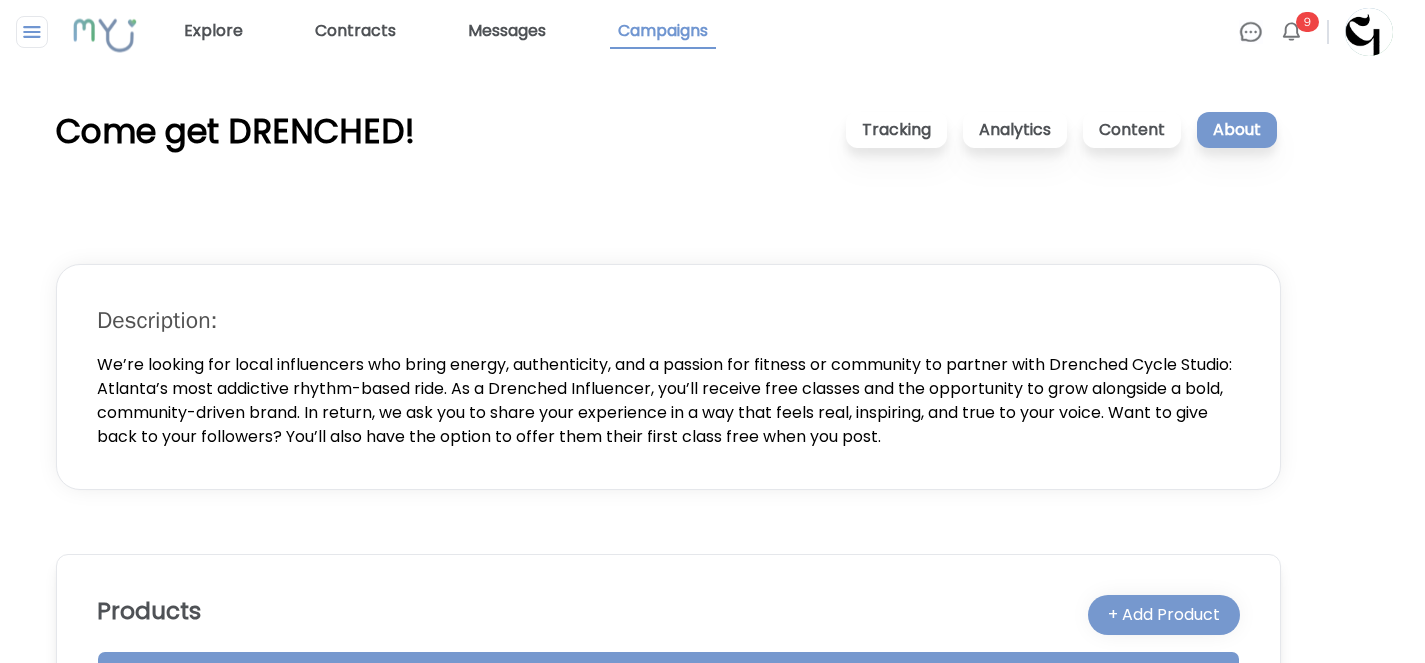 click 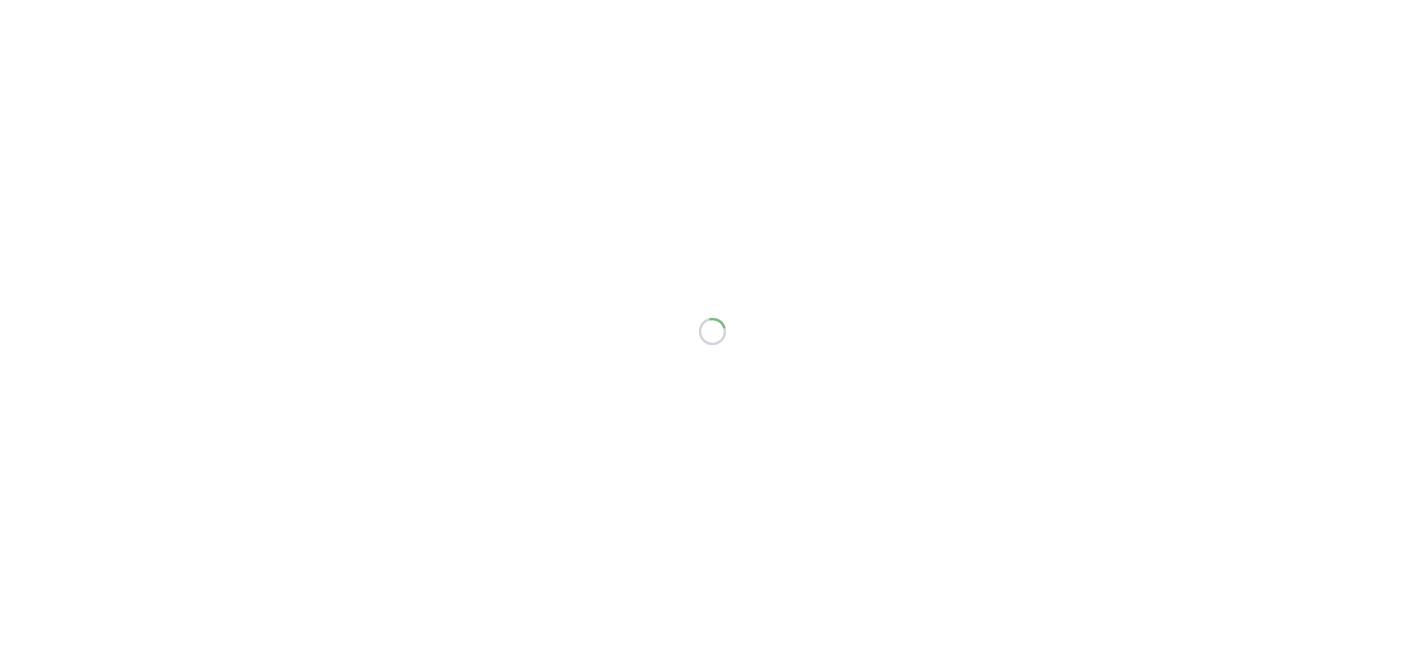 scroll, scrollTop: 0, scrollLeft: 0, axis: both 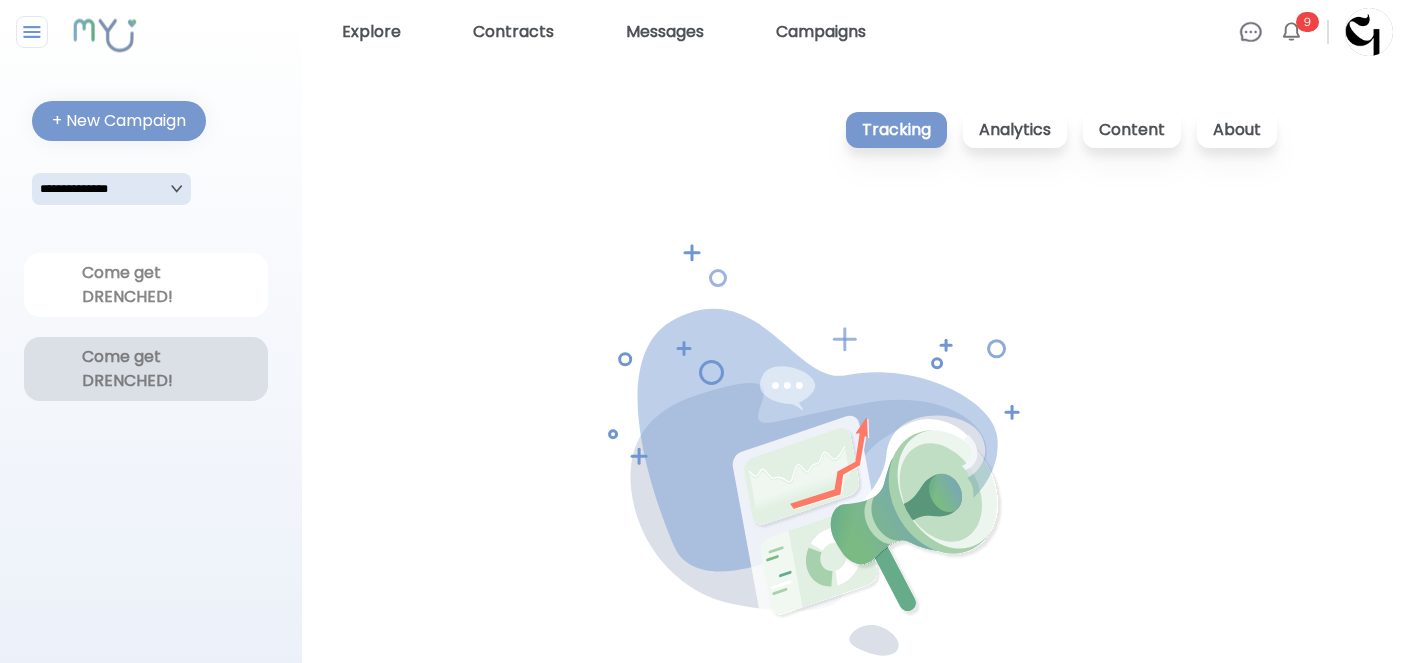 click on "Come get DRENCHED!" at bounding box center (146, 369) 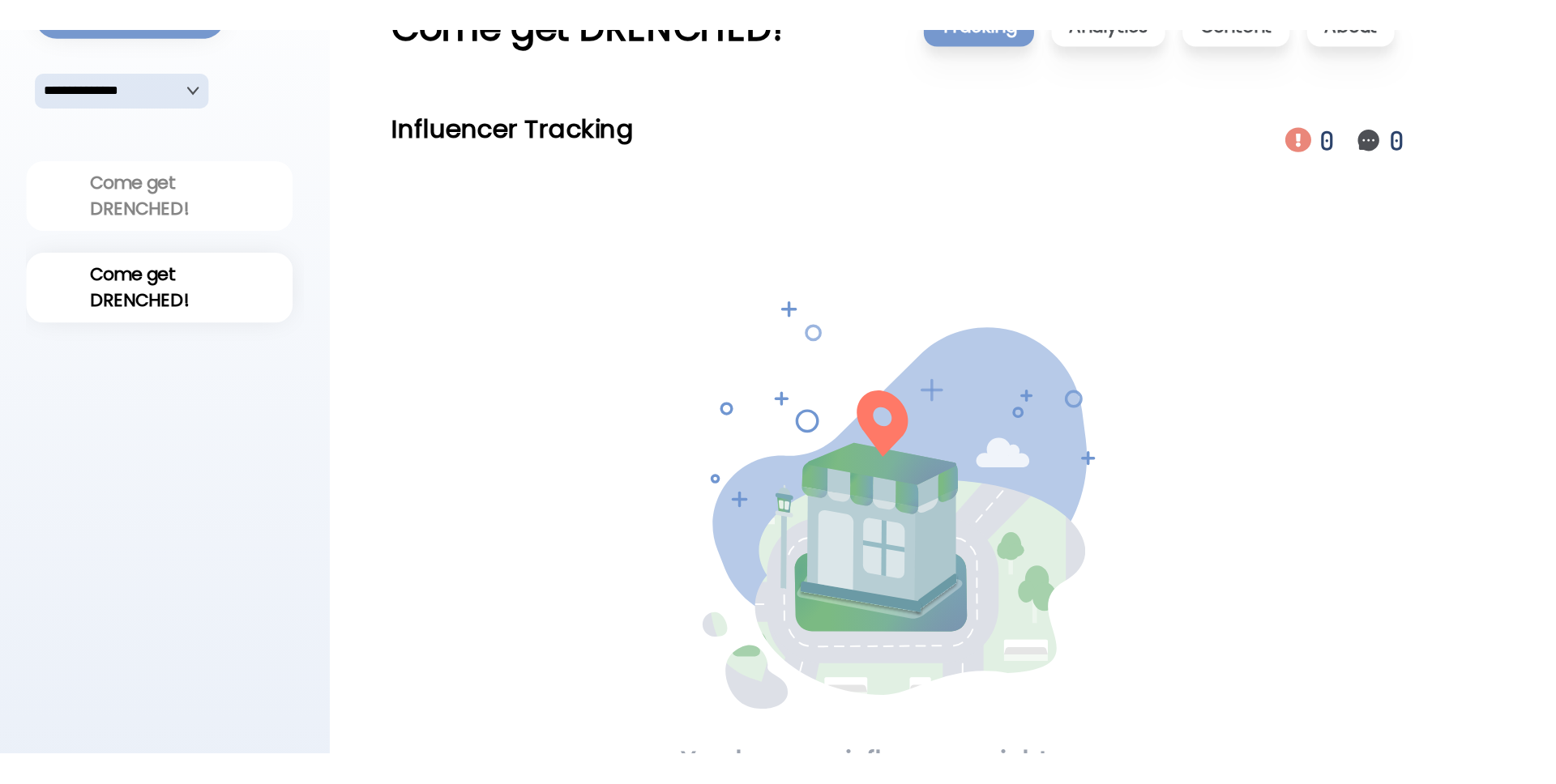 scroll, scrollTop: 0, scrollLeft: 0, axis: both 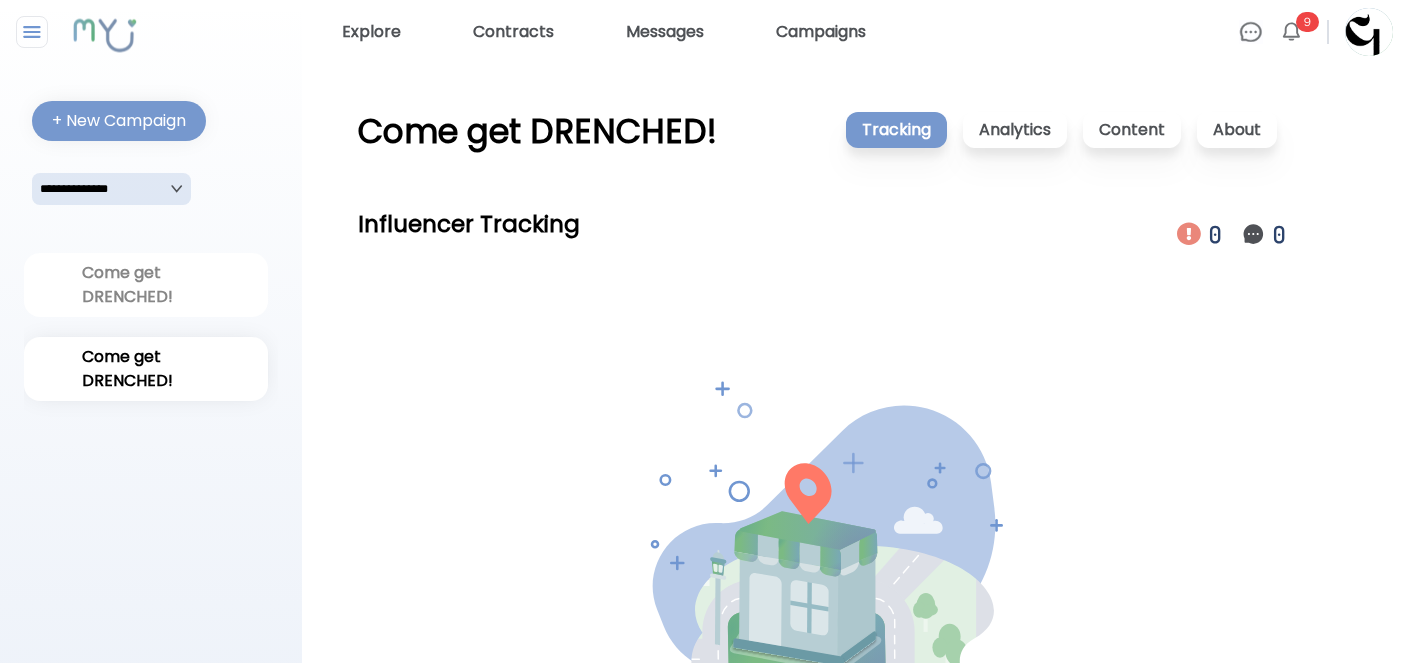 click at bounding box center (1251, 32) 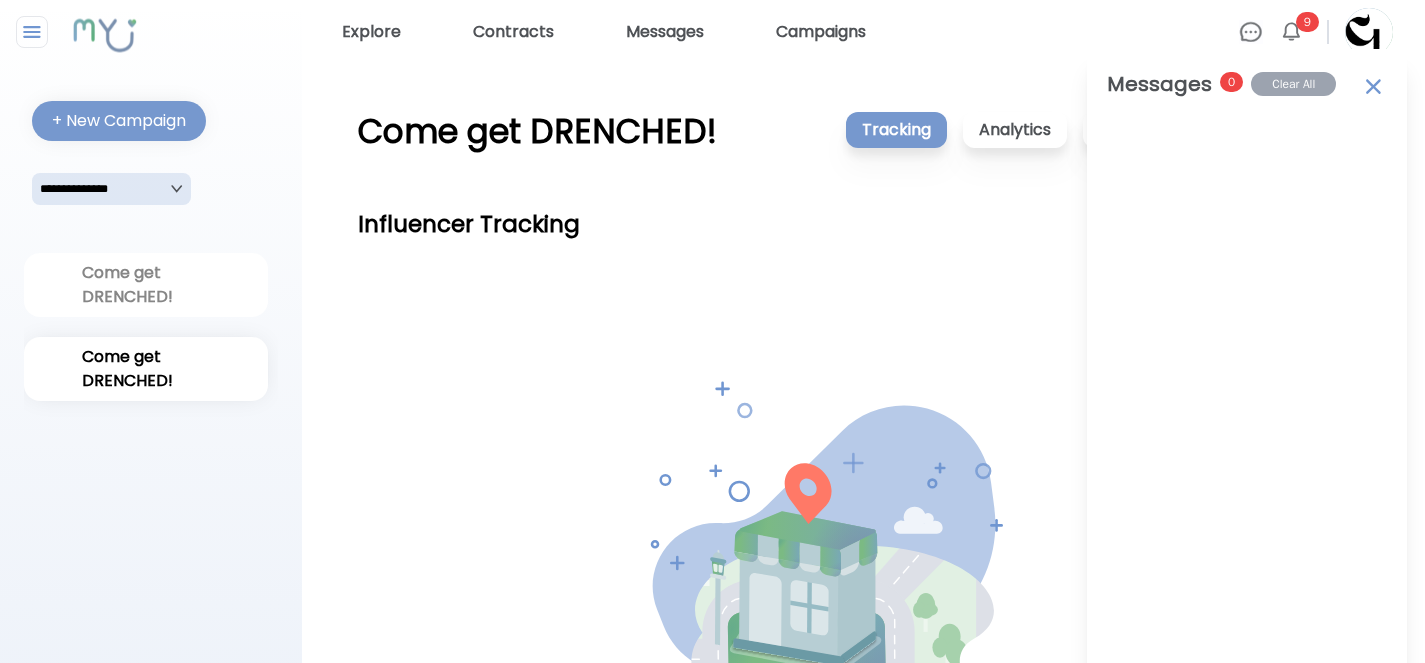 click at bounding box center [1251, 32] 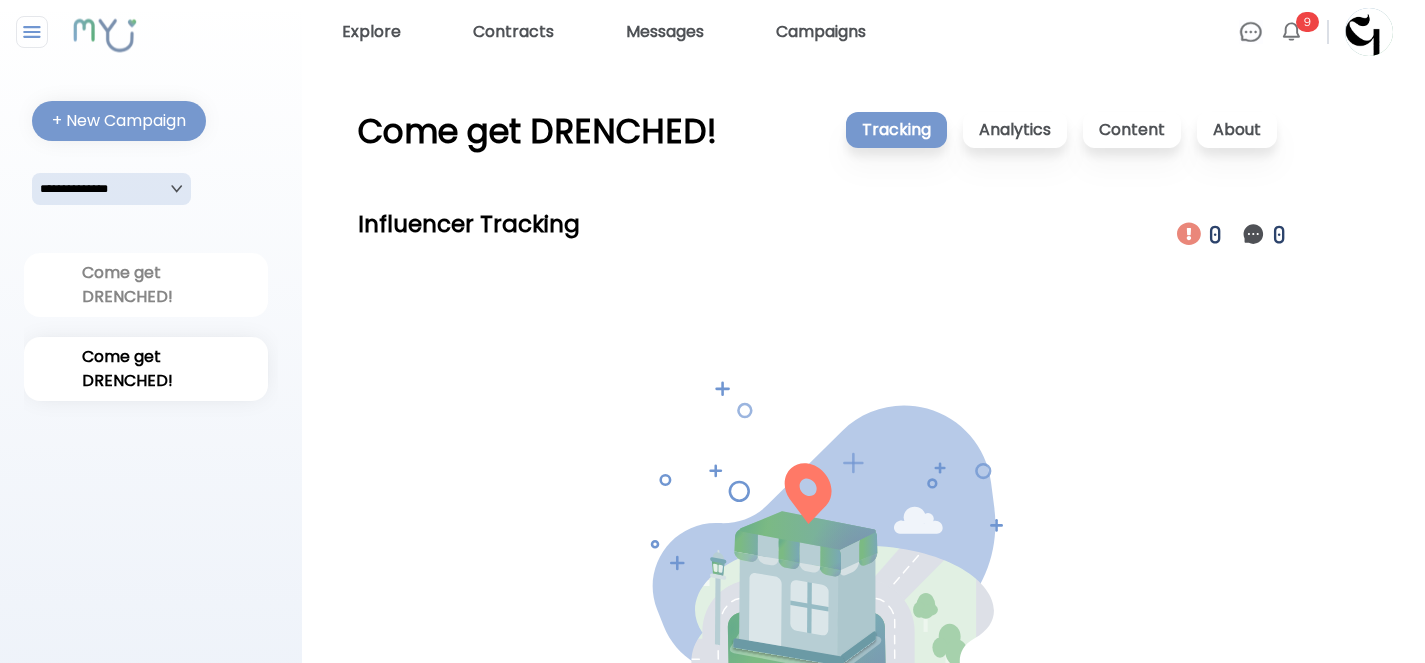 click at bounding box center [1251, 32] 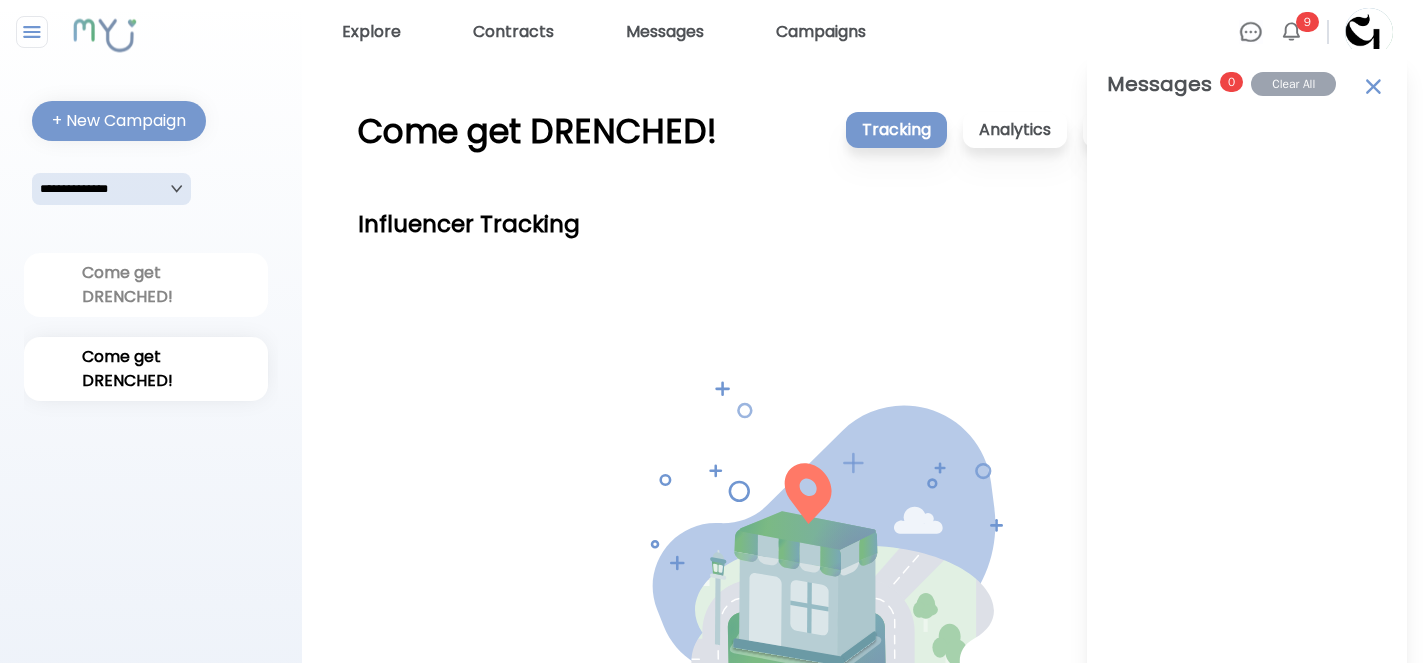 click at bounding box center (1251, 32) 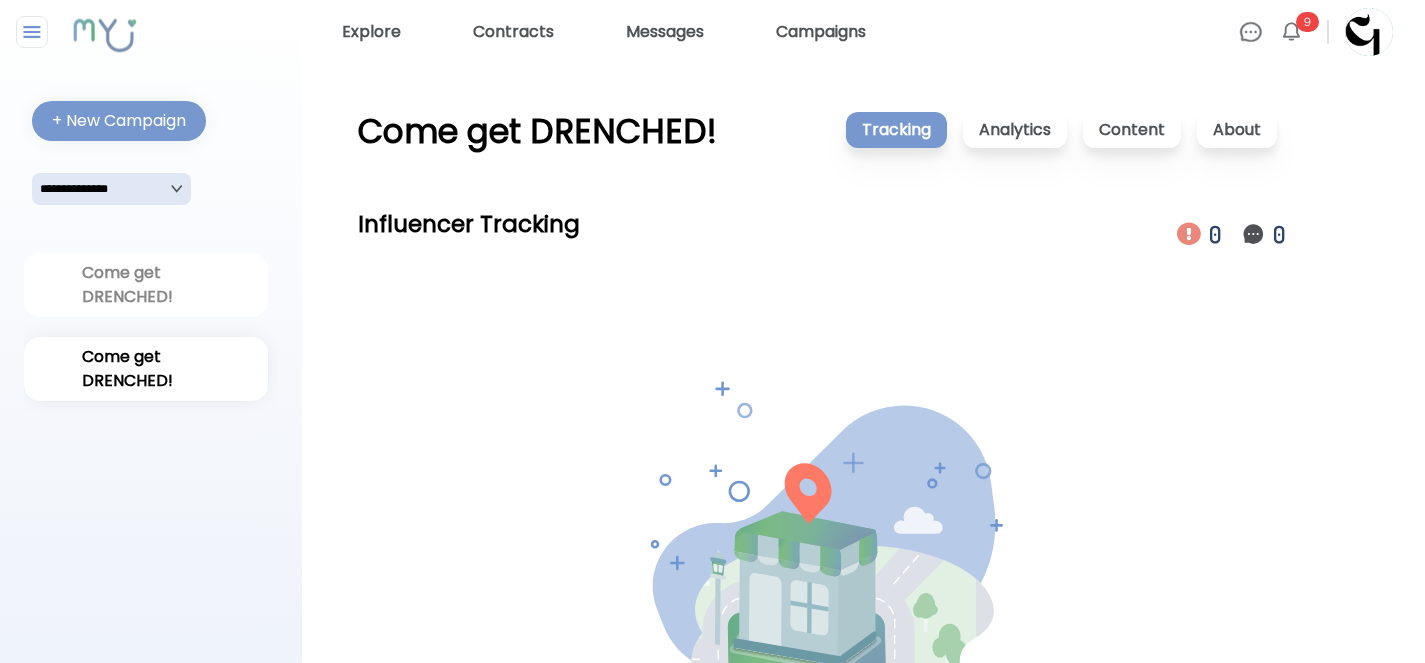 click at bounding box center (1369, 32) 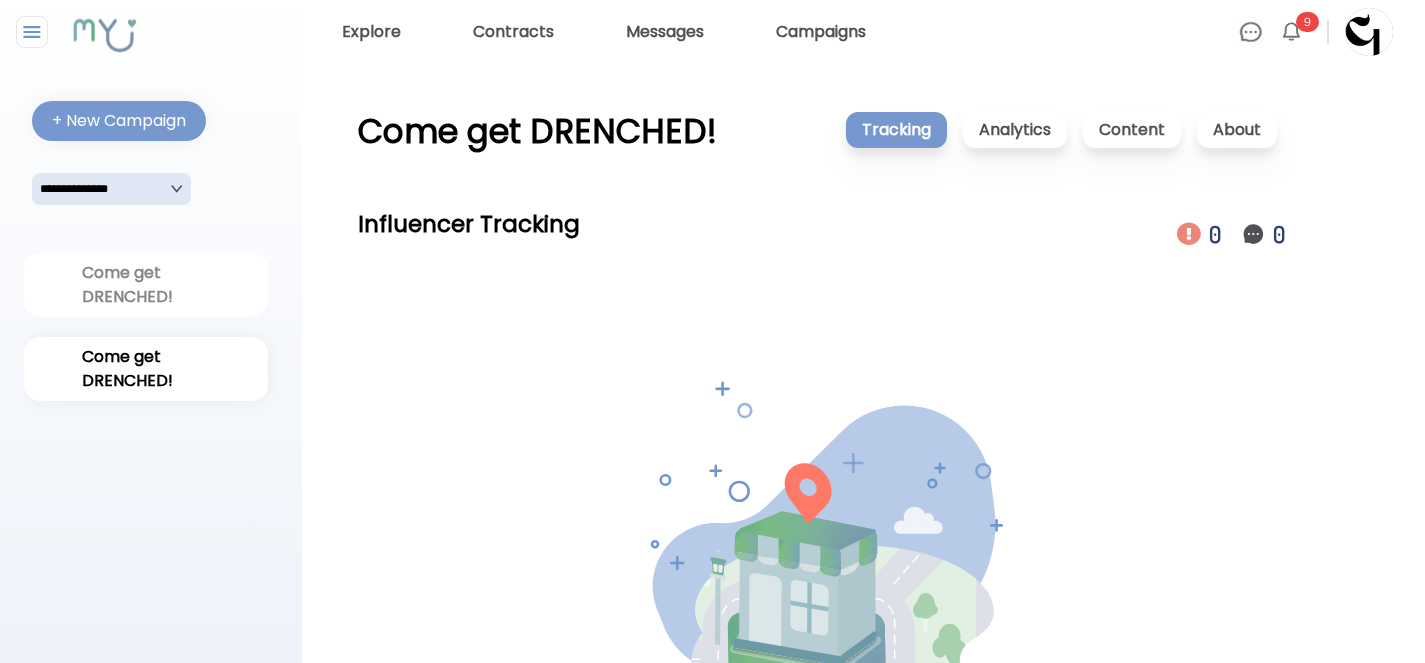 click at bounding box center [1369, 32] 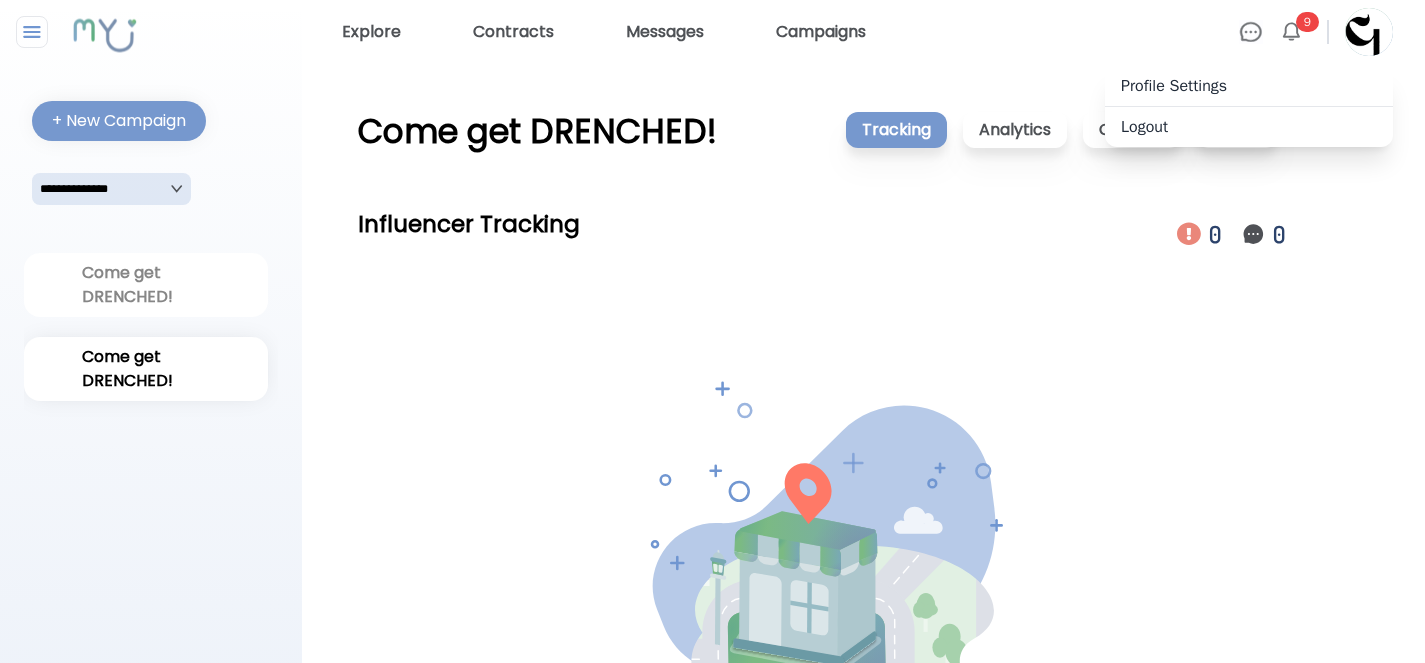click at bounding box center [1369, 32] 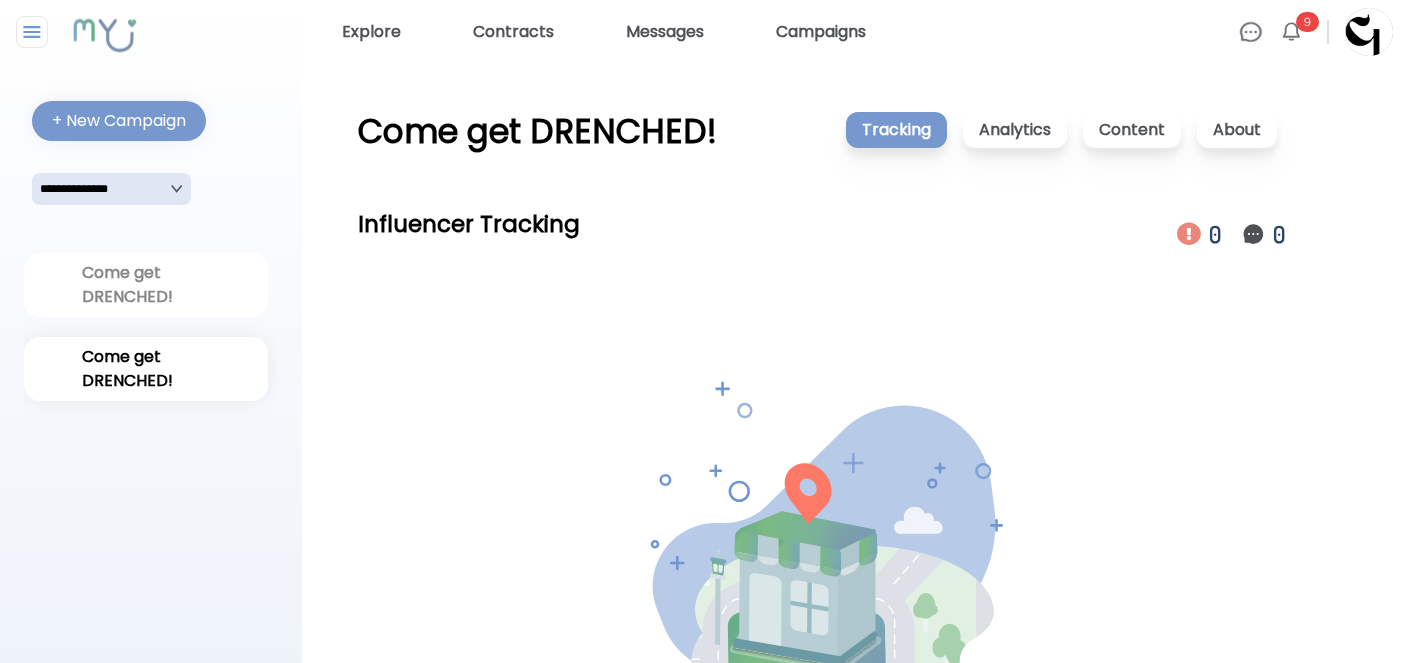 click at bounding box center [1369, 32] 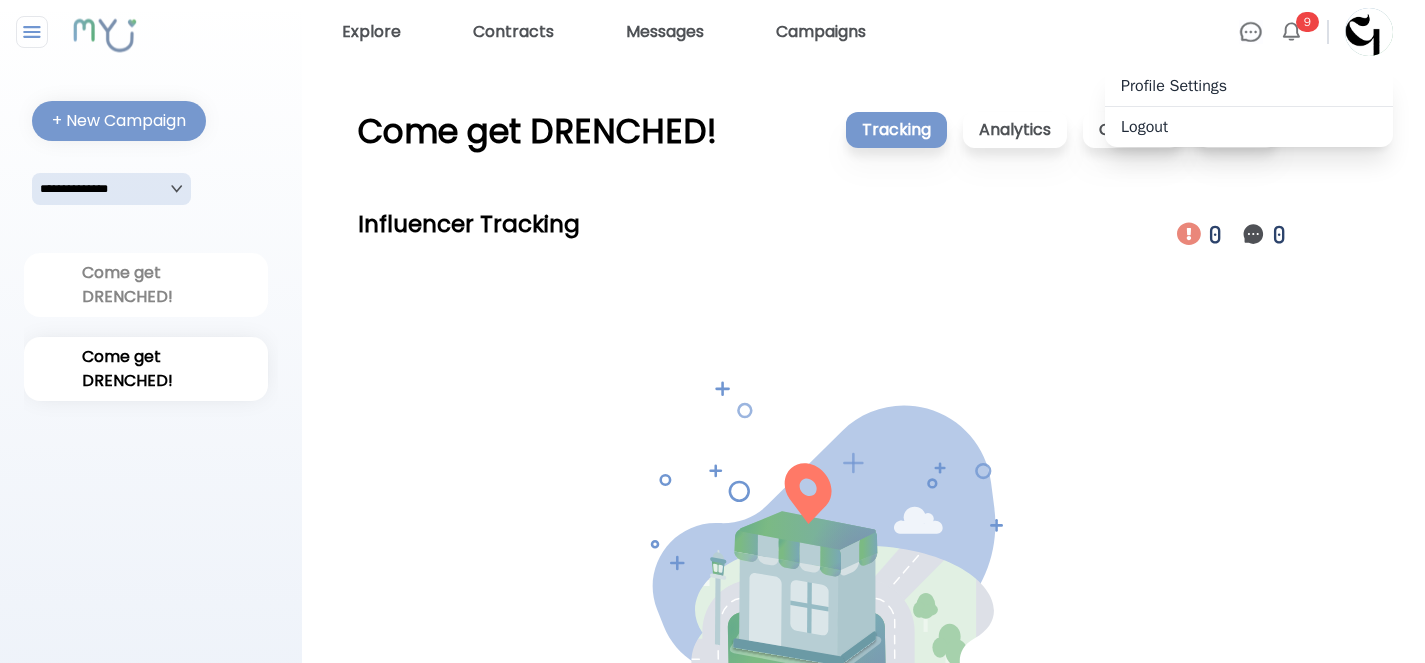 click on "Come get DRENCHED! Tracking Analytics Content About" at bounding box center (819, 148) 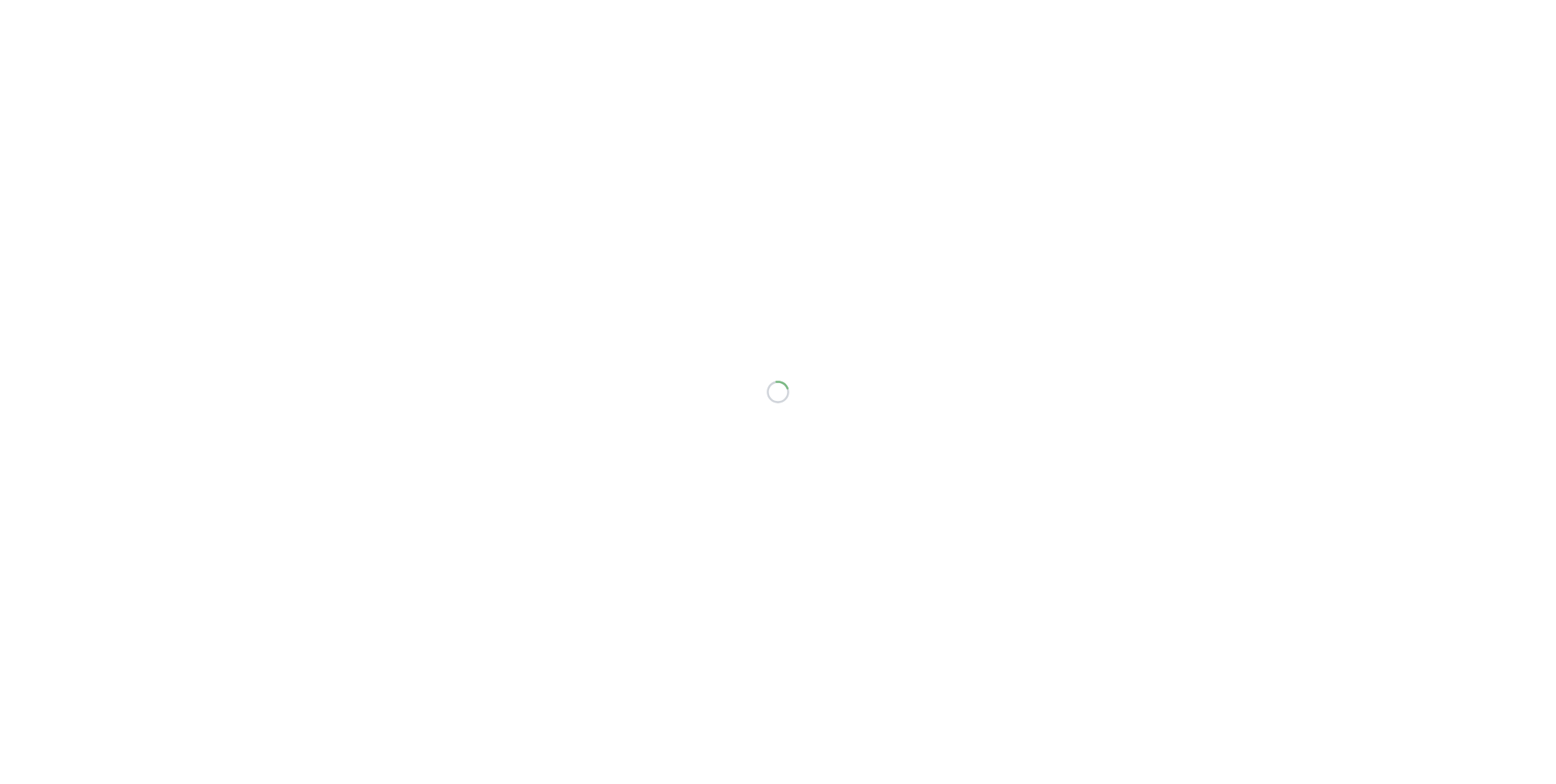 scroll, scrollTop: 0, scrollLeft: 0, axis: both 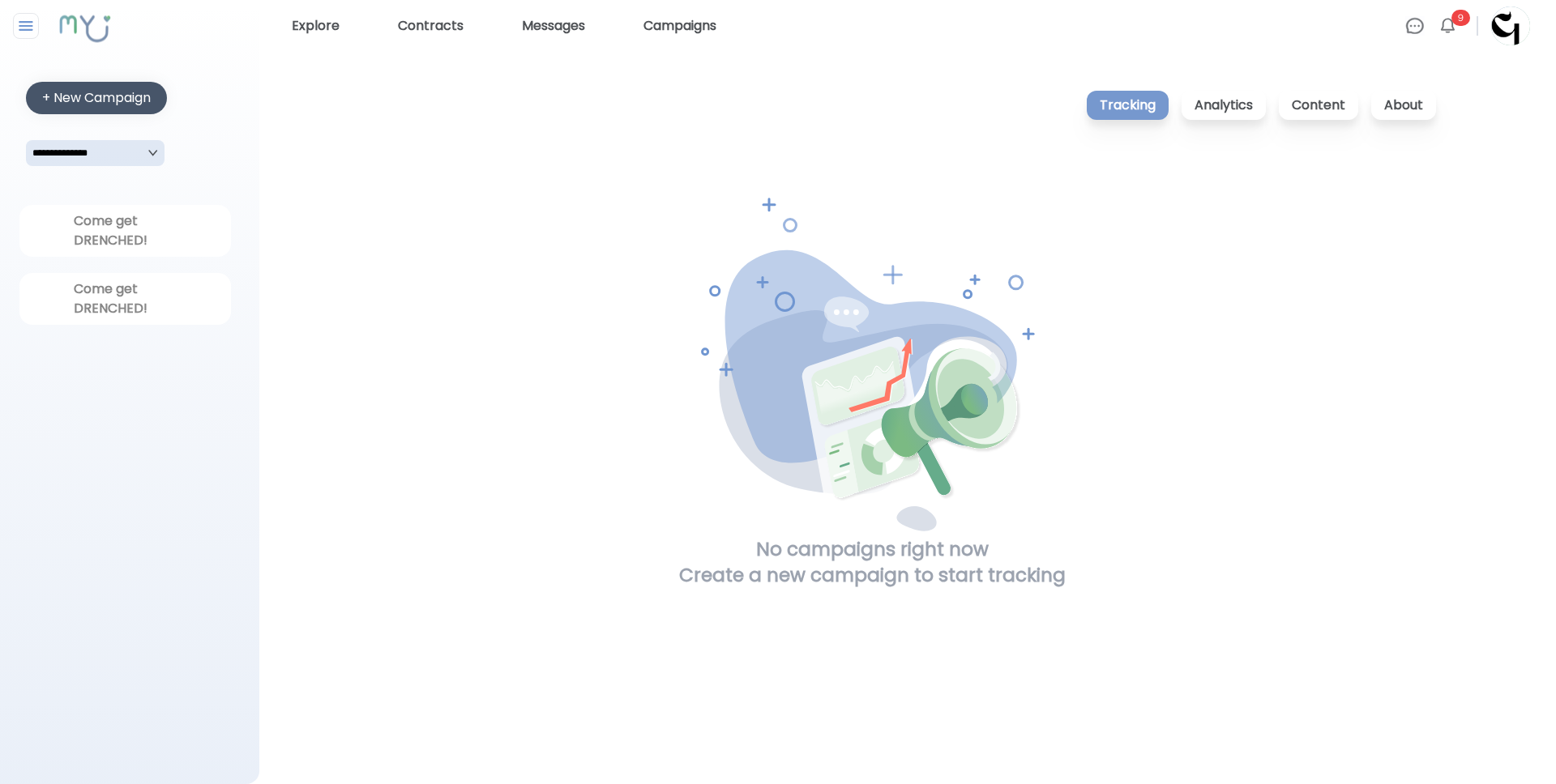 click on "+ New Campaign" at bounding box center (96, 98) 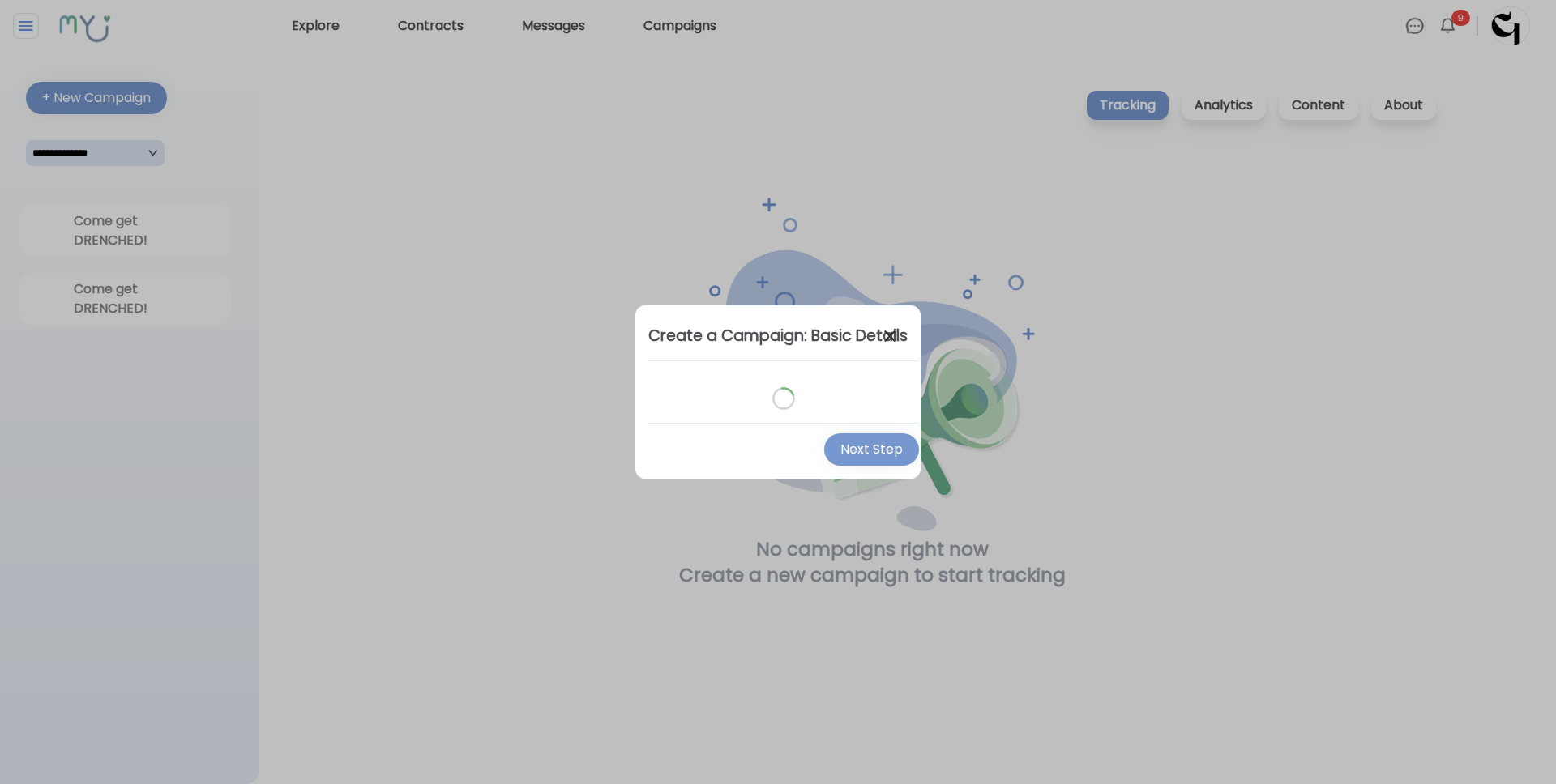 select on "*" 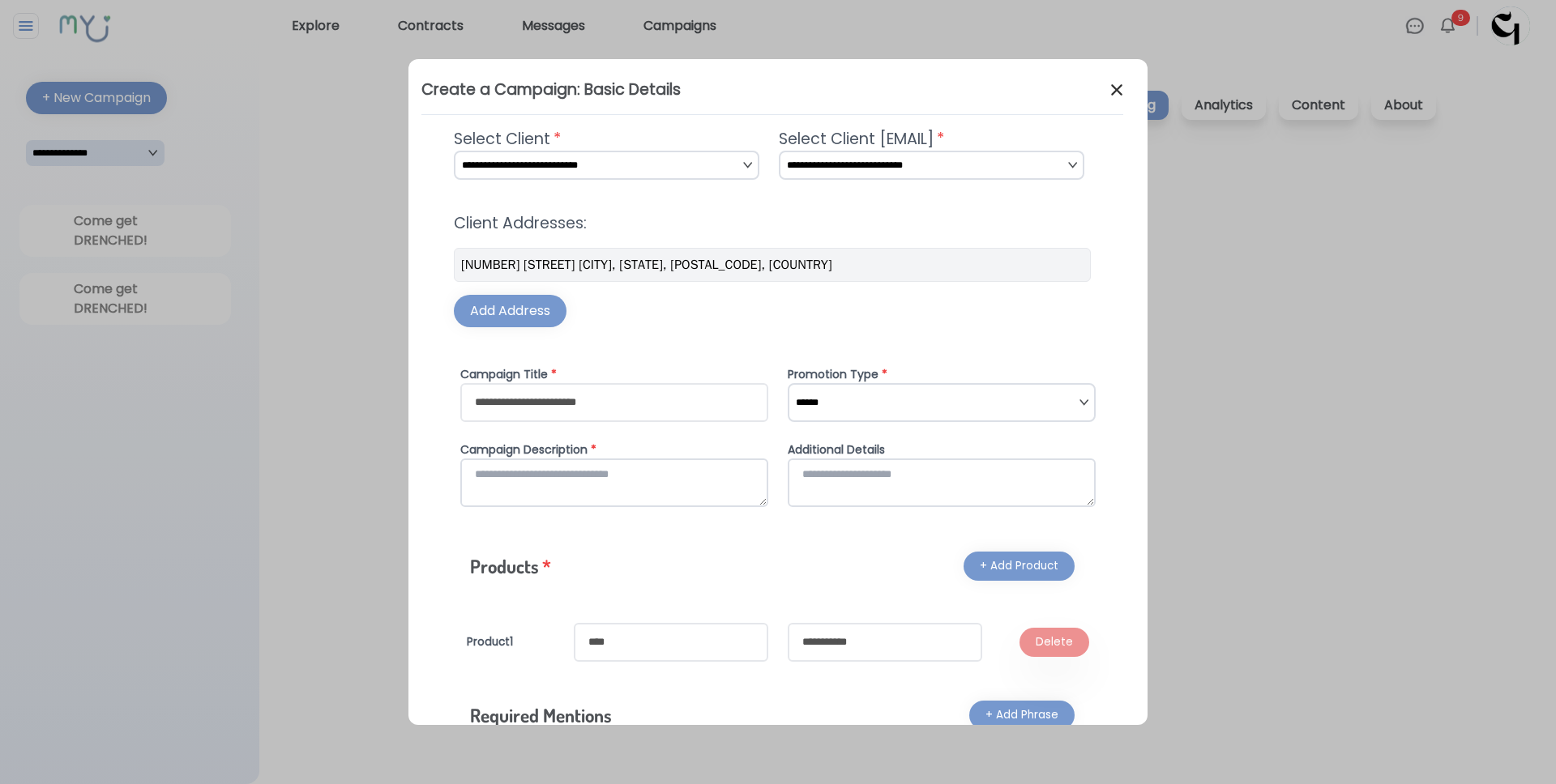 scroll, scrollTop: 8, scrollLeft: 0, axis: vertical 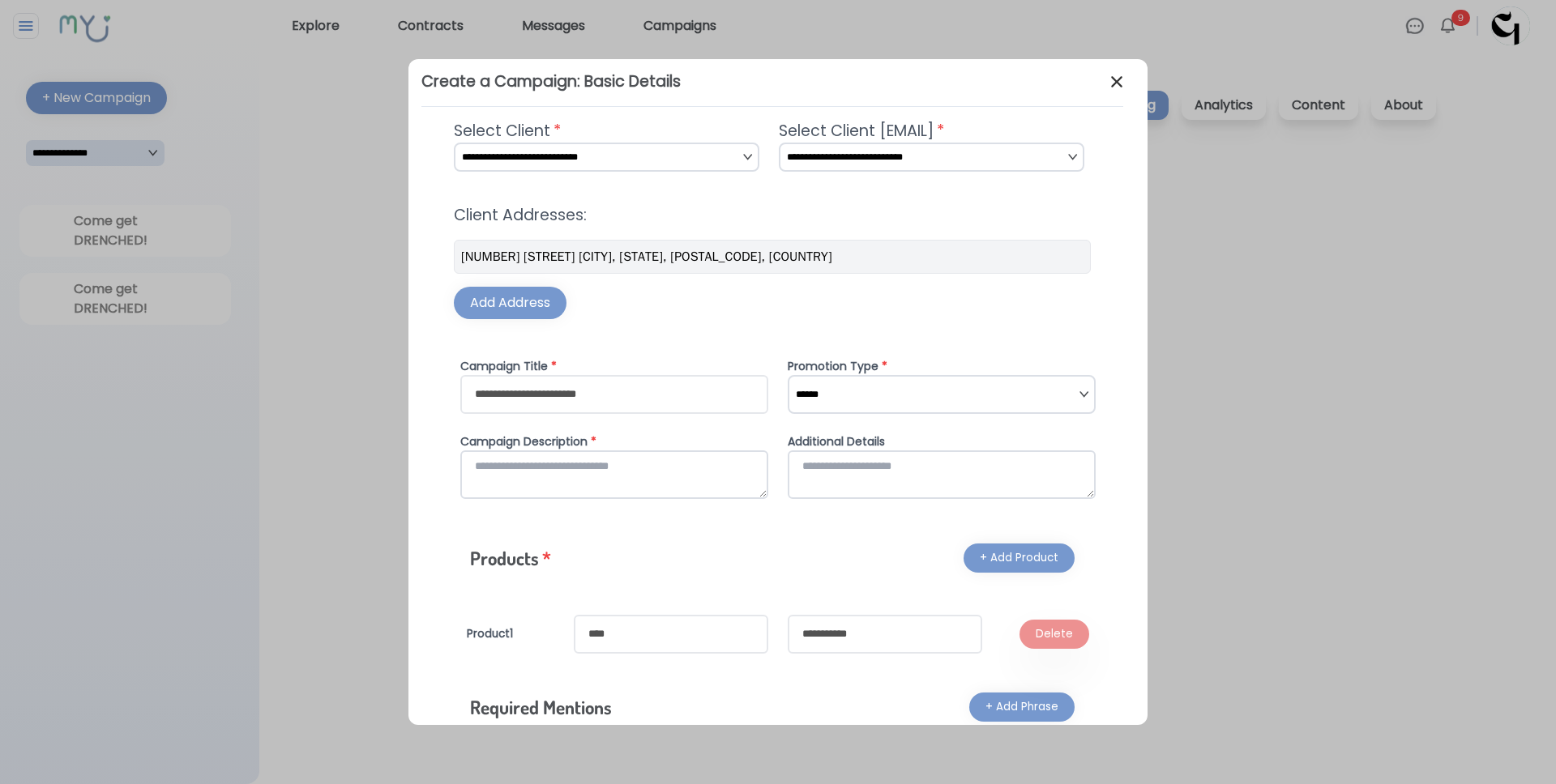 click on "[PASSWORD]" at bounding box center (942, 394) 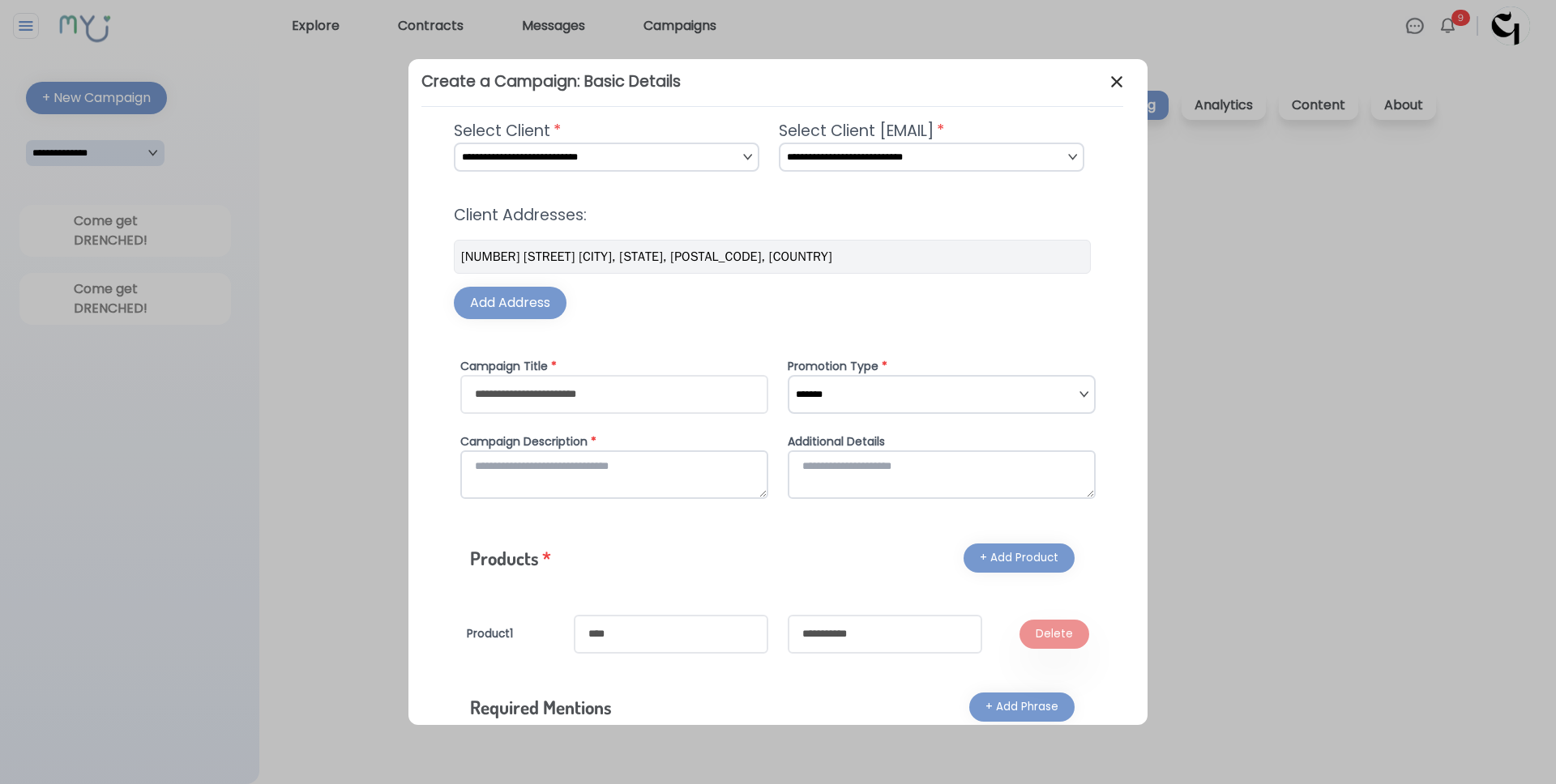 click on "[PASSWORD]" at bounding box center [942, 394] 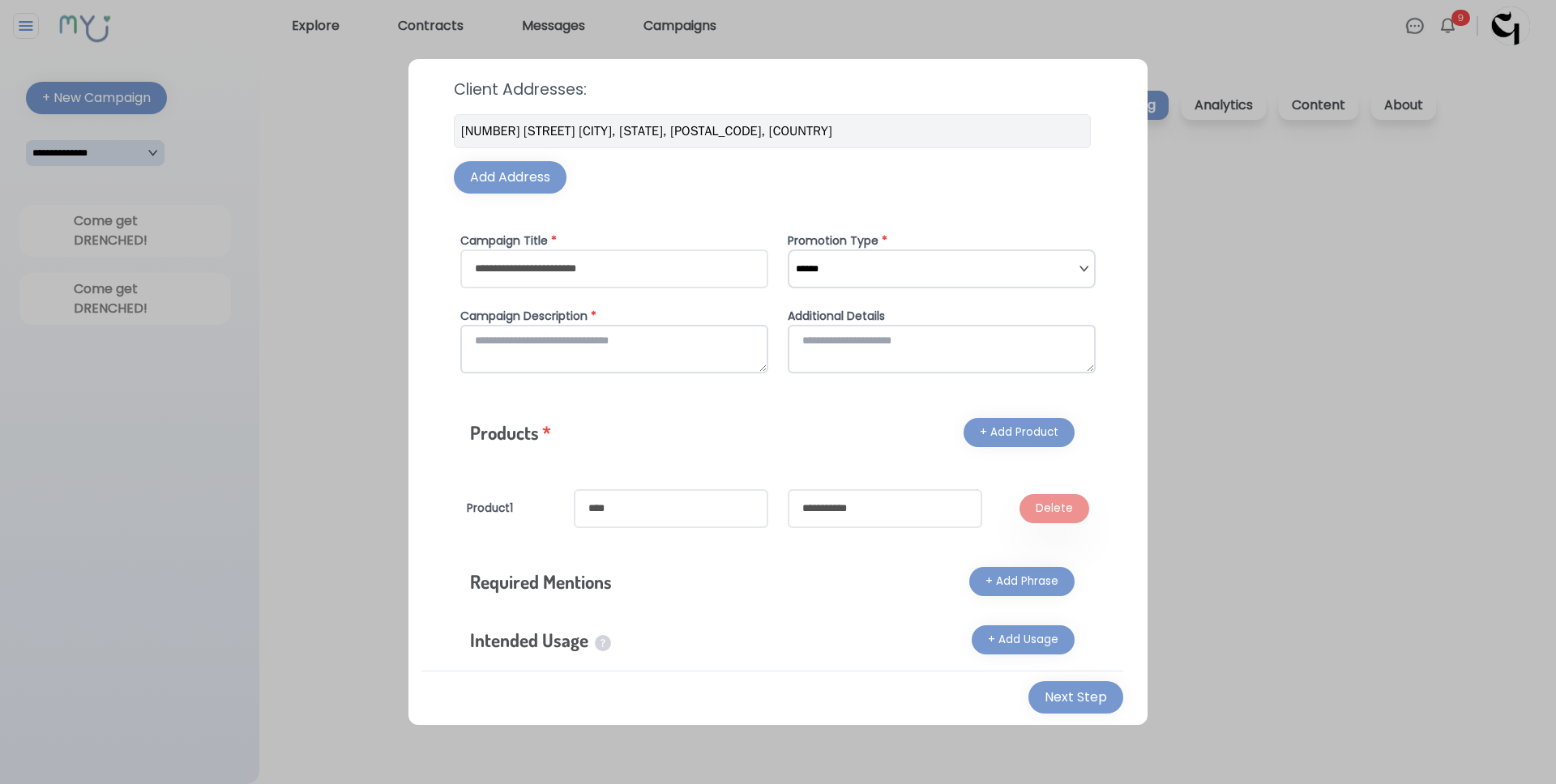 scroll, scrollTop: 0, scrollLeft: 0, axis: both 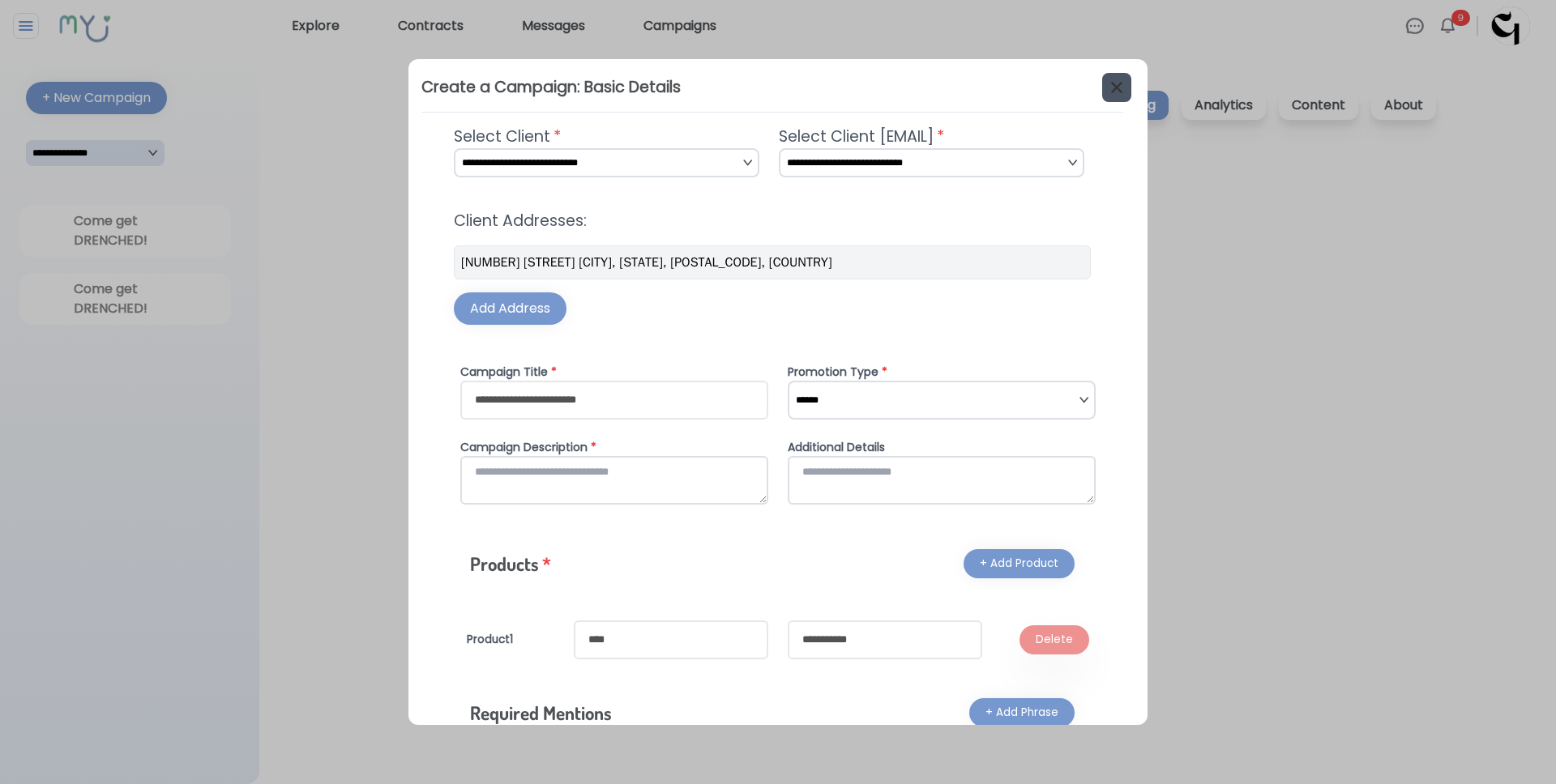 click at bounding box center (1117, 87) 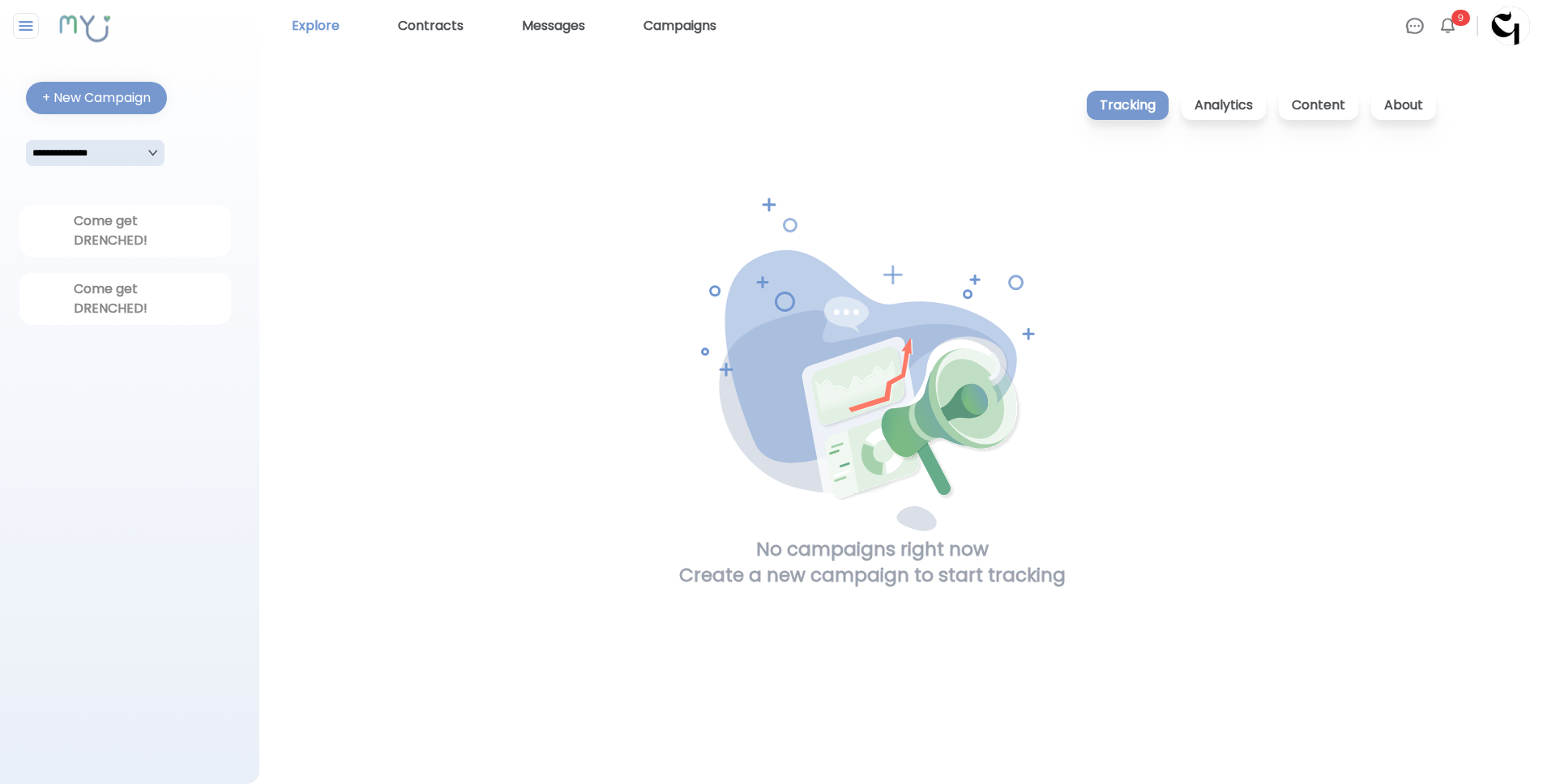 click on "Explore" at bounding box center (315, 26) 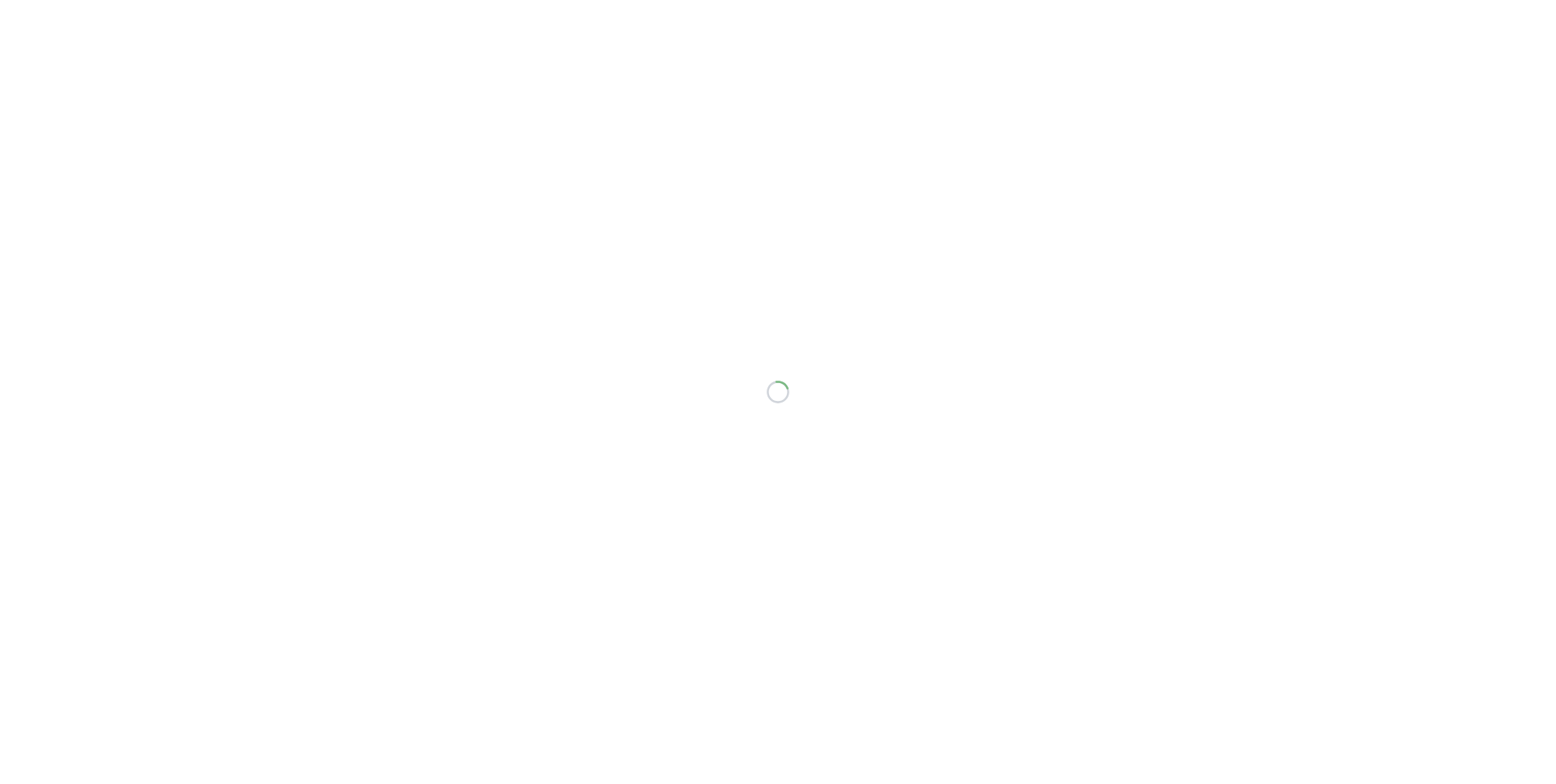 scroll, scrollTop: 0, scrollLeft: 0, axis: both 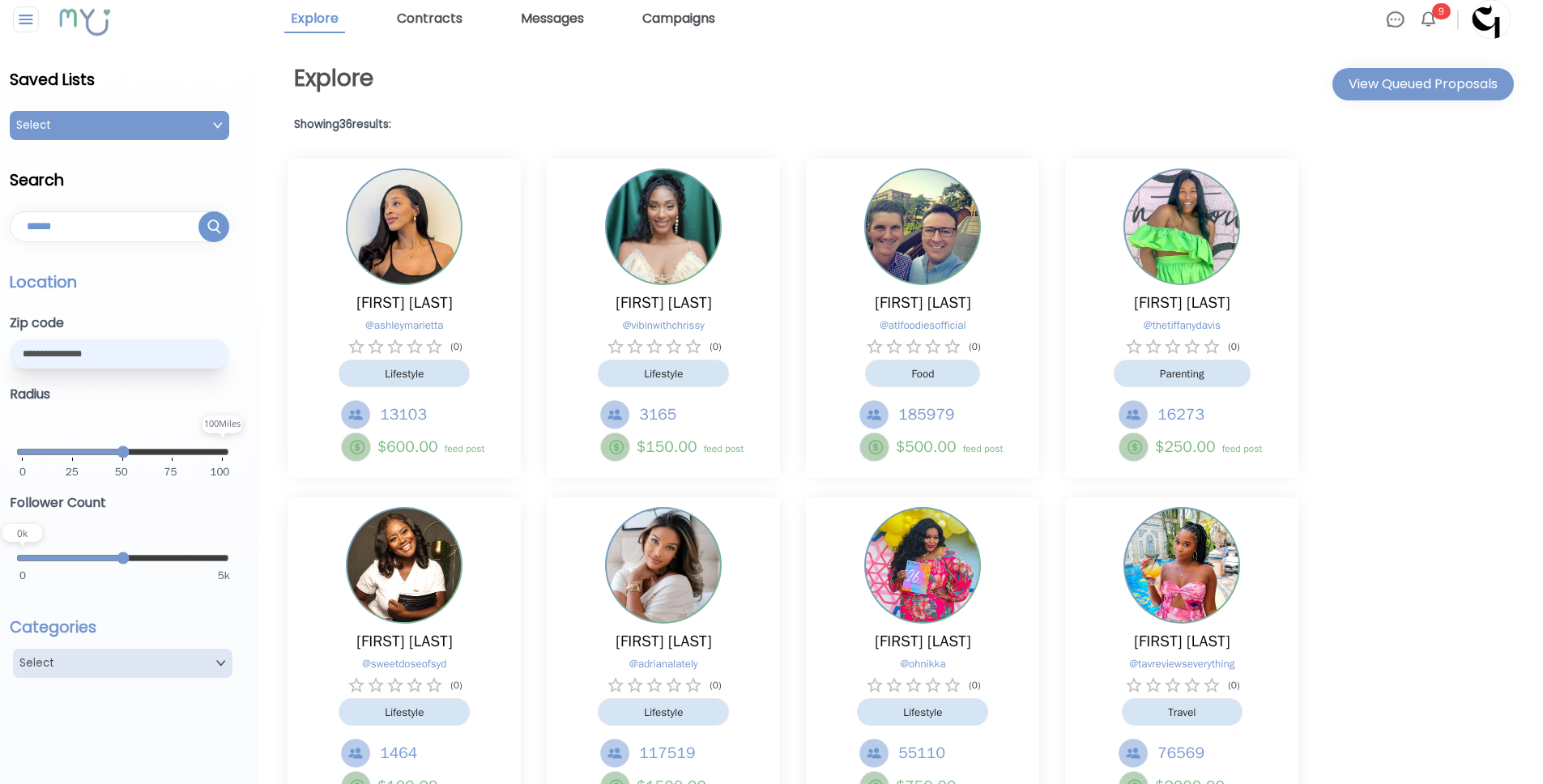click at bounding box center (119, 227) 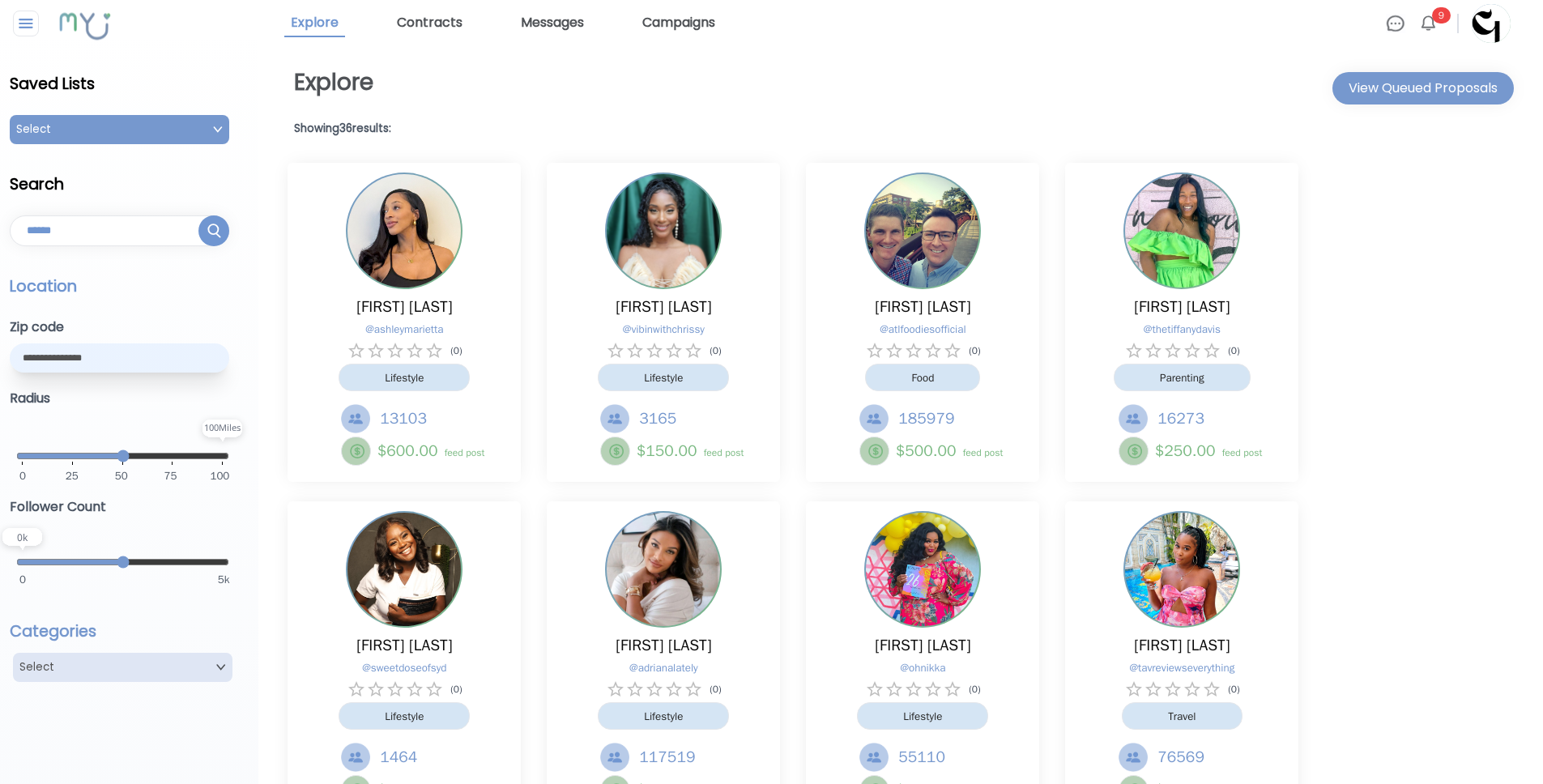 scroll, scrollTop: 4, scrollLeft: 0, axis: vertical 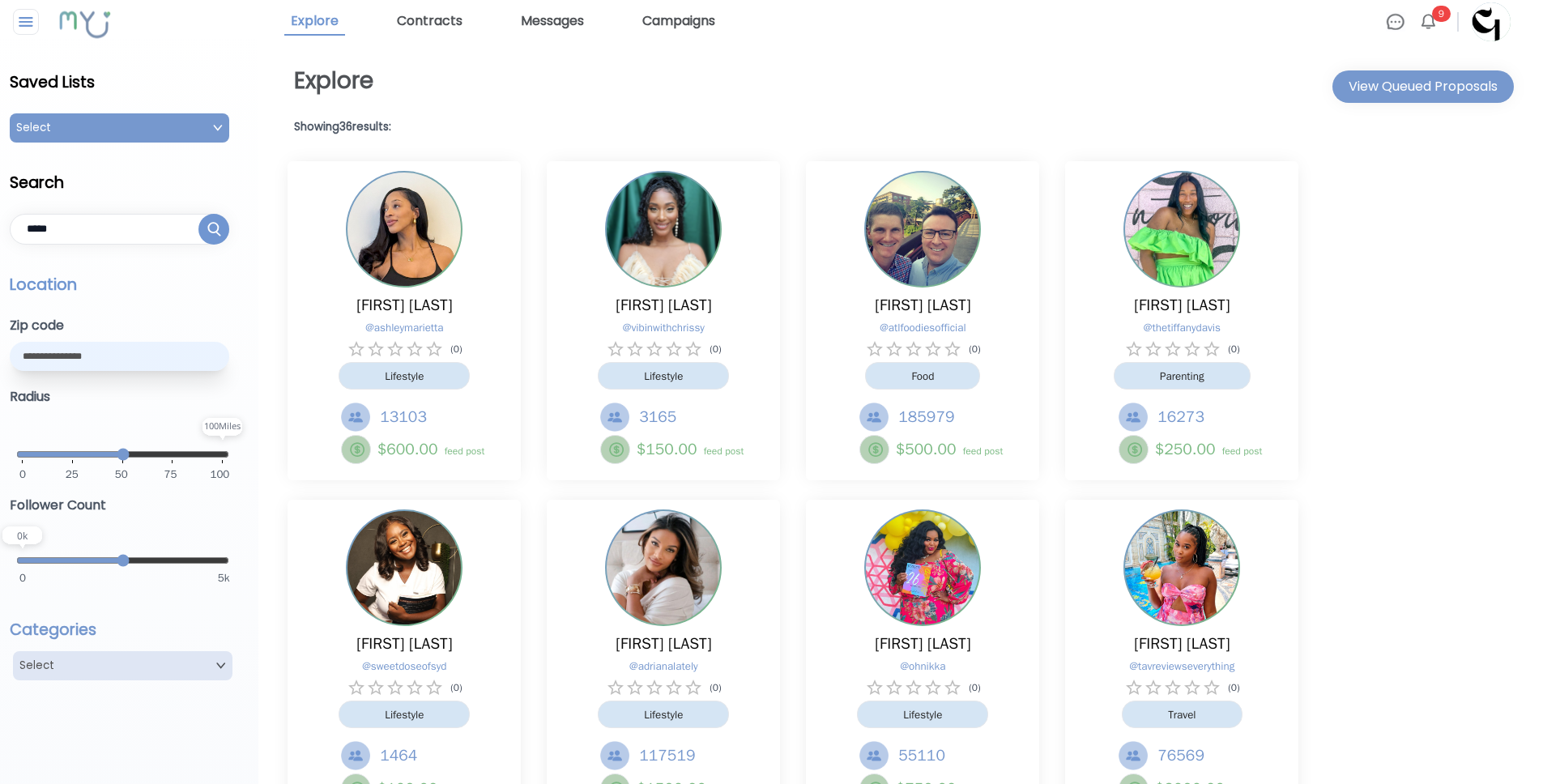 type on "*****" 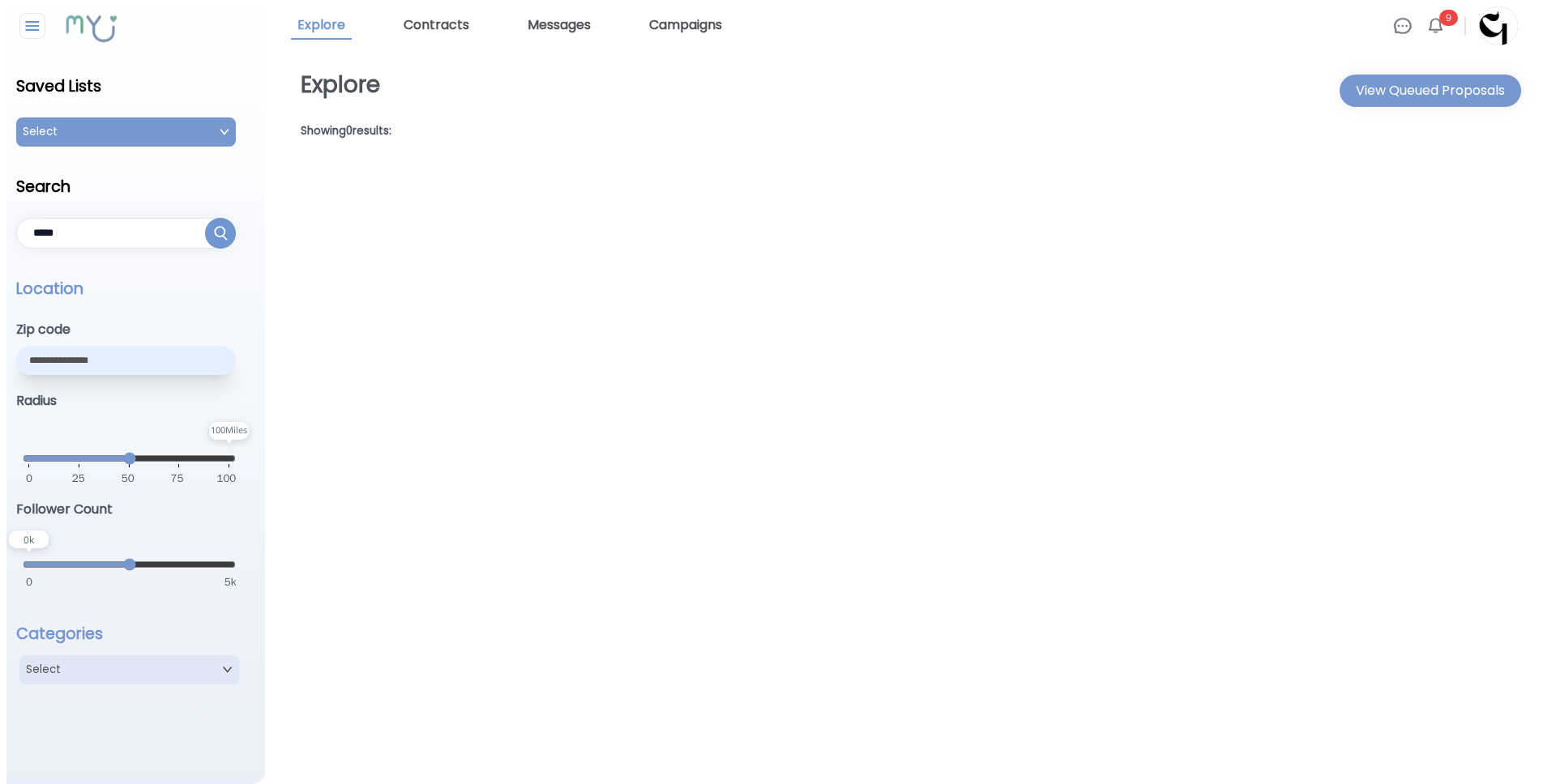 scroll, scrollTop: 0, scrollLeft: 0, axis: both 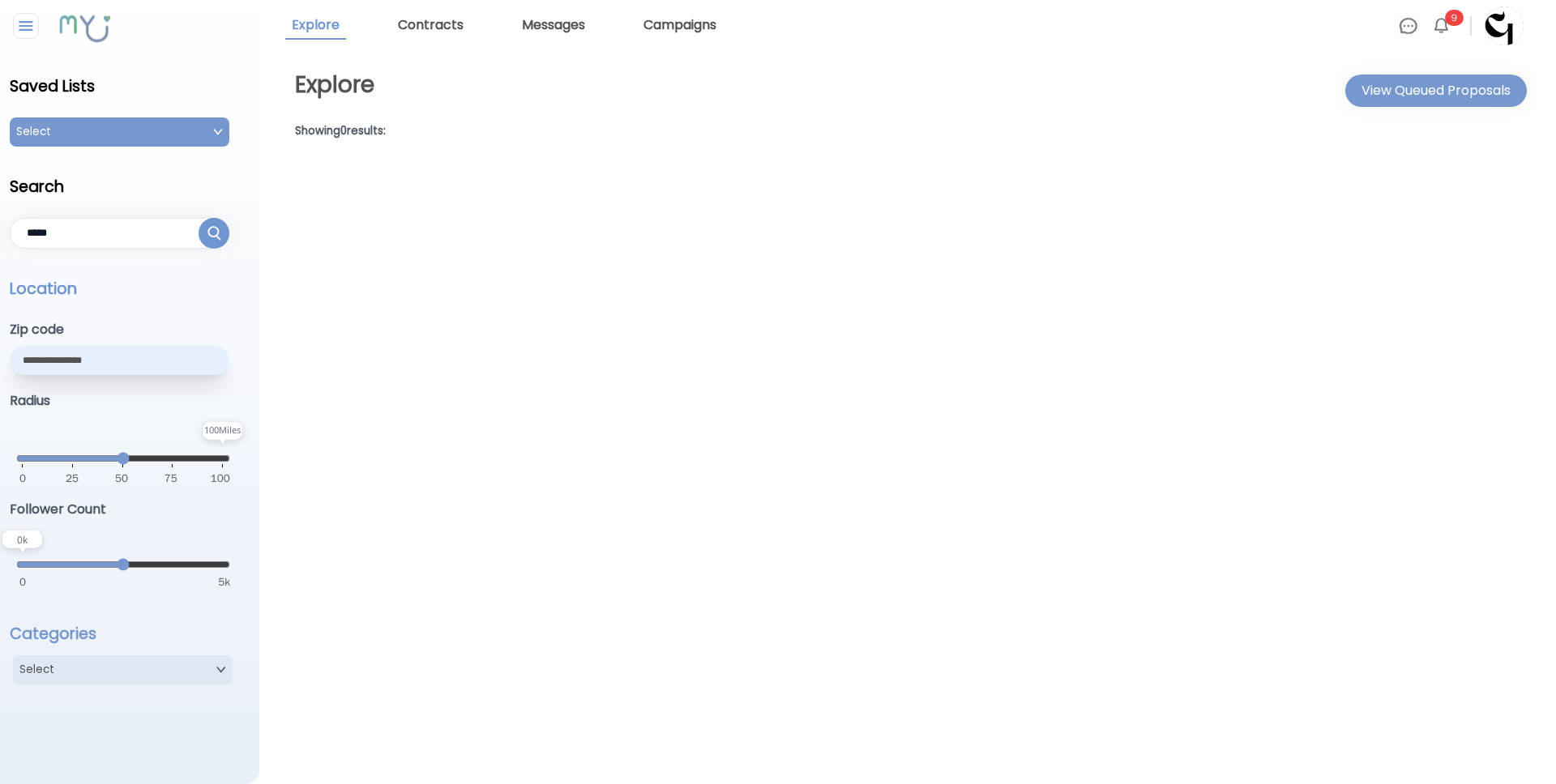 drag, startPoint x: 60, startPoint y: 244, endPoint x: -27, endPoint y: 228, distance: 88.45903 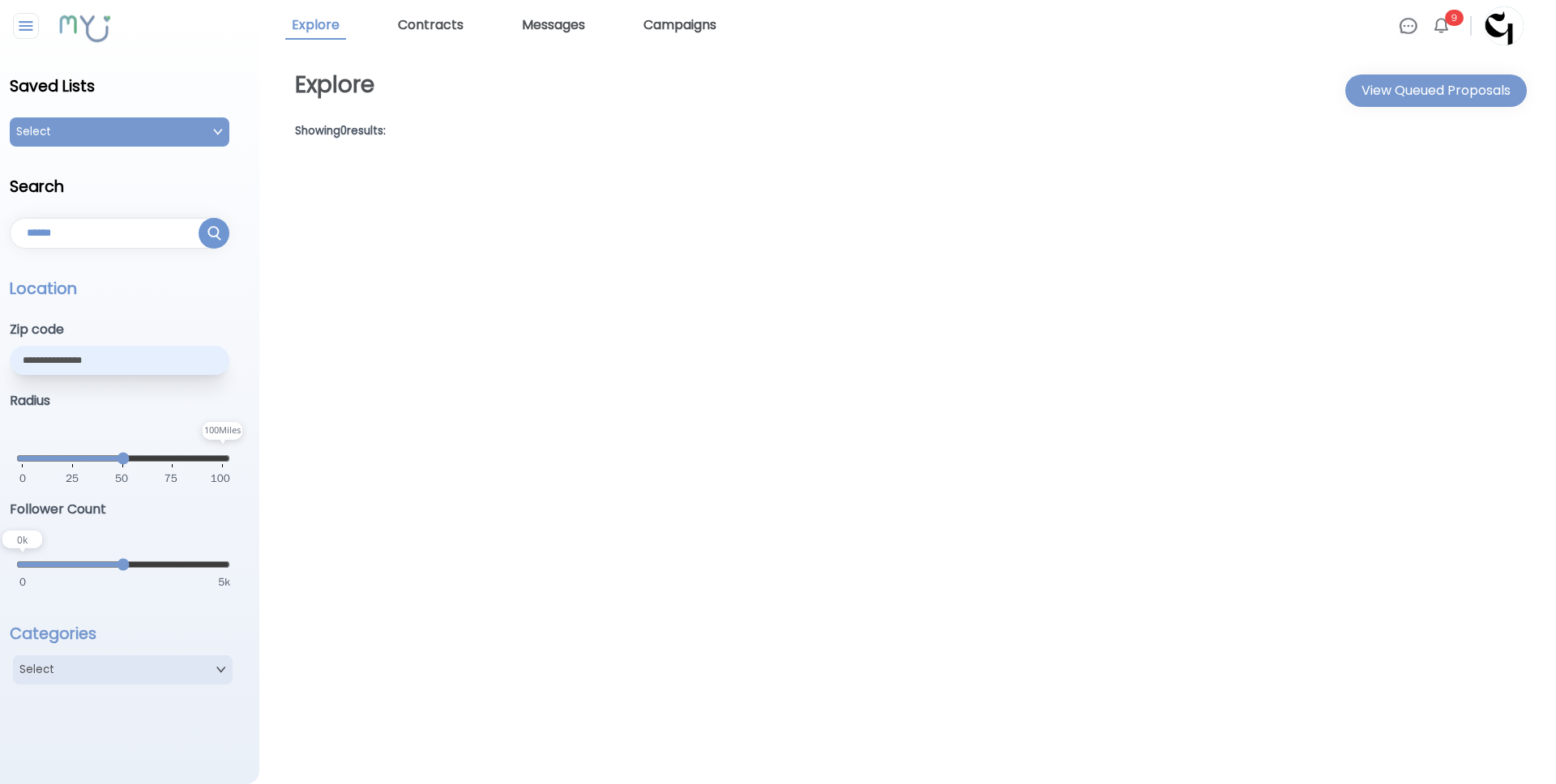 click at bounding box center (119, 233) 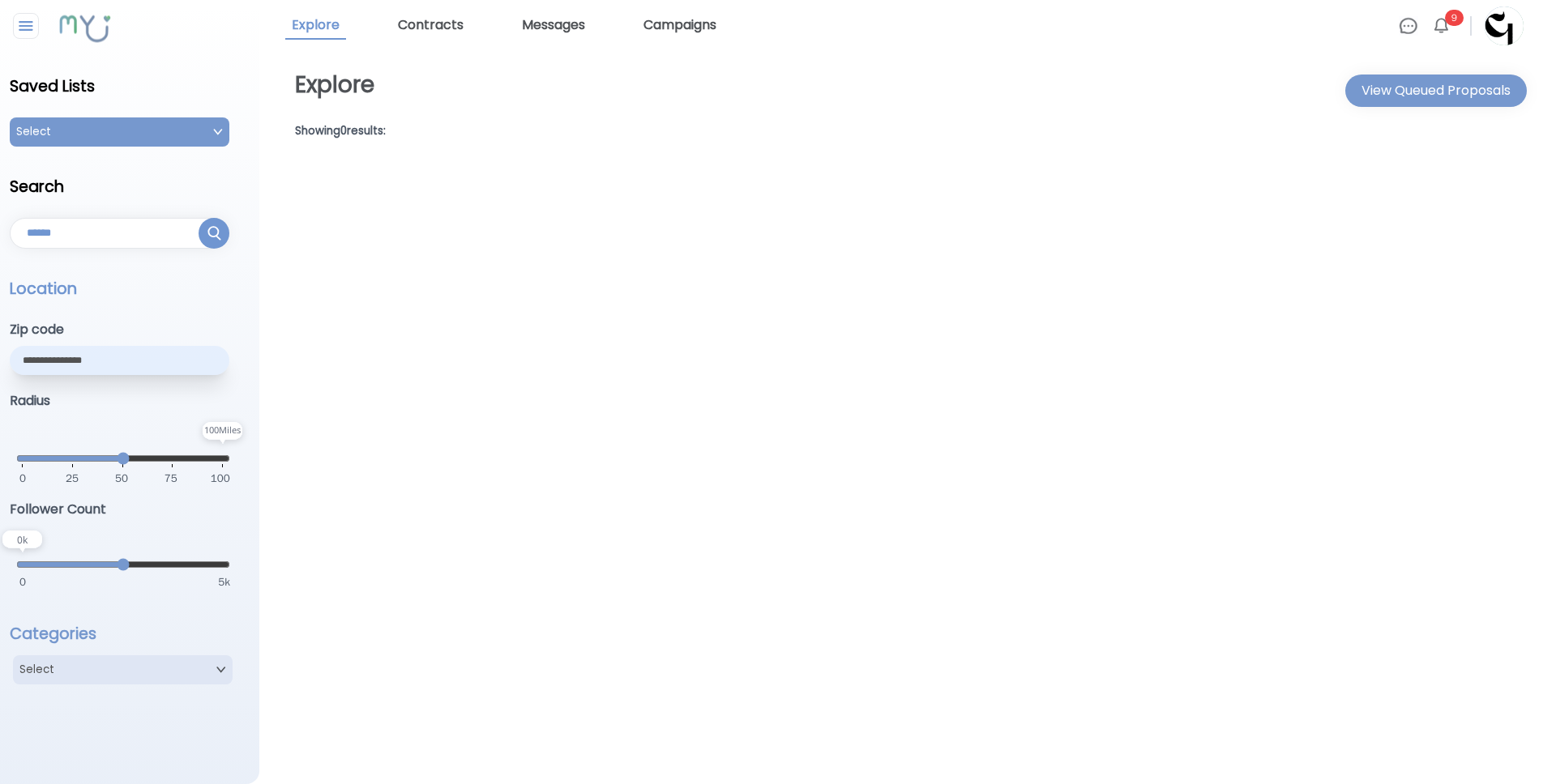 type 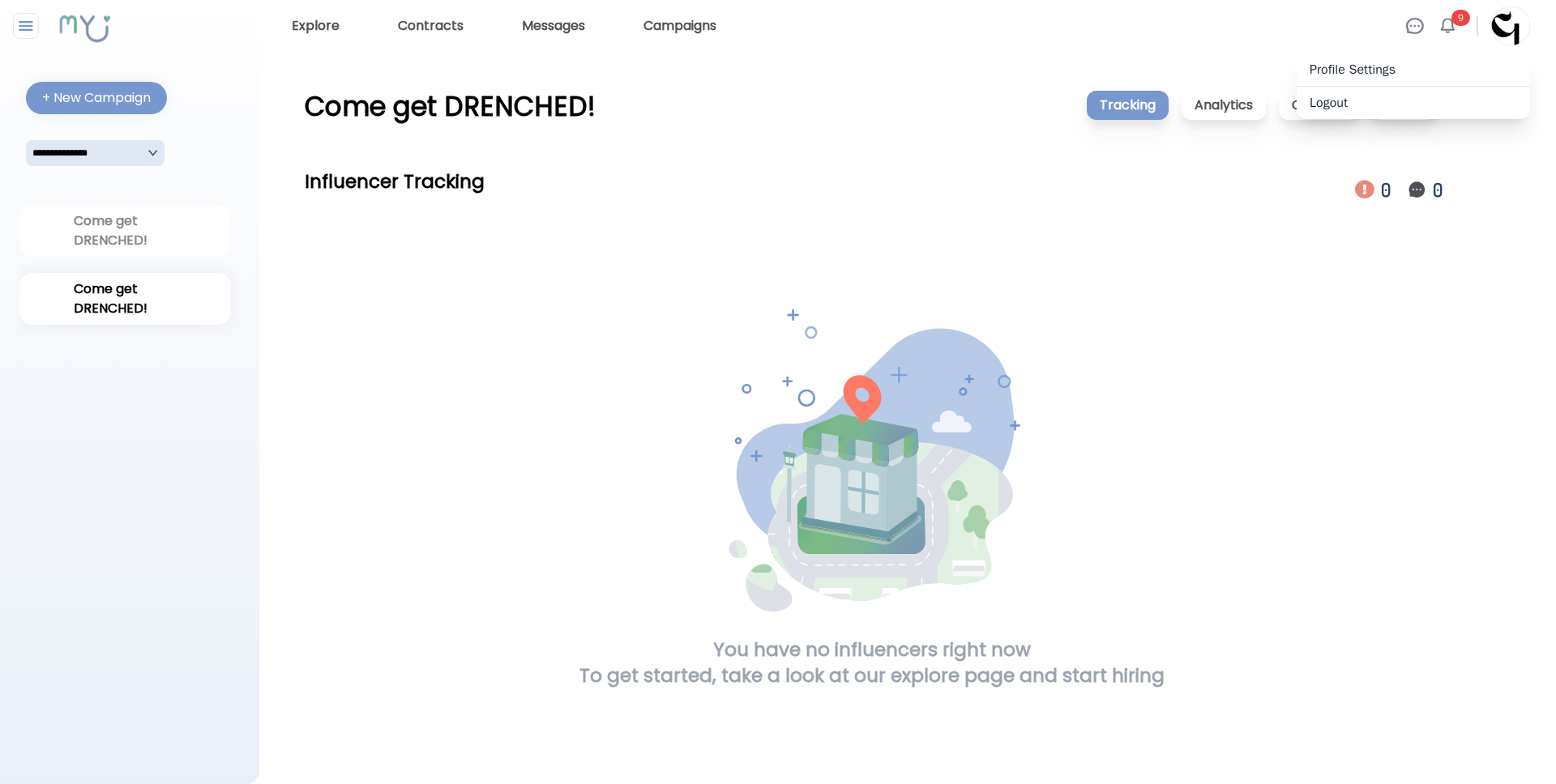 scroll, scrollTop: 0, scrollLeft: 0, axis: both 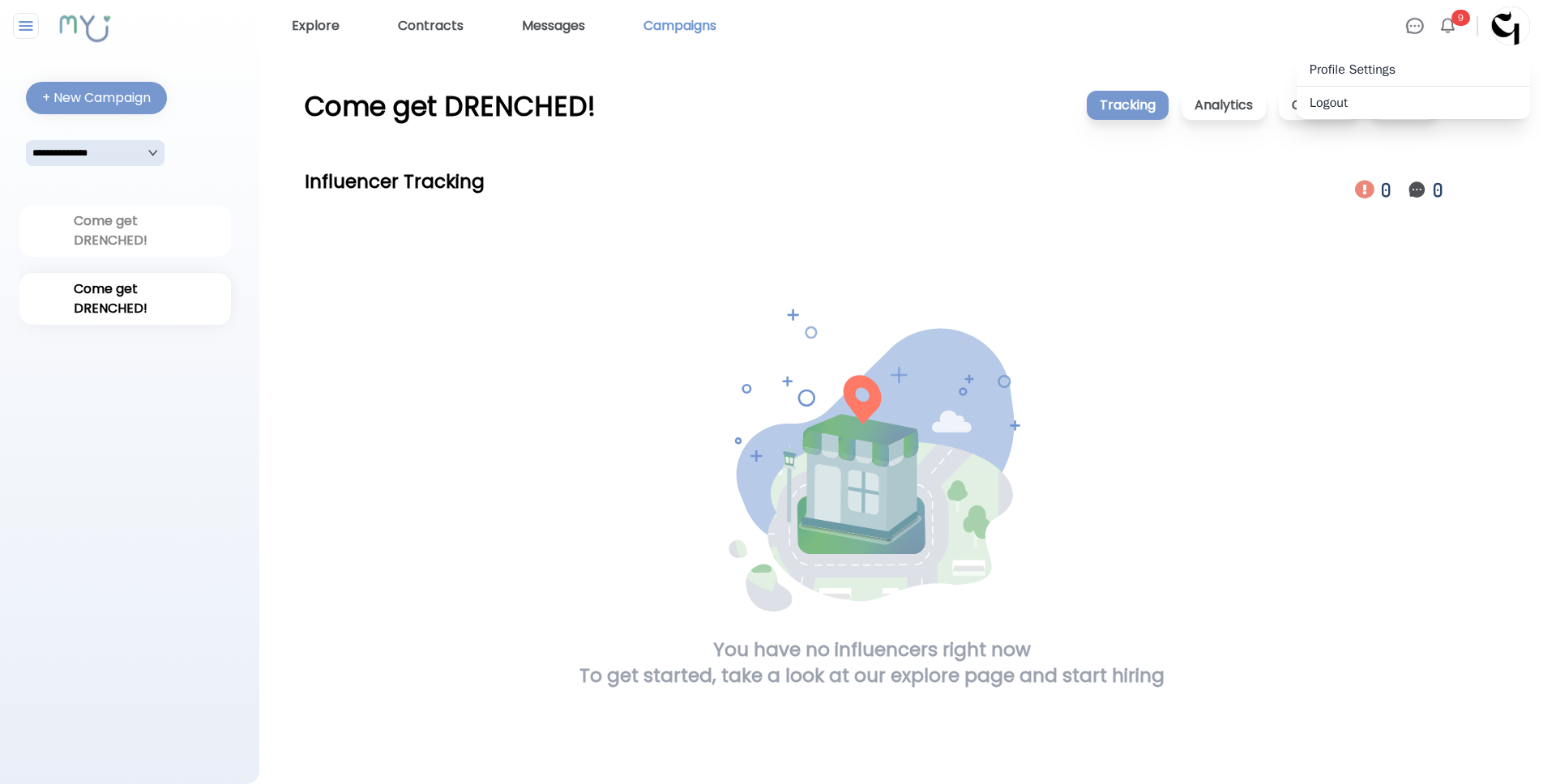 click on "Campaigns" at bounding box center [680, 26] 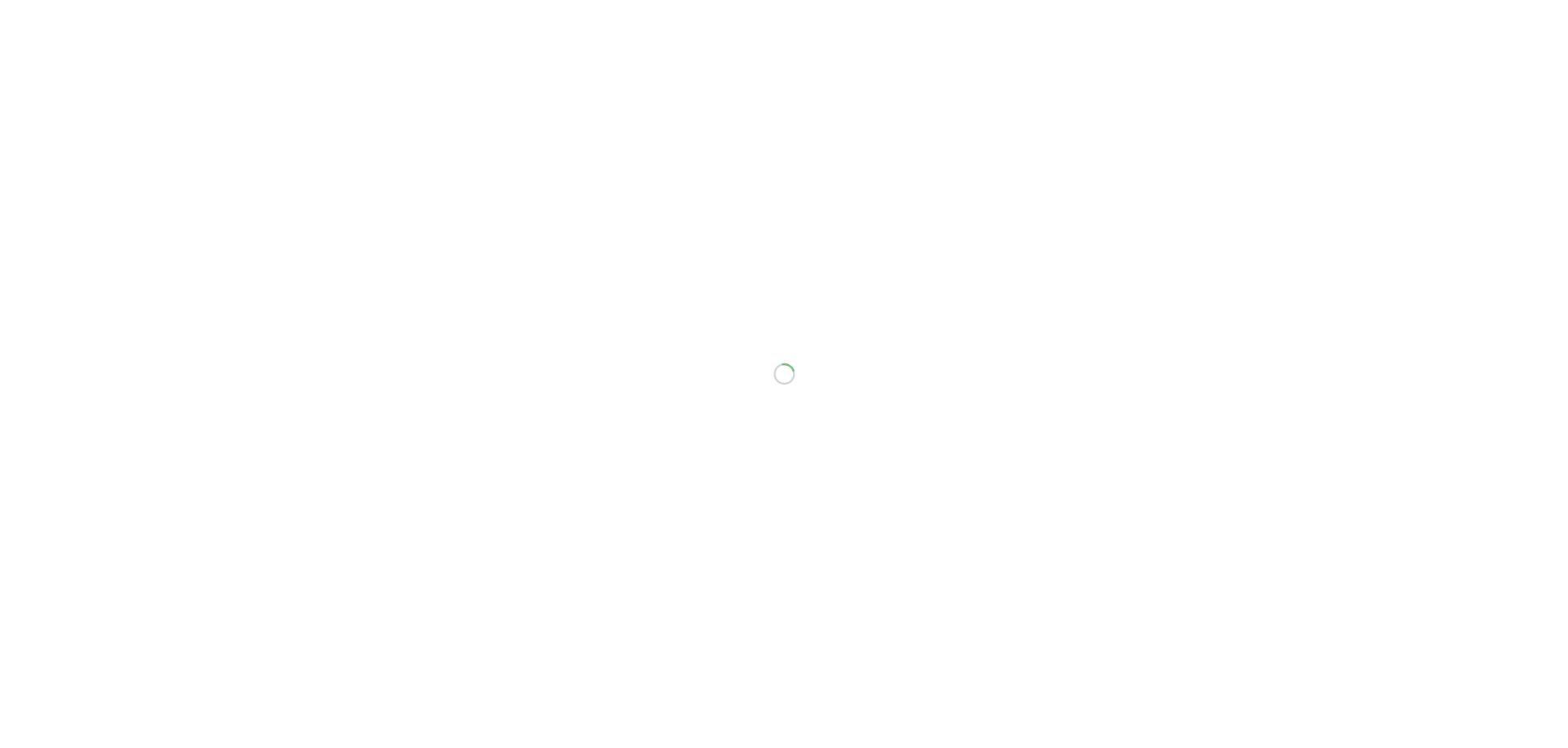 scroll, scrollTop: 0, scrollLeft: 0, axis: both 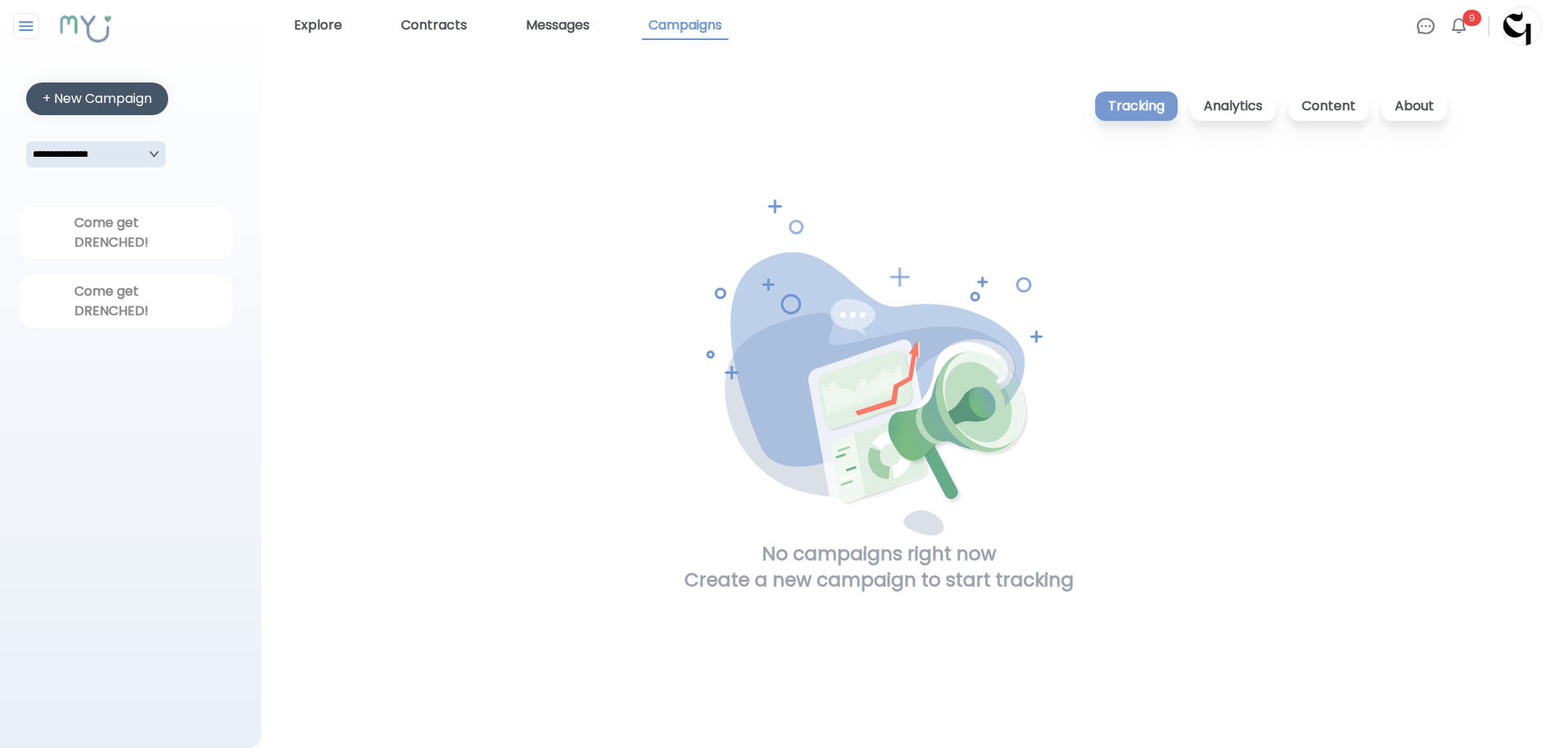 click on "+ New Campaign" at bounding box center [97, 99] 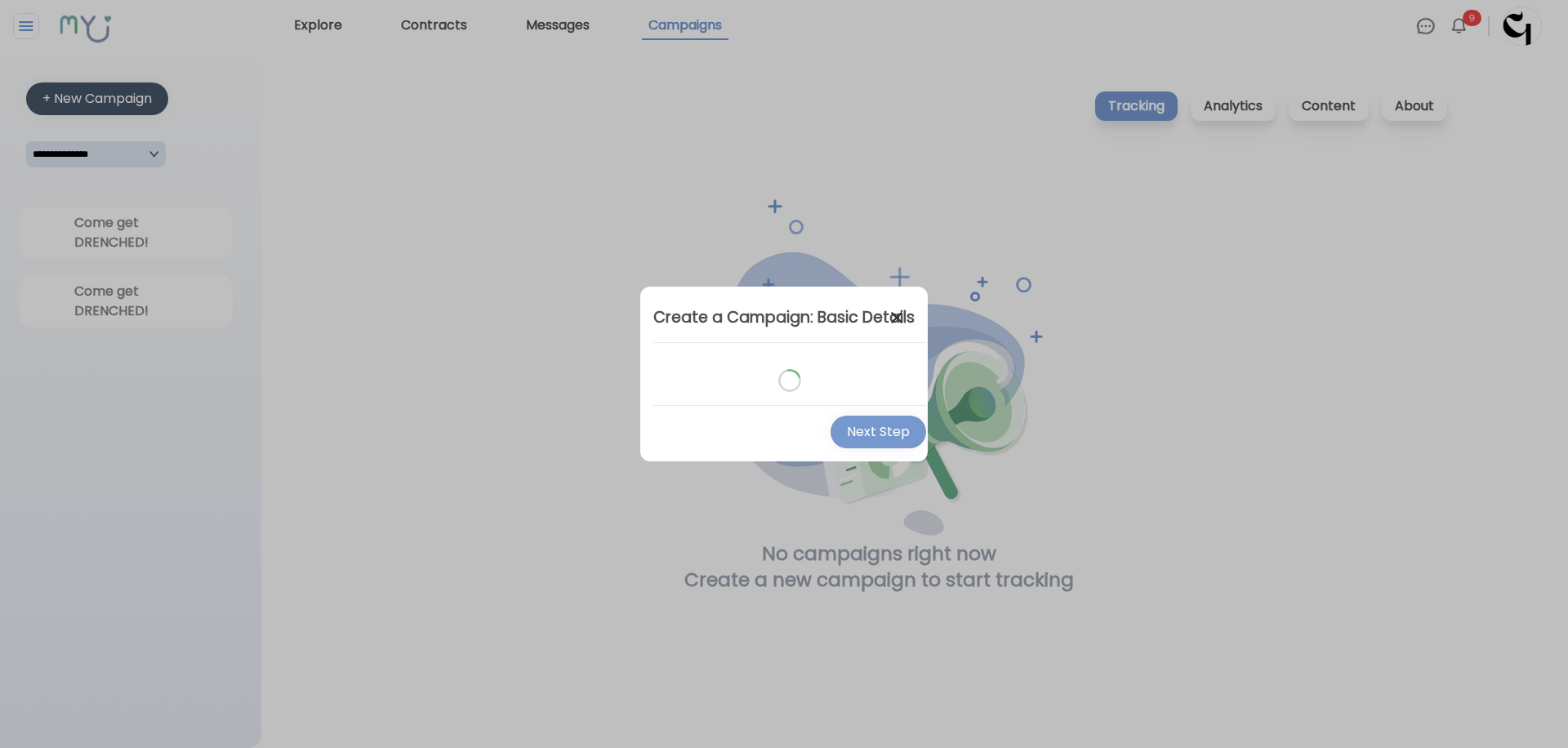 select on "*" 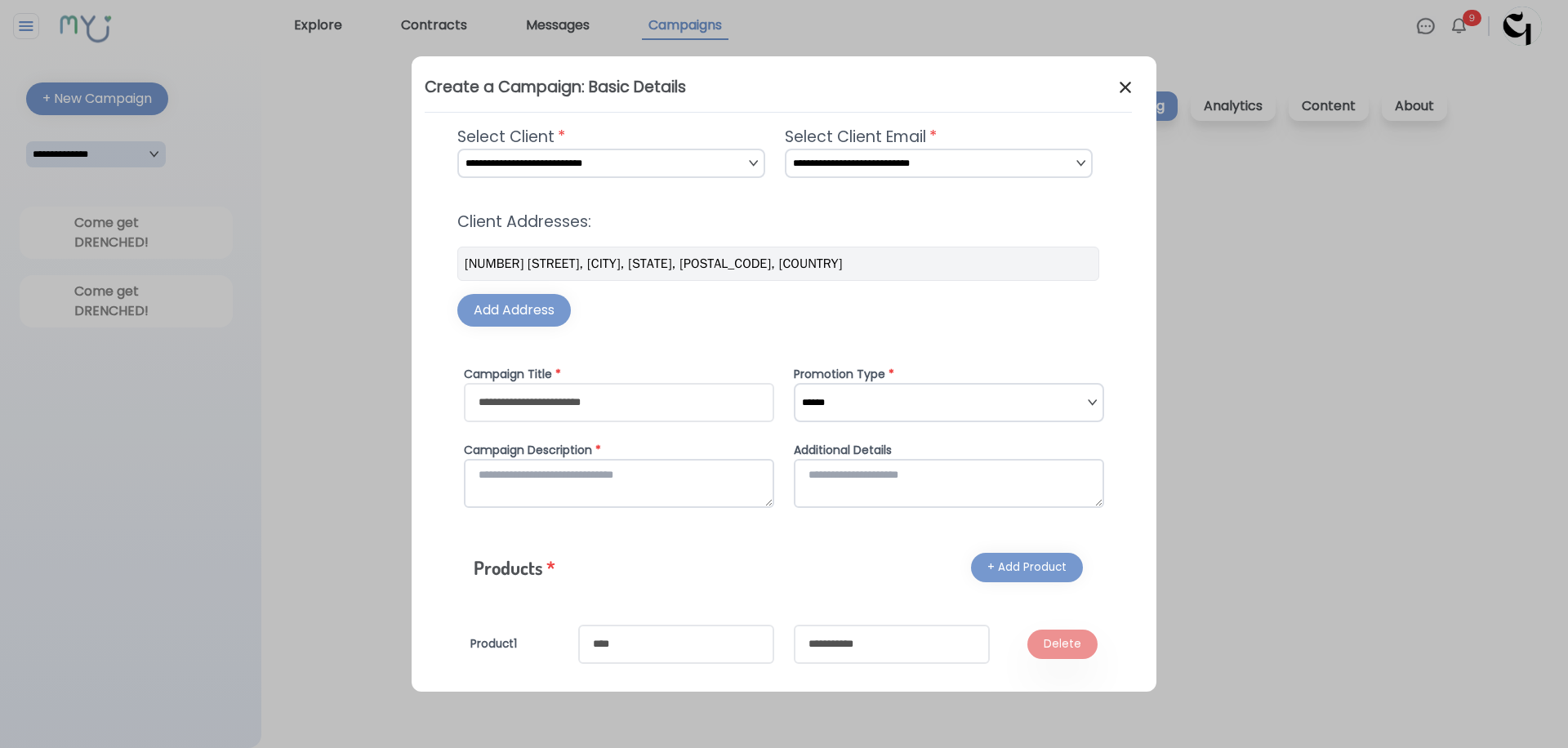 click on "**********" at bounding box center (611, 163) 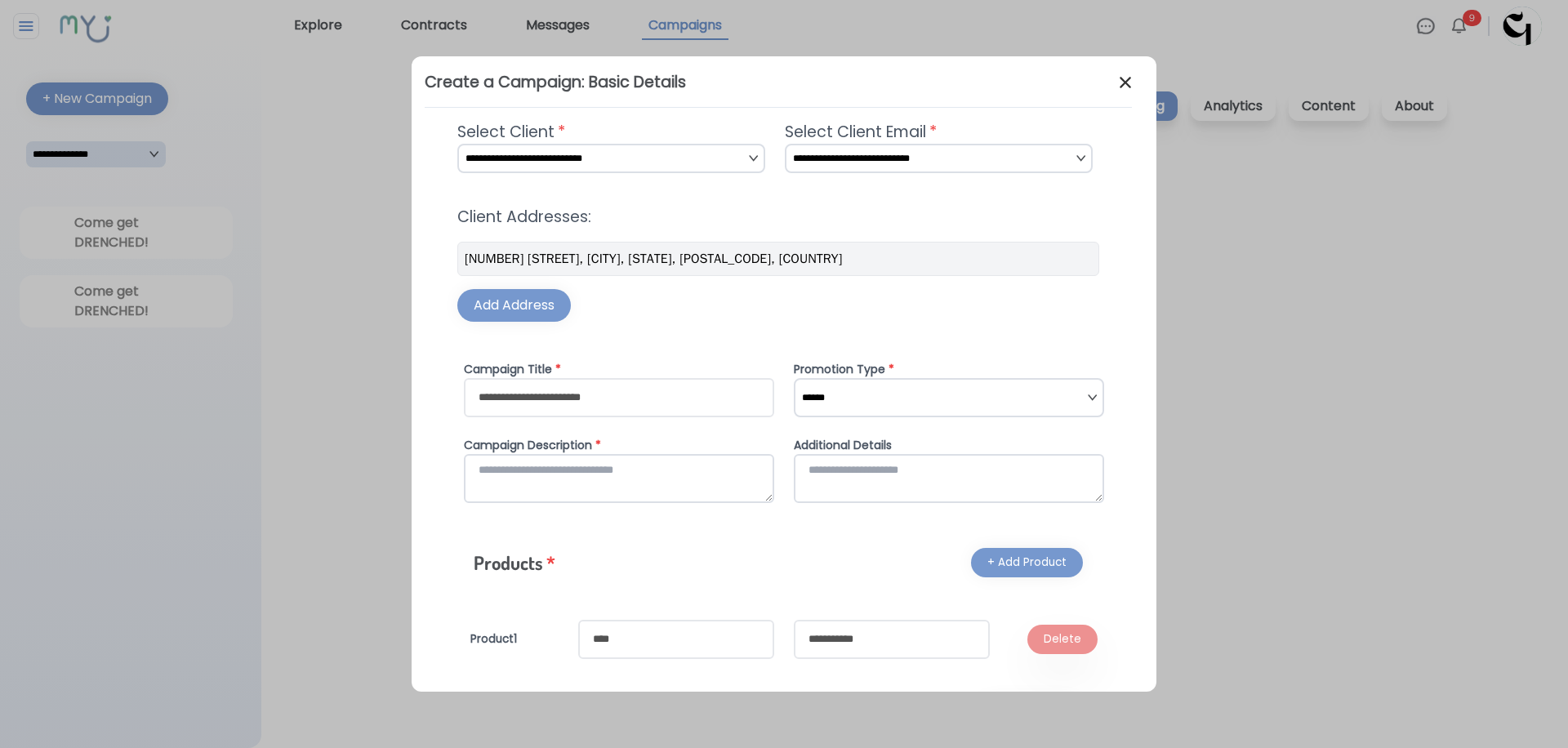 scroll, scrollTop: 0, scrollLeft: 0, axis: both 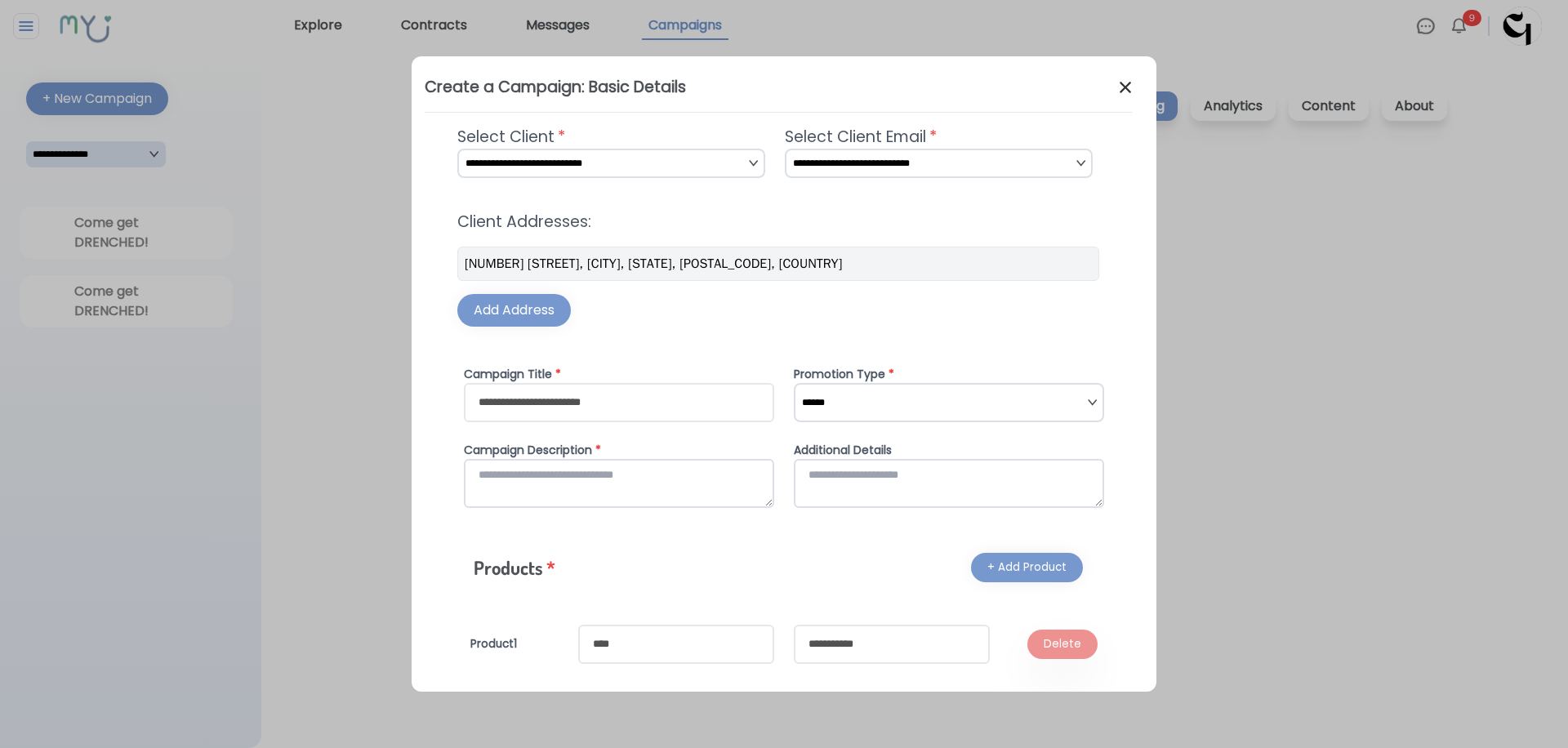 click at bounding box center (619, 403) 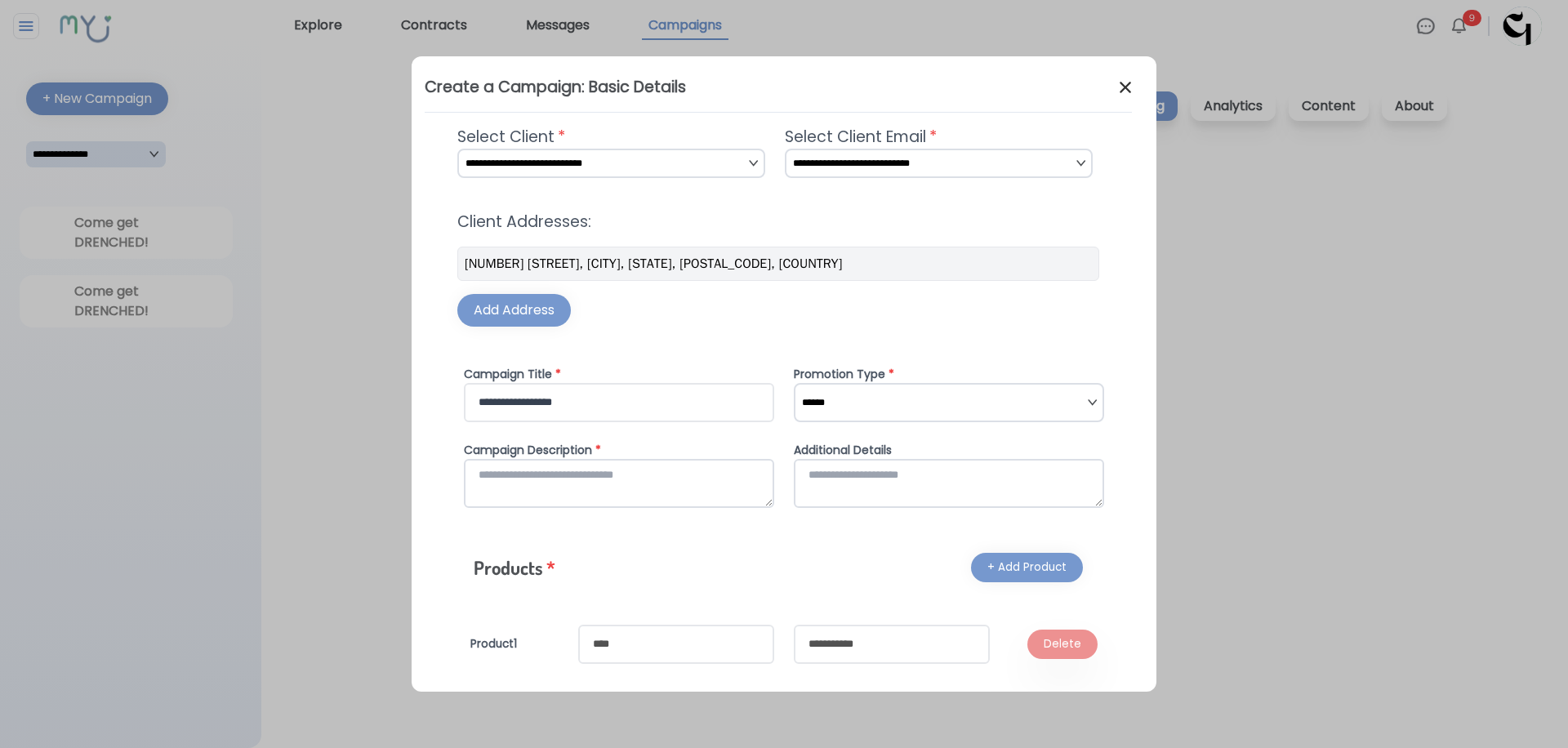 type on "**********" 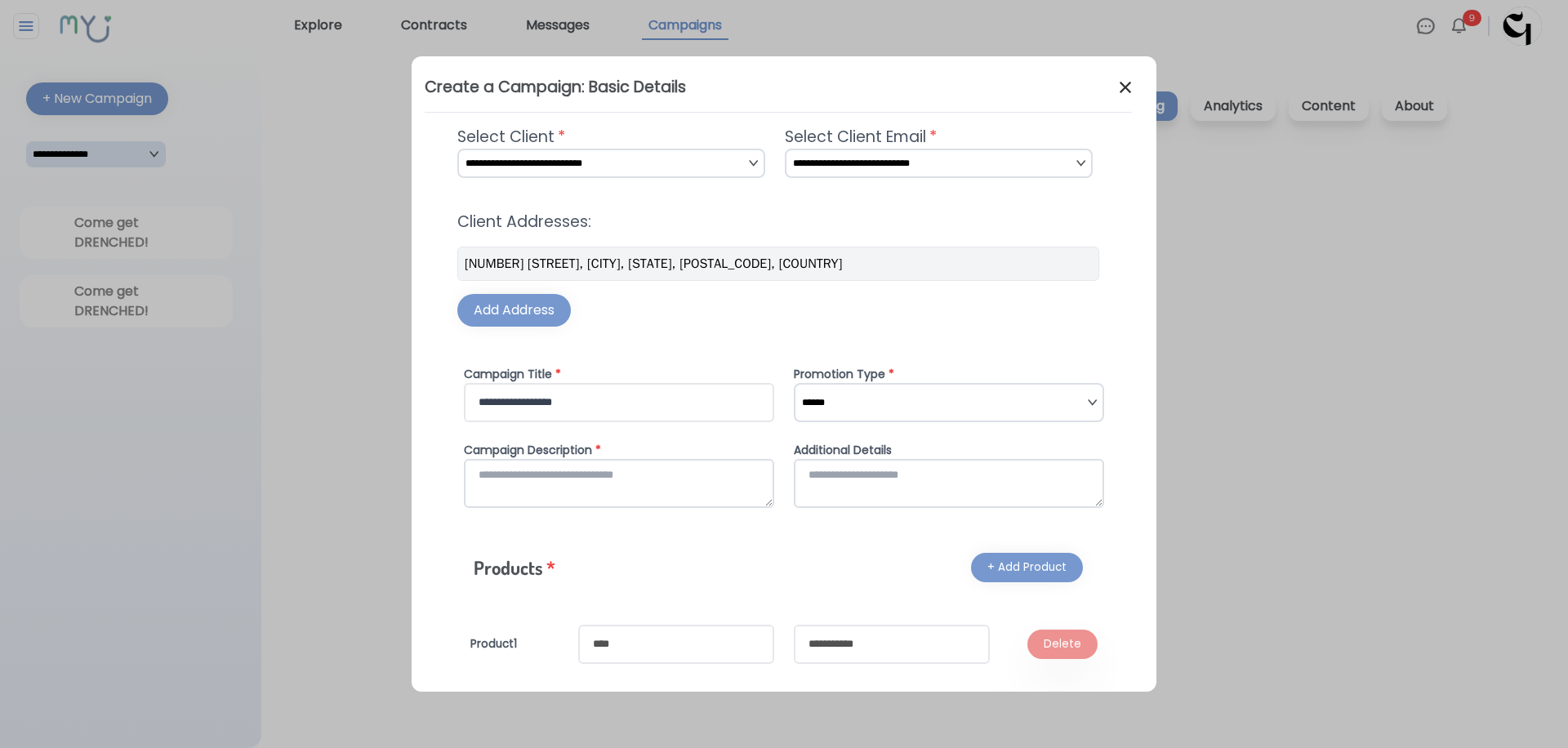click on "[NAME] [NAME] [NAME]" at bounding box center [949, 403] 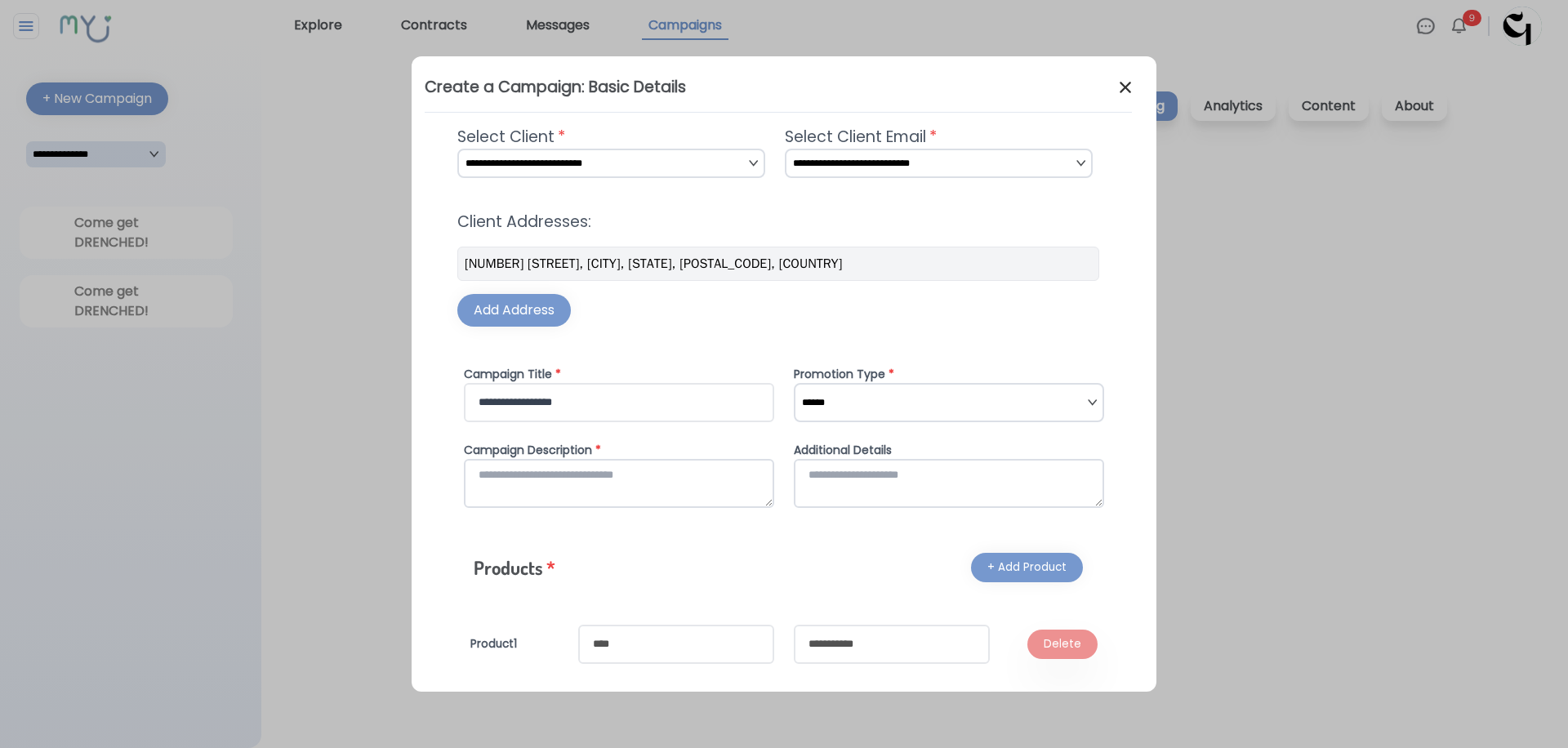 select on "*" 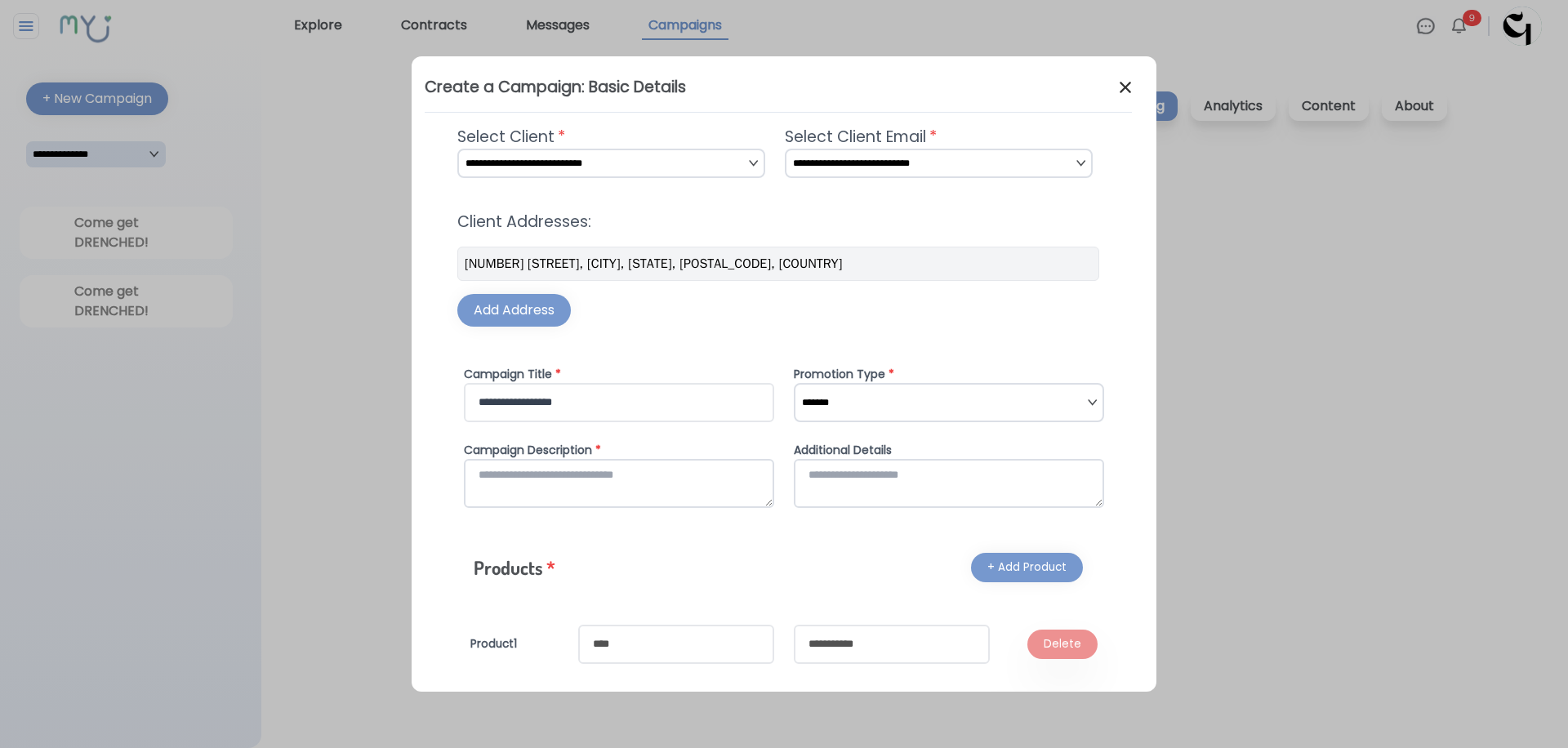 click on "[NAME] [NAME] [NAME]" at bounding box center [949, 403] 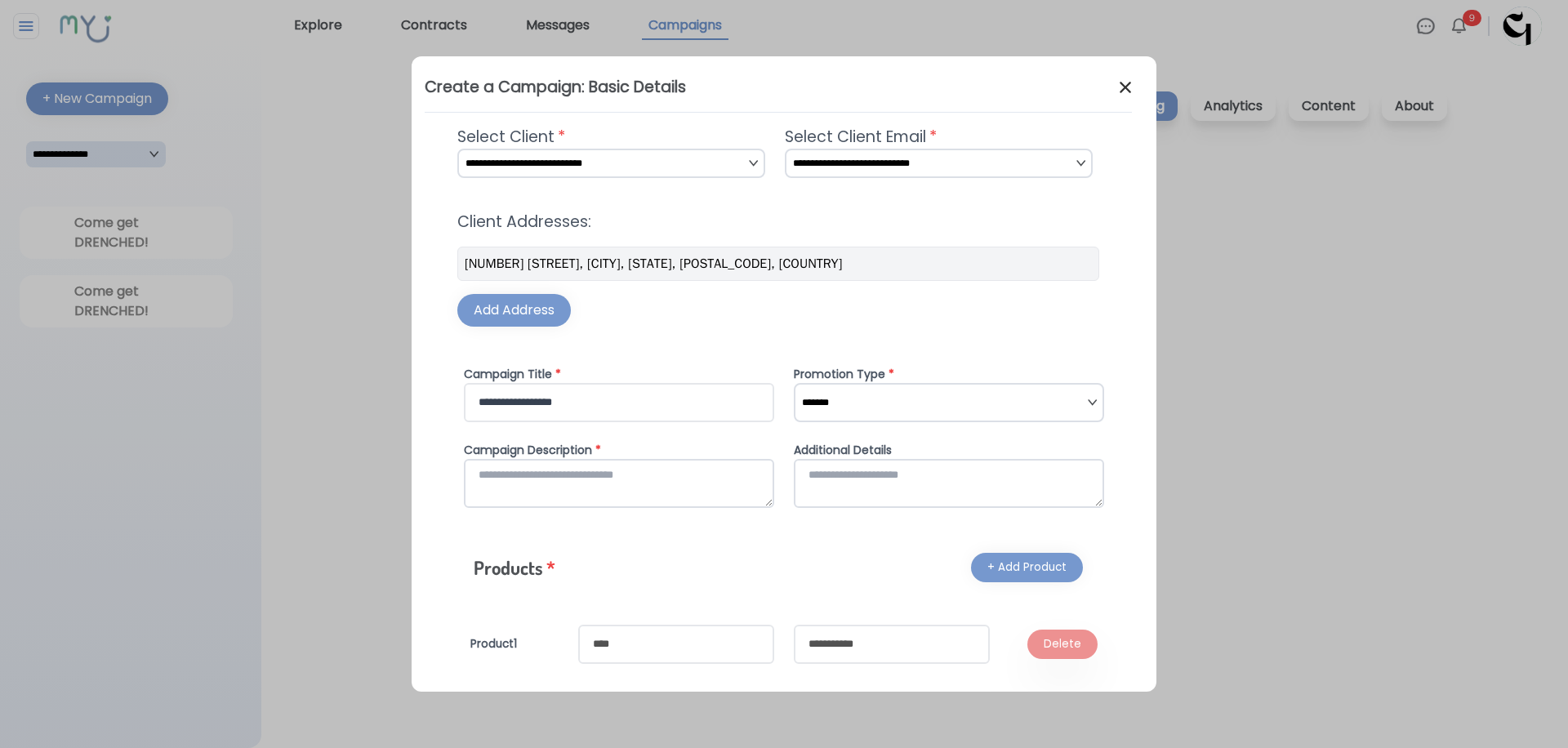 click at bounding box center [619, 483] 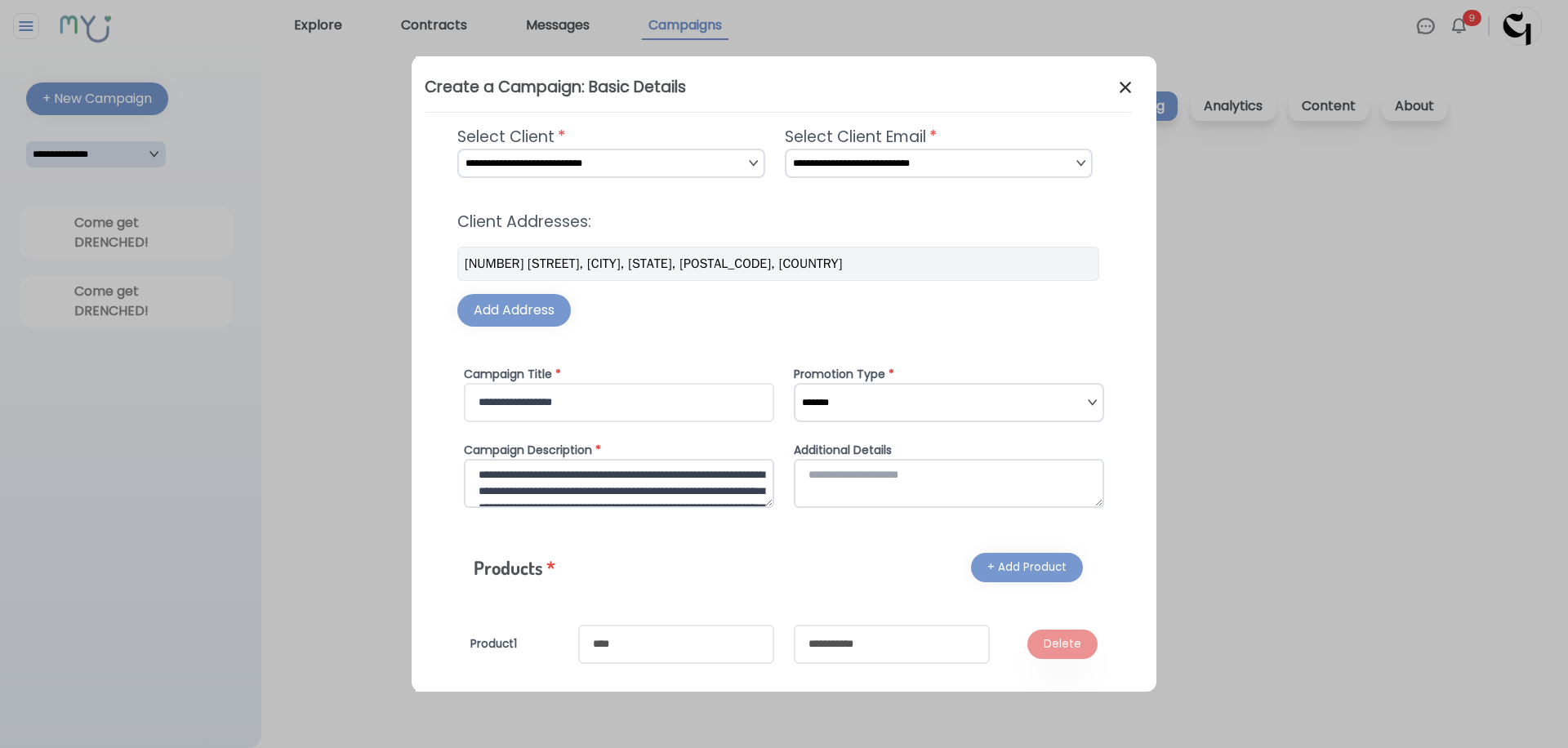 scroll, scrollTop: 139, scrollLeft: 0, axis: vertical 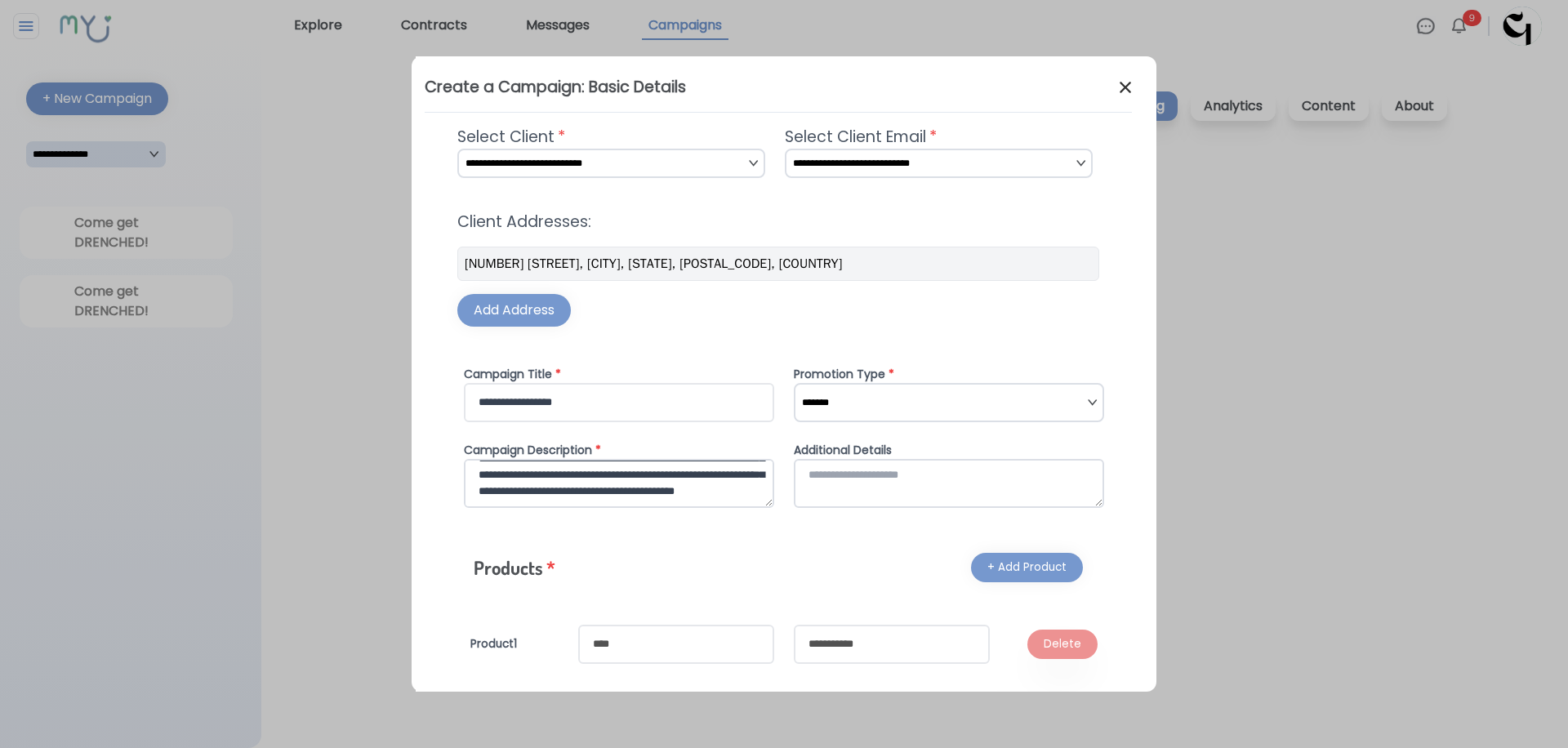 type on "**********" 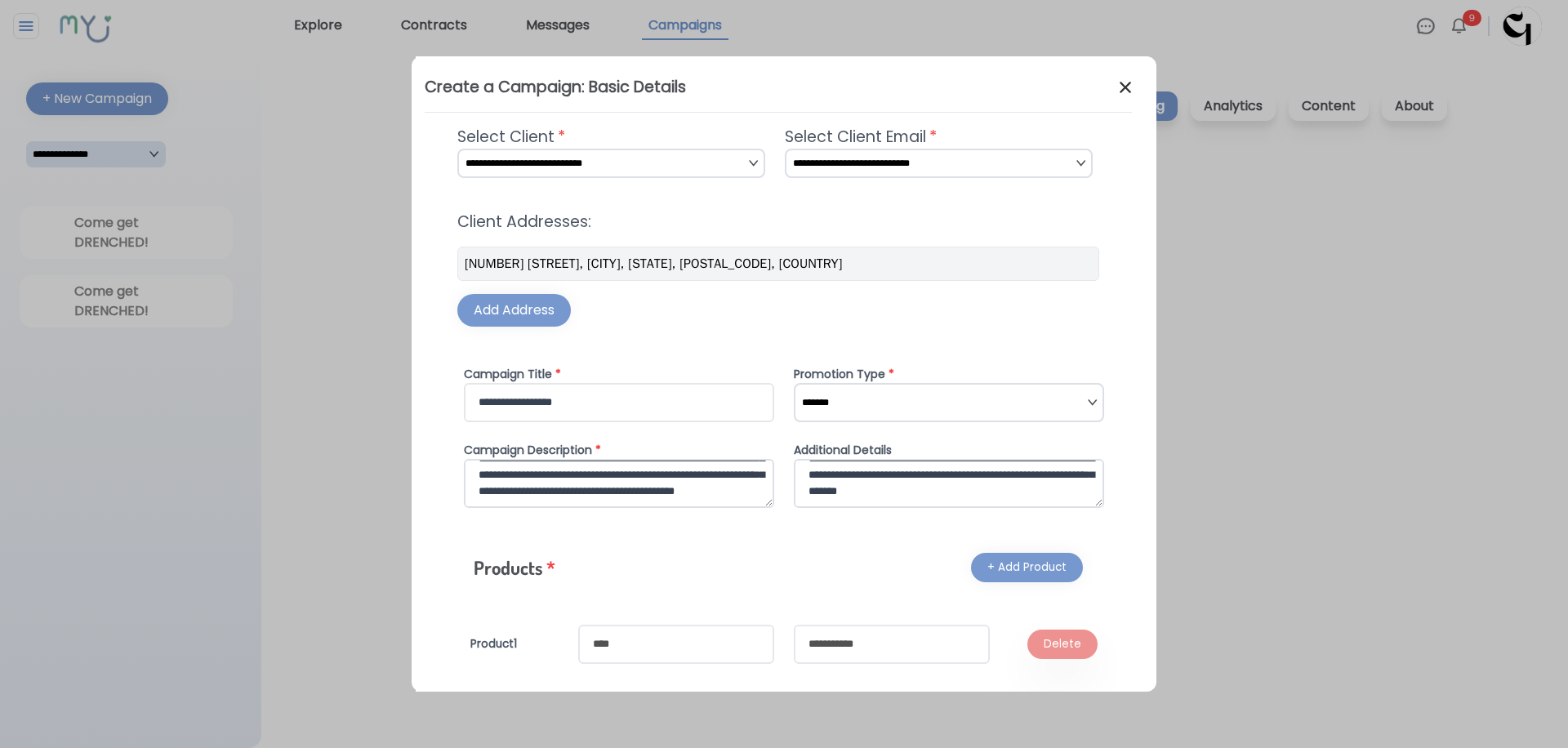 scroll, scrollTop: 0, scrollLeft: 0, axis: both 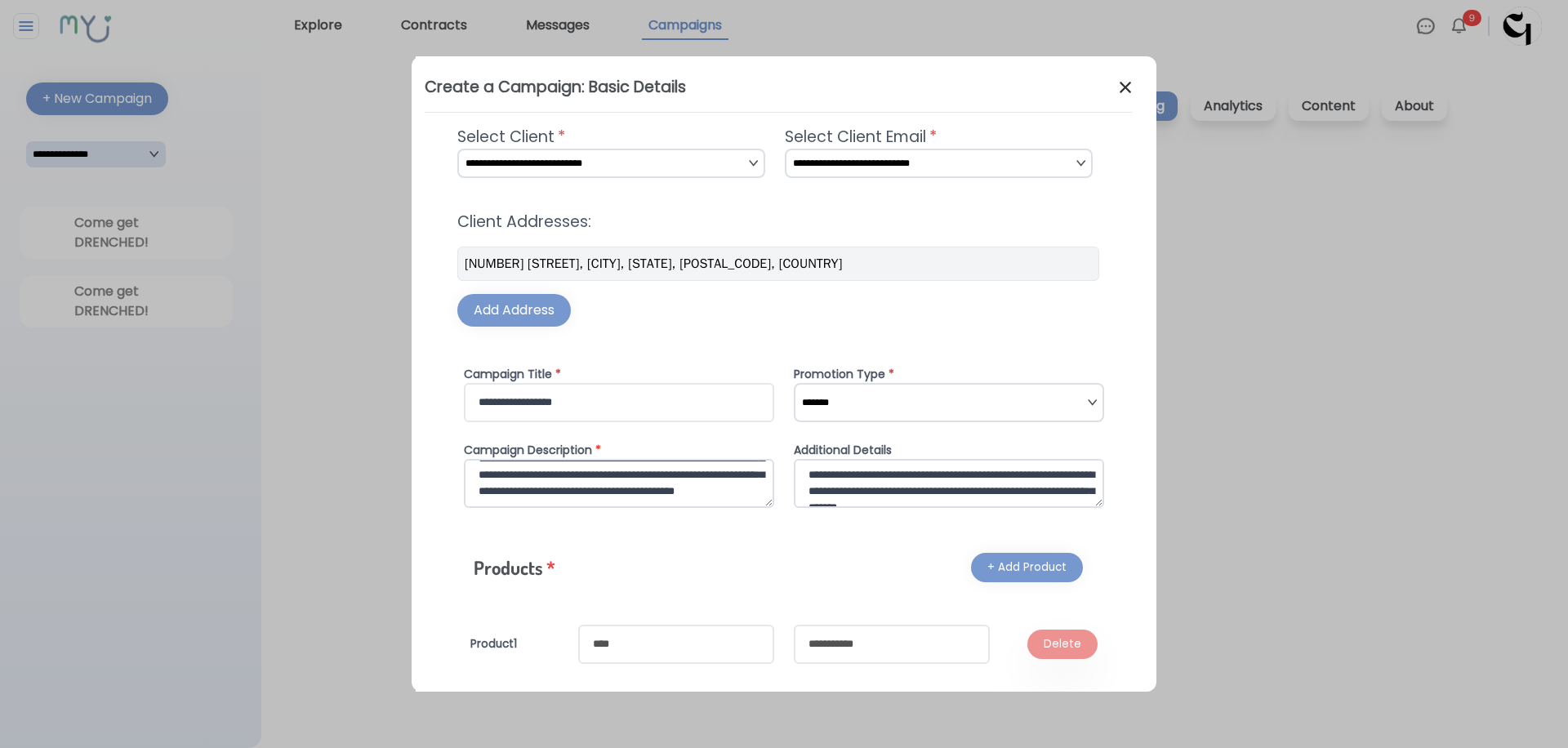 type on "**********" 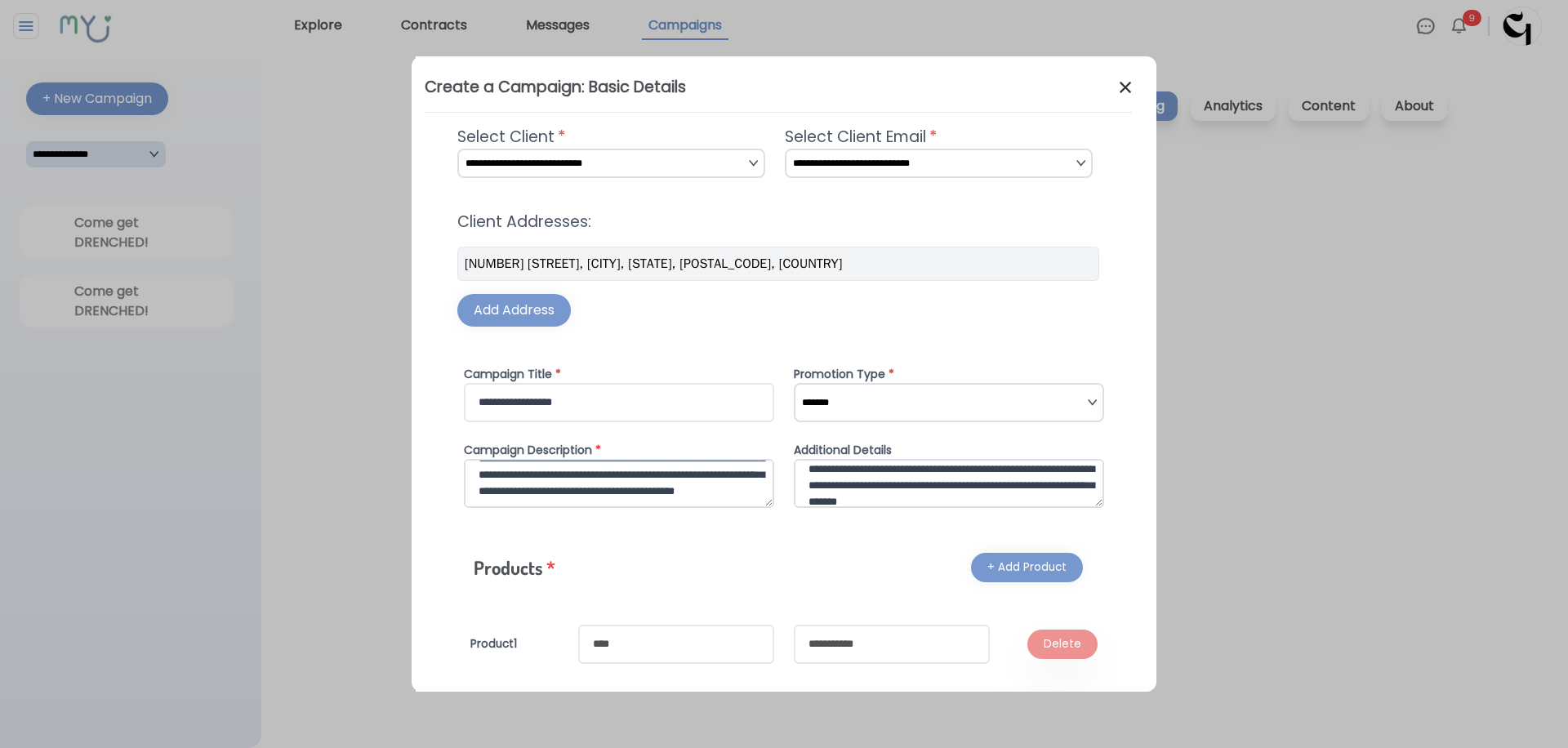 scroll, scrollTop: 16, scrollLeft: 0, axis: vertical 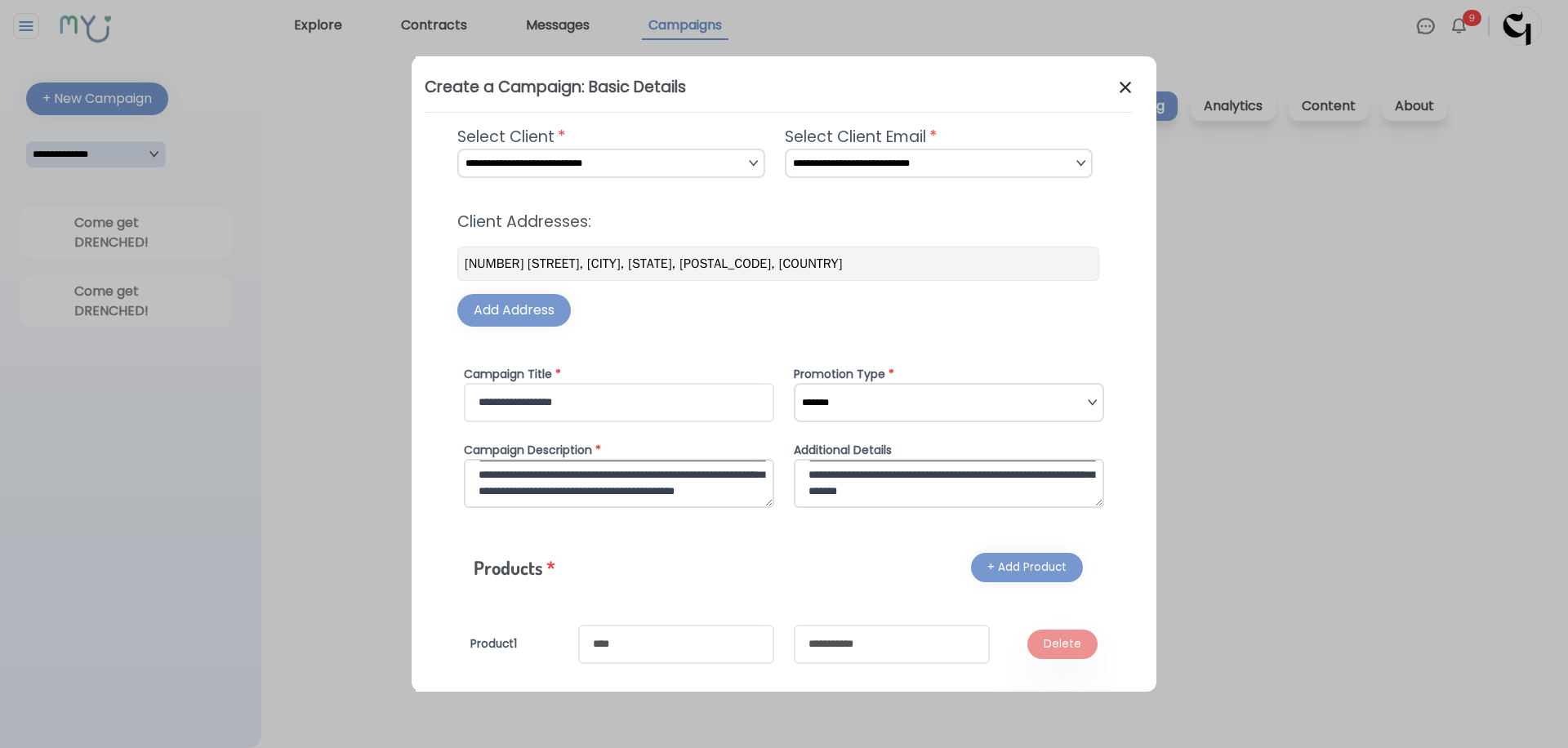 drag, startPoint x: 836, startPoint y: 495, endPoint x: 1007, endPoint y: 493, distance: 171.0117 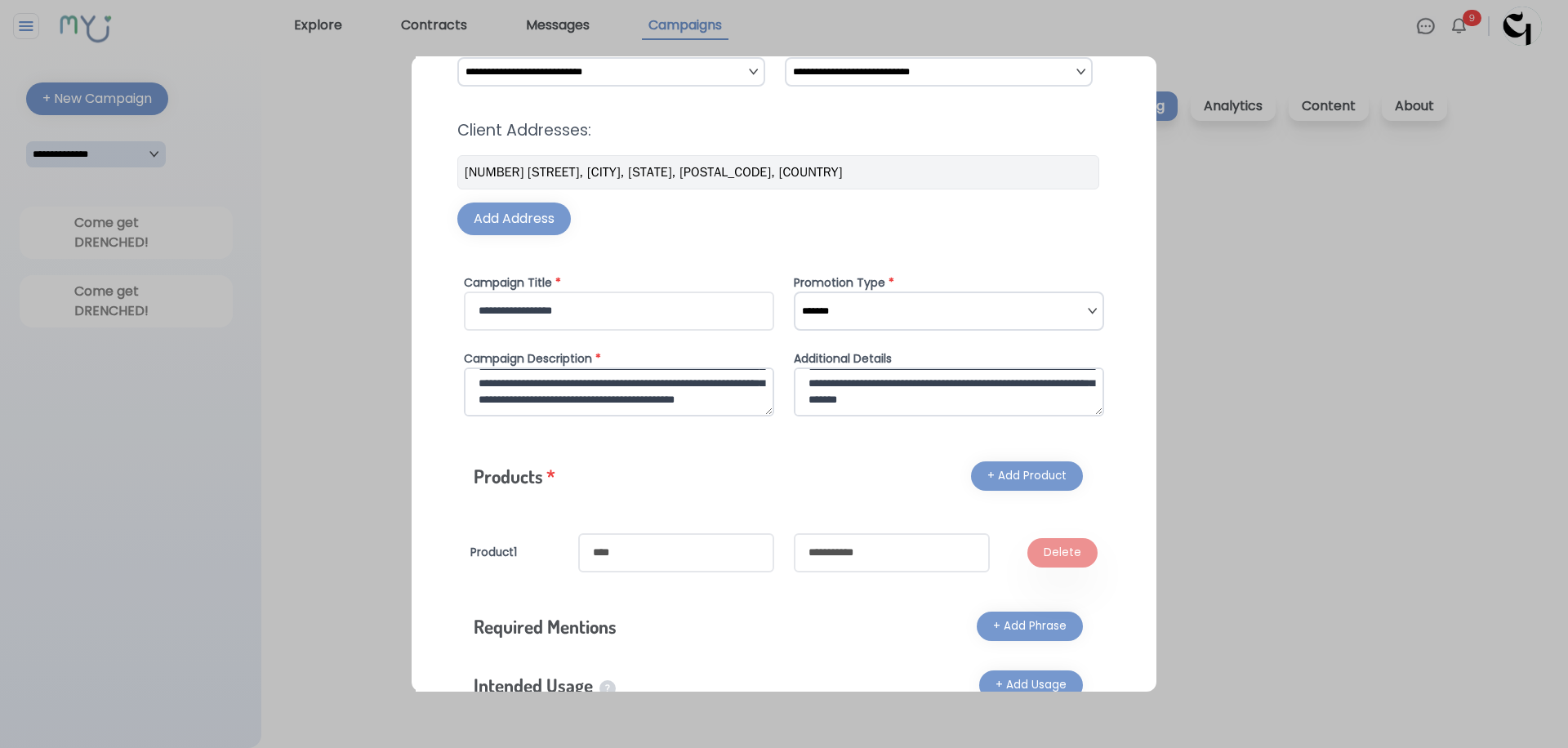 scroll, scrollTop: 171, scrollLeft: 0, axis: vertical 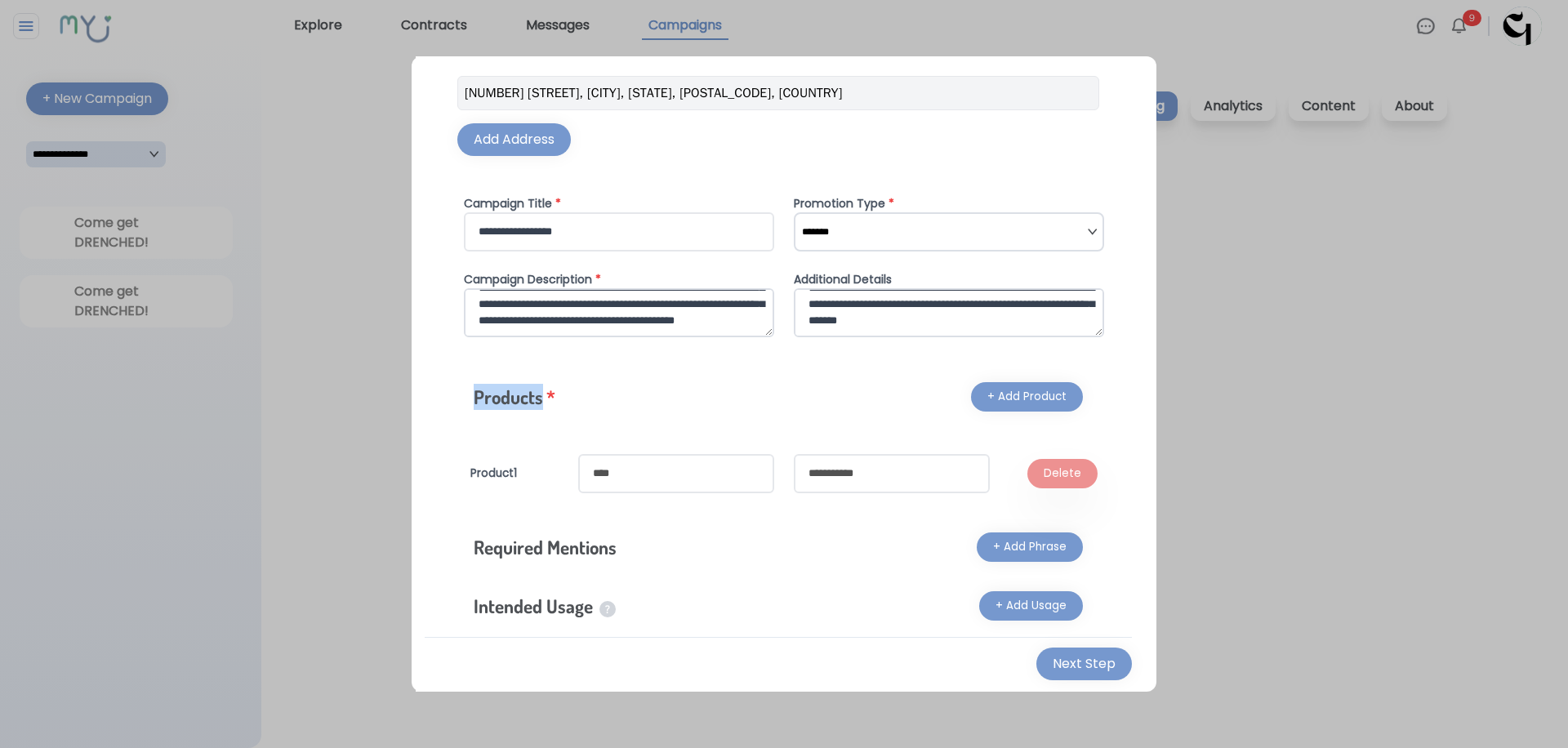 drag, startPoint x: 541, startPoint y: 394, endPoint x: 461, endPoint y: 394, distance: 80 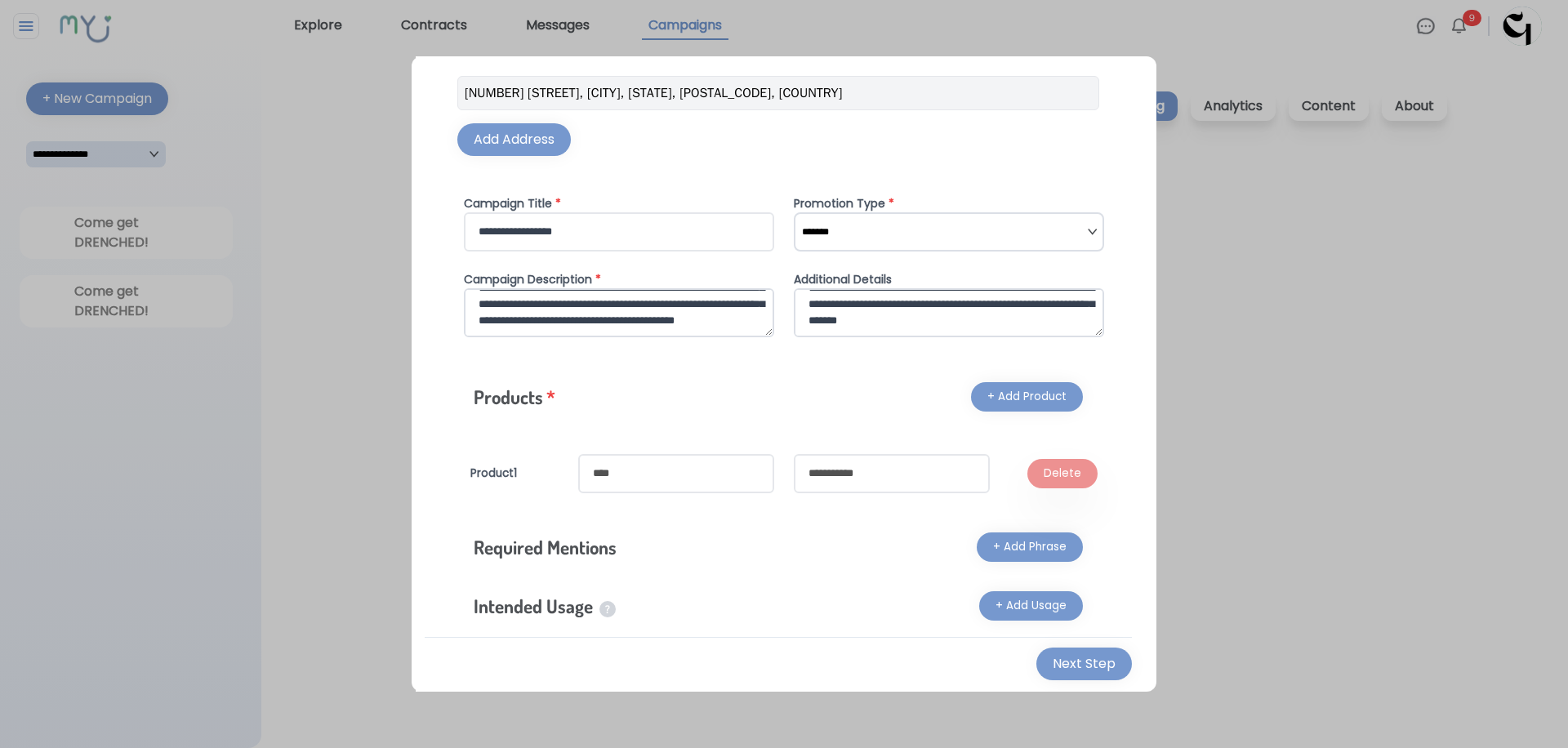 click at bounding box center [676, 474] 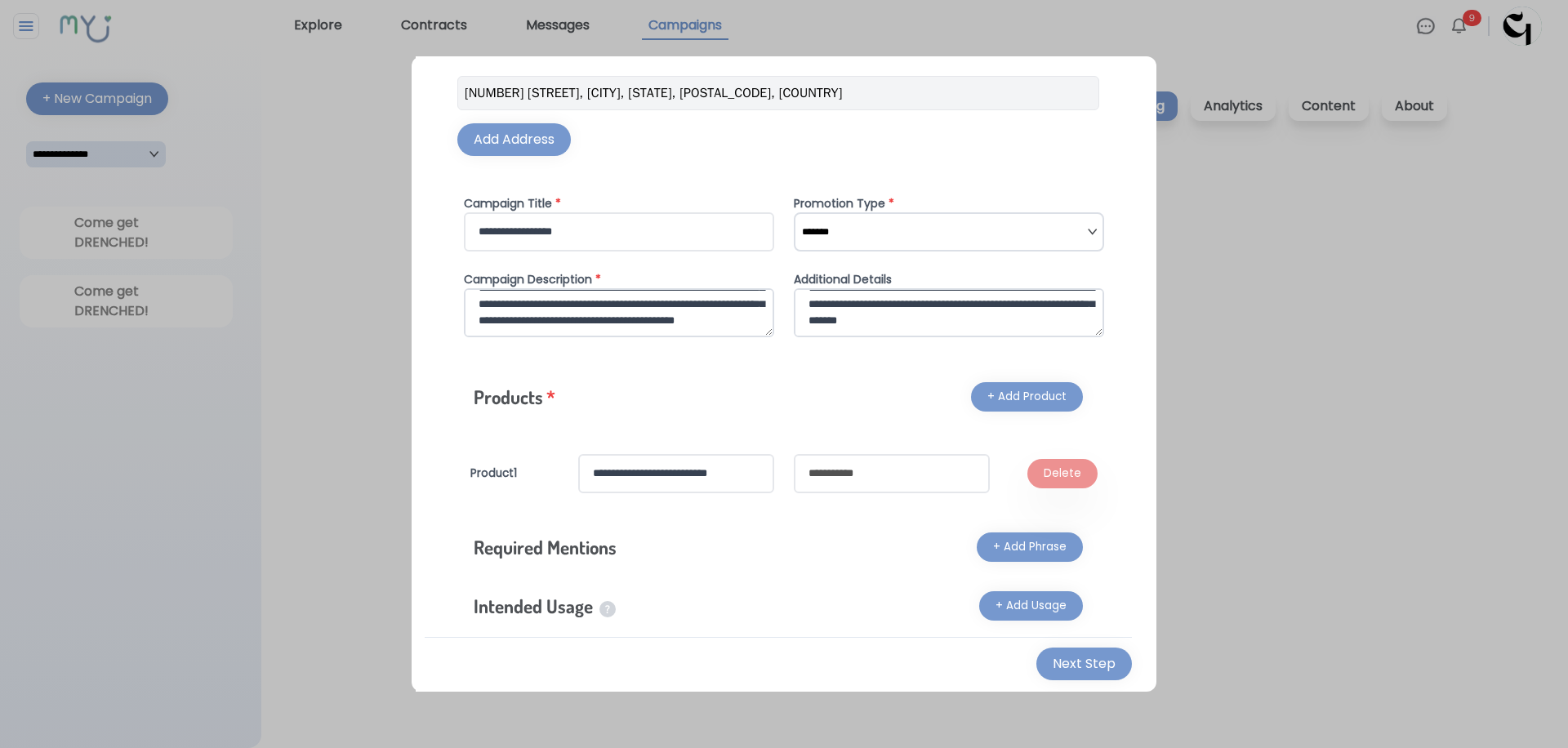 click on "**********" at bounding box center (676, 474) 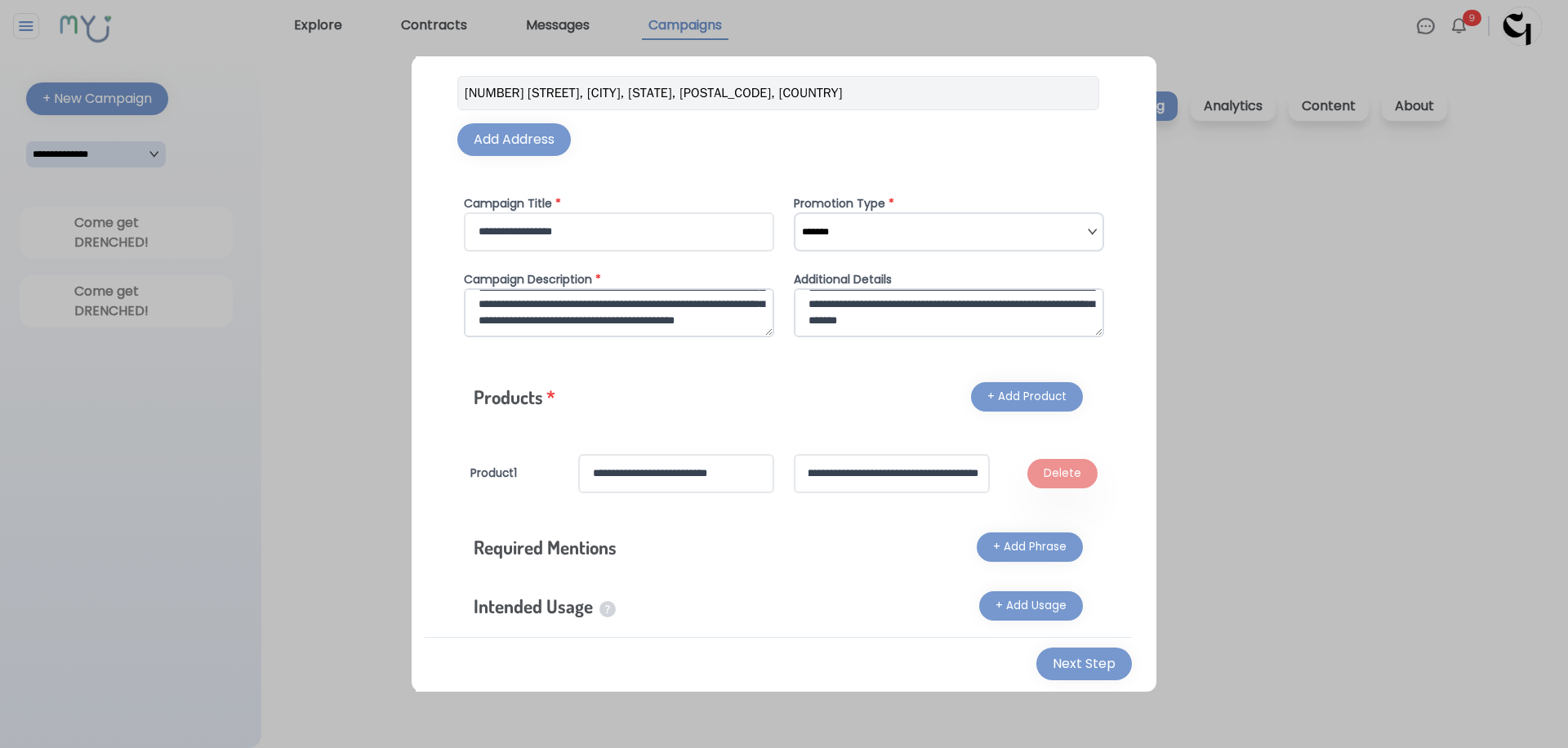 scroll, scrollTop: 0, scrollLeft: 0, axis: both 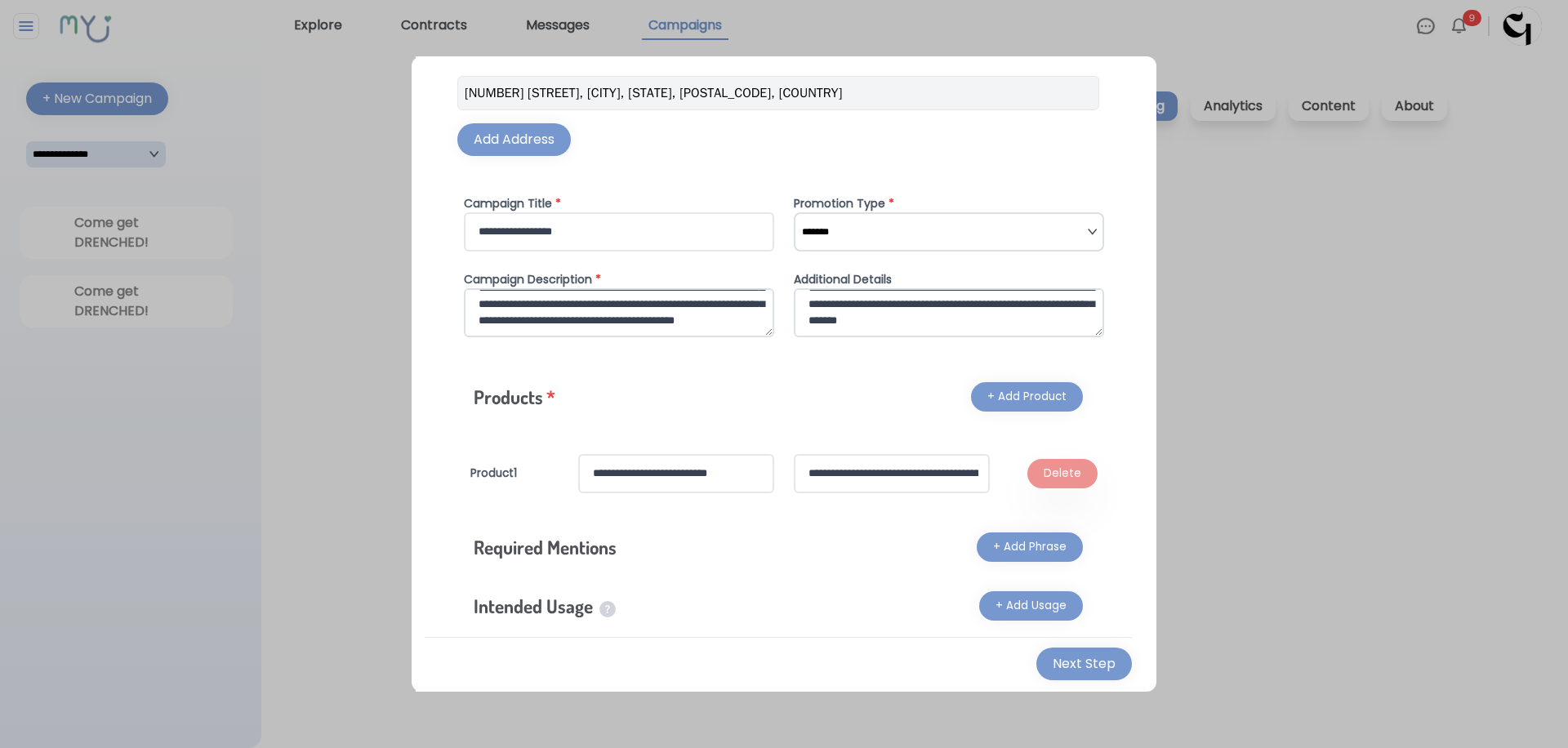 click on "**********" at bounding box center (892, 474) 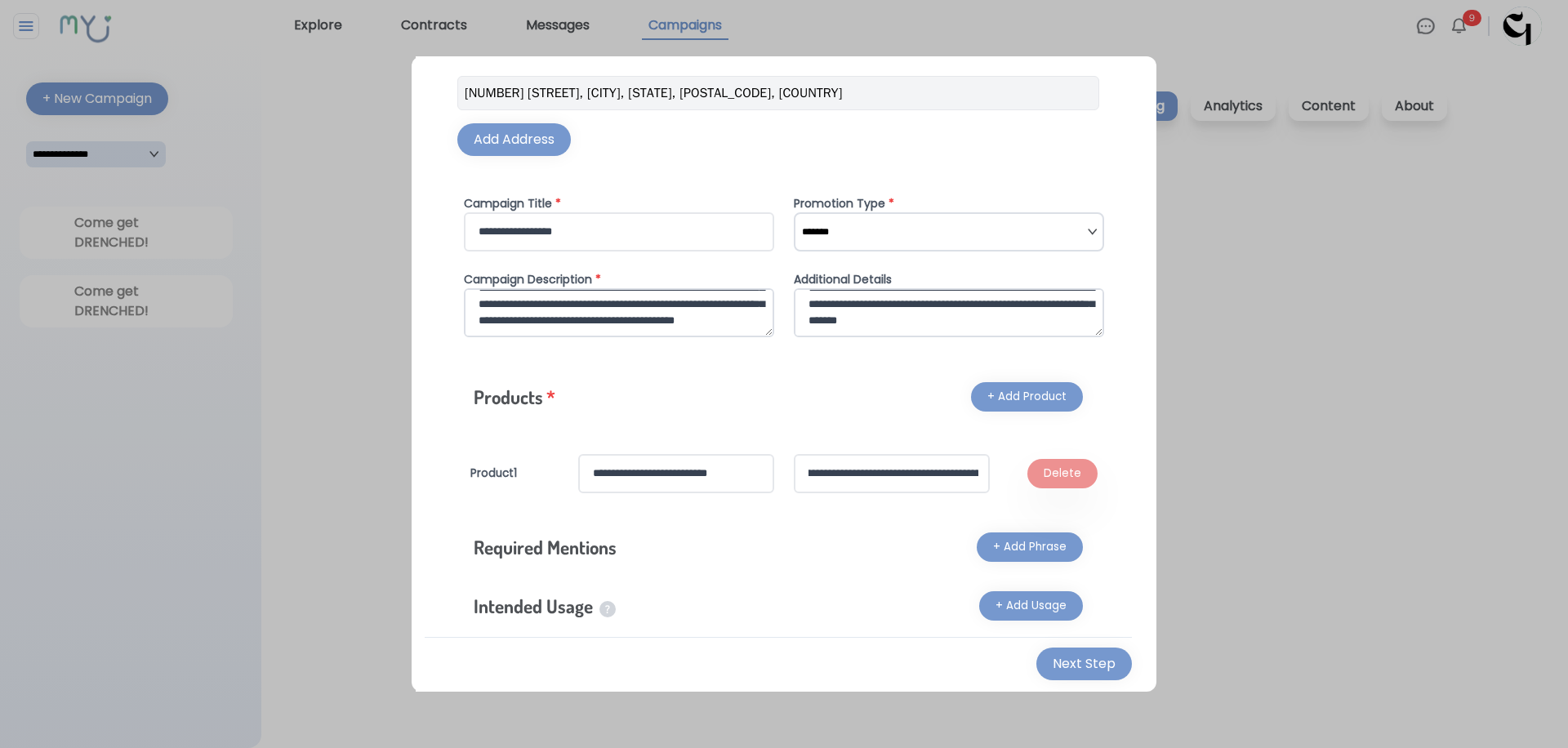scroll, scrollTop: 0, scrollLeft: 445, axis: horizontal 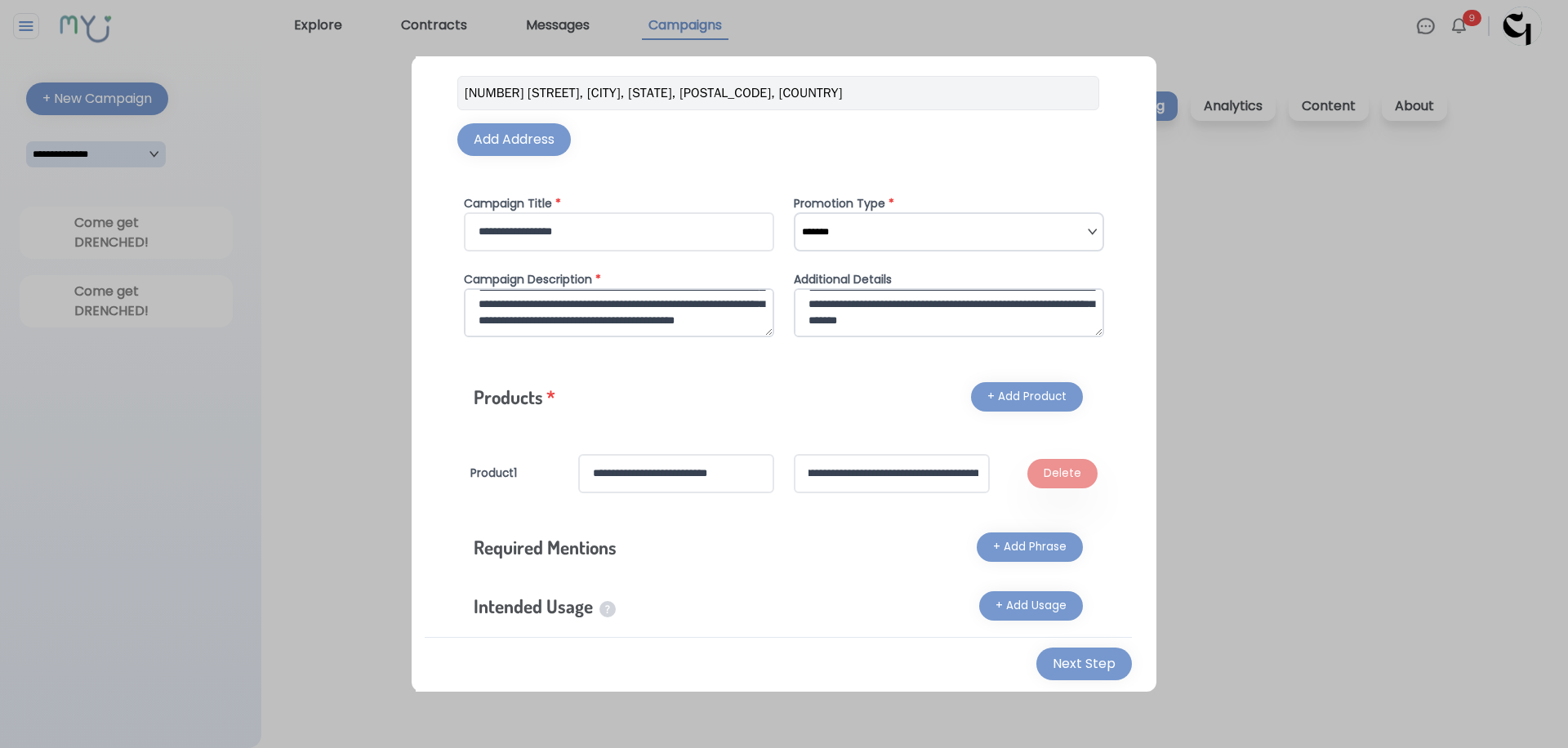 click on "**********" at bounding box center [892, 474] 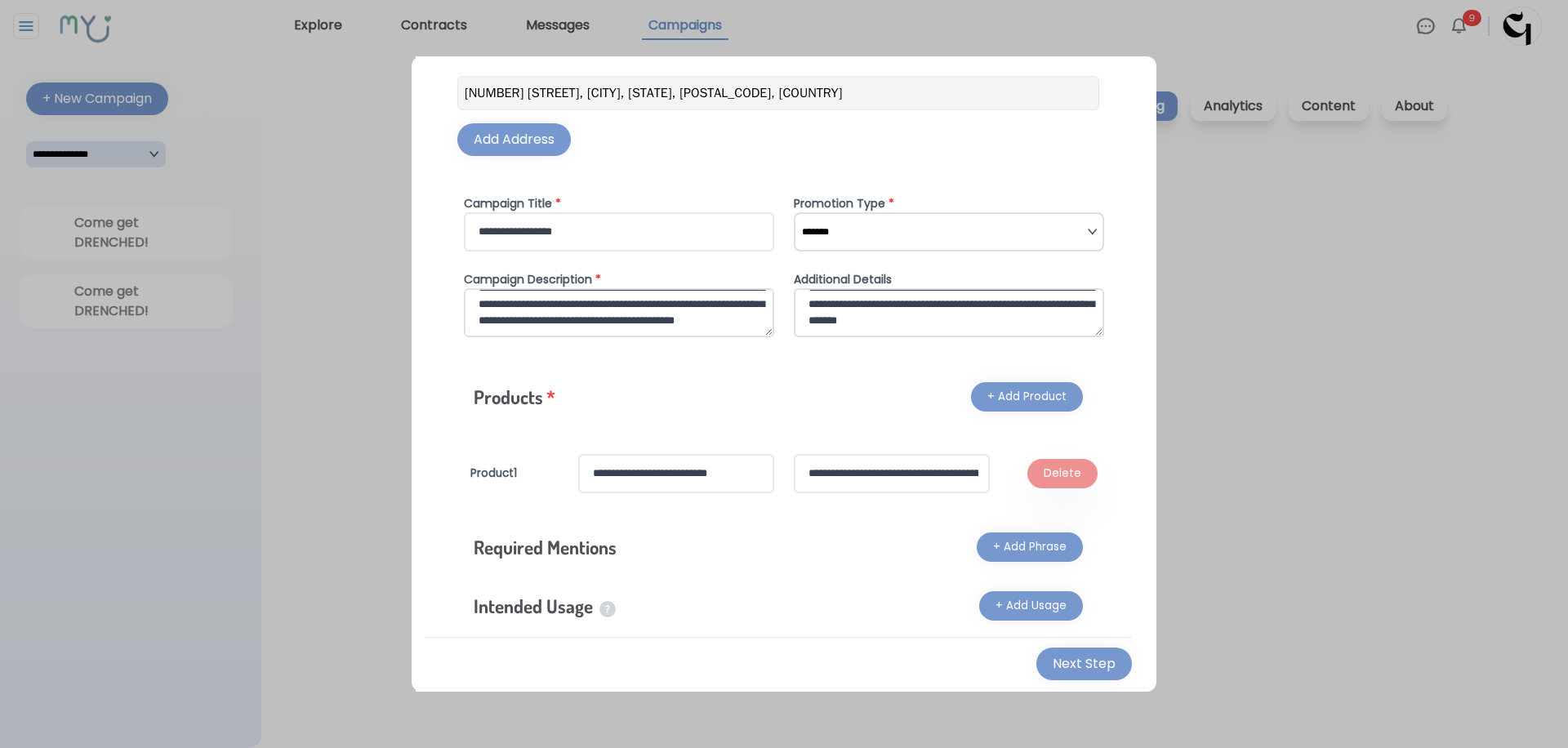 click on "**********" at bounding box center (778, 296) 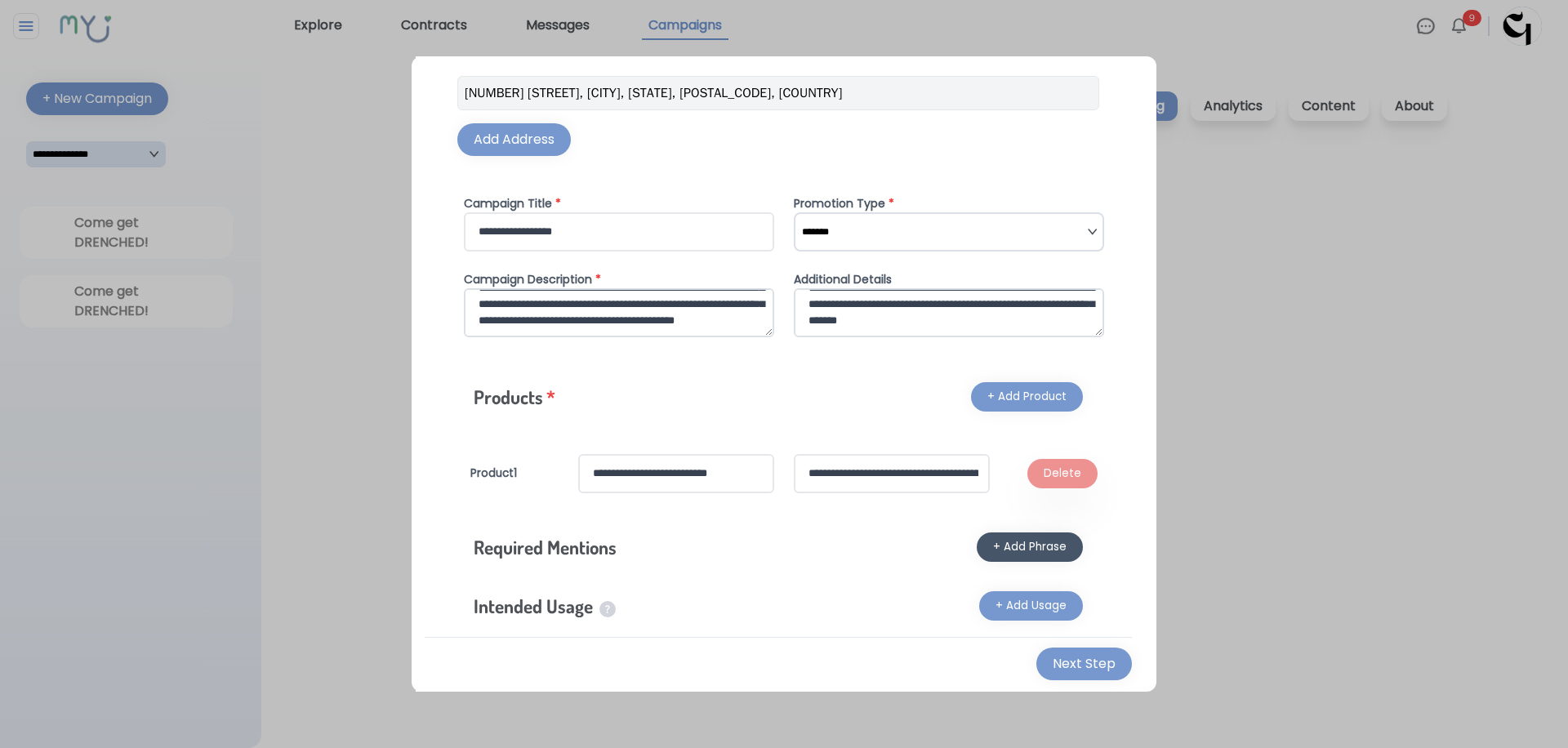 click on "+ Add Phrase" at bounding box center [1030, 547] 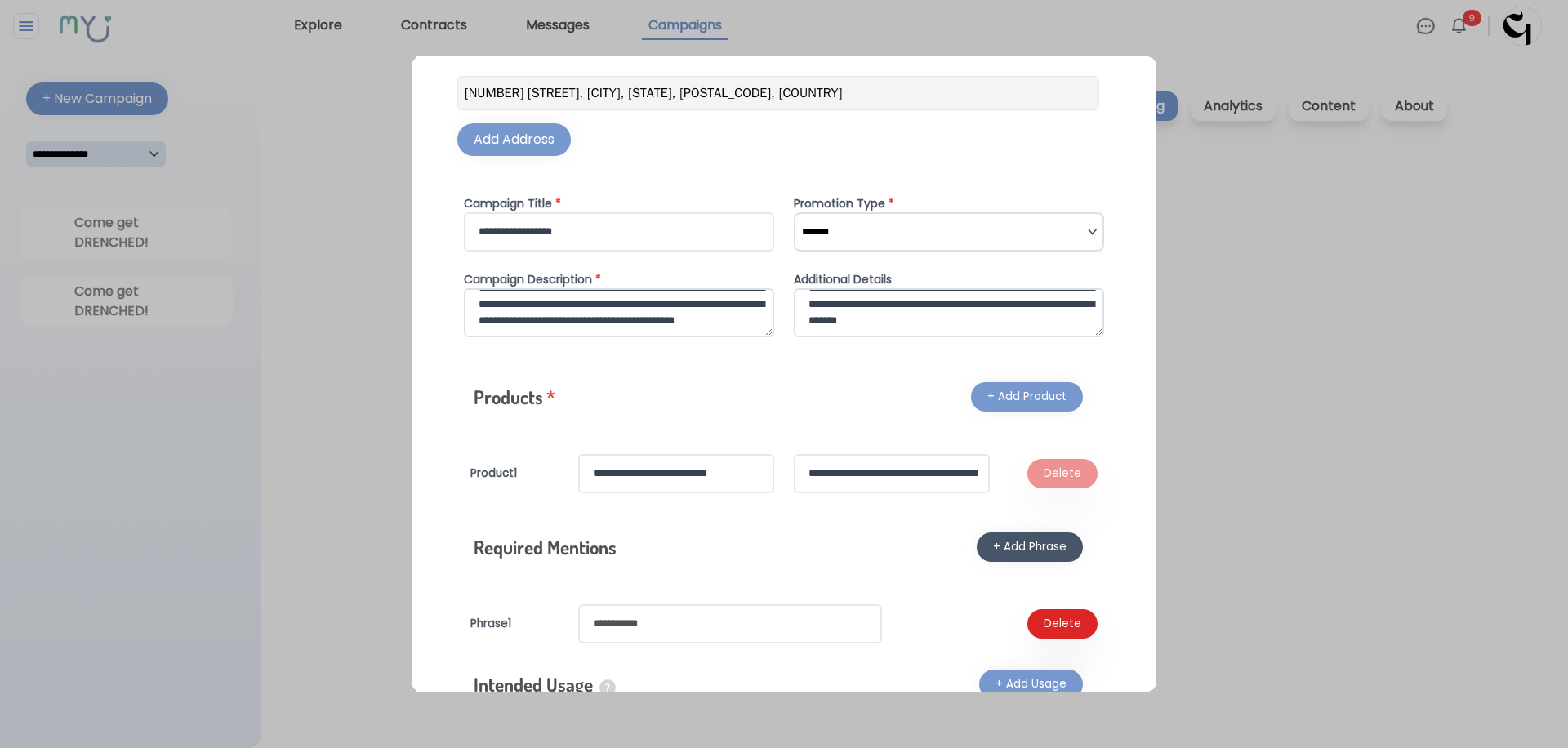 click on "+ Add Phrase" at bounding box center [1030, 547] 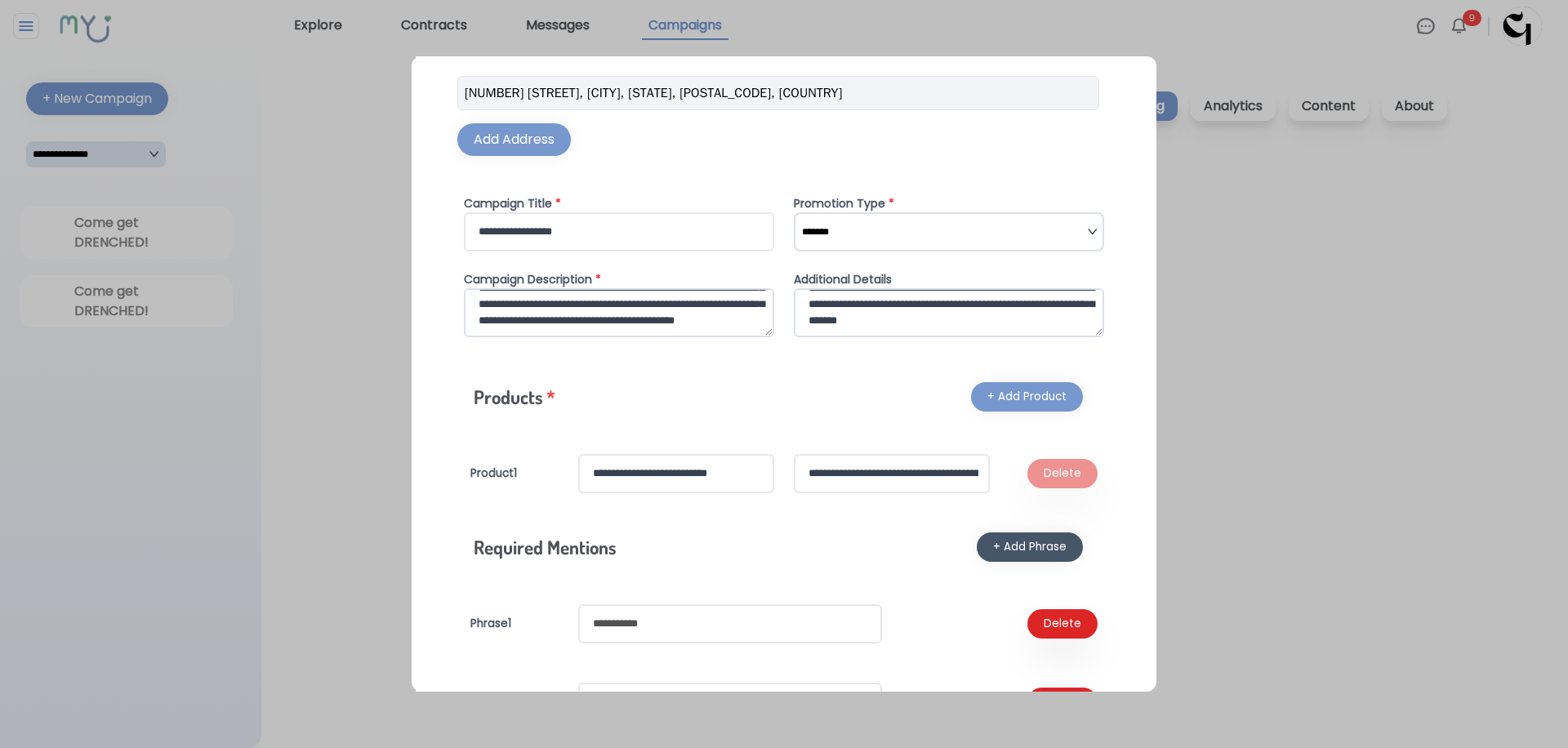 click on "+ Add Phrase" at bounding box center (1030, 547) 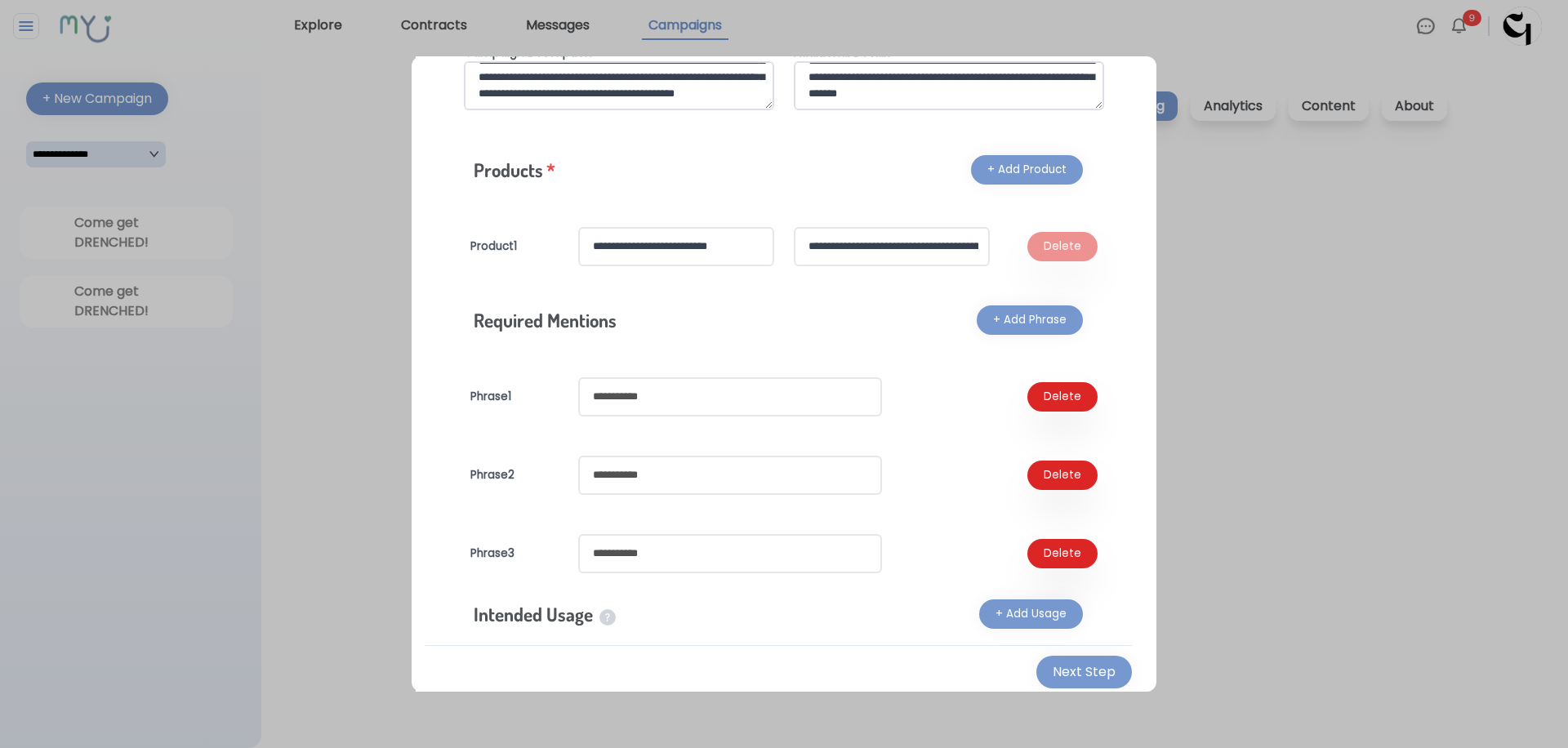 scroll, scrollTop: 406, scrollLeft: 0, axis: vertical 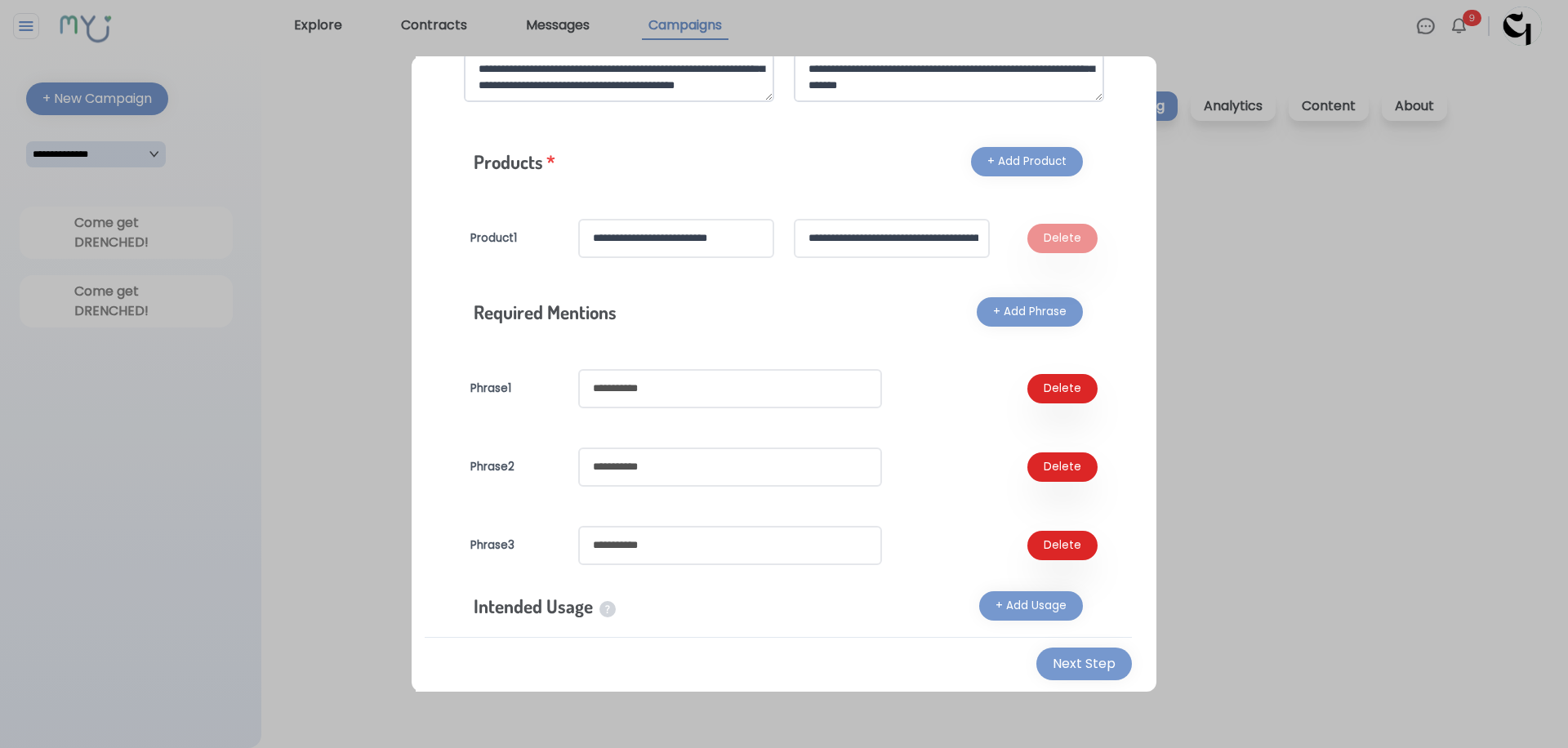 click at bounding box center [730, 389] 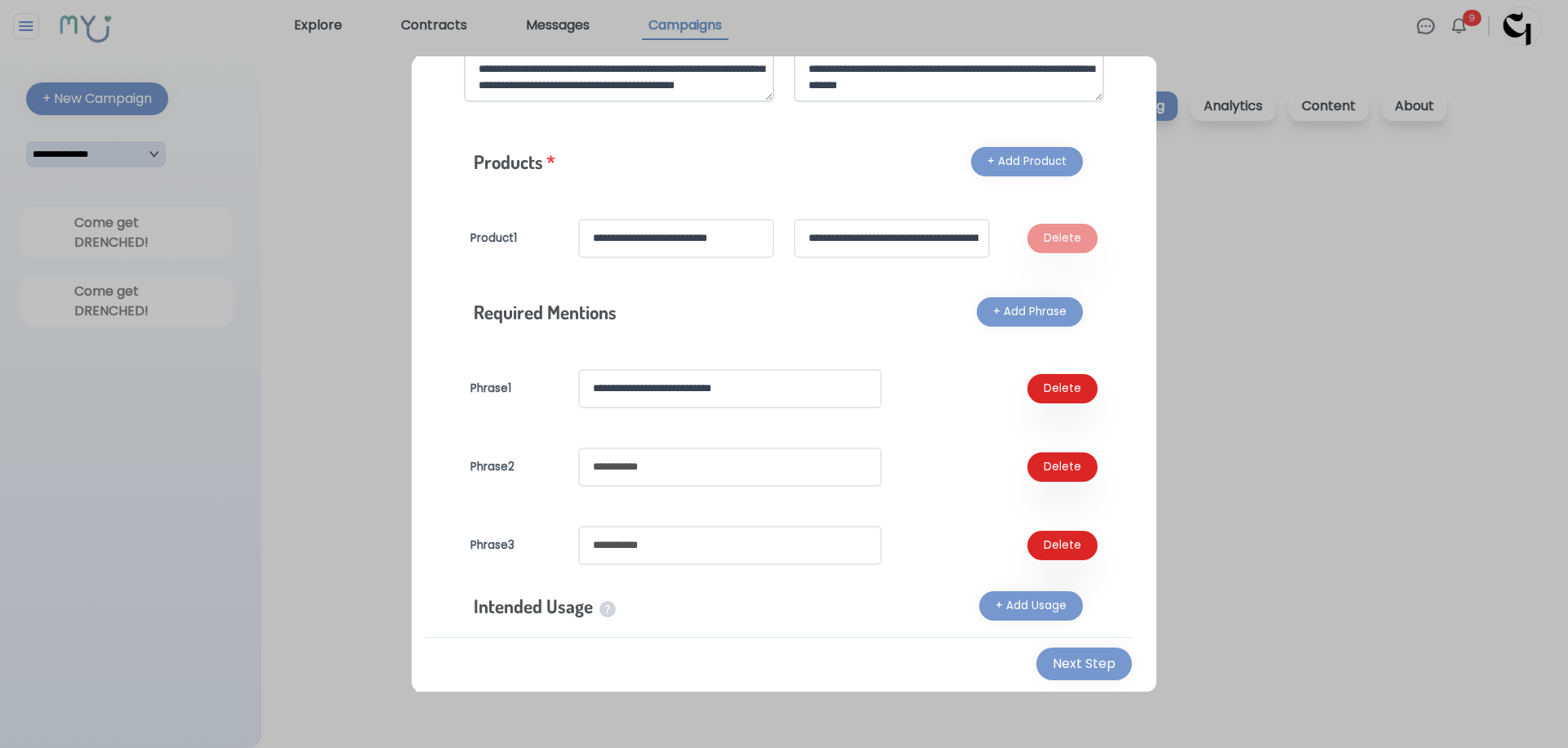 type on "**********" 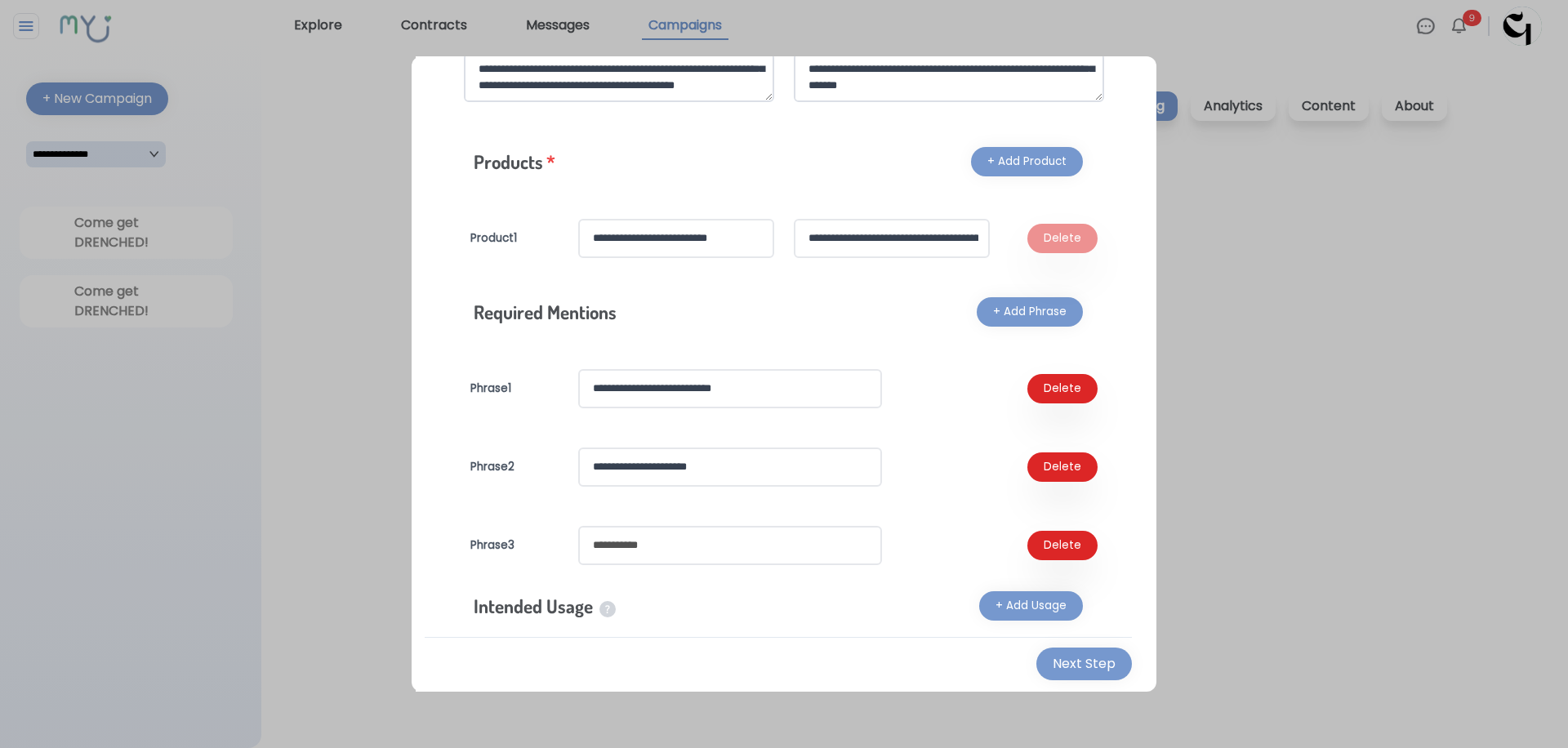 type on "**********" 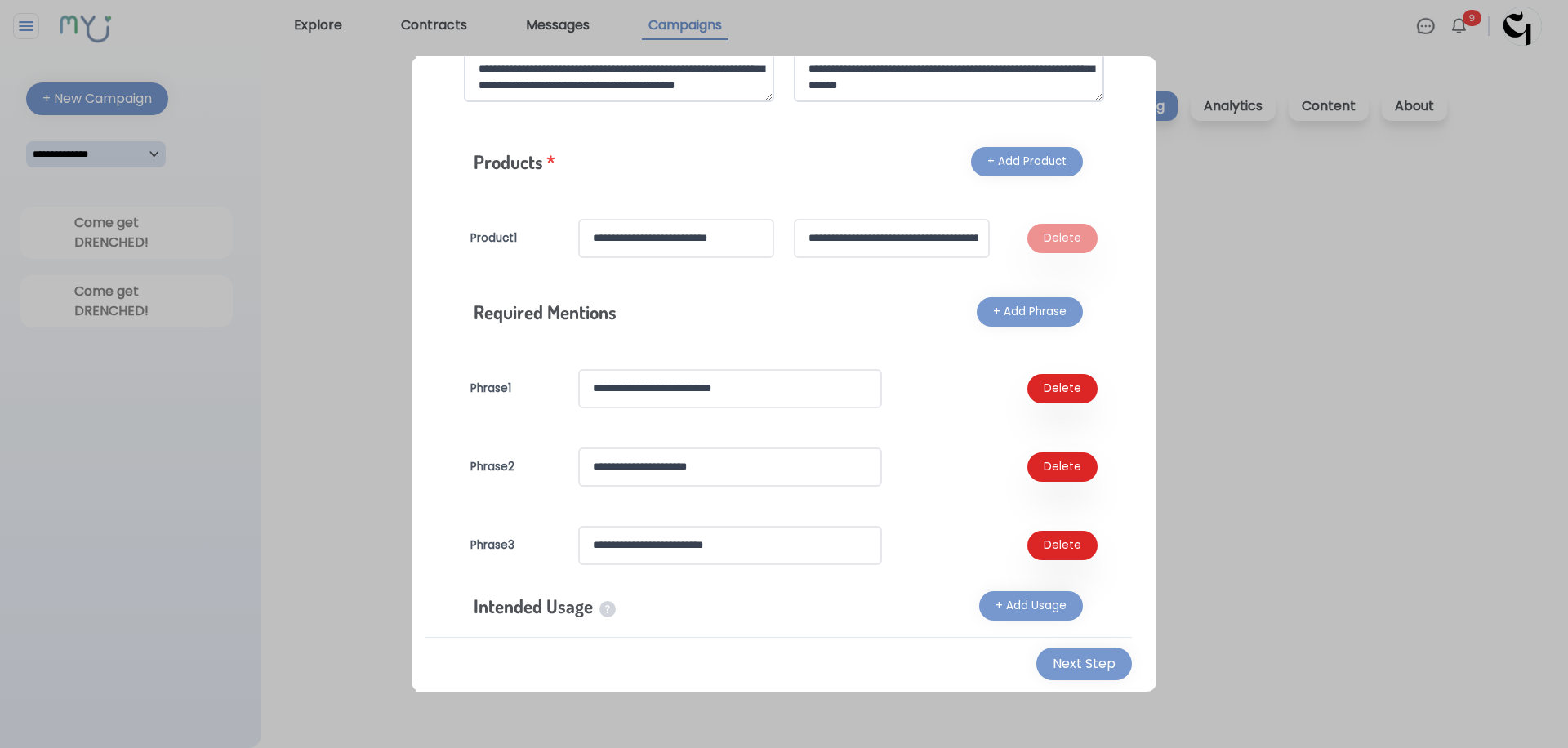 type on "**********" 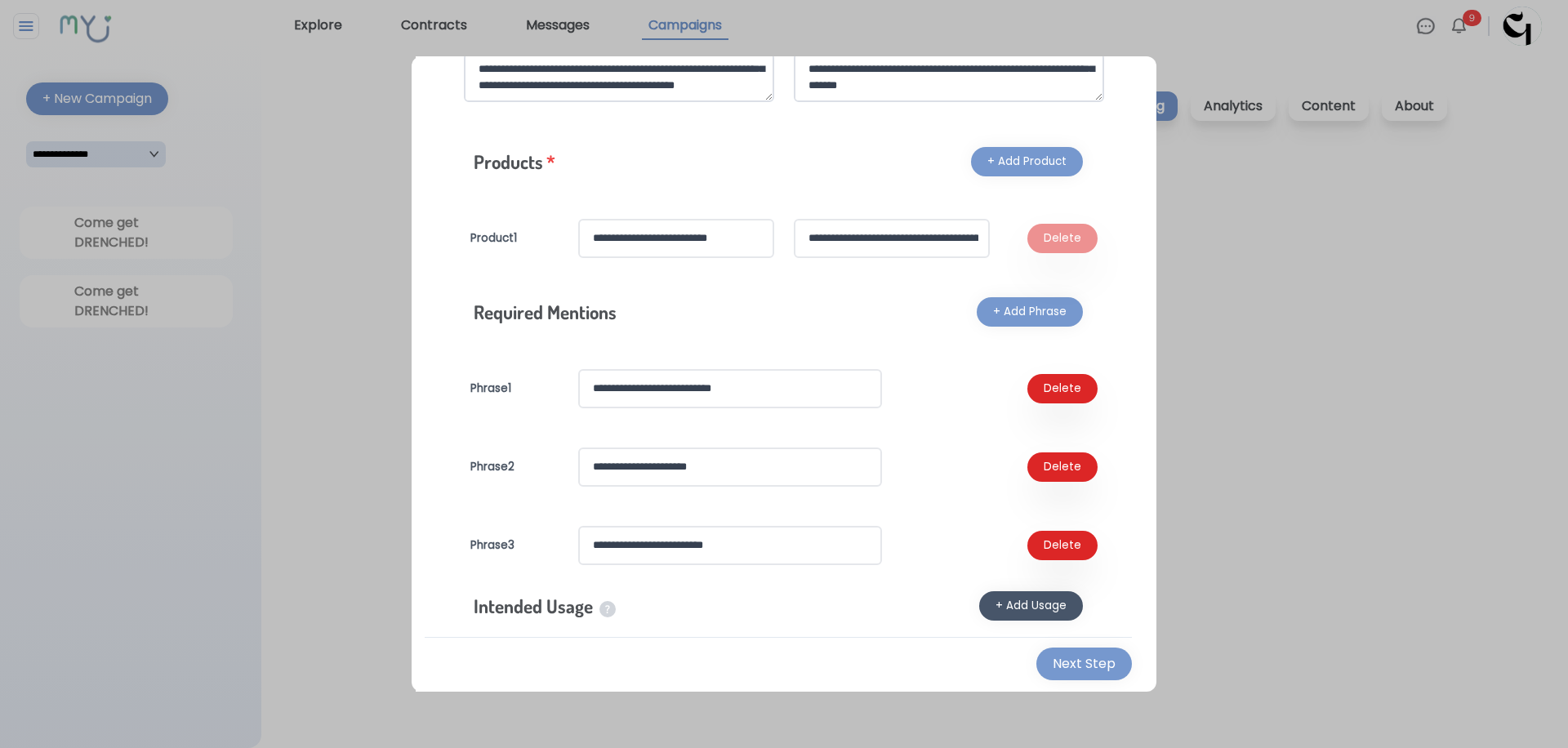 click on "+ Add Usage" at bounding box center (1031, 606) 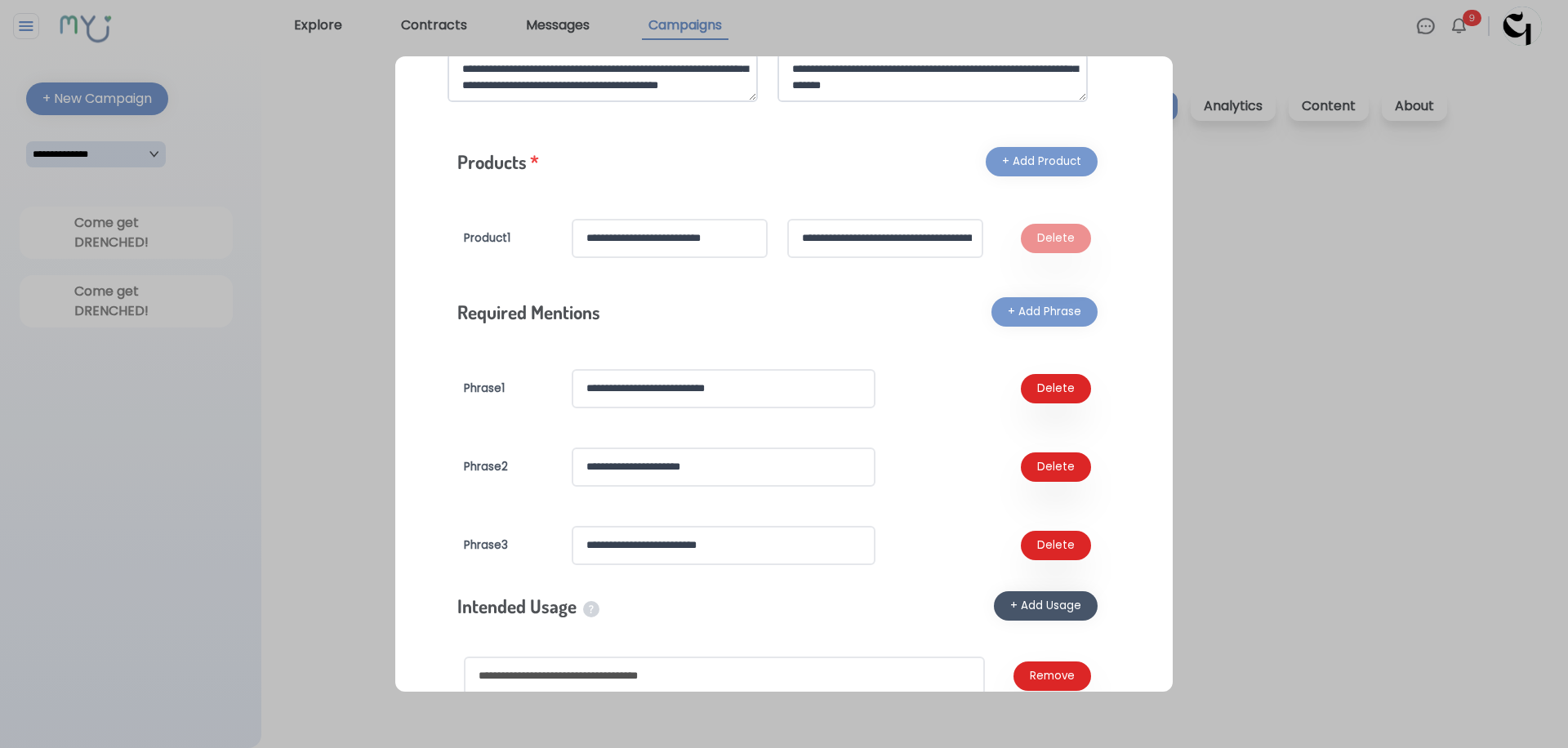 click on "+ Add Usage" at bounding box center [1045, 606] 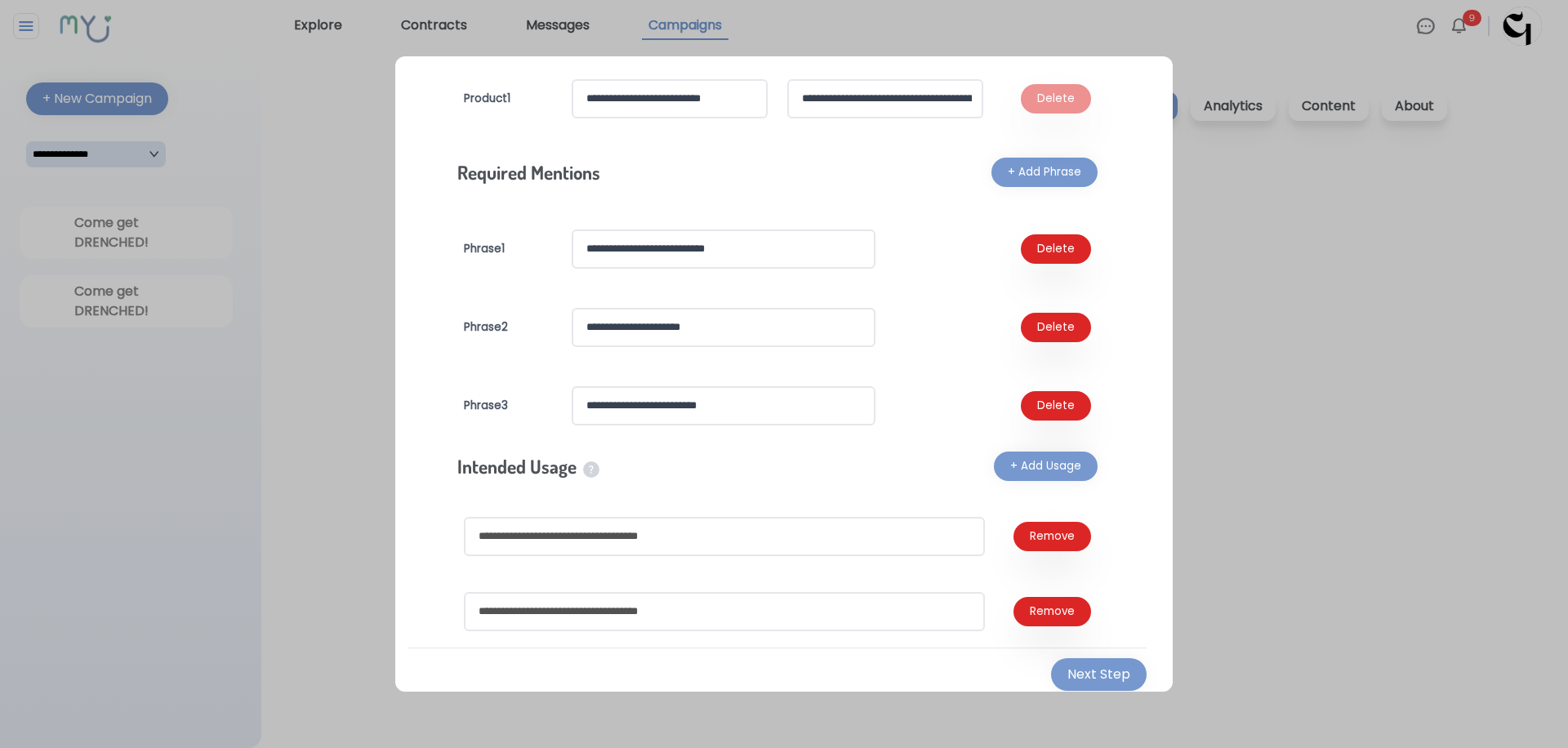 scroll, scrollTop: 556, scrollLeft: 0, axis: vertical 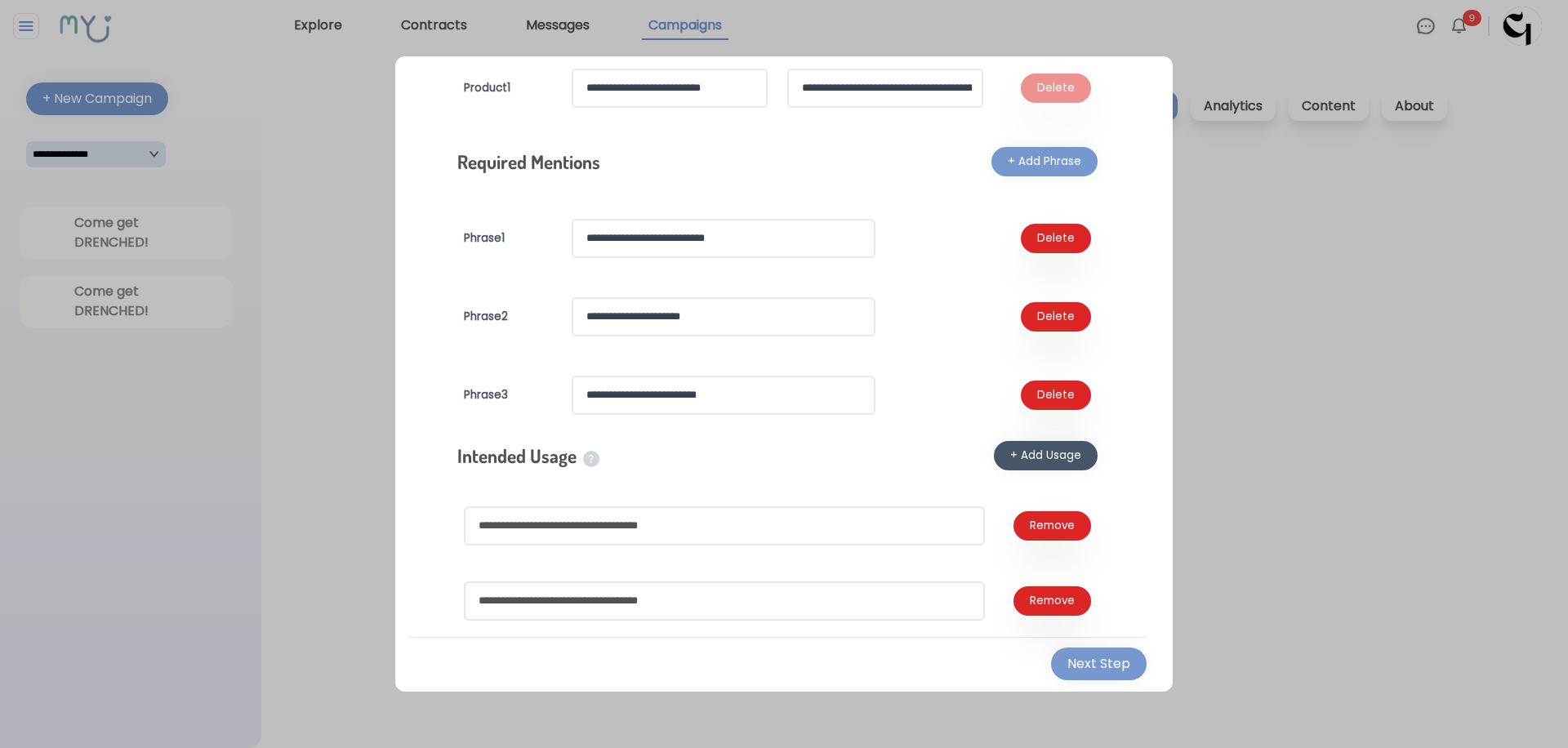 click on "+ Add Usage" at bounding box center (1045, 456) 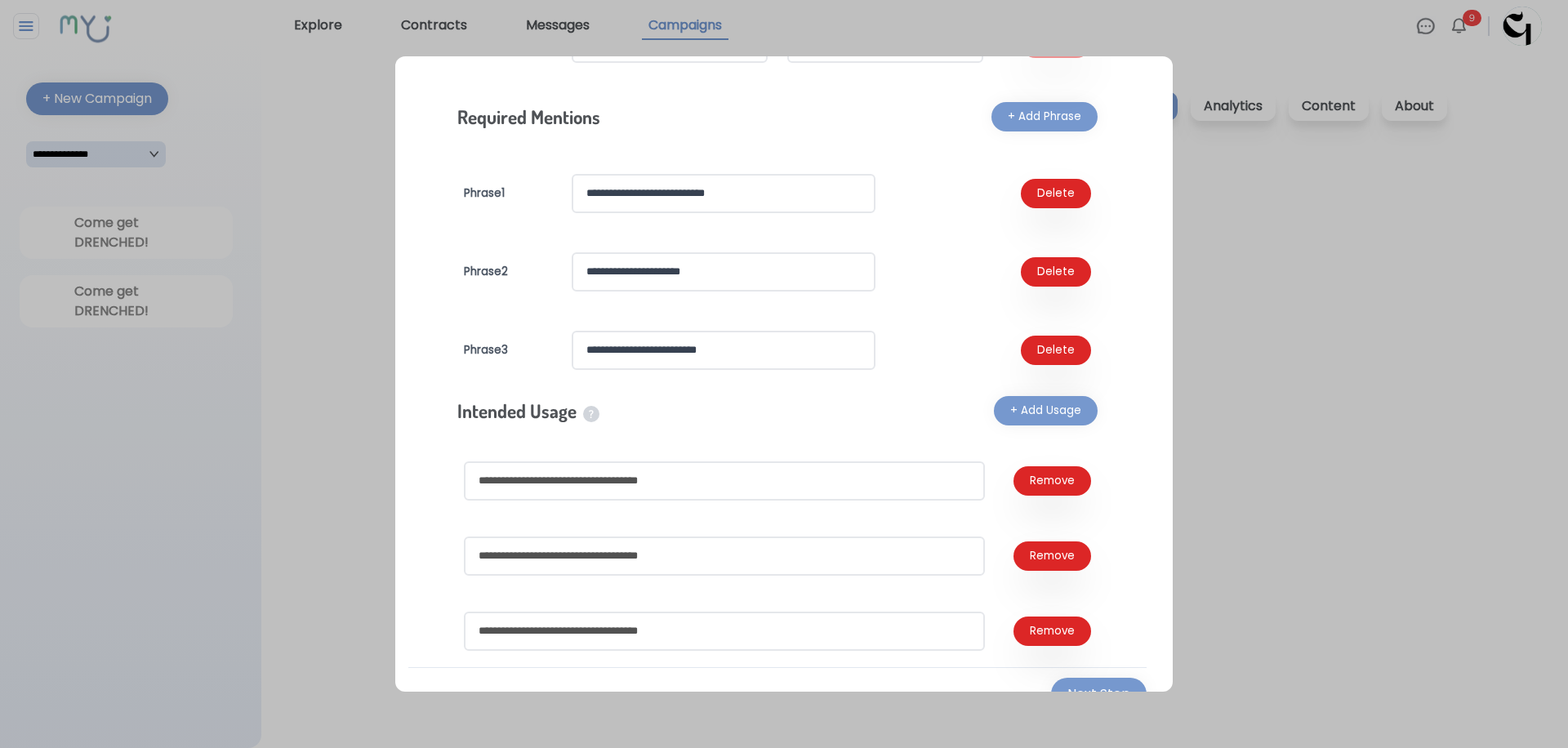 scroll, scrollTop: 631, scrollLeft: 0, axis: vertical 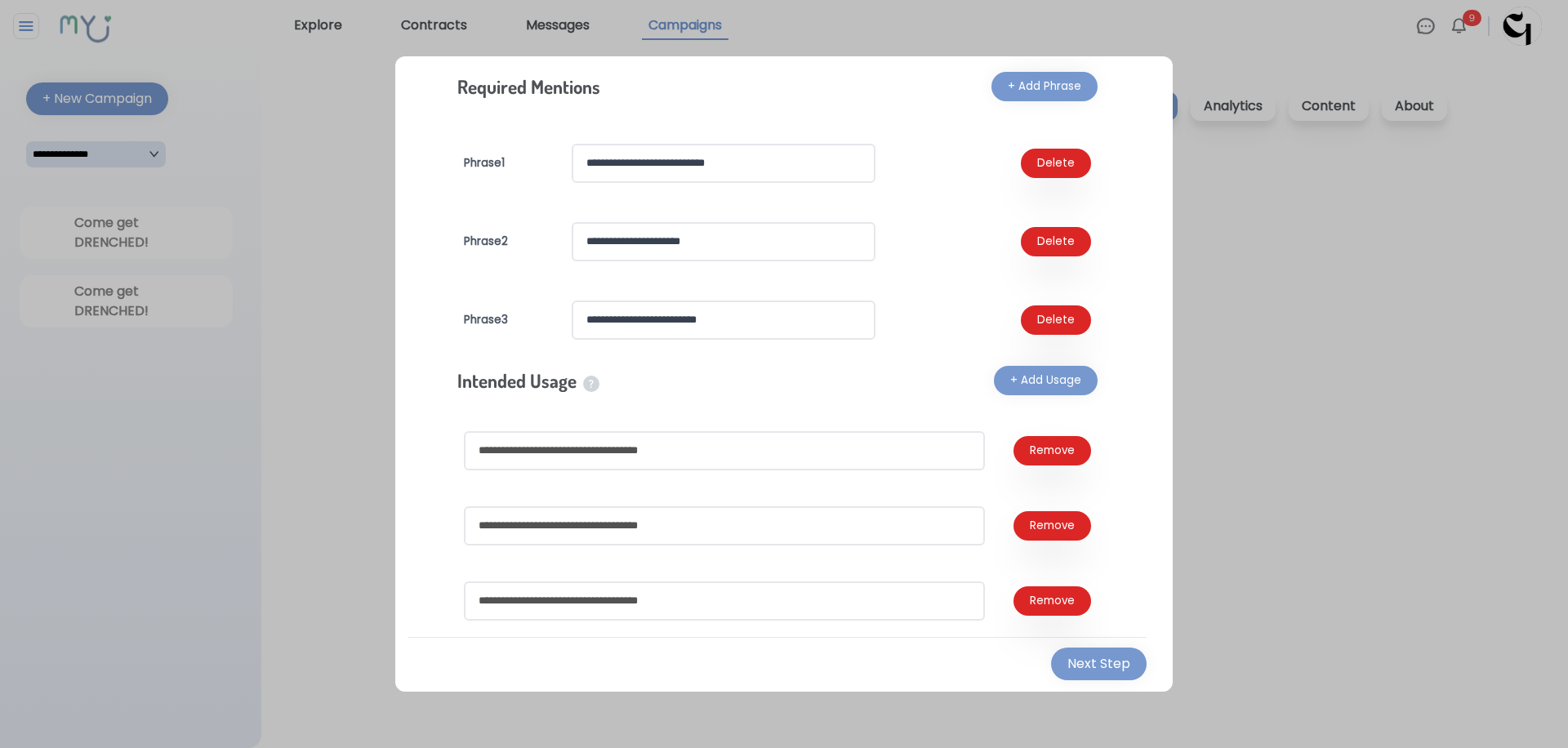 click at bounding box center [724, 451] 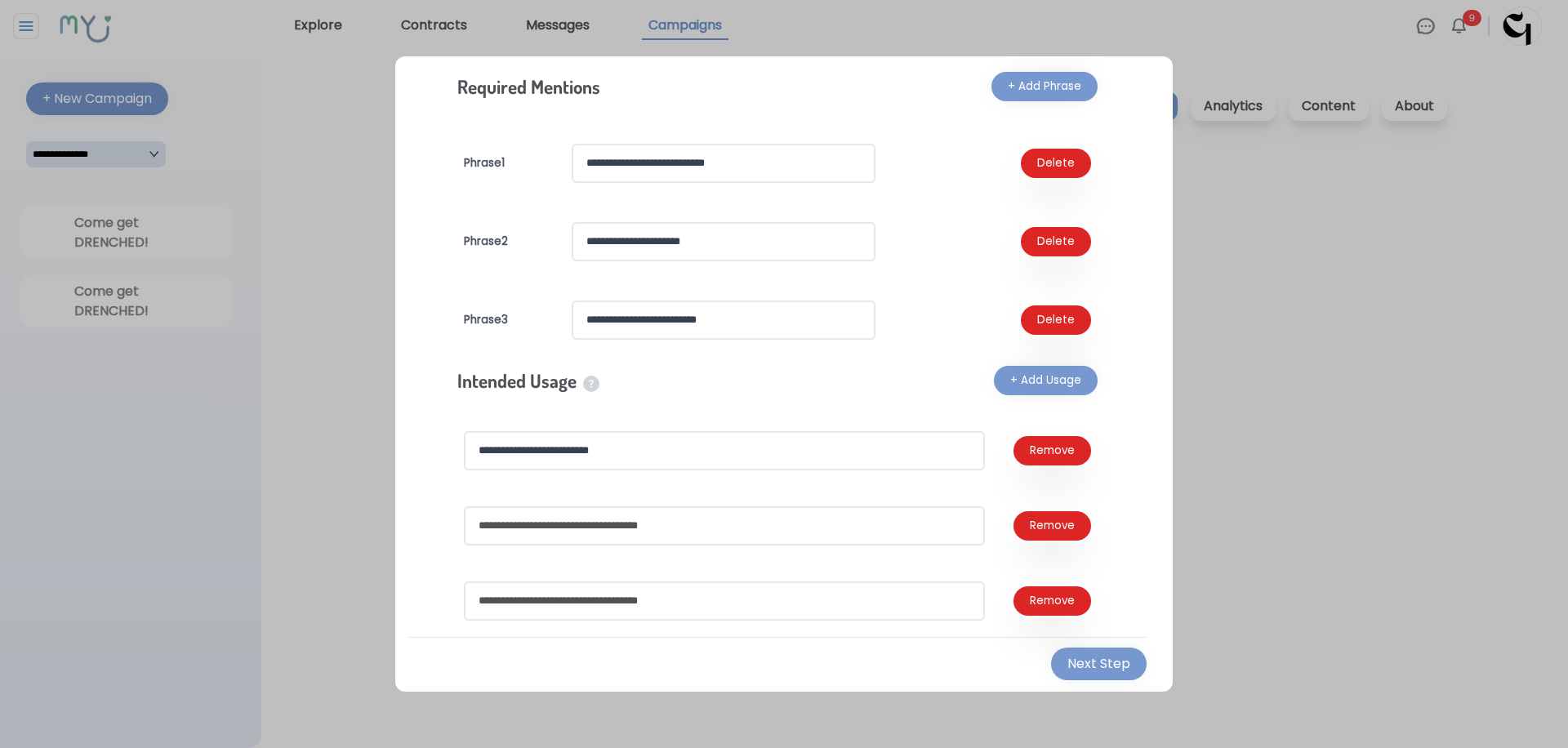 type on "**********" 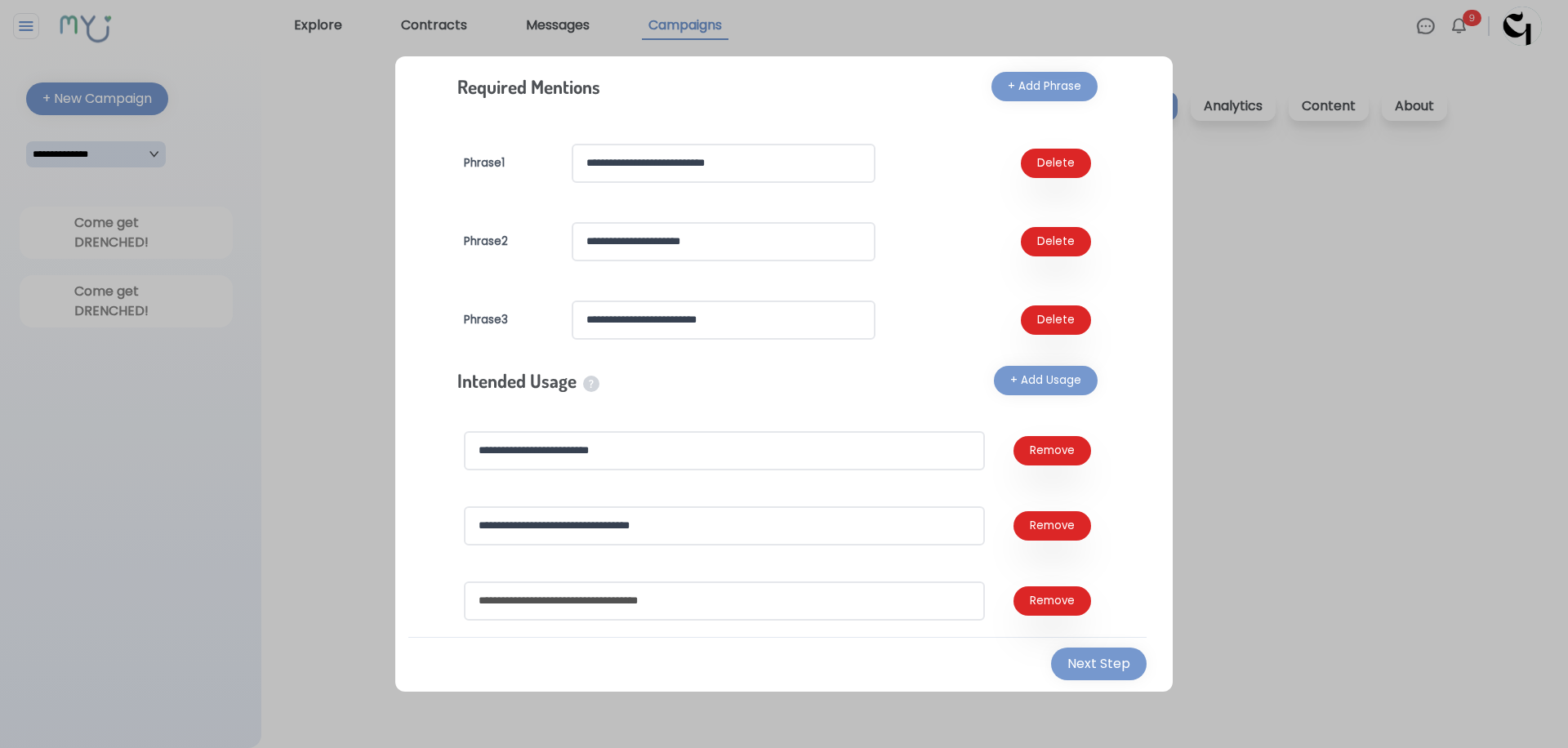 scroll, scrollTop: 613, scrollLeft: 0, axis: vertical 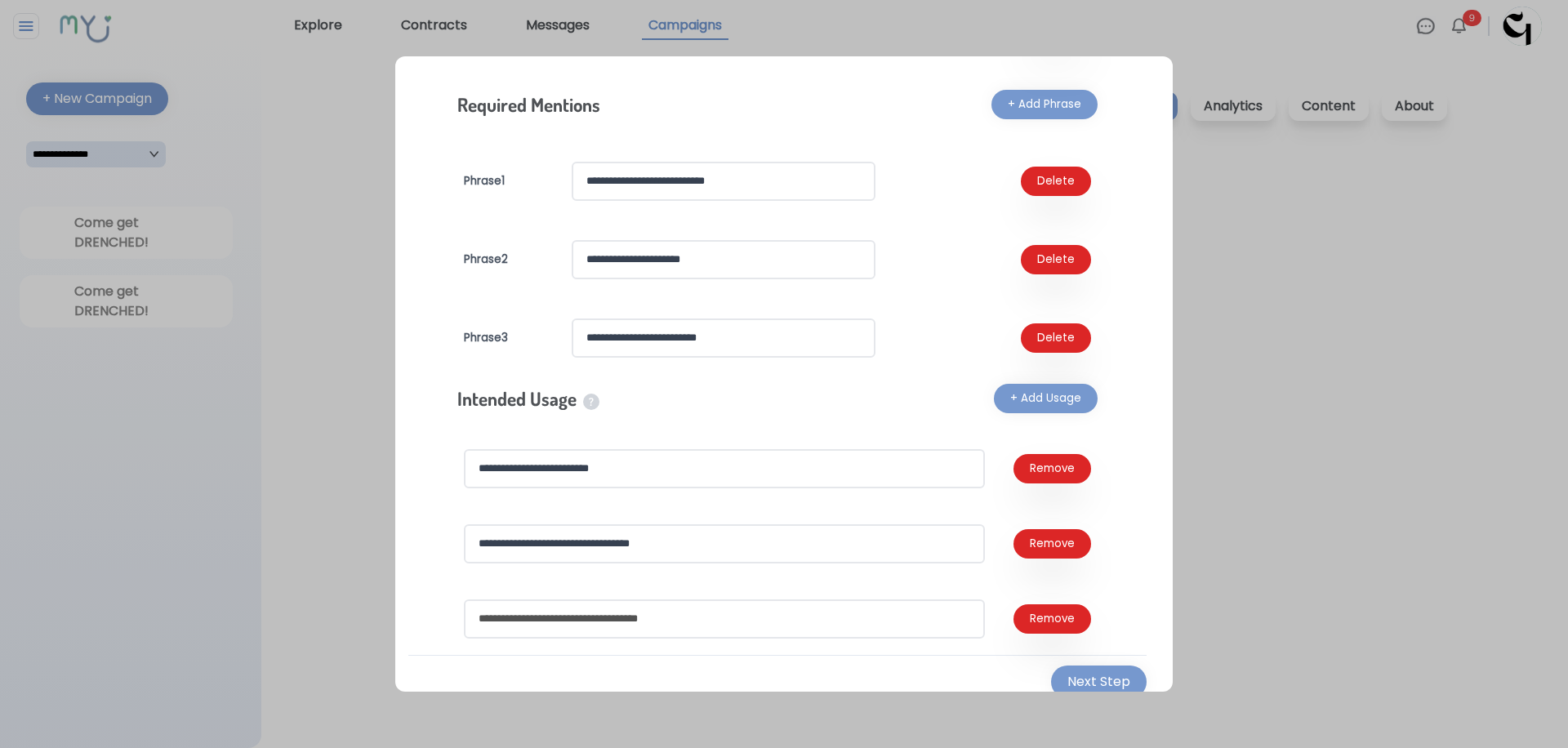 type on "**********" 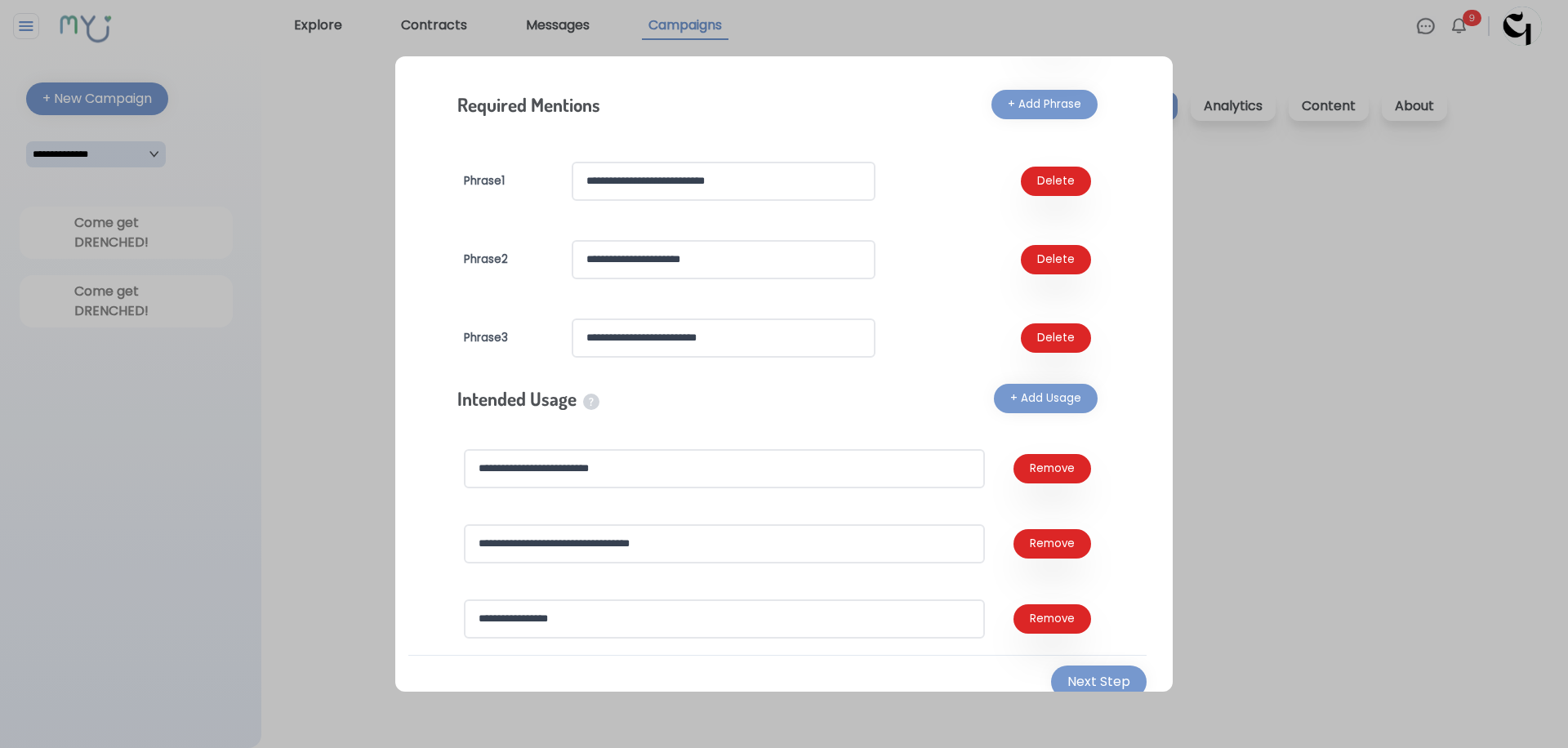 drag, startPoint x: 593, startPoint y: 626, endPoint x: 438, endPoint y: 630, distance: 155.0516 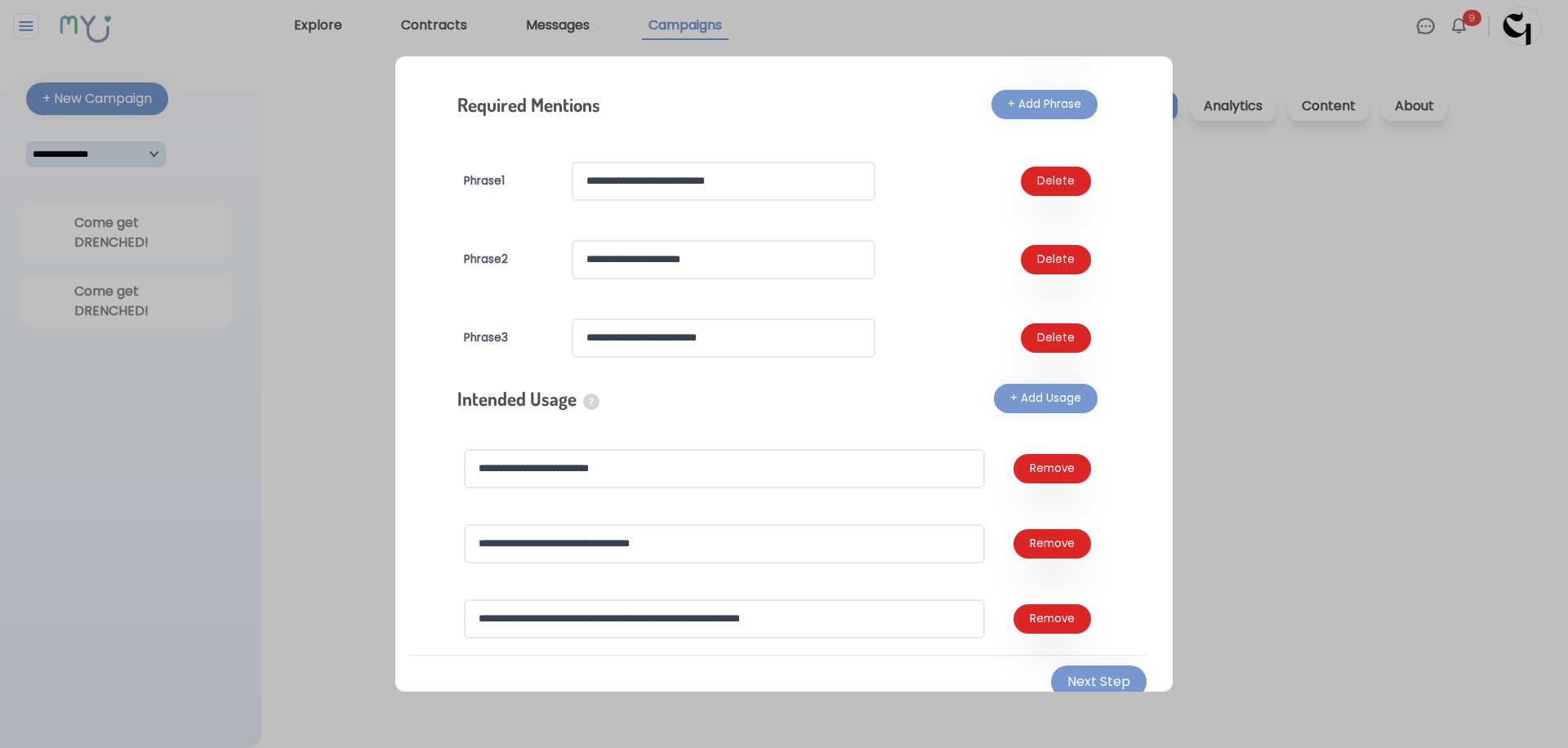 type on "**********" 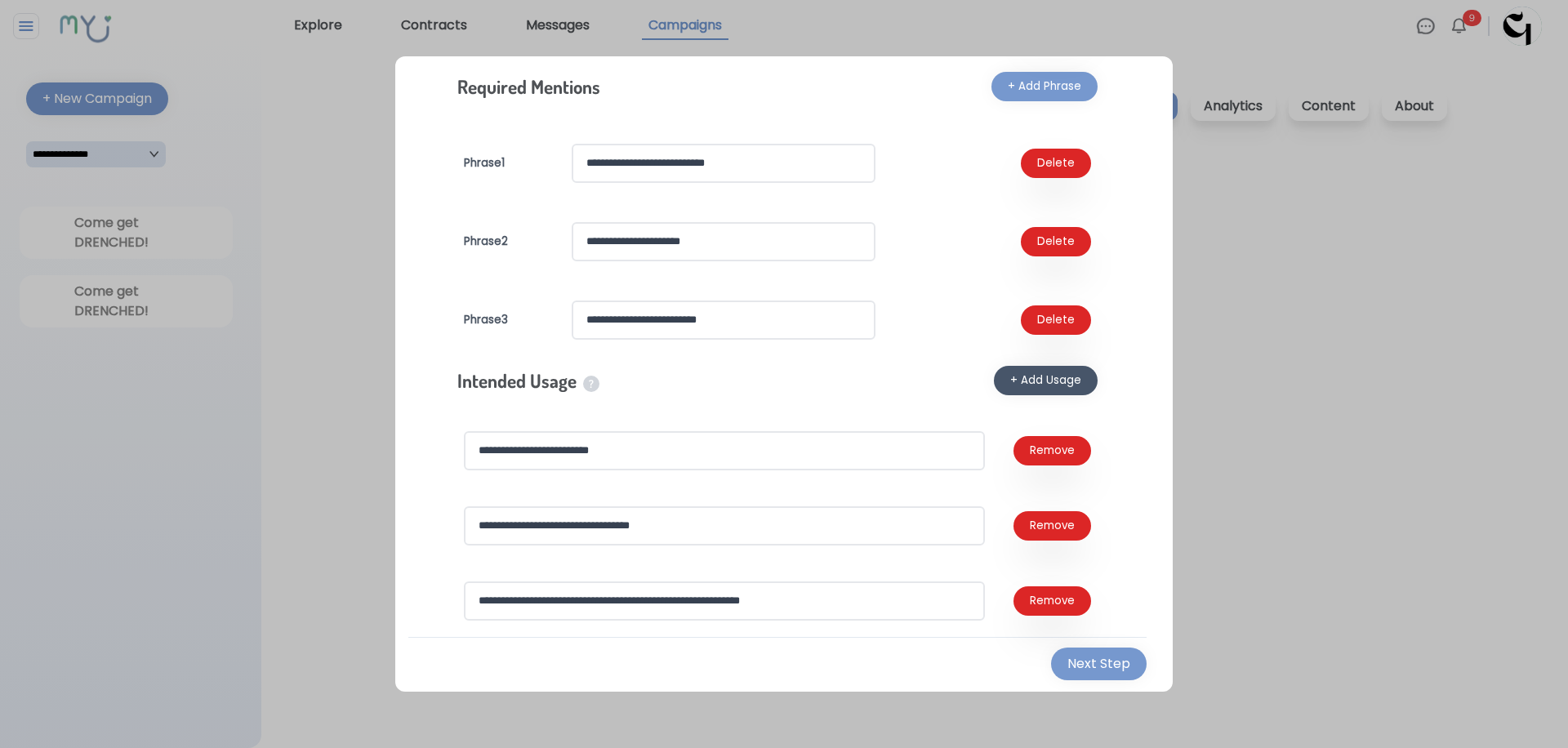 click on "+ Add Usage" at bounding box center [1045, 381] 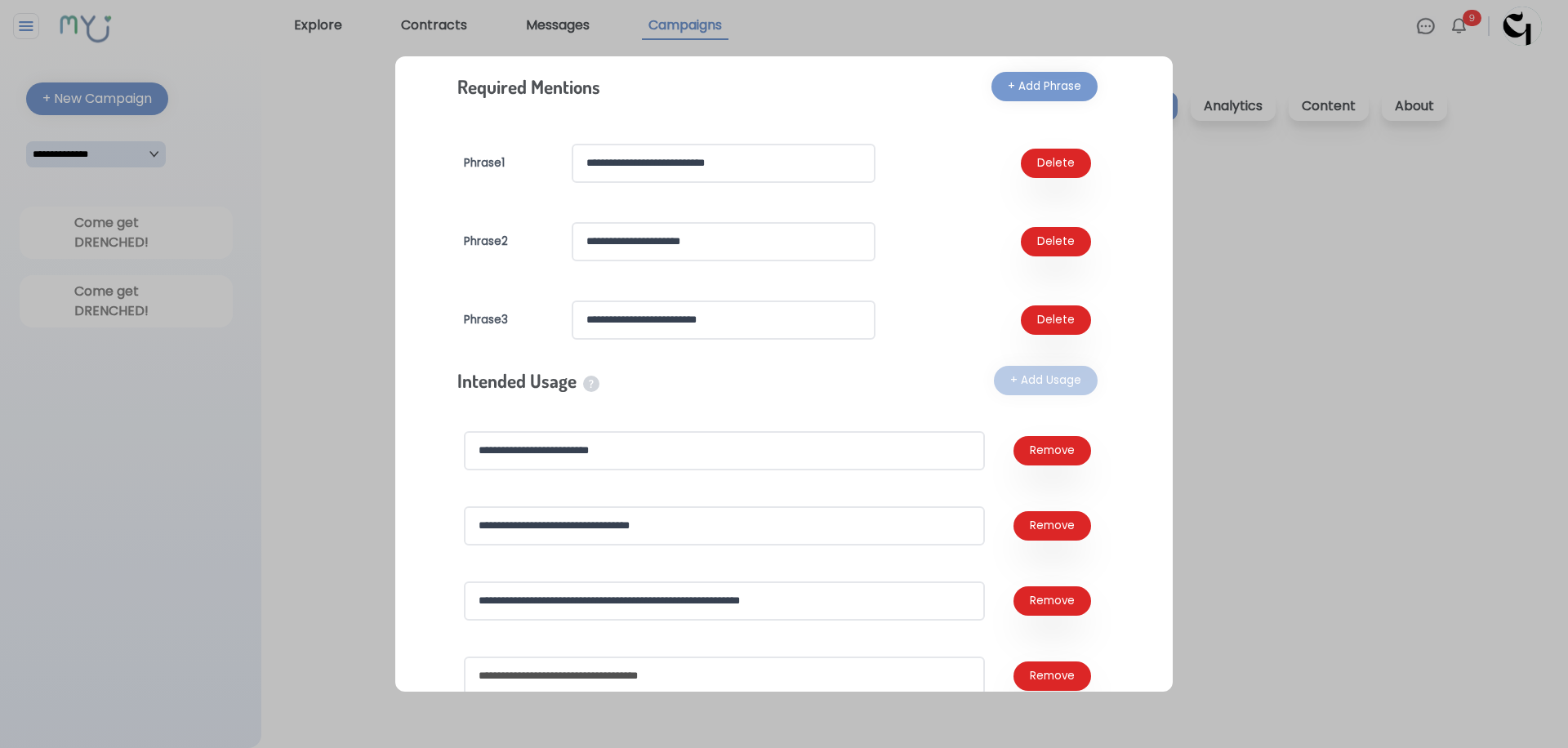 drag, startPoint x: 743, startPoint y: 677, endPoint x: 785, endPoint y: 652, distance: 48.877398 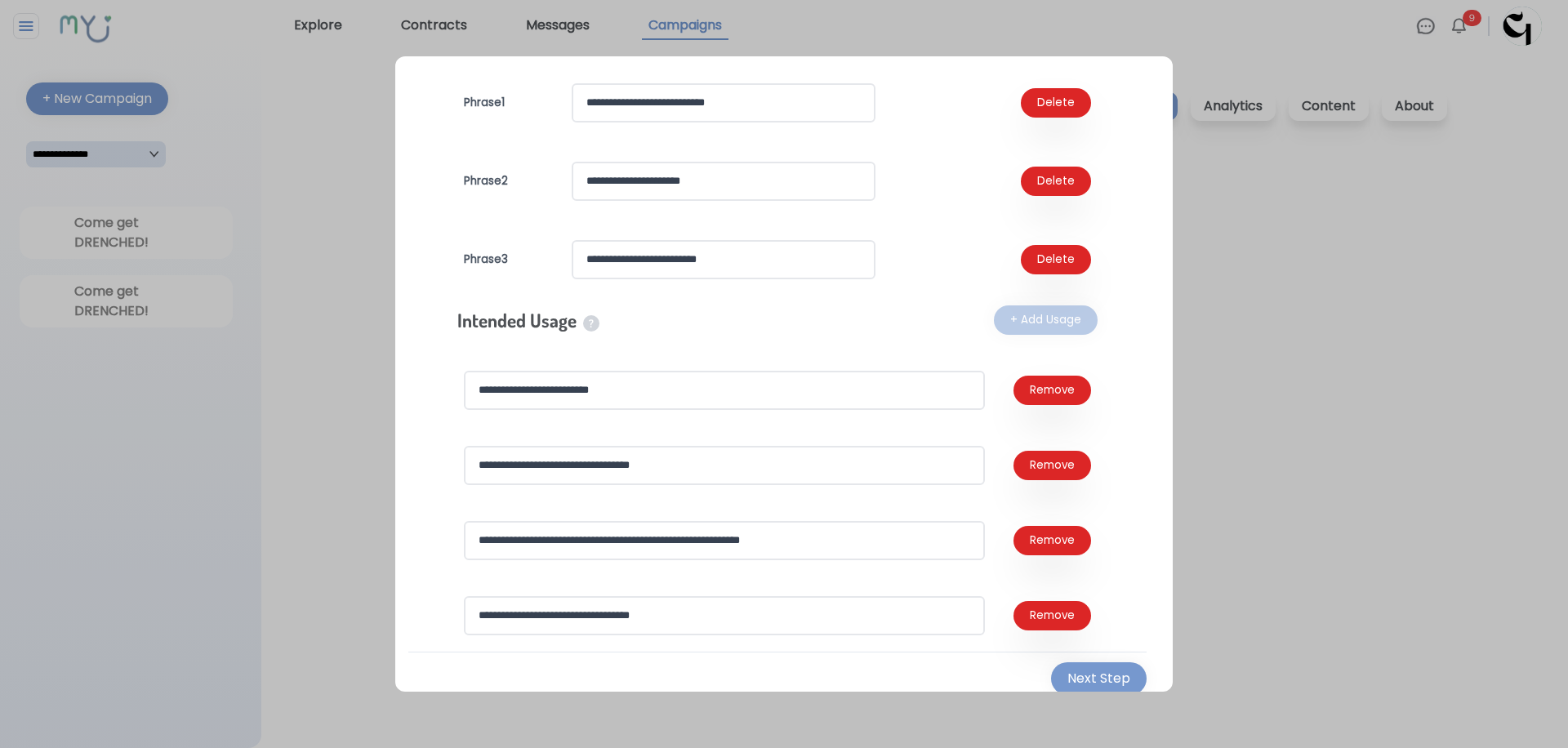scroll, scrollTop: 706, scrollLeft: 0, axis: vertical 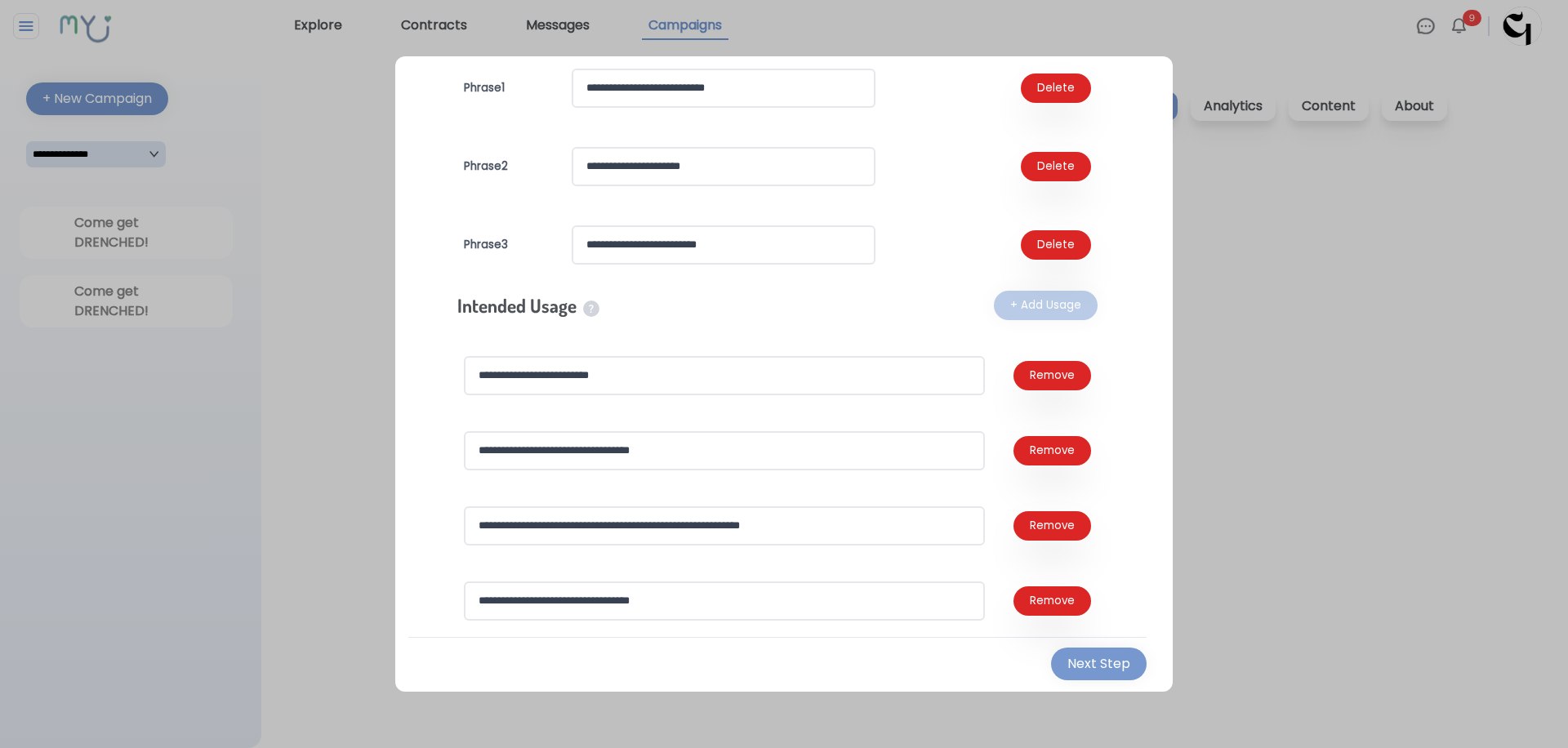 type on "**********" 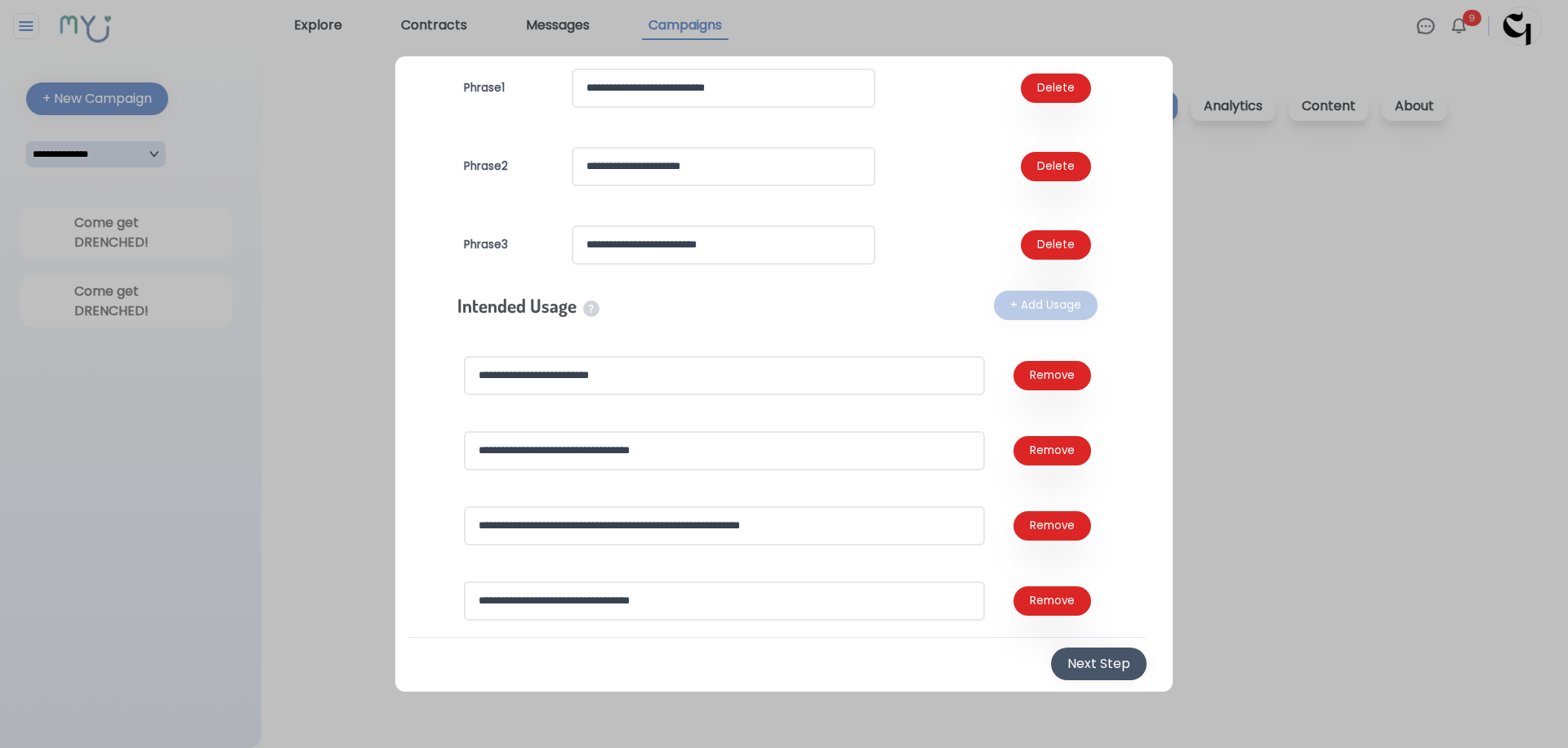 click on "Next Step" at bounding box center (1098, 664) 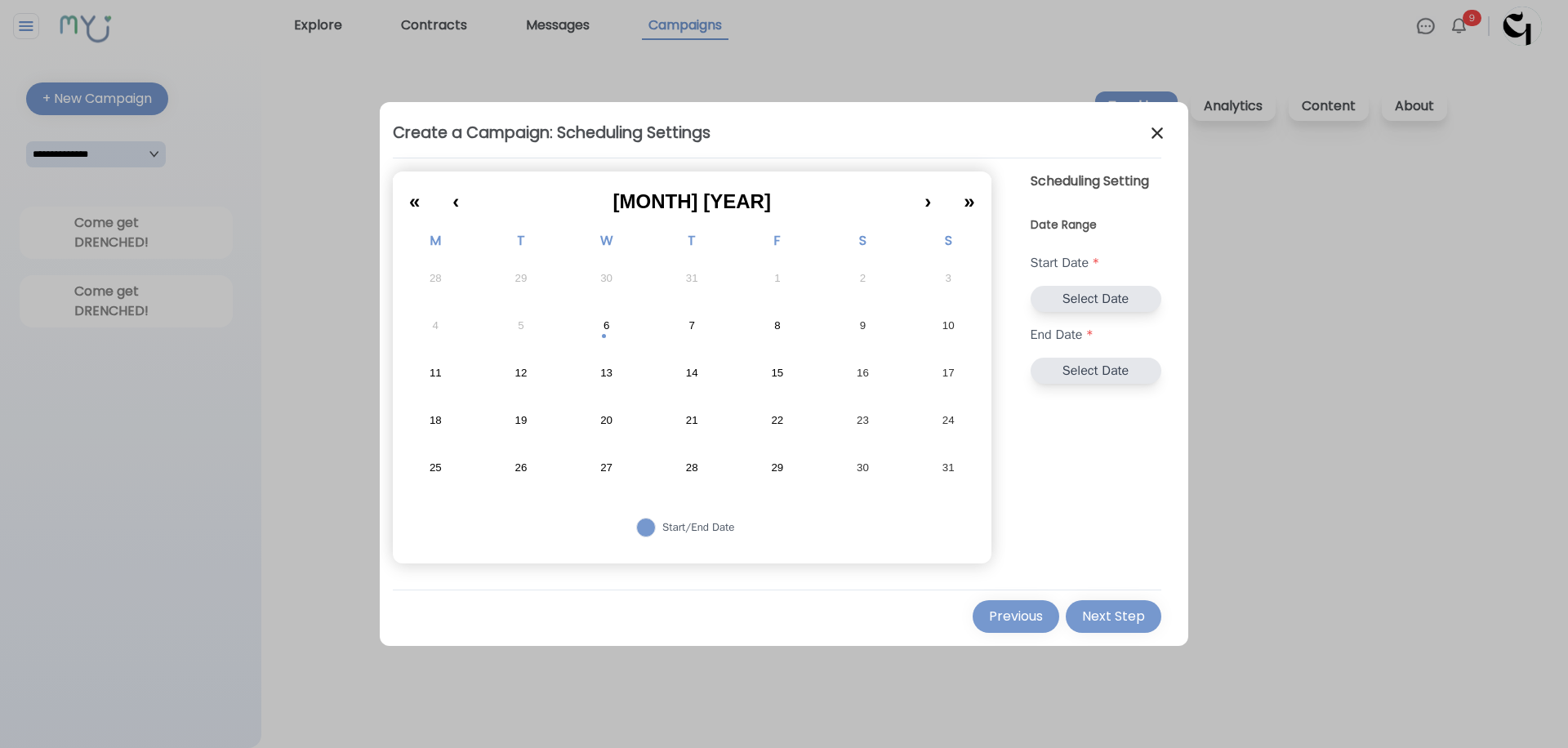 click on "6" at bounding box center [606, 326] 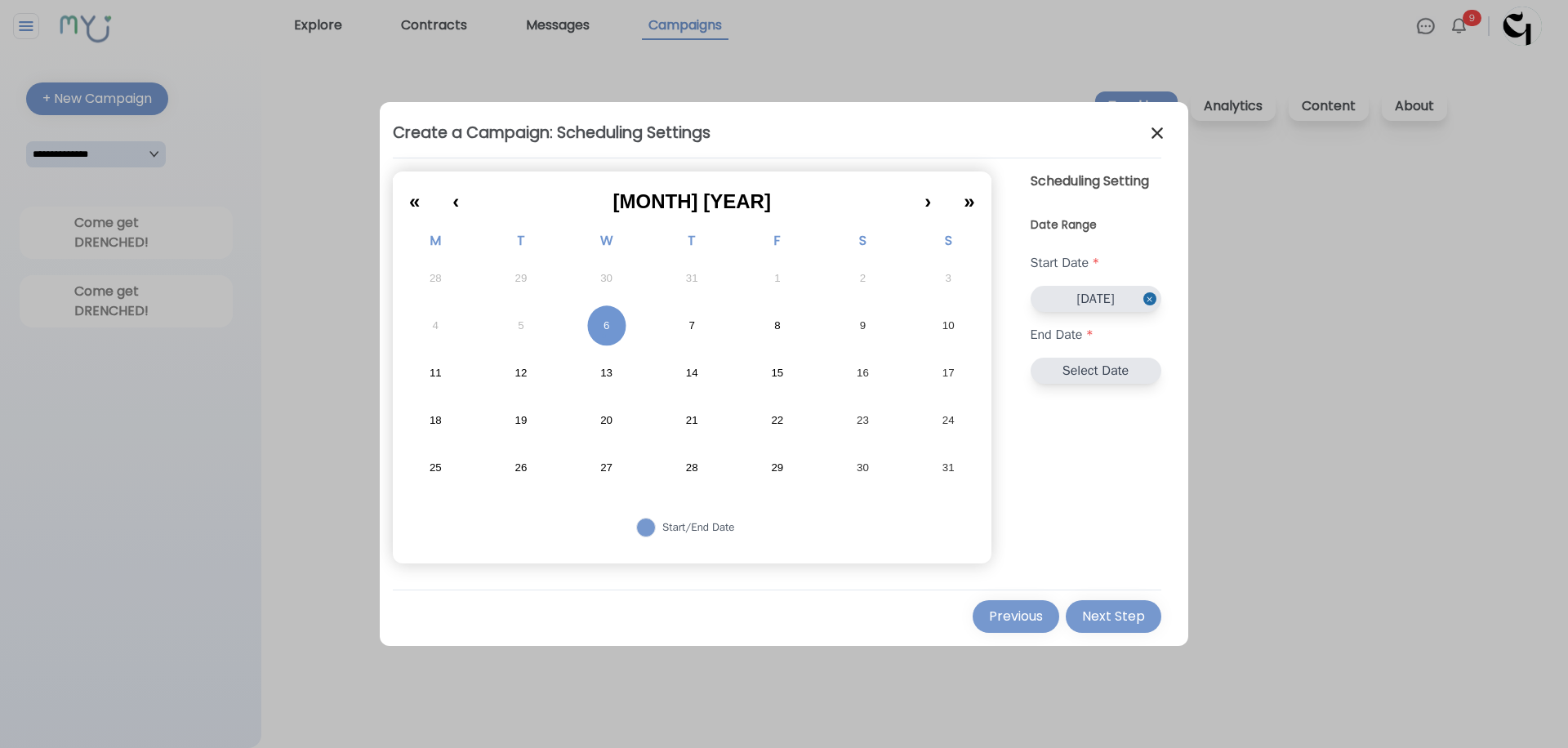 click on "31" at bounding box center (948, 468) 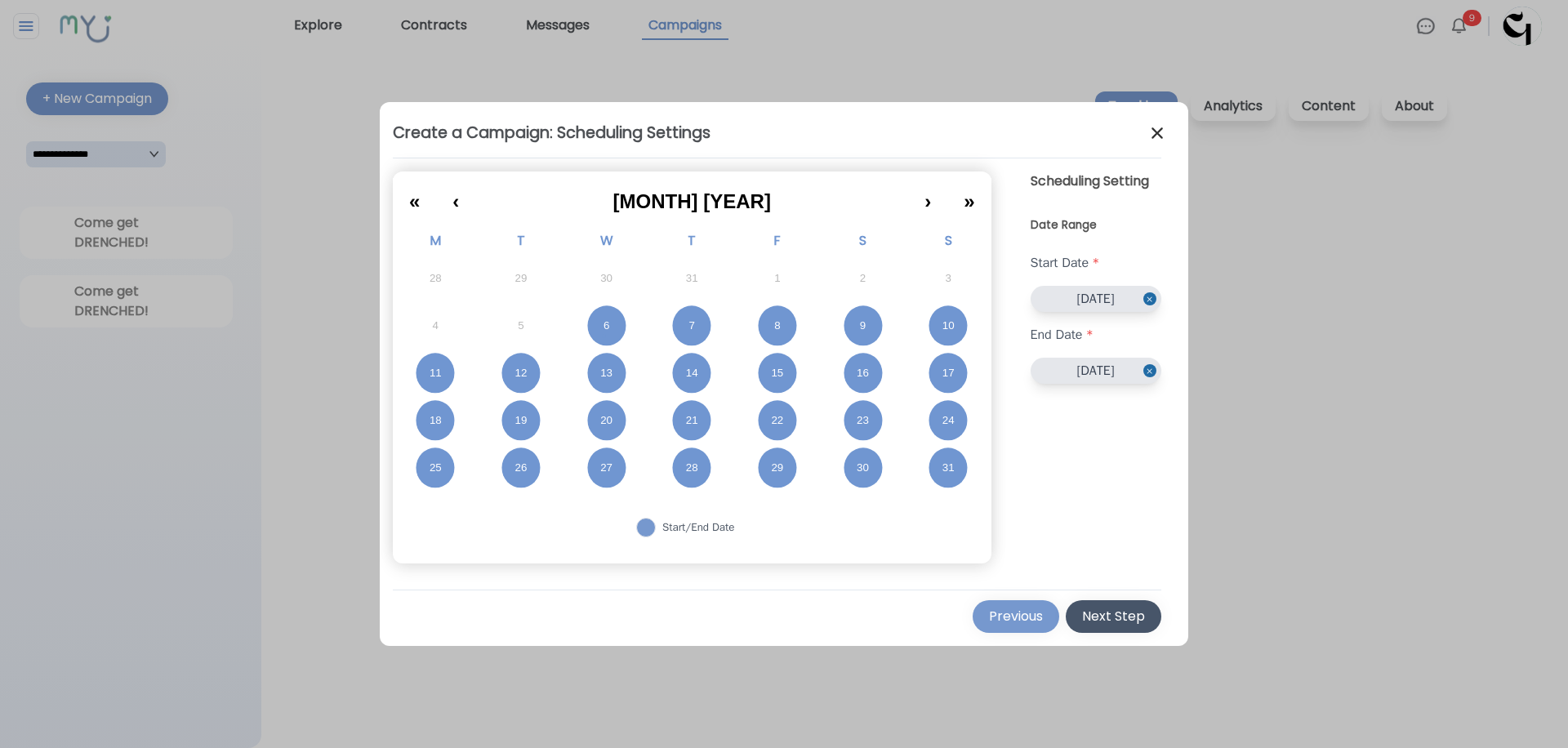 click on "Next Step" at bounding box center (1113, 617) 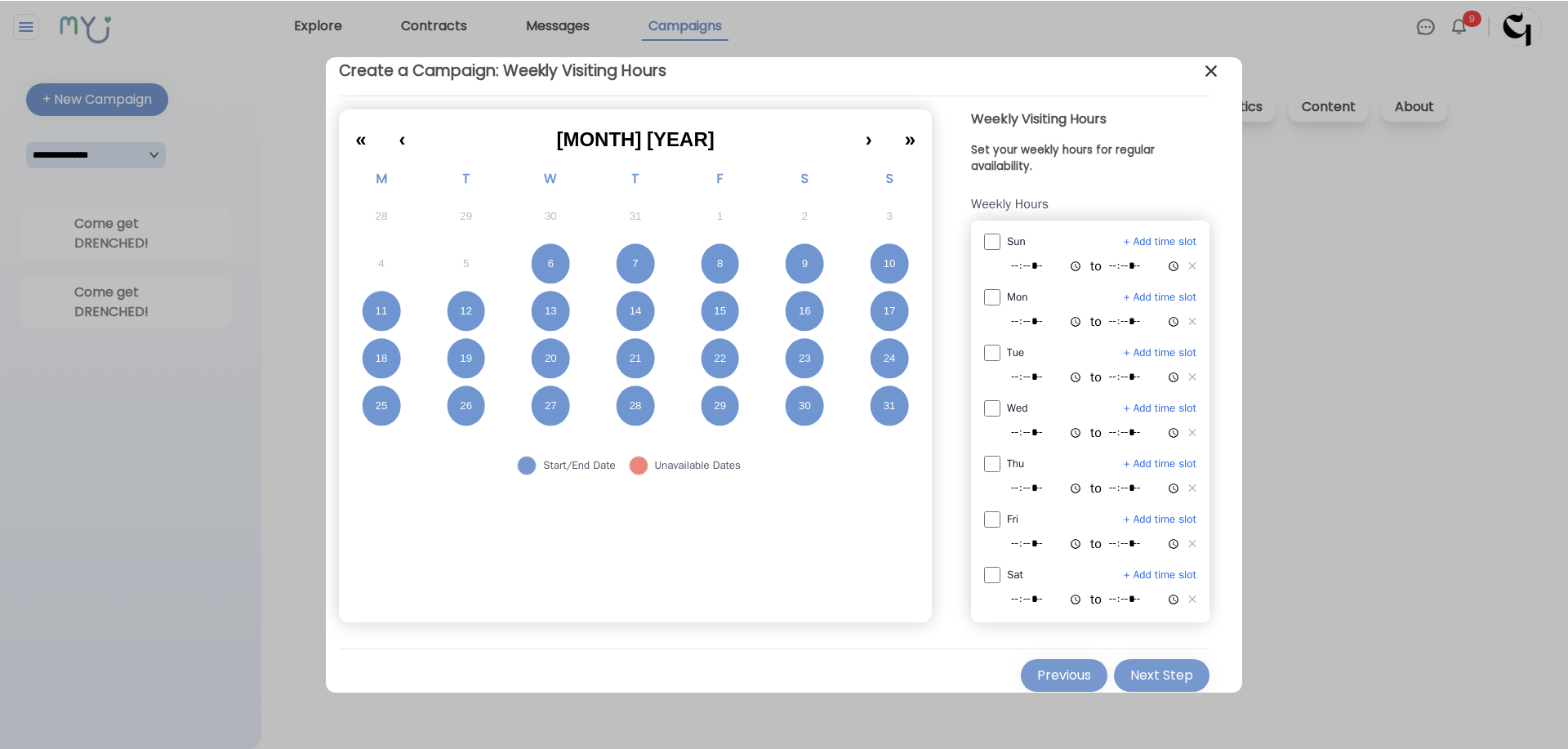 scroll, scrollTop: 29, scrollLeft: 0, axis: vertical 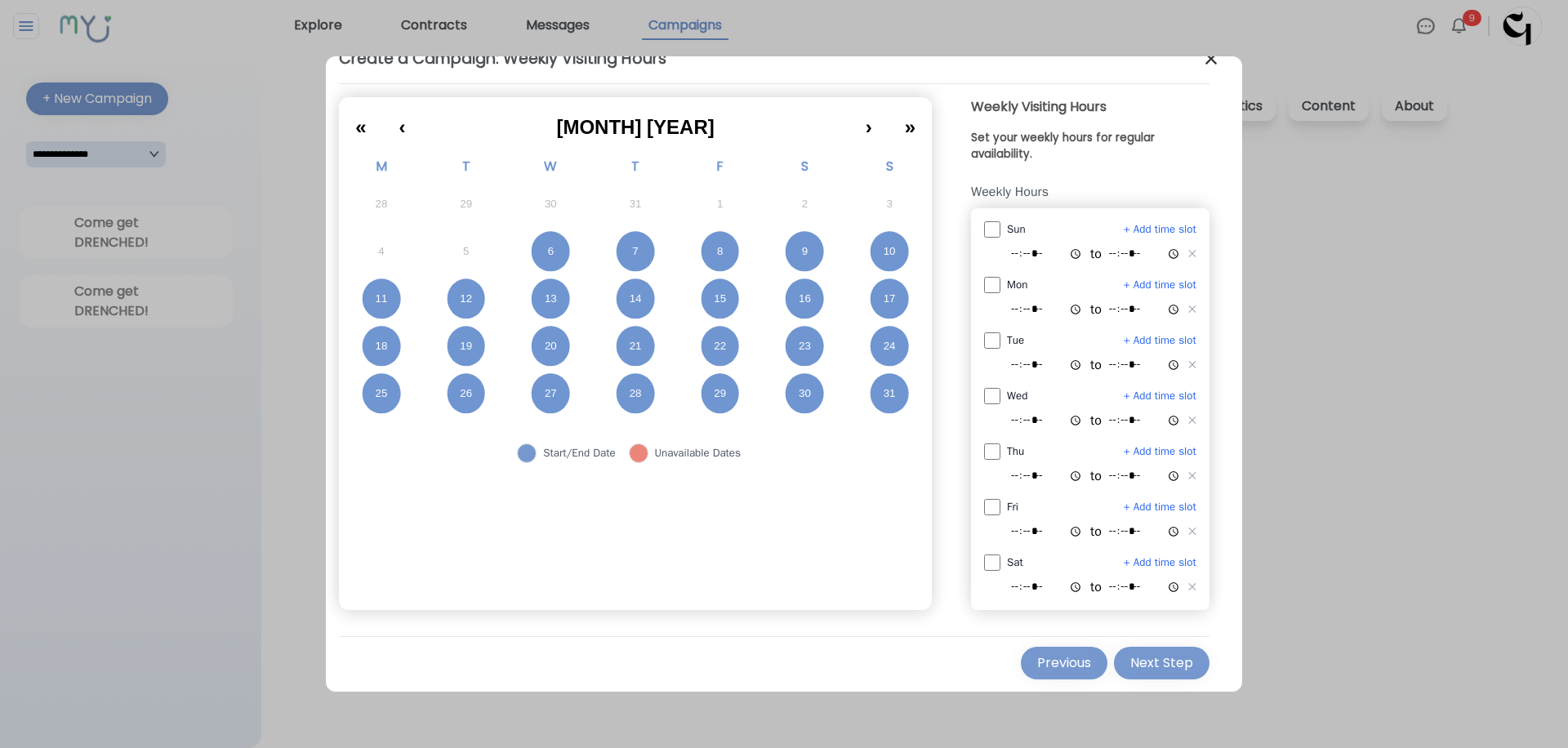 click on "*****" at bounding box center (1145, 254) 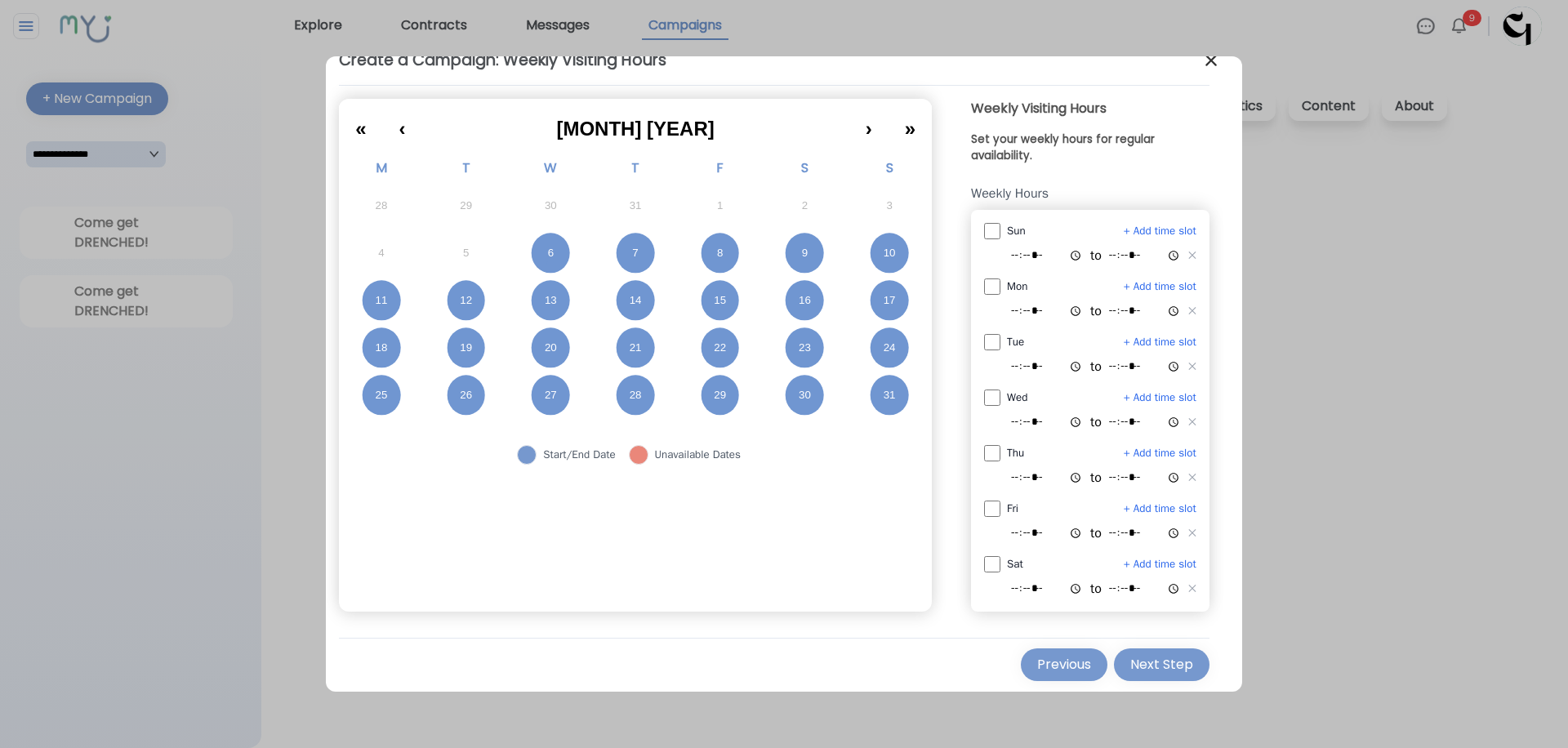 scroll, scrollTop: 29, scrollLeft: 0, axis: vertical 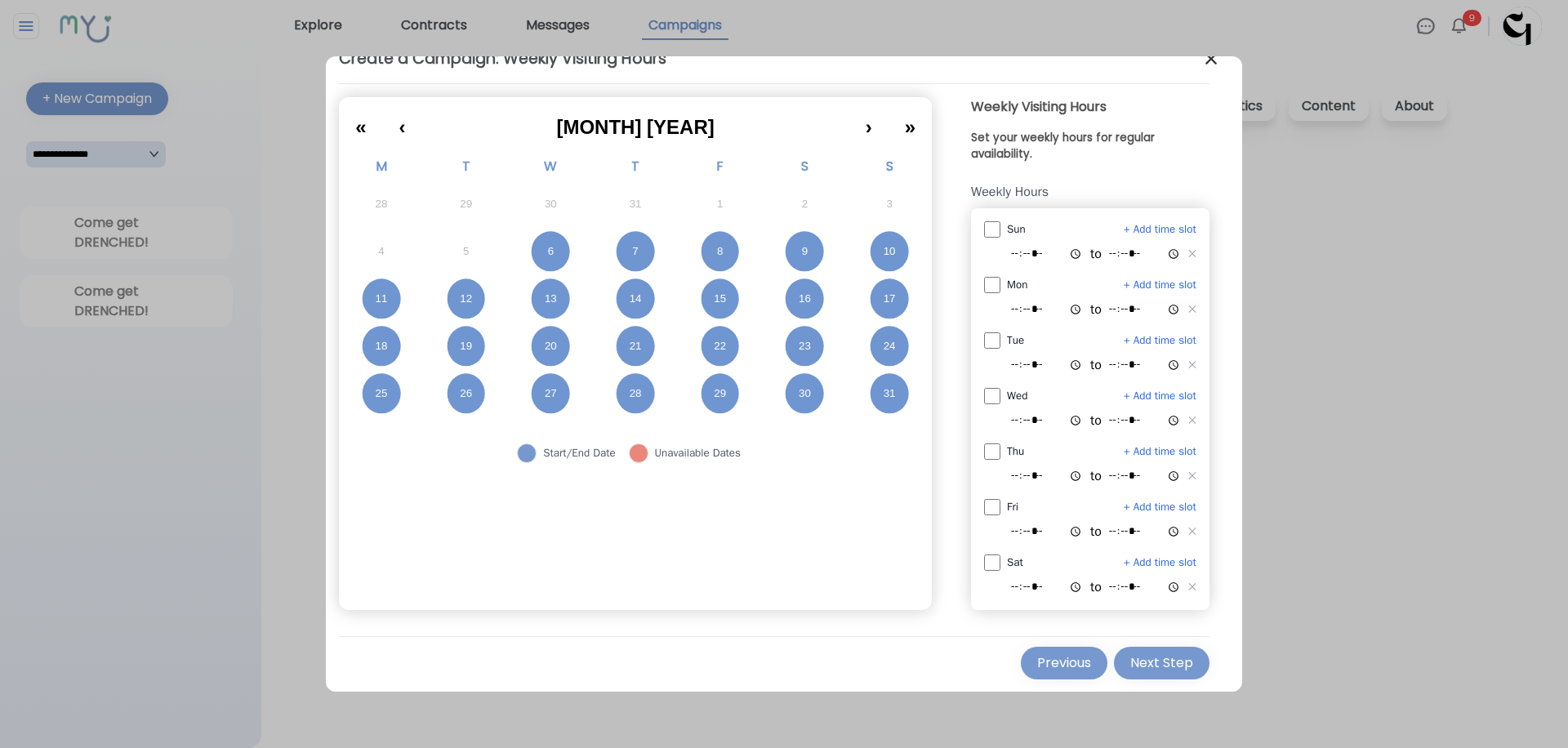 click on "*****" at bounding box center [1047, 309] 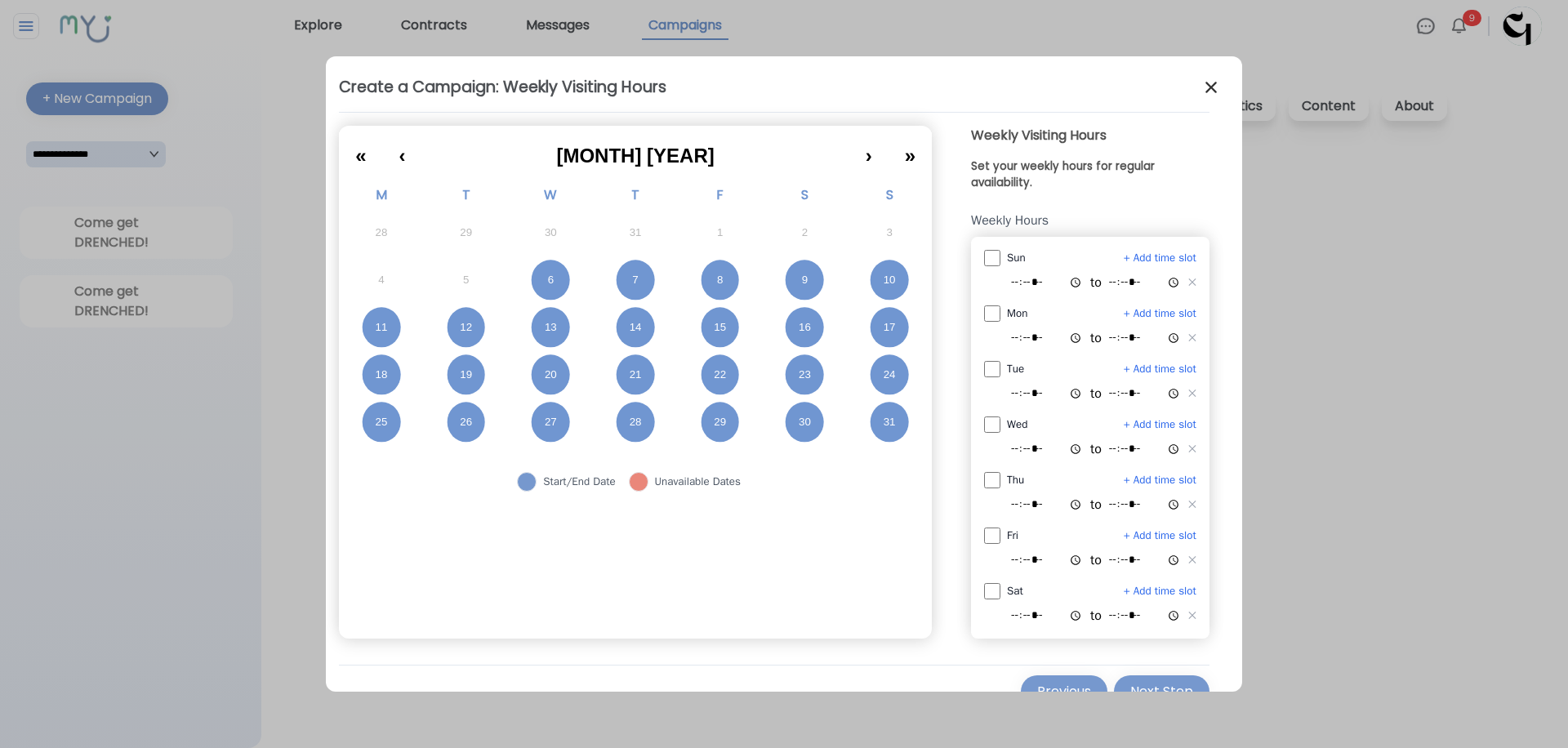 click on "*****" at bounding box center [1145, 338] 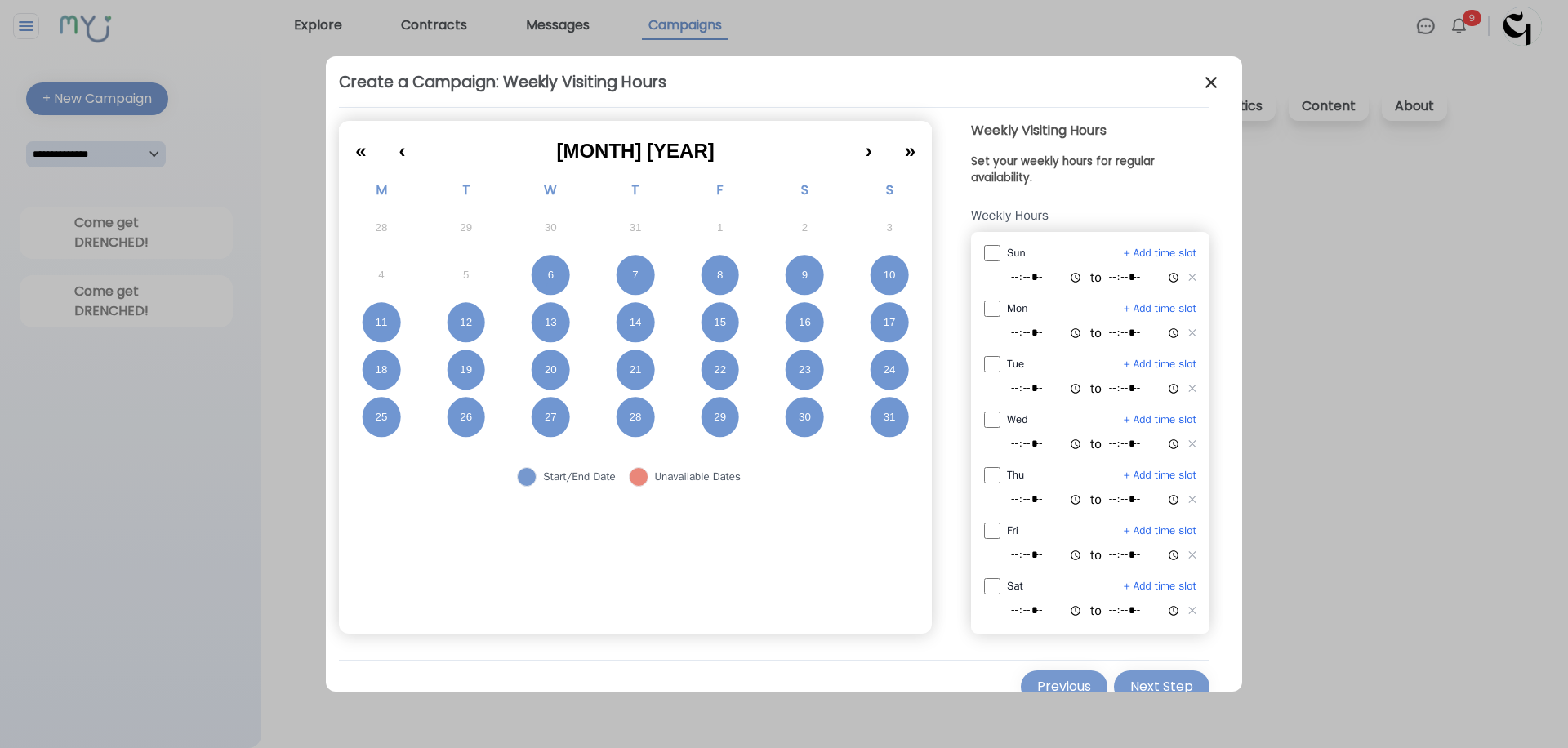 click on "*****" at bounding box center (1145, 389) 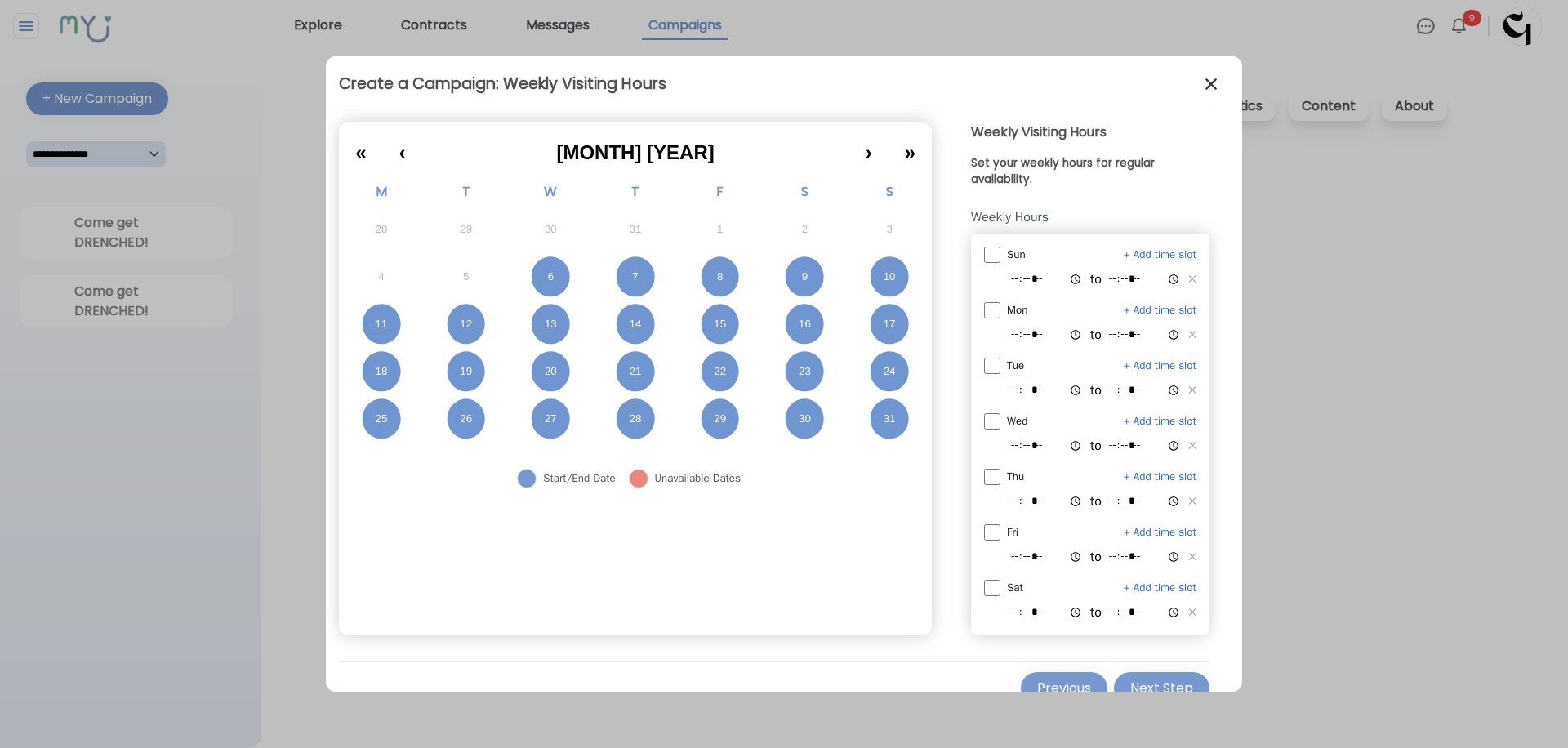 click on "*****" at bounding box center (1145, 390) 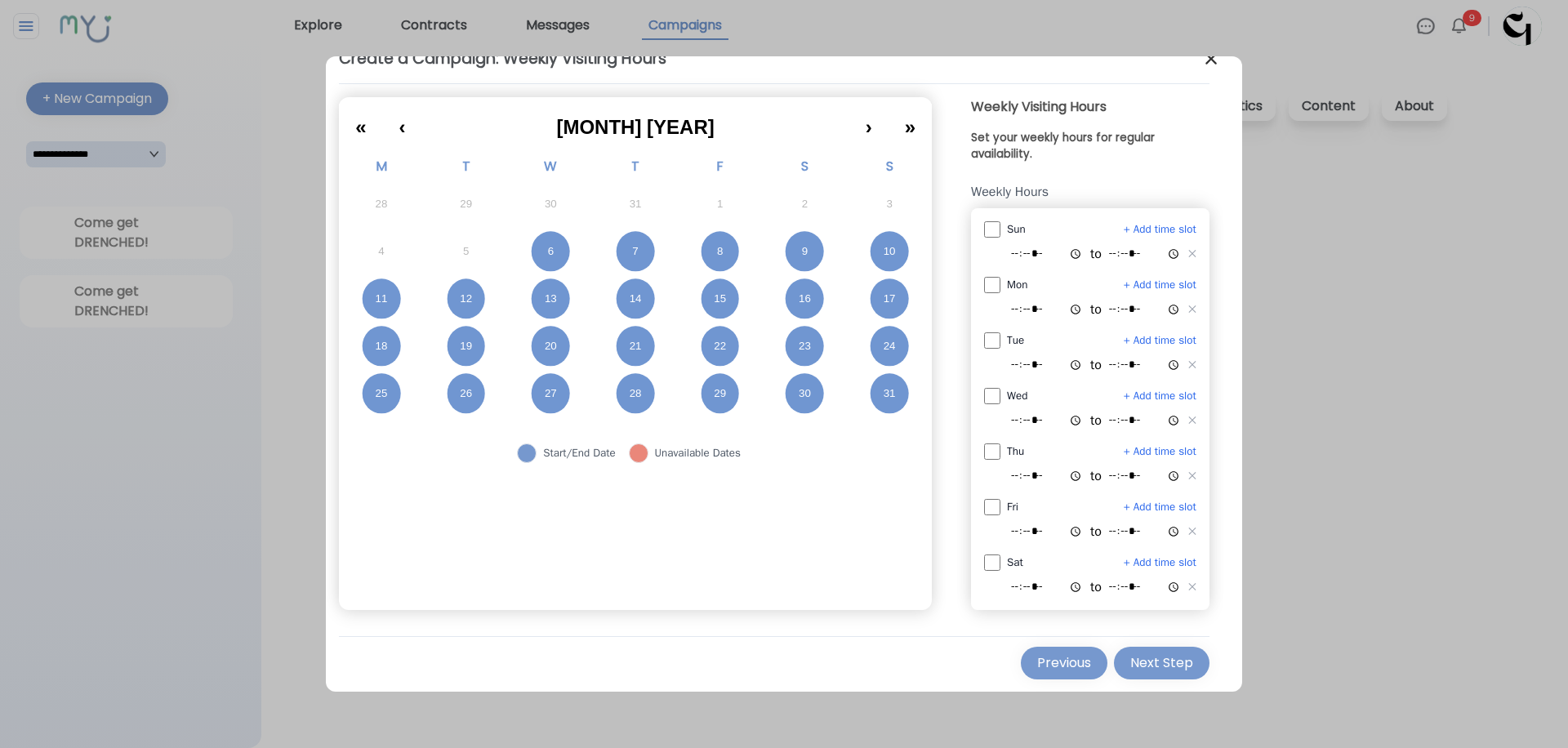 click on "*****" at bounding box center (1047, 532) 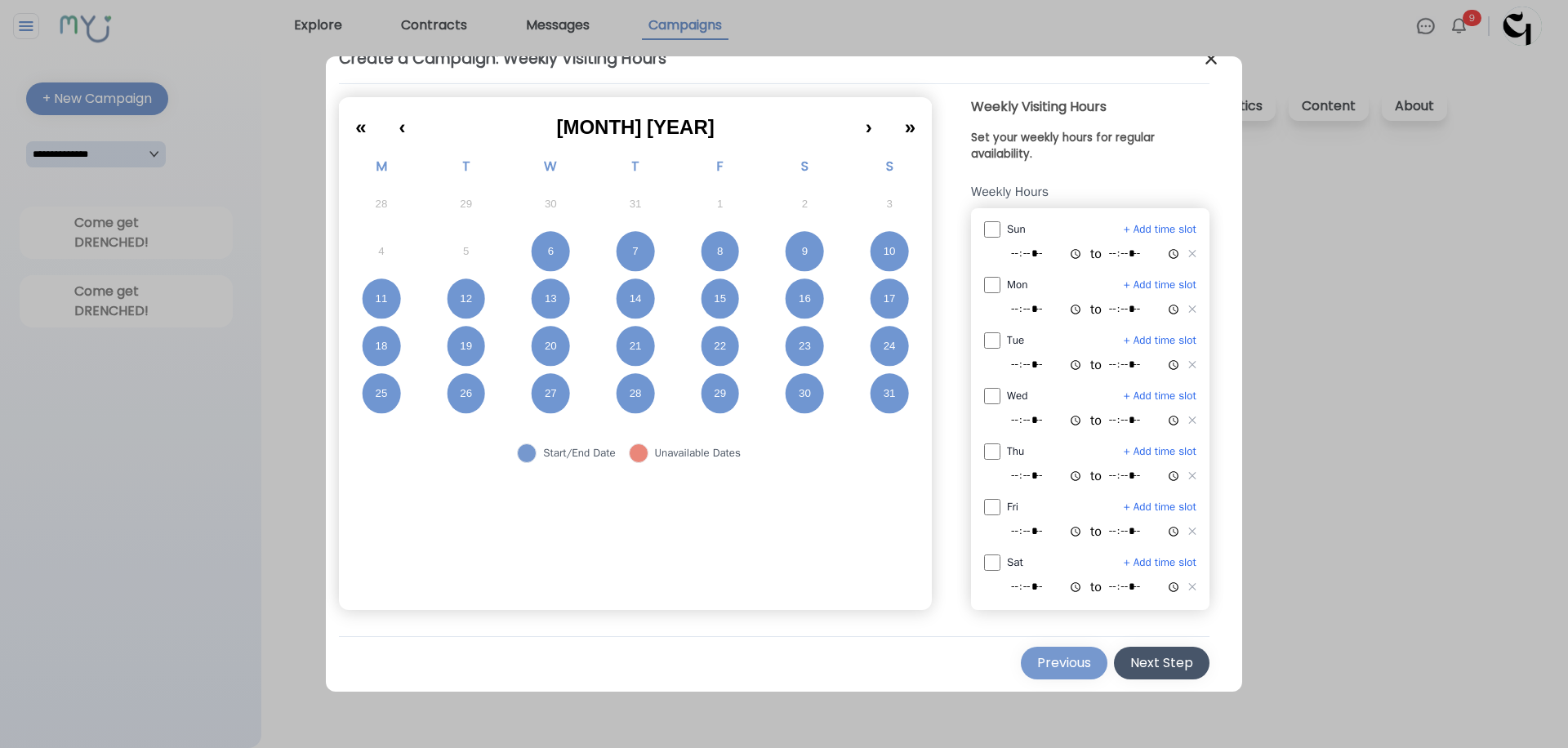 click on "Next Step" at bounding box center [1161, 663] 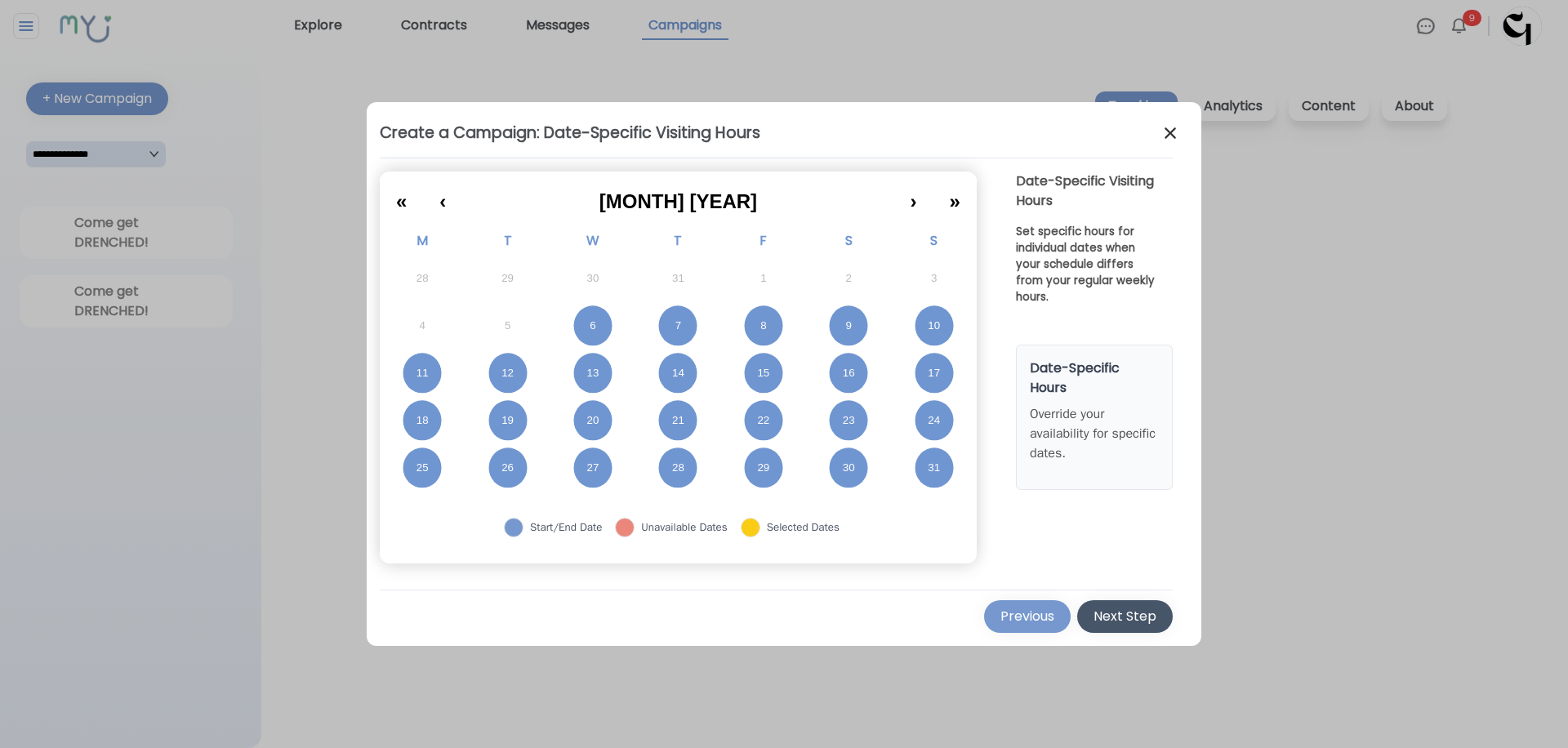 click on "Next Step" at bounding box center (1125, 617) 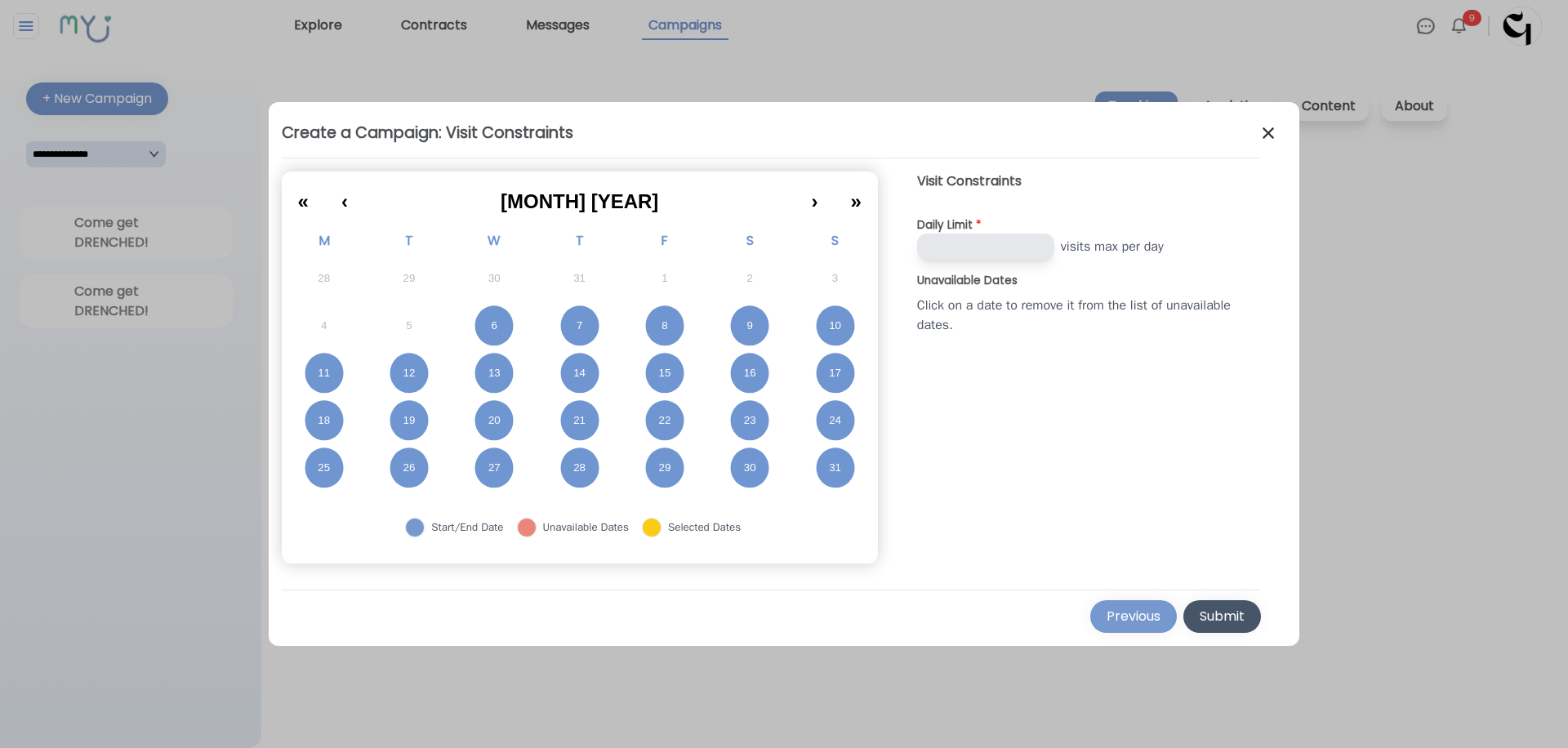 click on "Submit" at bounding box center [1222, 617] 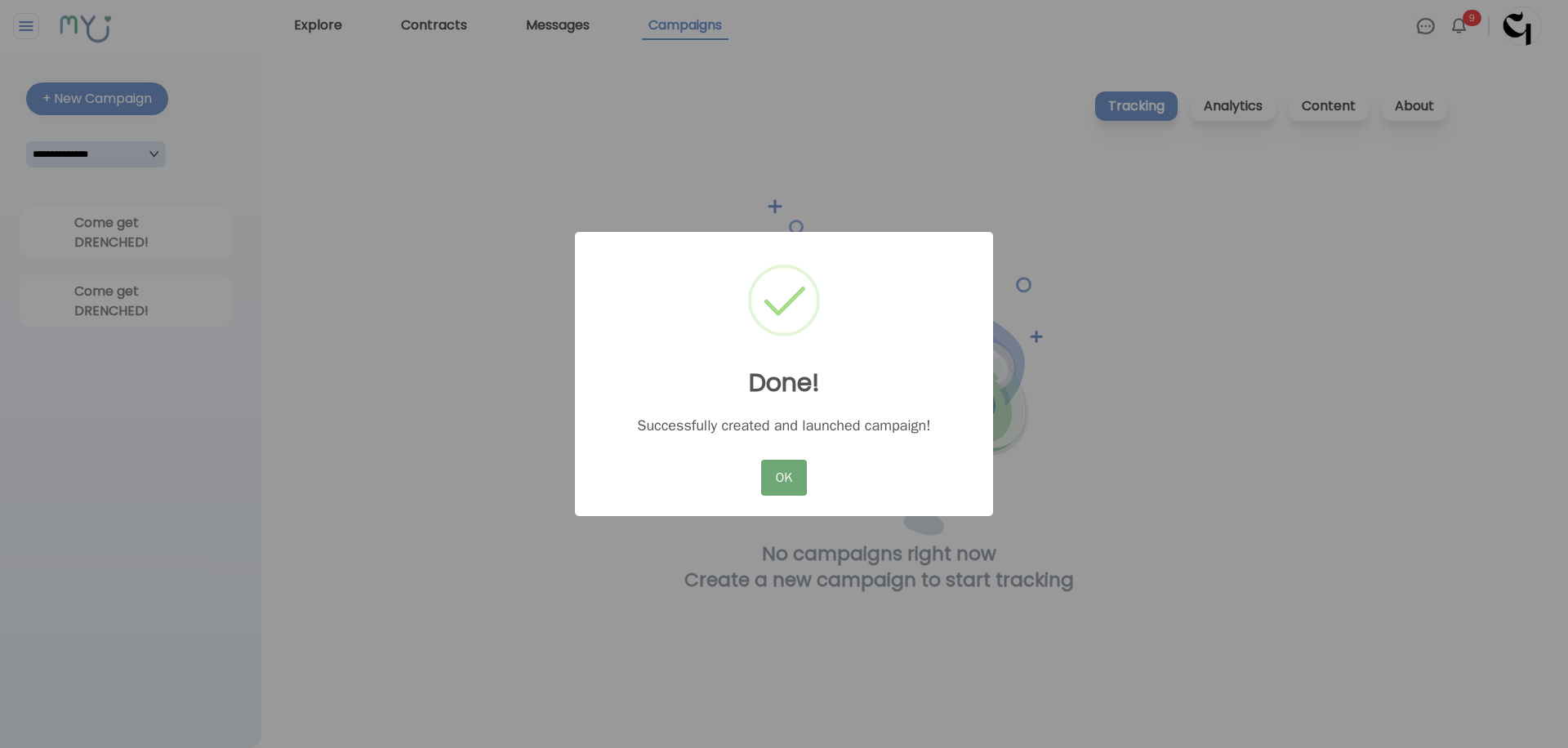 click on "OK" at bounding box center (784, 478) 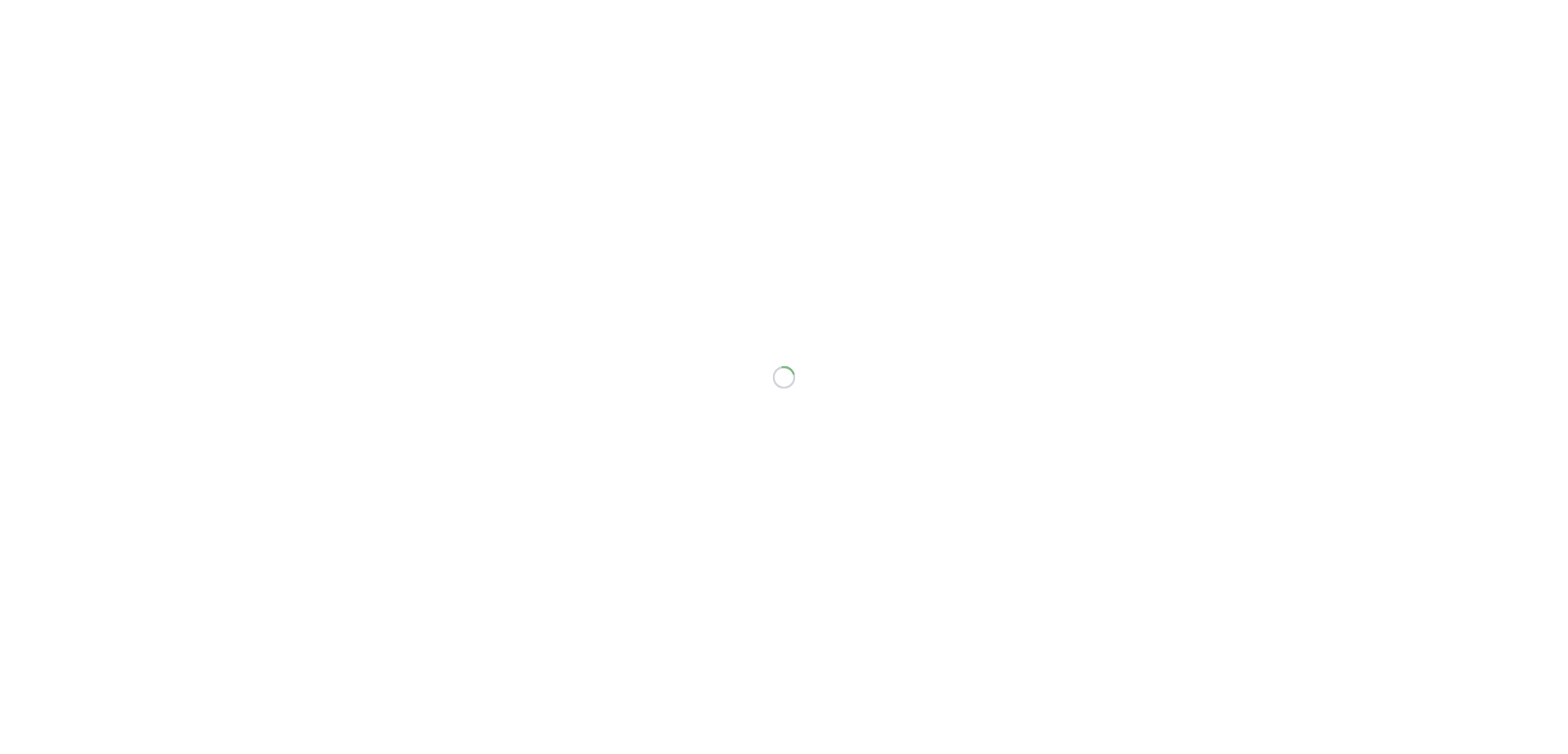 scroll, scrollTop: 0, scrollLeft: 0, axis: both 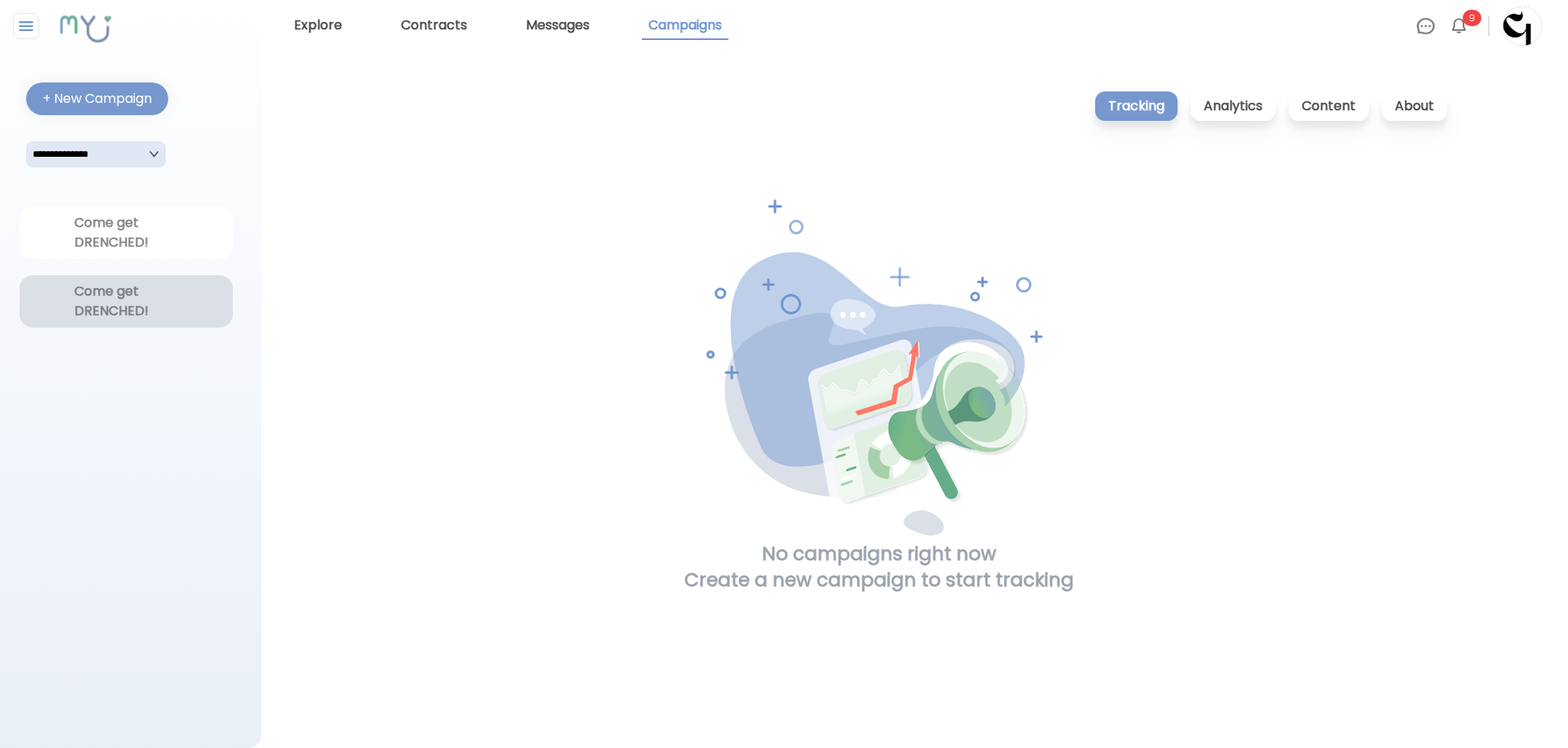 click on "Come get DRENCHED!" at bounding box center (127, 301) 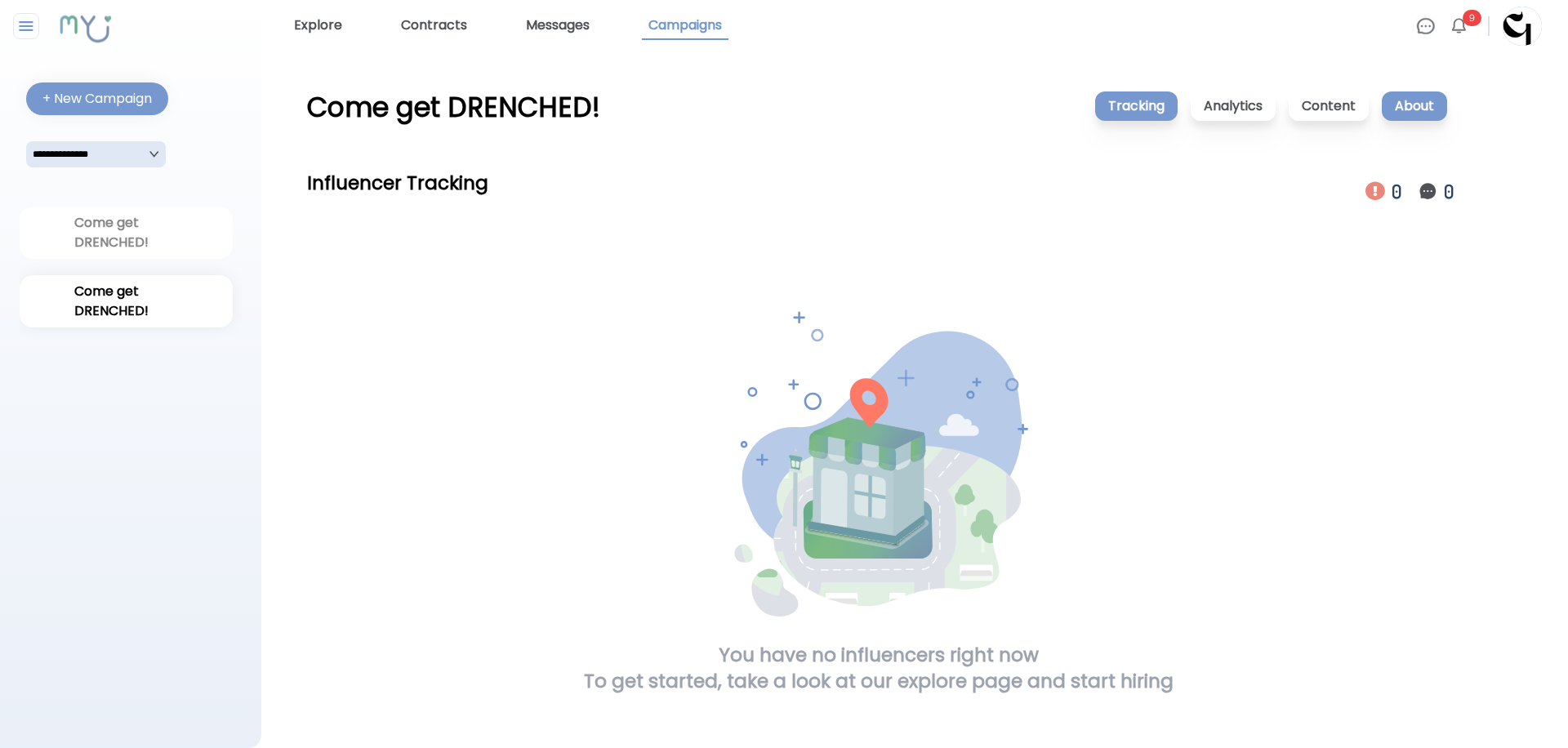 click on "About" at bounding box center [1414, 106] 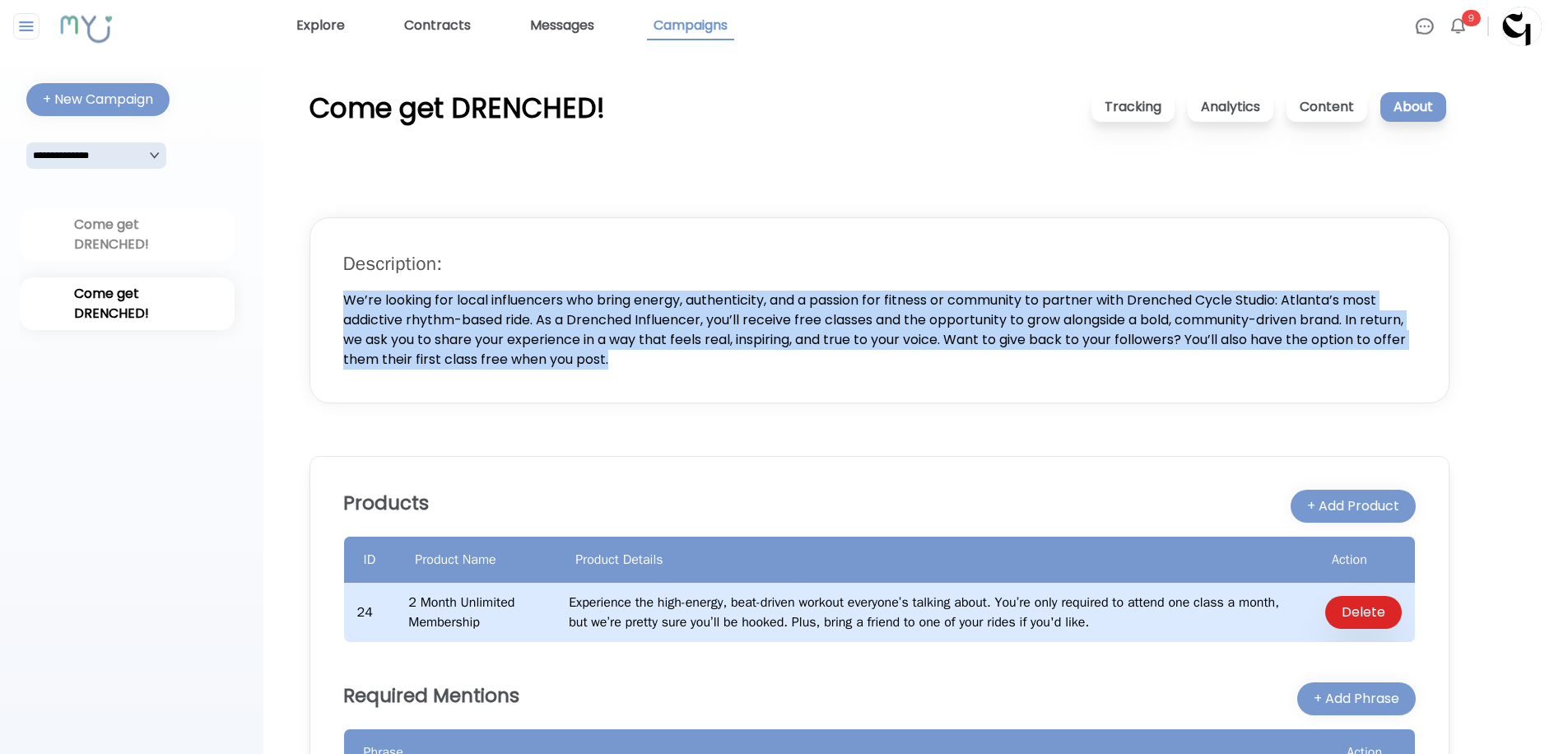 drag, startPoint x: 686, startPoint y: 351, endPoint x: 332, endPoint y: 286, distance: 359.91805 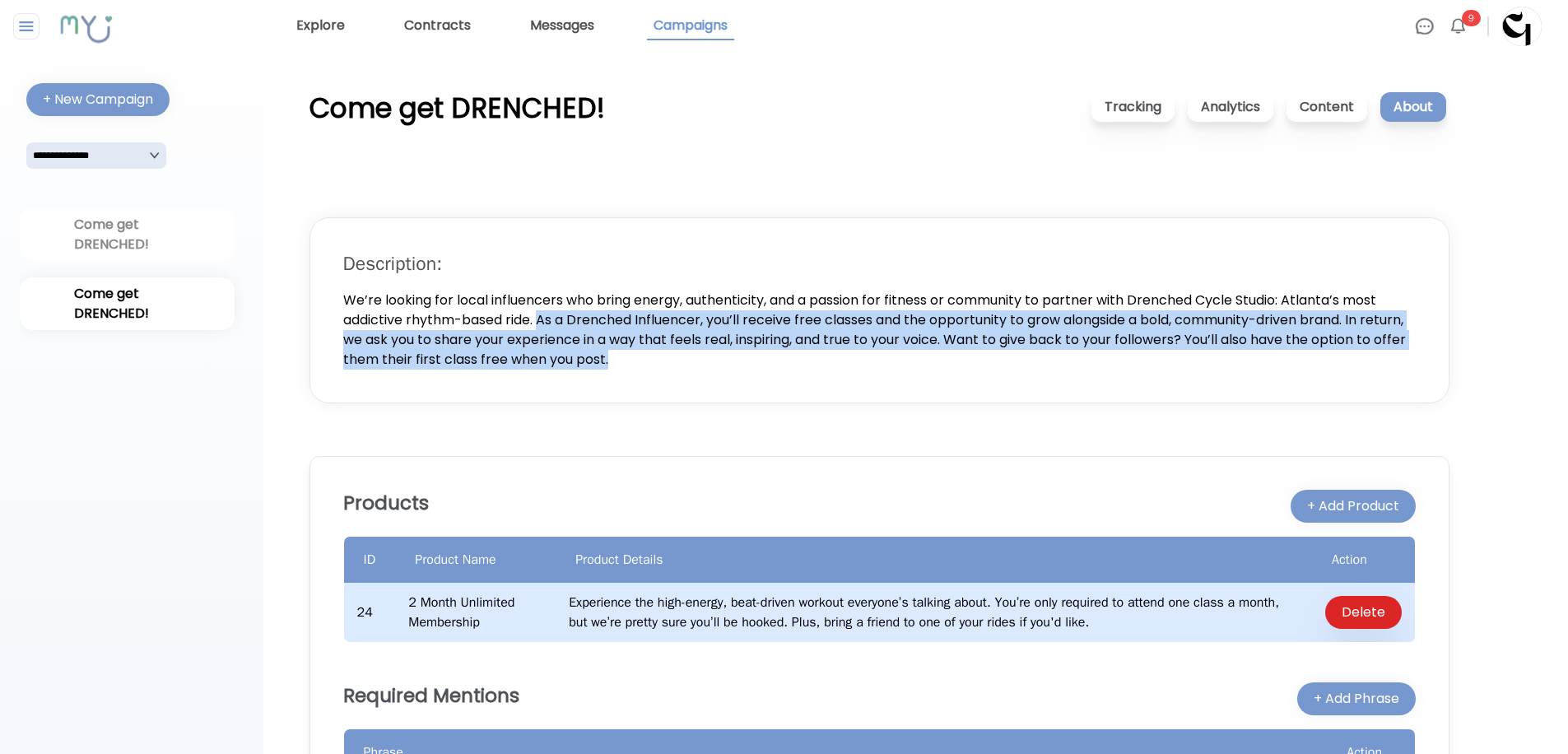 drag, startPoint x: 542, startPoint y: 318, endPoint x: 689, endPoint y: 364, distance: 154.02922 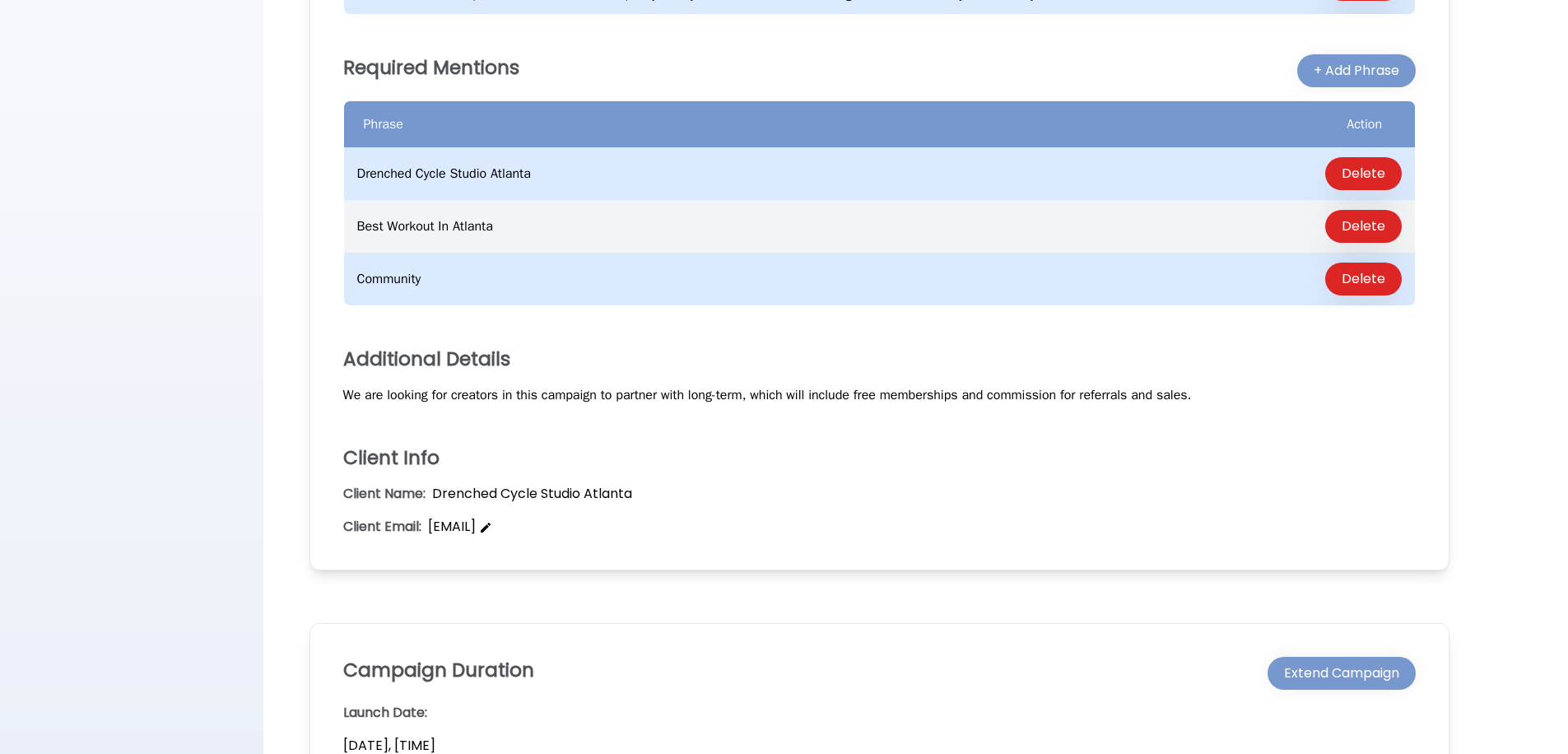 scroll, scrollTop: 736, scrollLeft: 0, axis: vertical 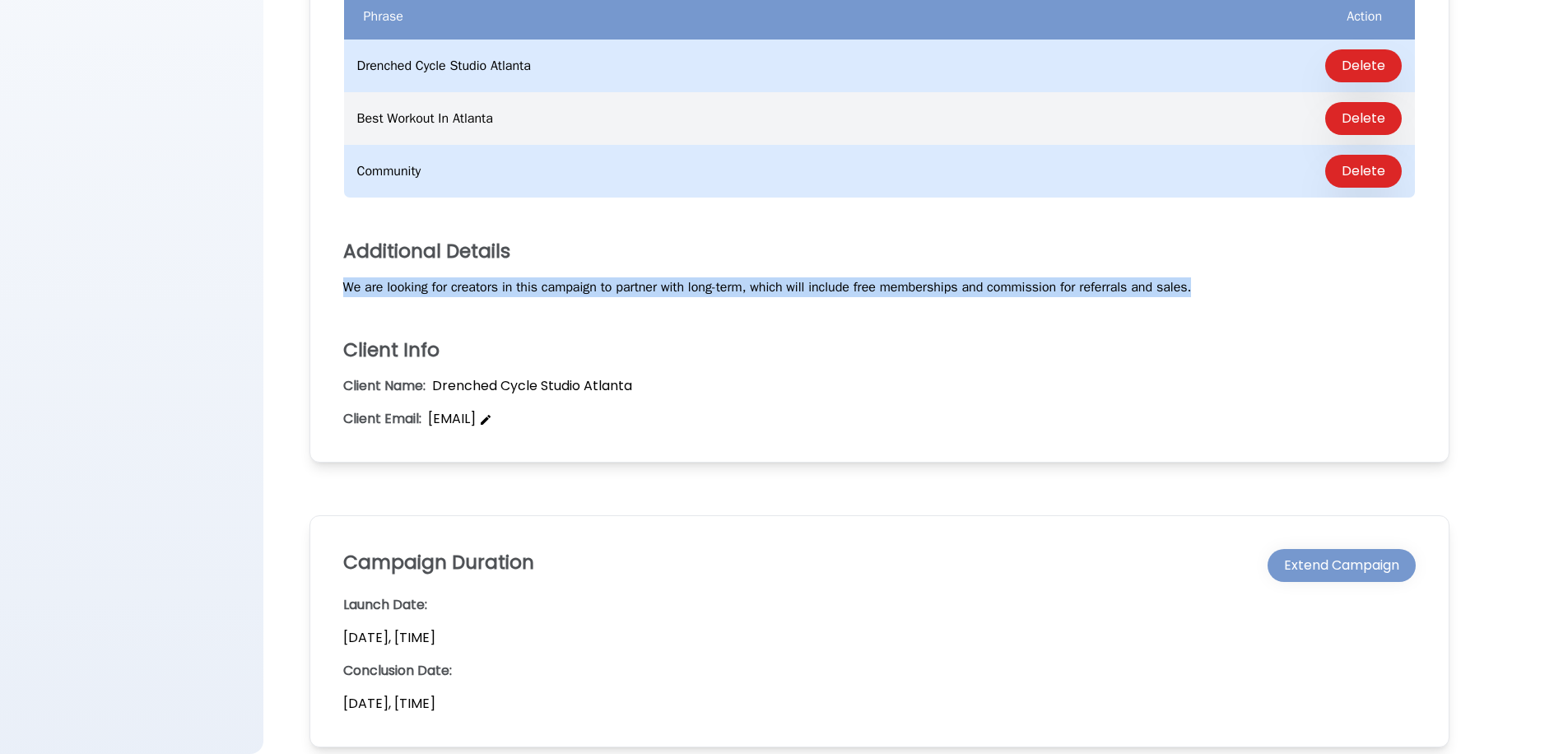 drag, startPoint x: 1238, startPoint y: 292, endPoint x: 342, endPoint y: 289, distance: 896.005 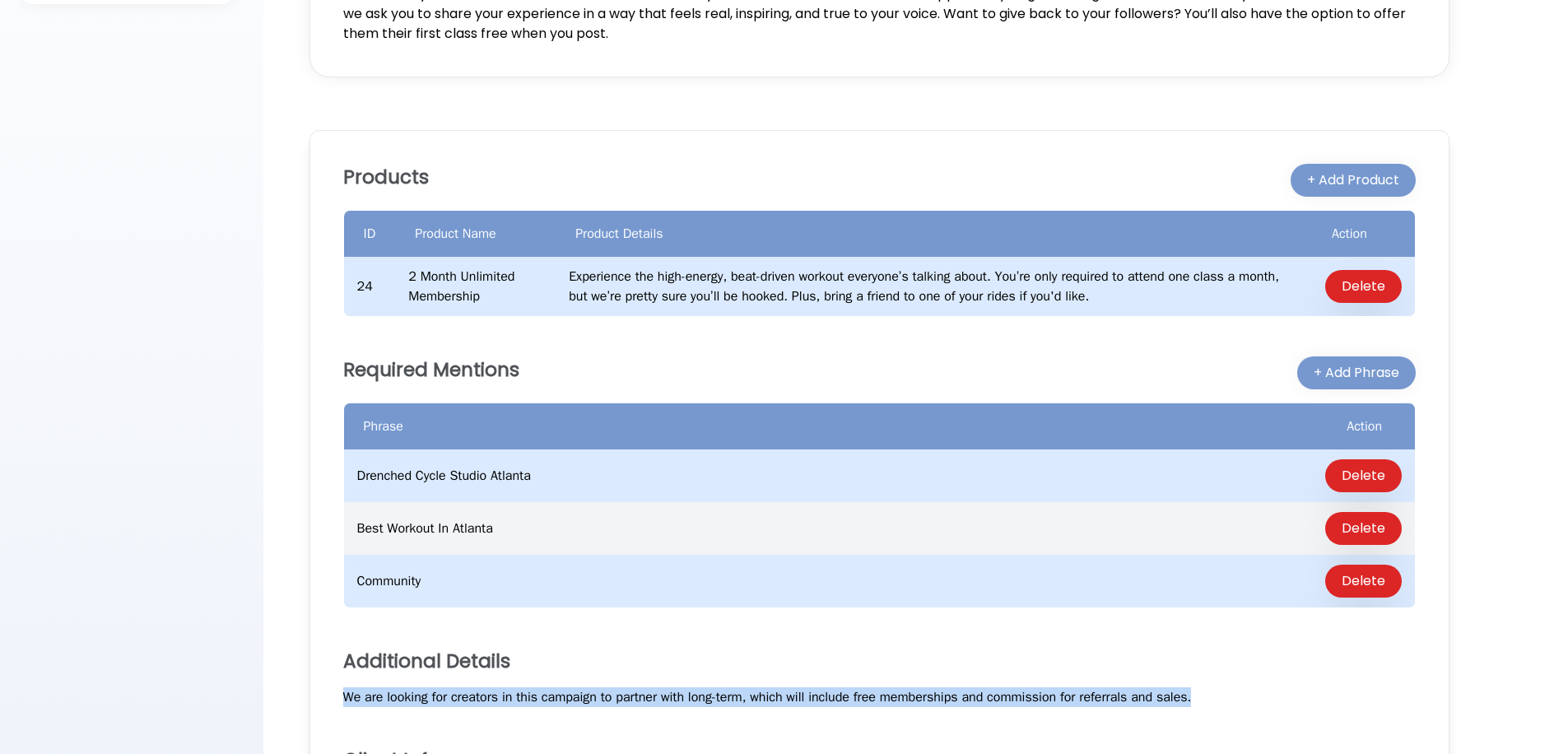 scroll, scrollTop: 306, scrollLeft: 0, axis: vertical 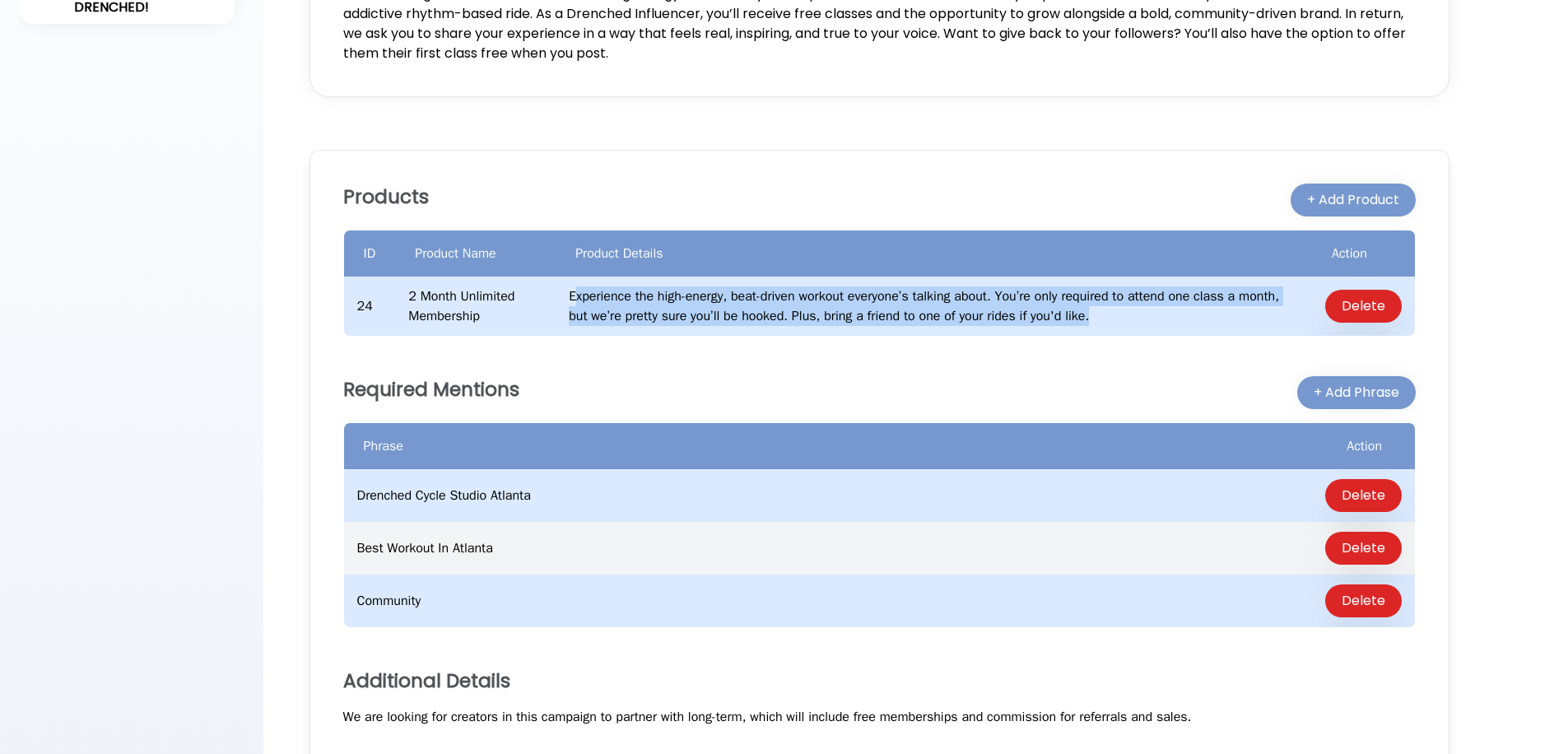 drag, startPoint x: 577, startPoint y: 296, endPoint x: 1128, endPoint y: 328, distance: 551.9284 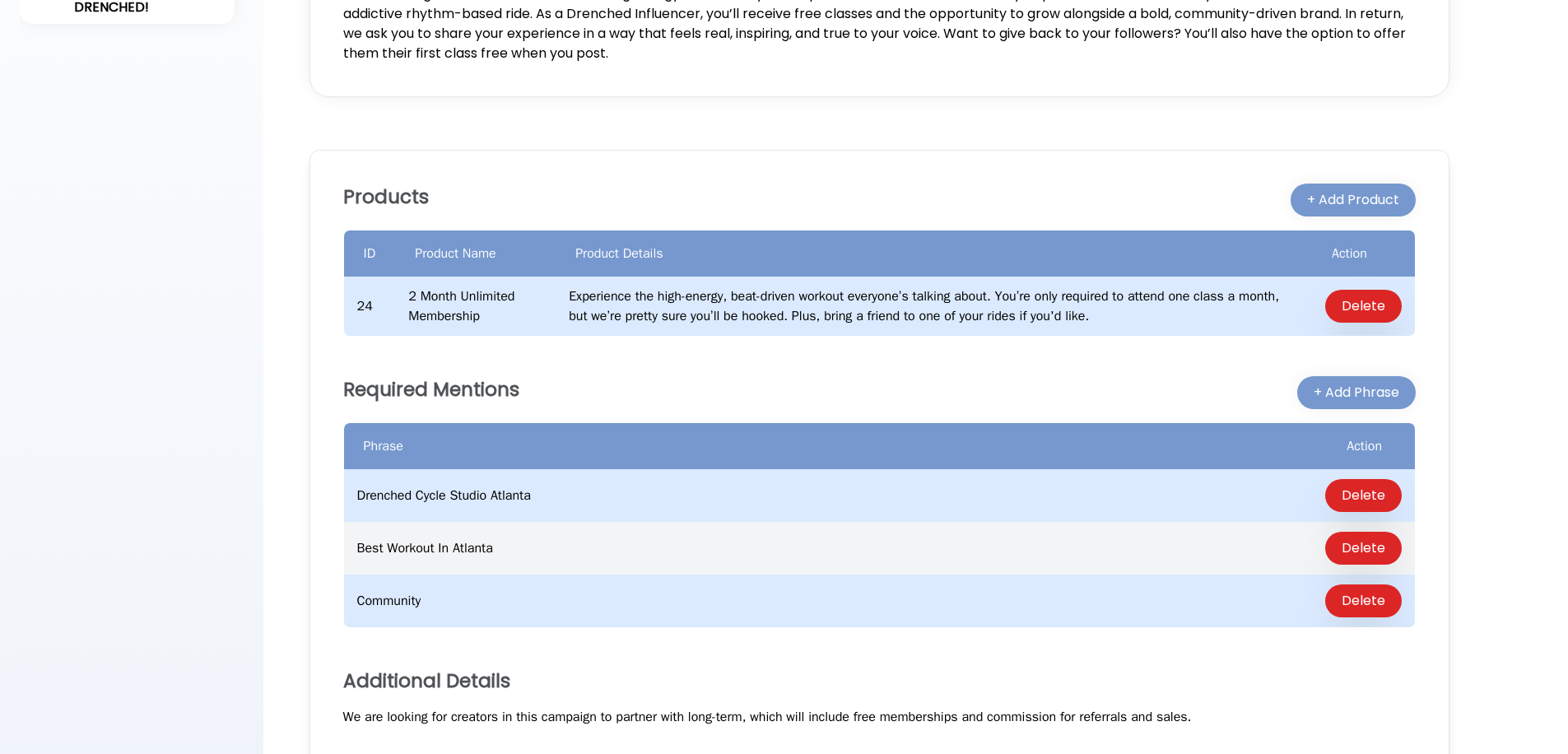 click on "Experience the high-energy, beat-driven workout everyone’s talking about. You’re only required to attend one class a month, but we’re pretty sure you’ll be hooked. Plus, bring a friend to one of your rides if you'd like." at bounding box center (933, 306) 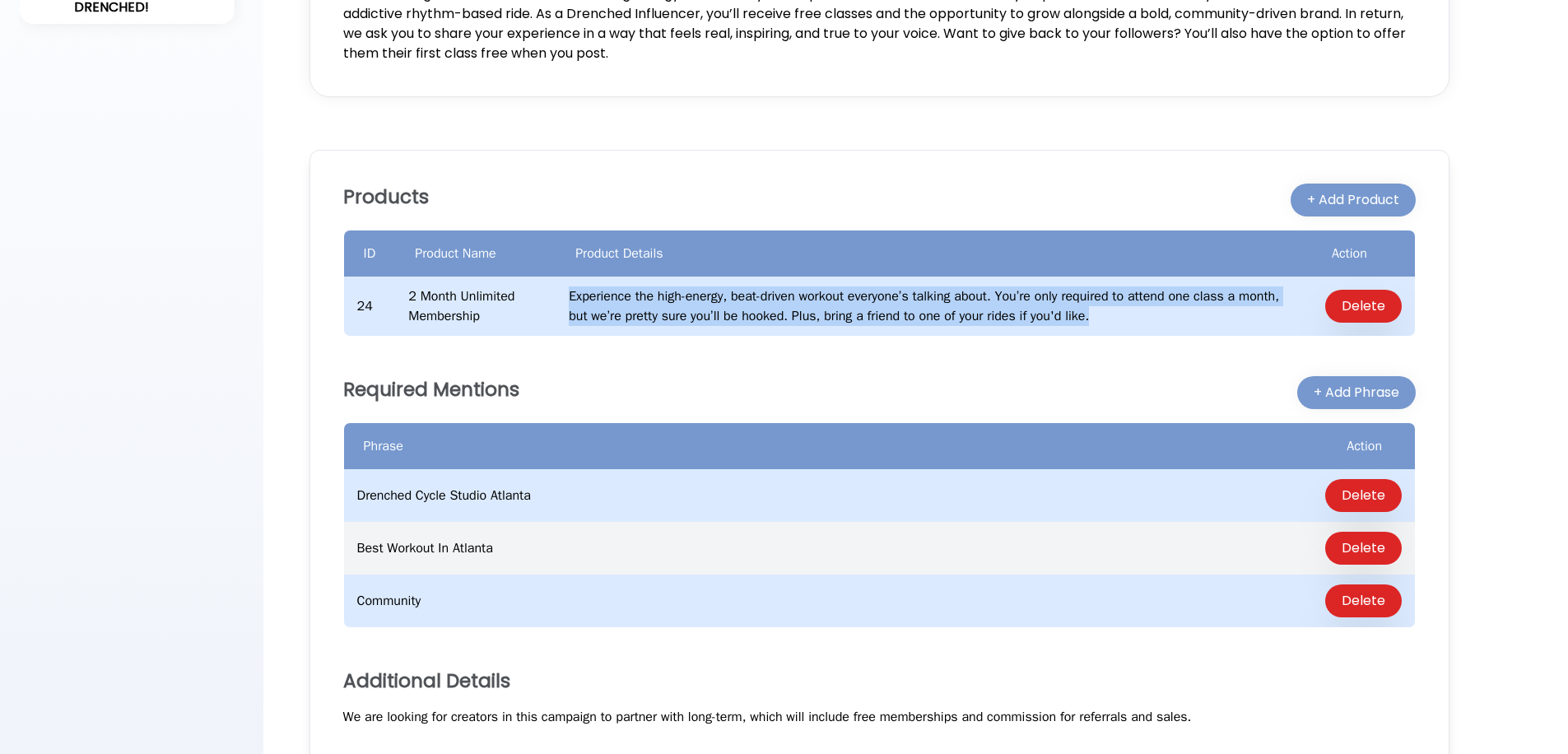 drag, startPoint x: 1165, startPoint y: 319, endPoint x: 561, endPoint y: 303, distance: 604.2119 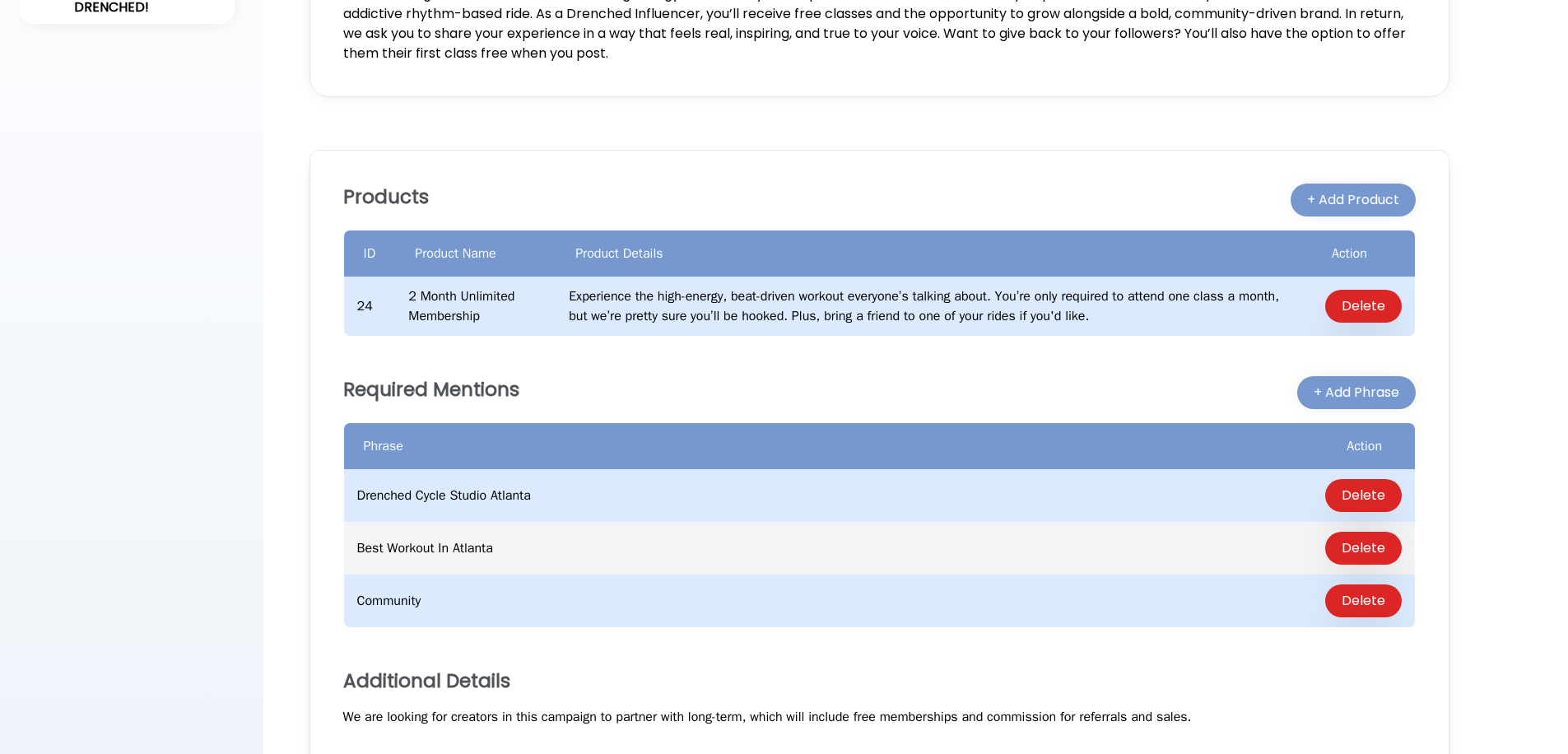 click on "Experience the high-energy, beat-driven workout everyone’s talking about. You’re only required to attend one class a month, but we’re pretty sure you’ll be hooked. Plus, bring a friend to one of your rides if you'd like." at bounding box center [933, 306] 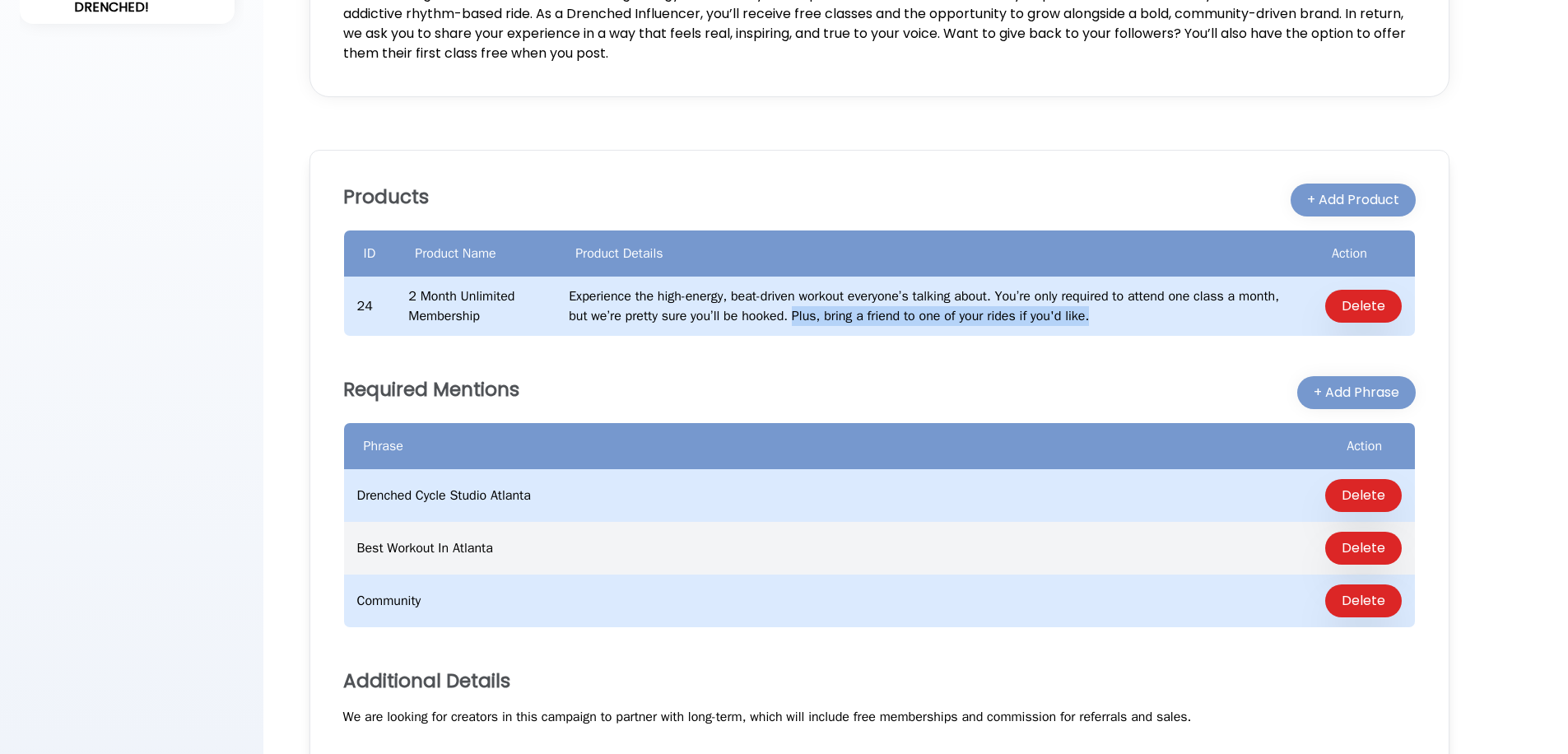 drag, startPoint x: 851, startPoint y: 315, endPoint x: 1170, endPoint y: 315, distance: 319 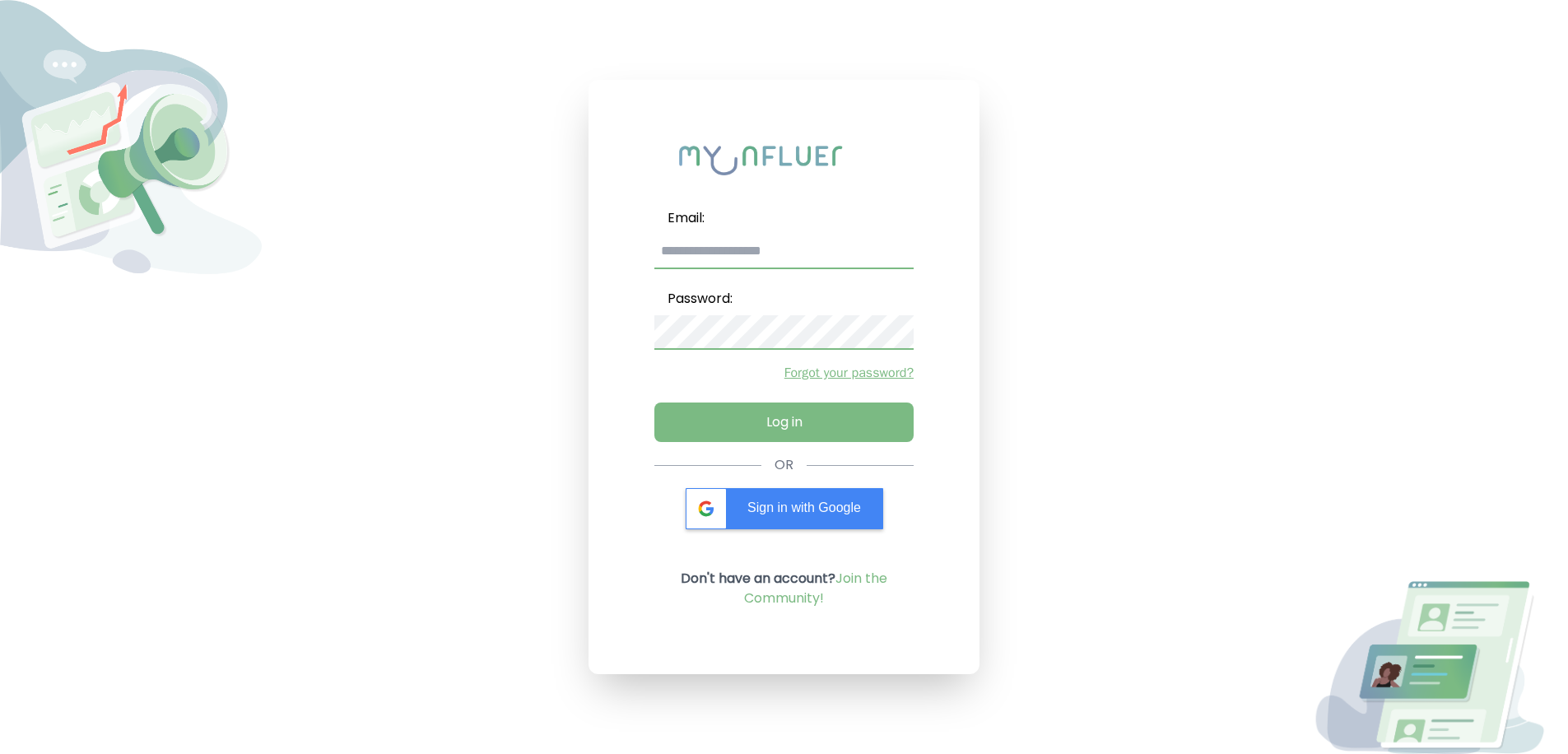 type on "**********" 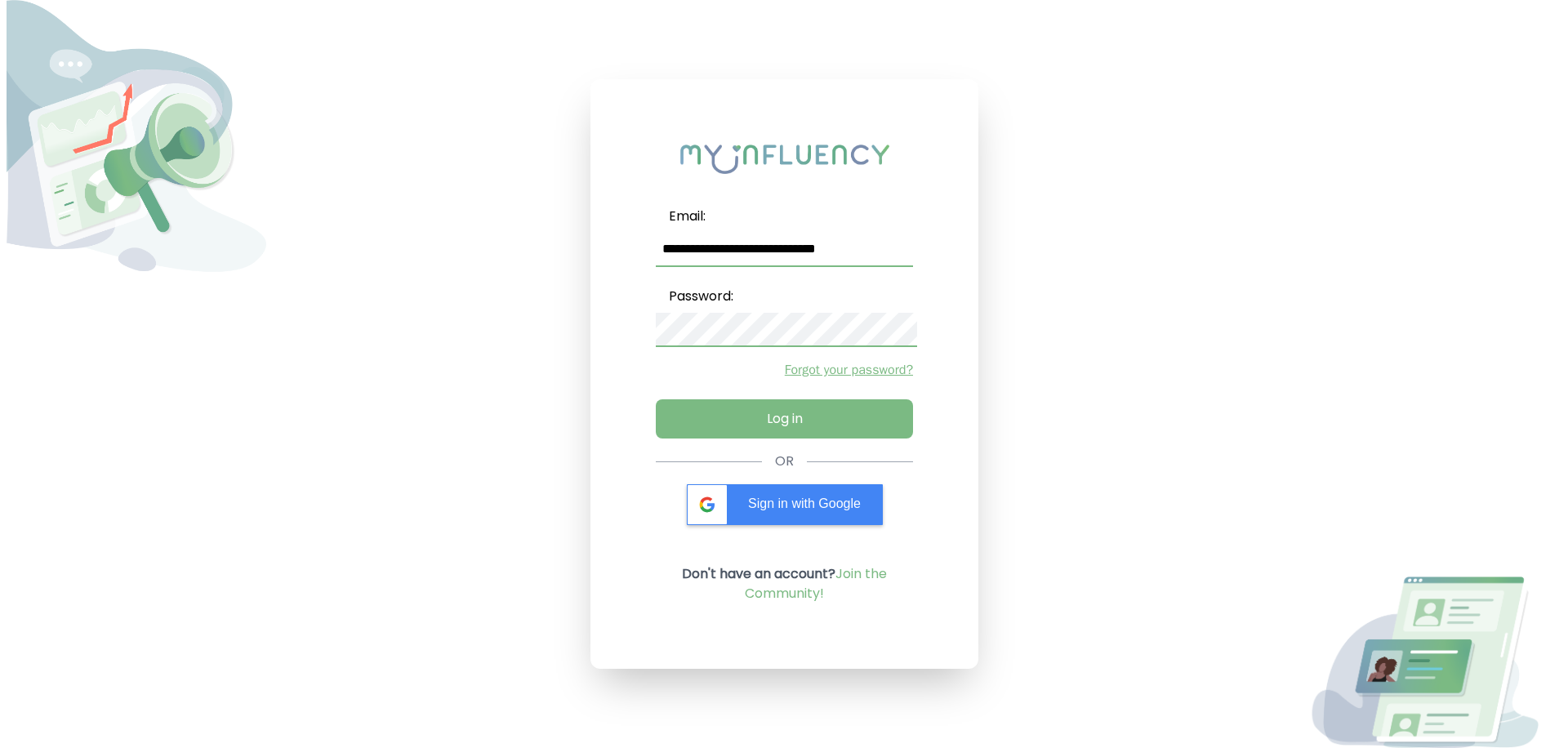 scroll, scrollTop: 0, scrollLeft: 0, axis: both 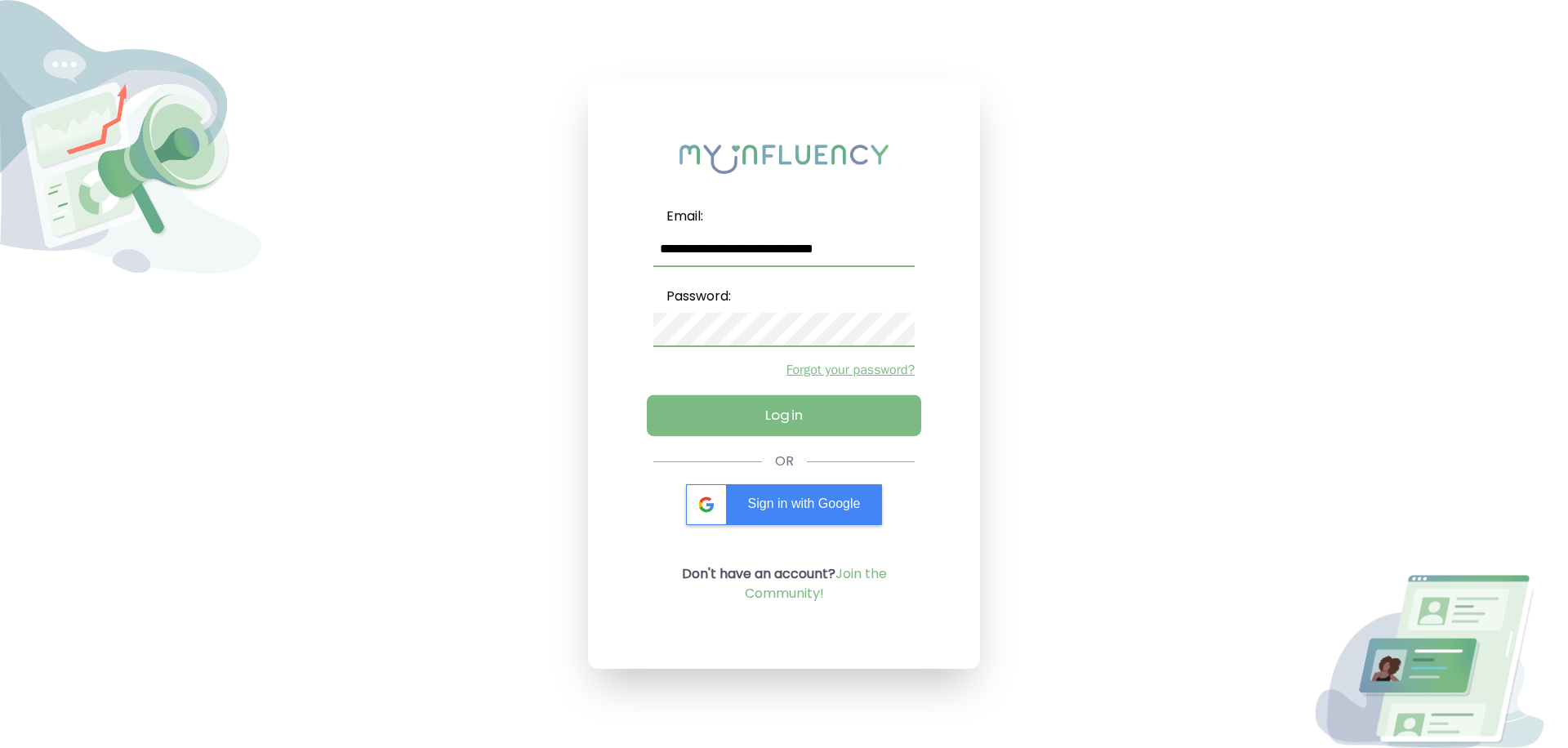 click on "Log in" at bounding box center [784, 416] 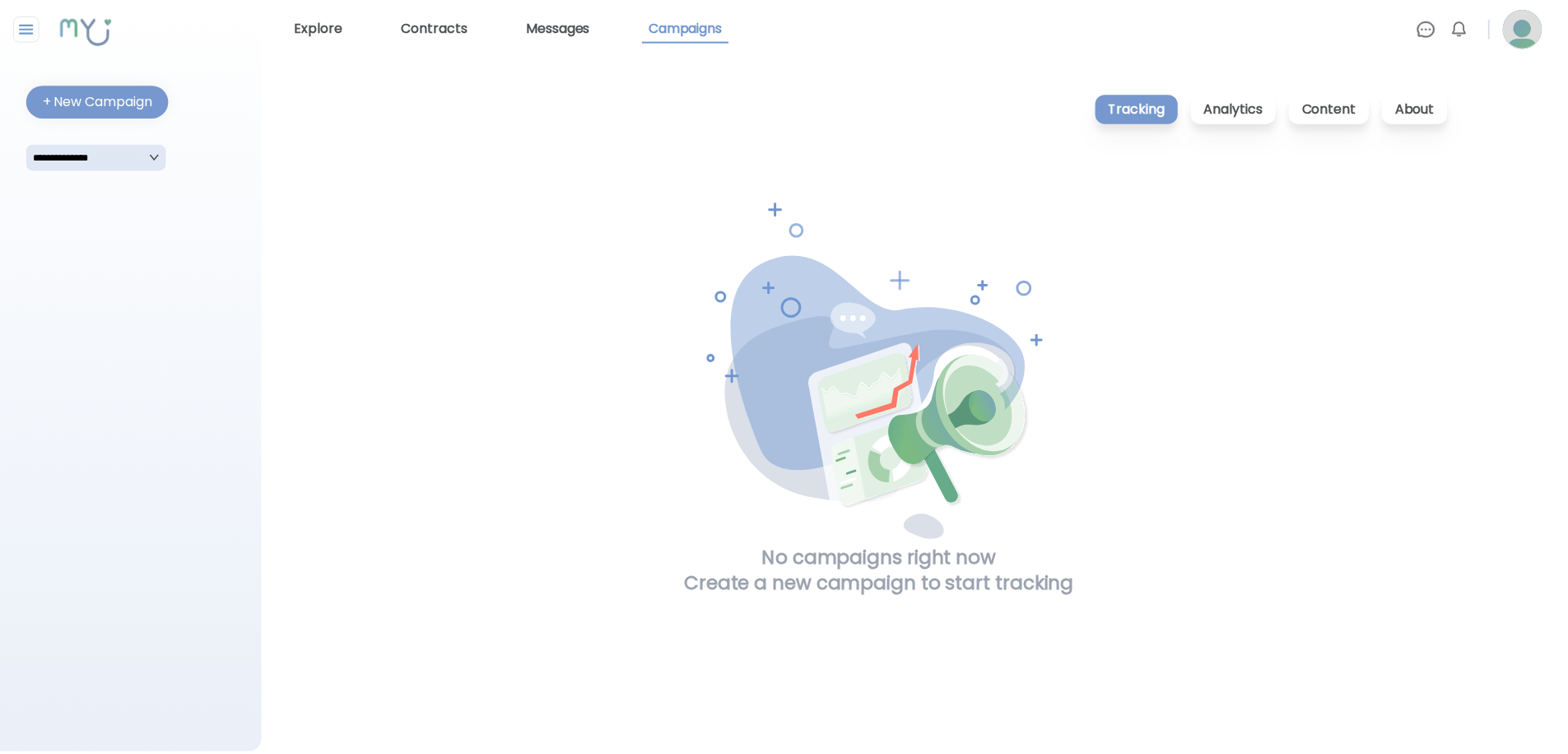 scroll, scrollTop: 0, scrollLeft: 0, axis: both 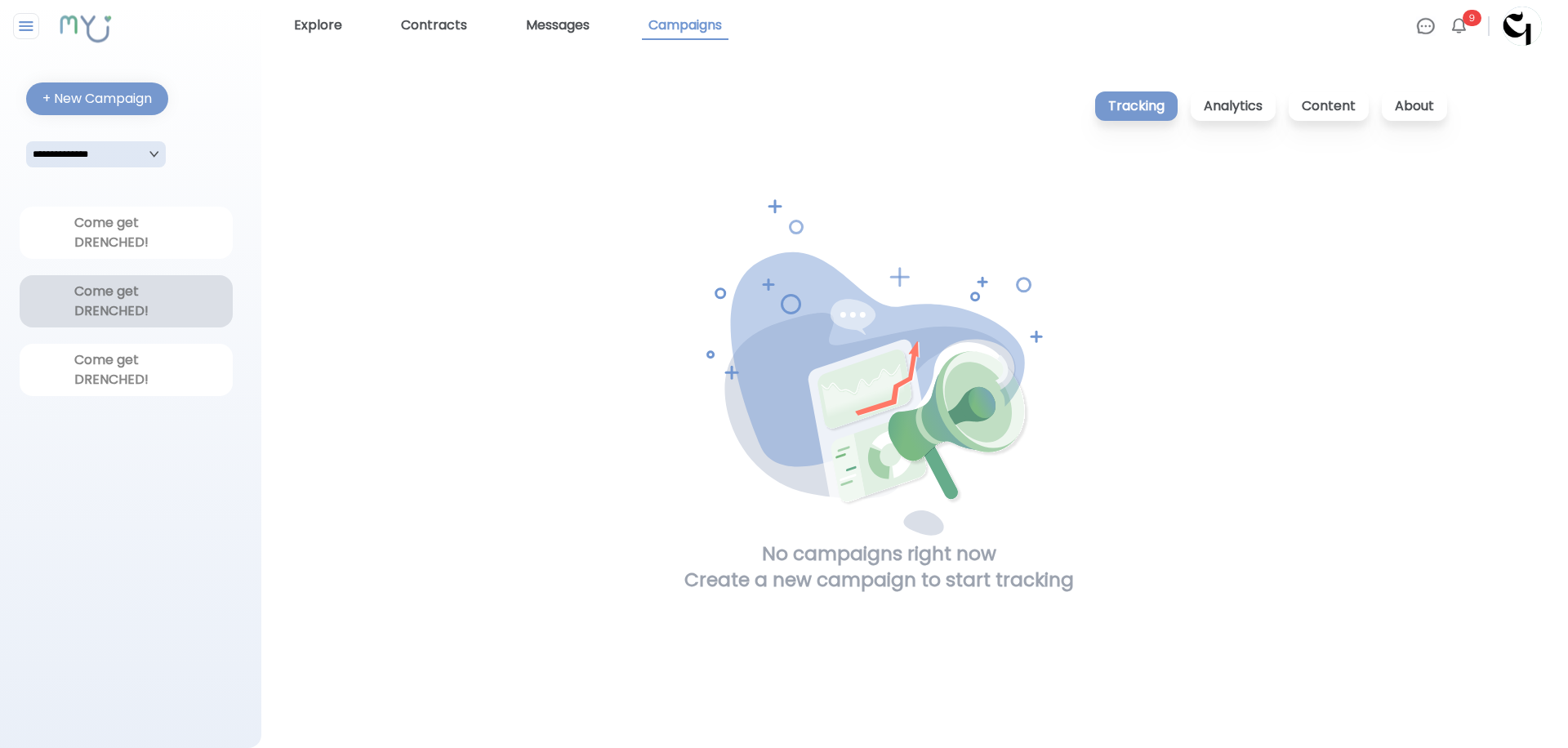 click on "Come get DRENCHED!" at bounding box center [127, 301] 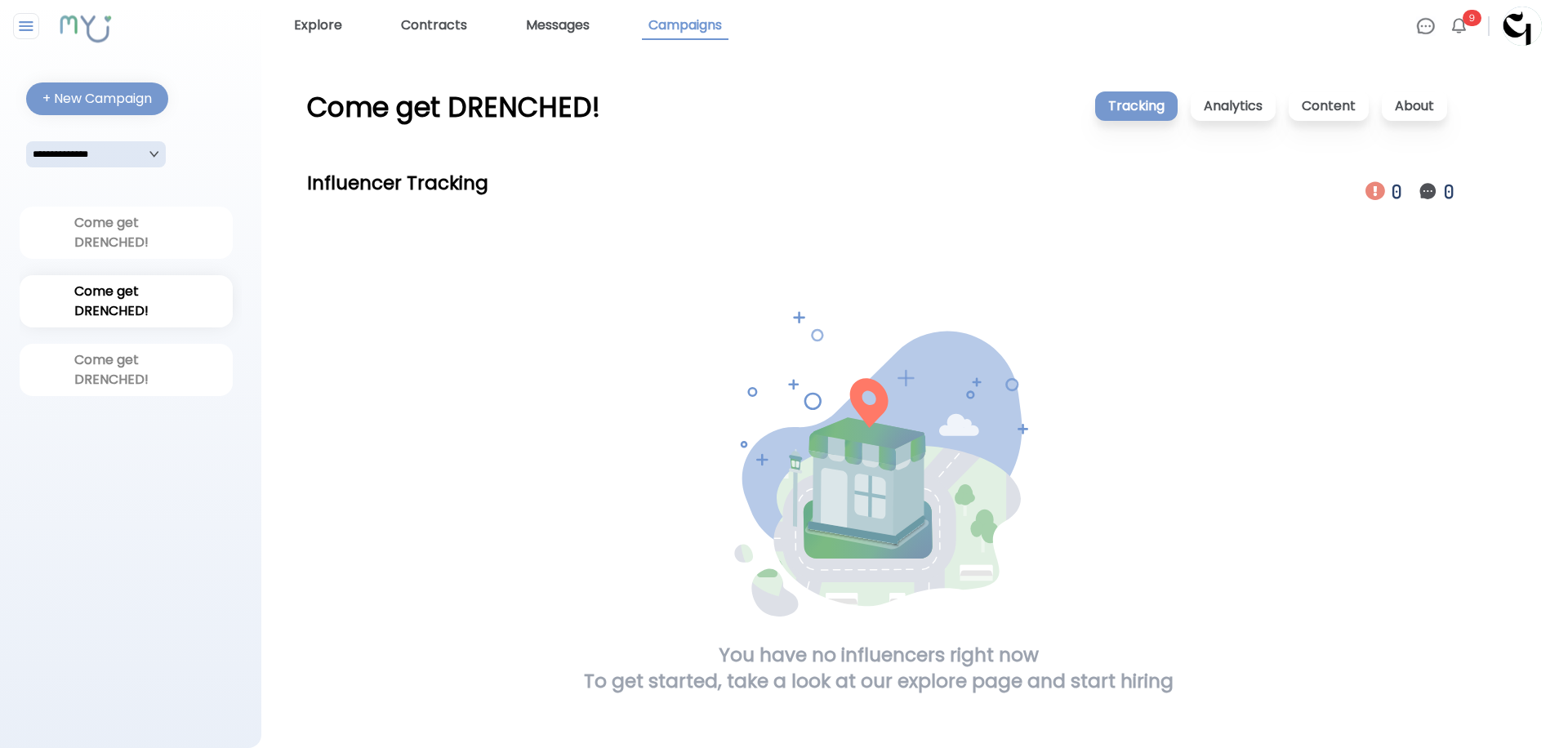 click on "0" at bounding box center [1398, 191] 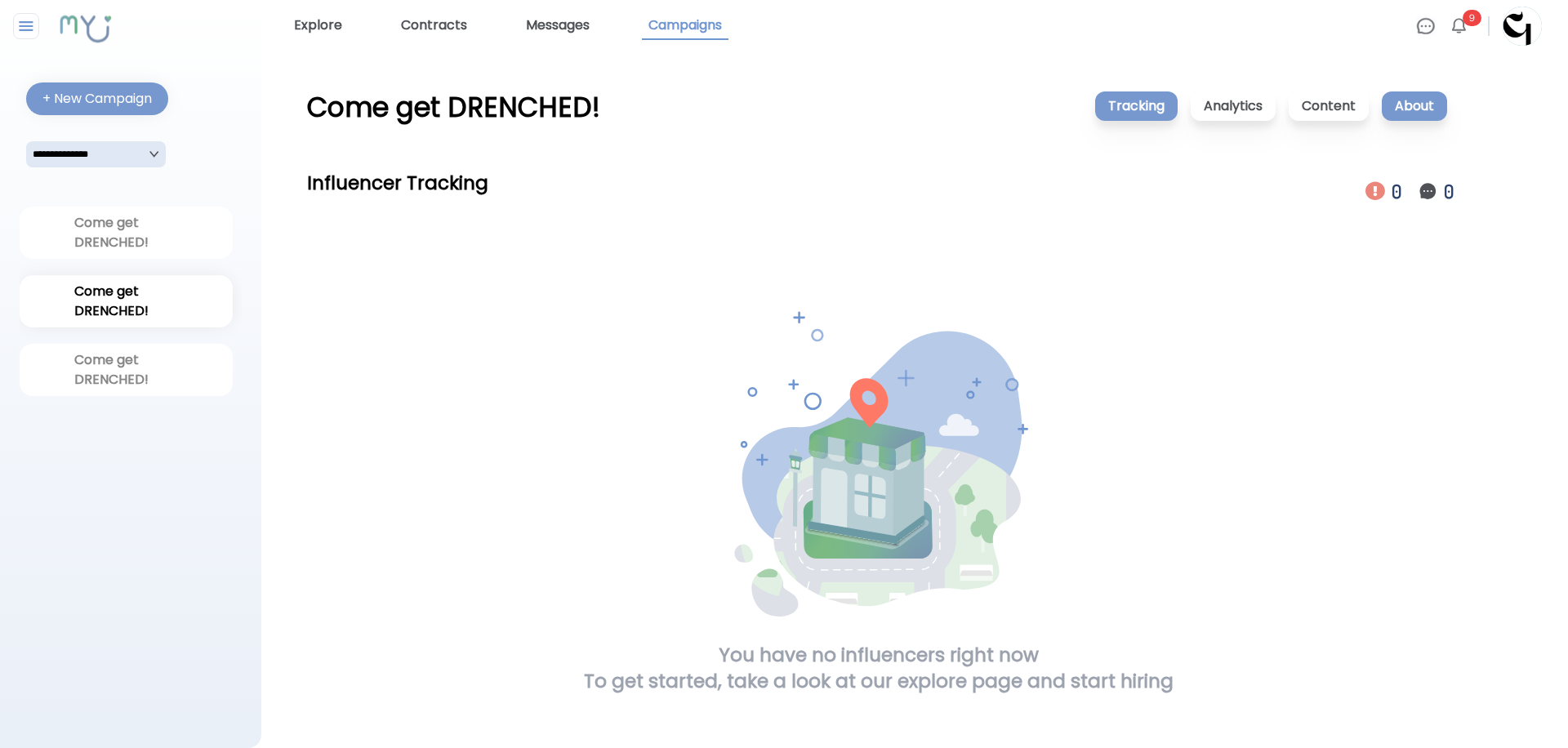 click on "About" at bounding box center (1414, 106) 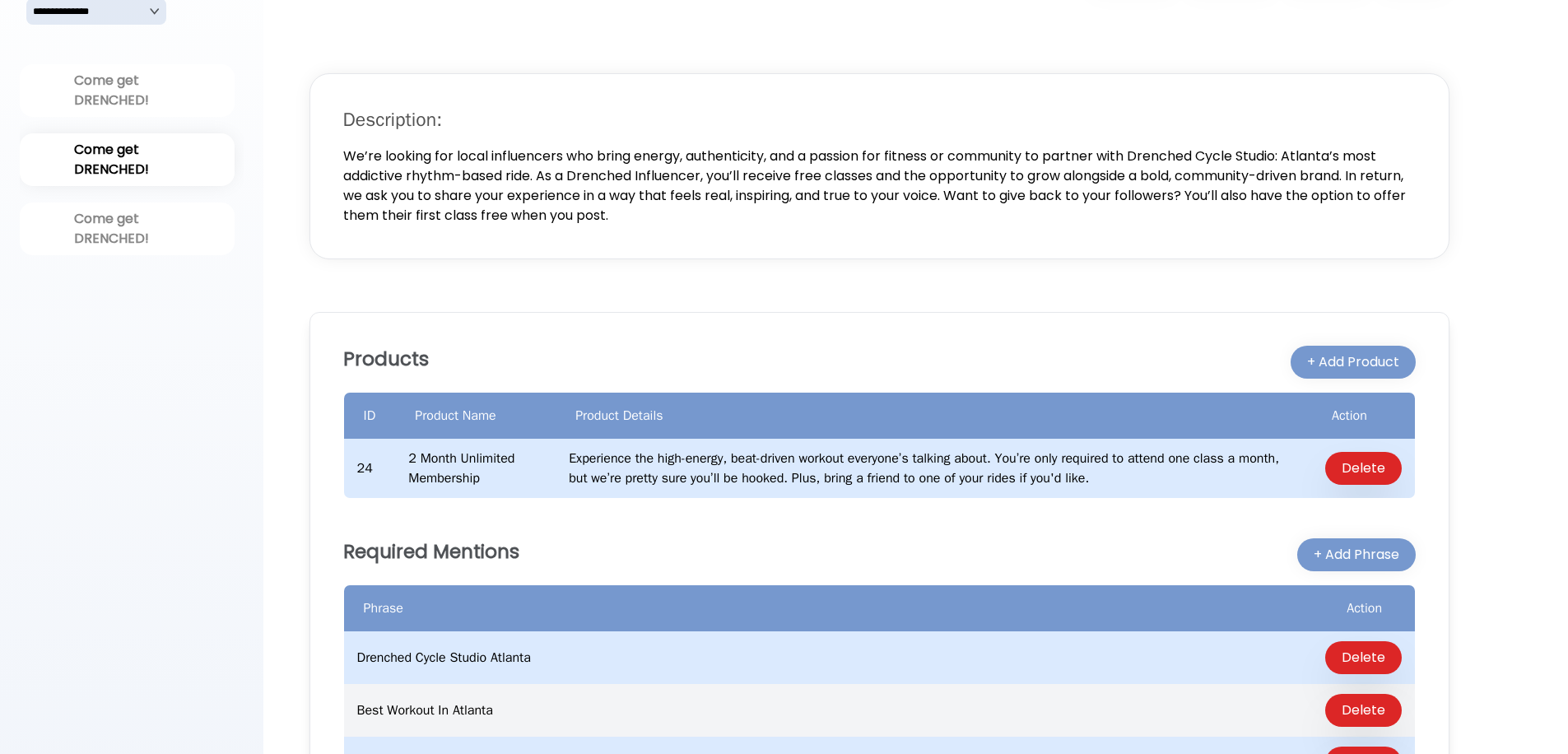 scroll, scrollTop: 0, scrollLeft: 0, axis: both 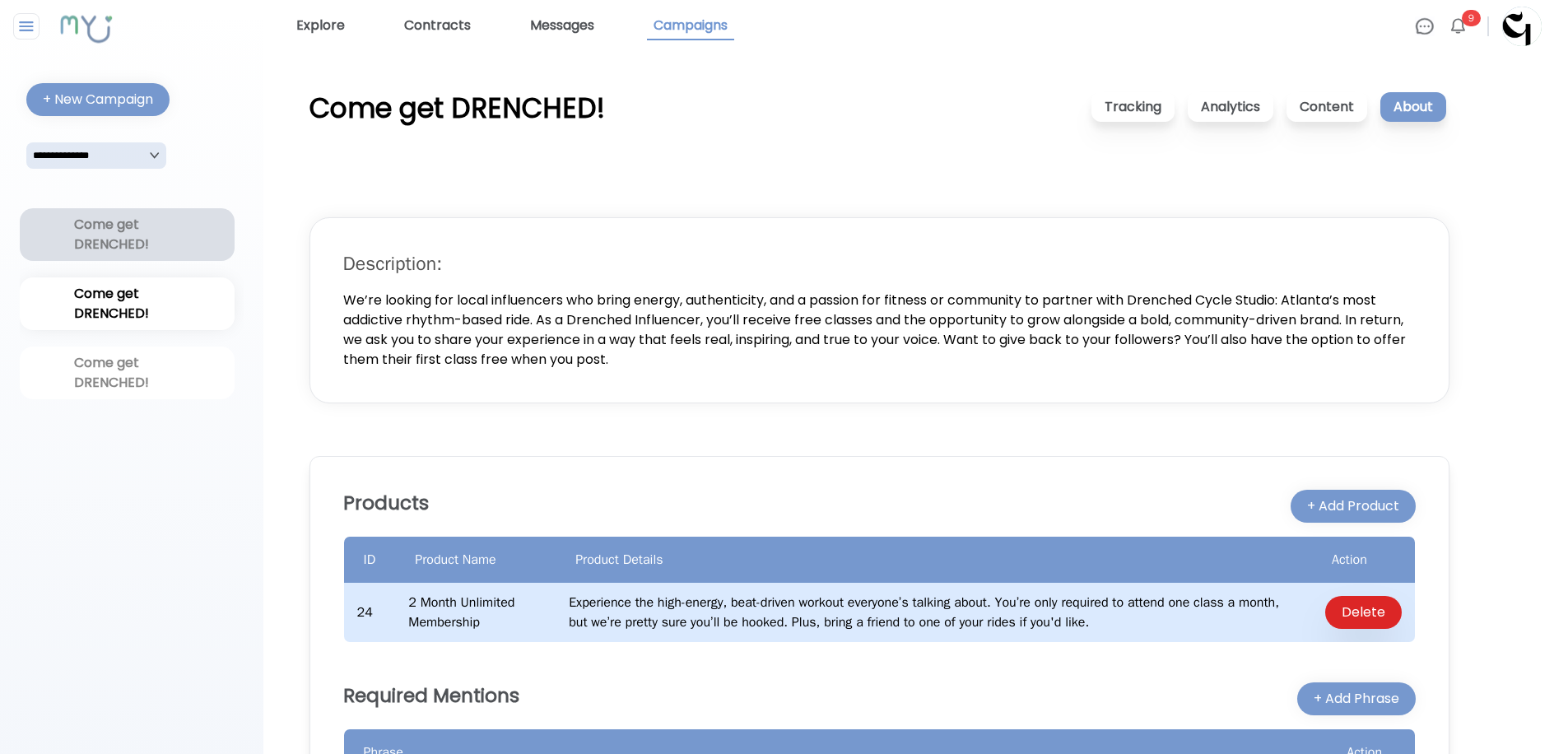 click on "Come get DRENCHED!" at bounding box center (127, 235) 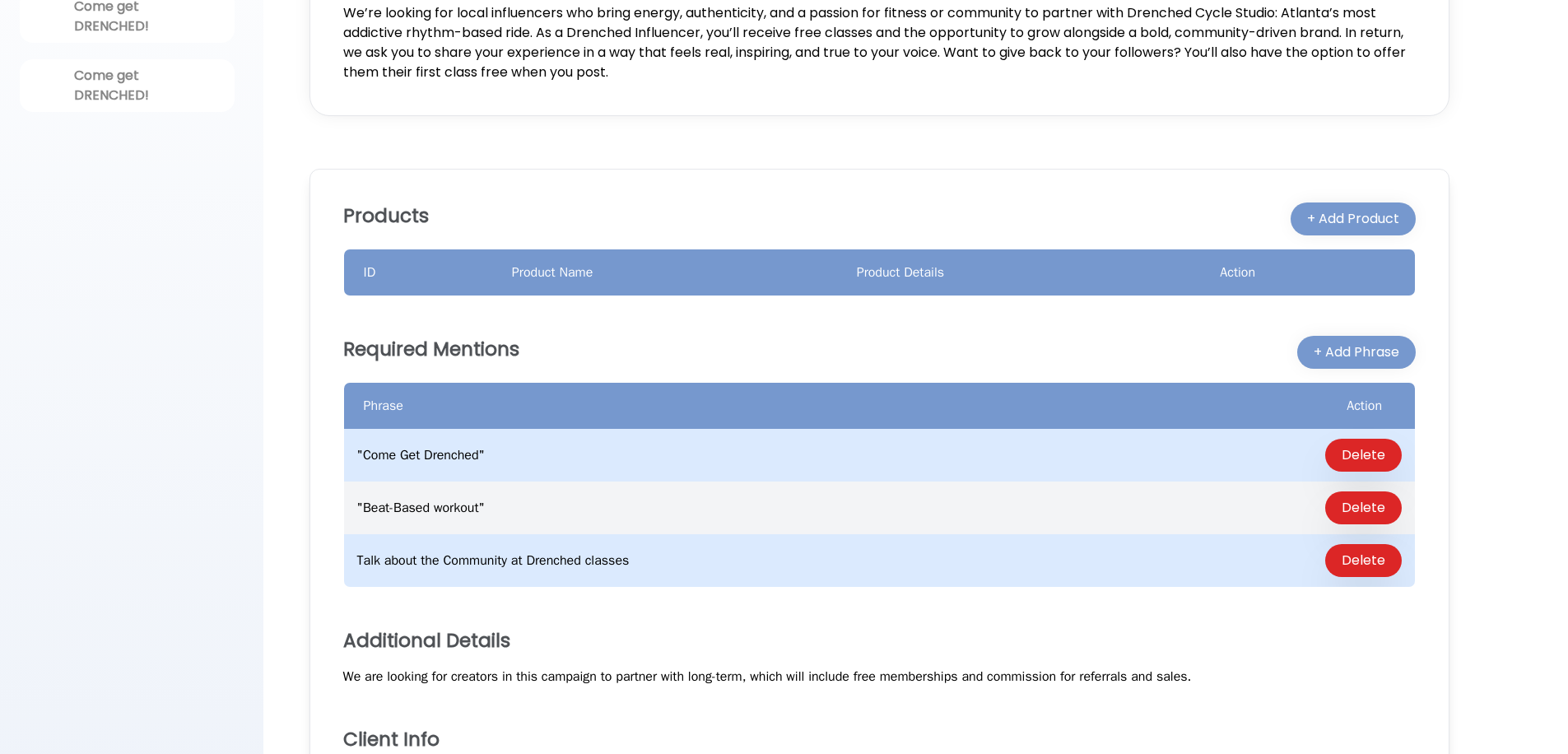 scroll, scrollTop: 0, scrollLeft: 0, axis: both 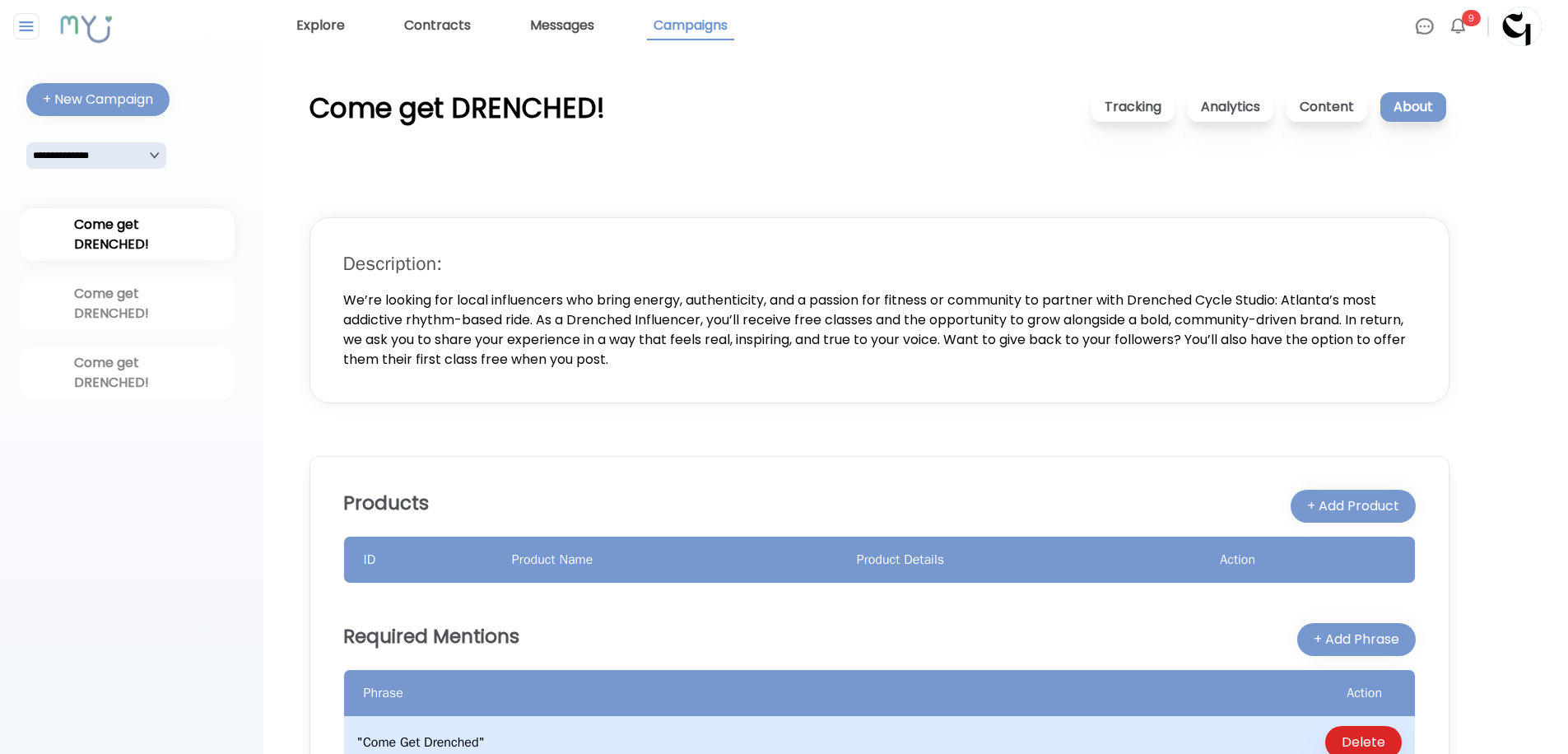 click on "**********" at bounding box center (96, 156) 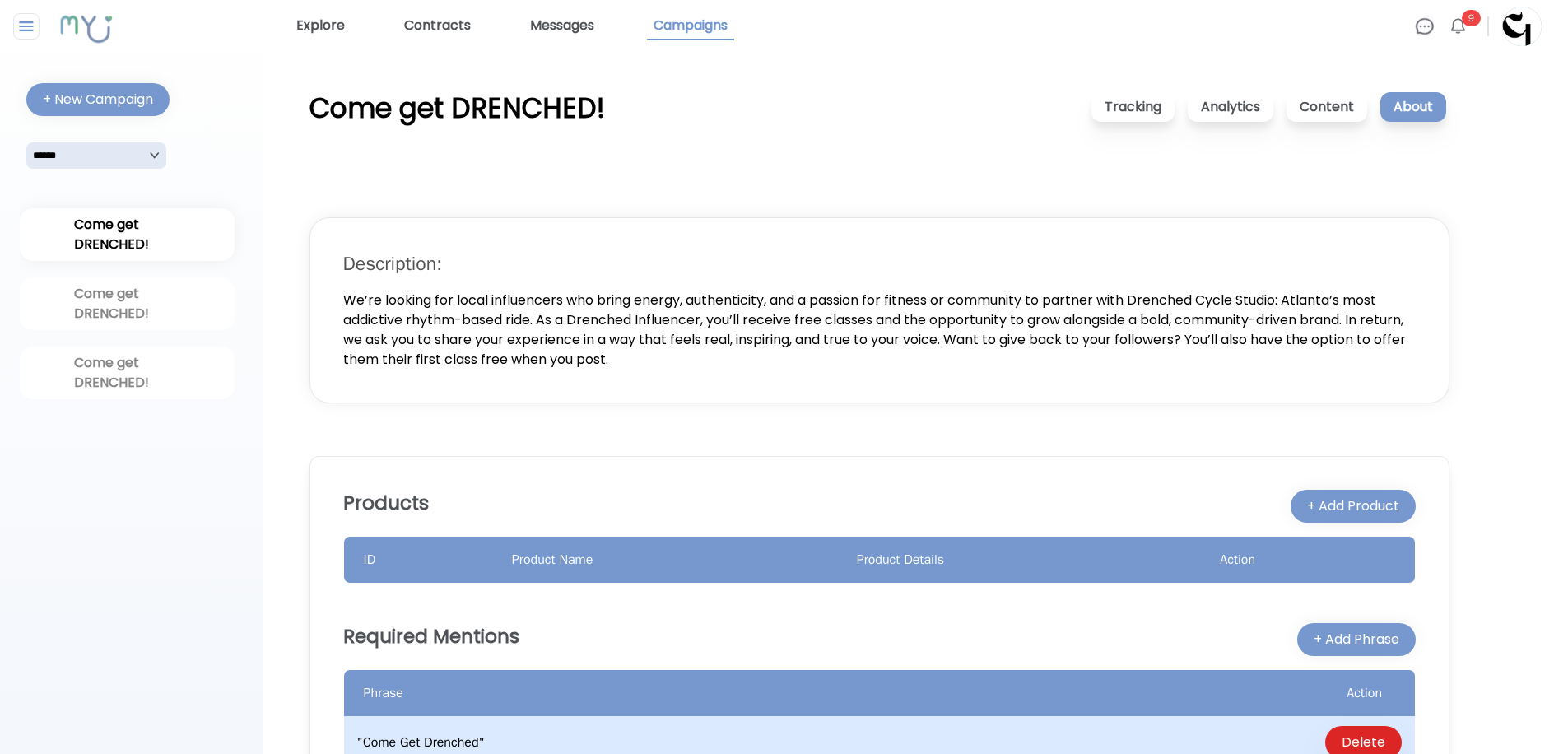 click on "**********" at bounding box center [132, 249] 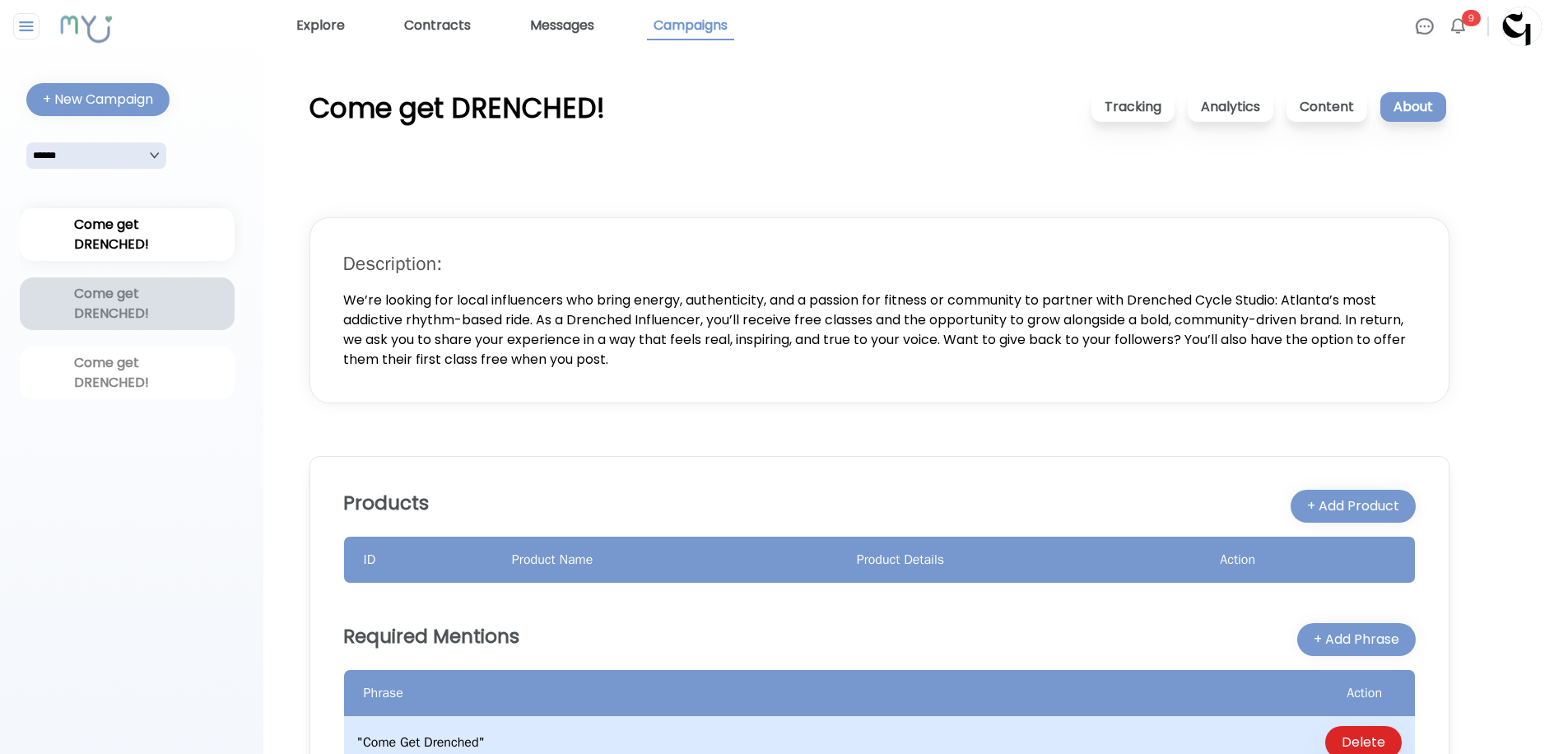 click on "Come get DRENCHED!" at bounding box center (127, 304) 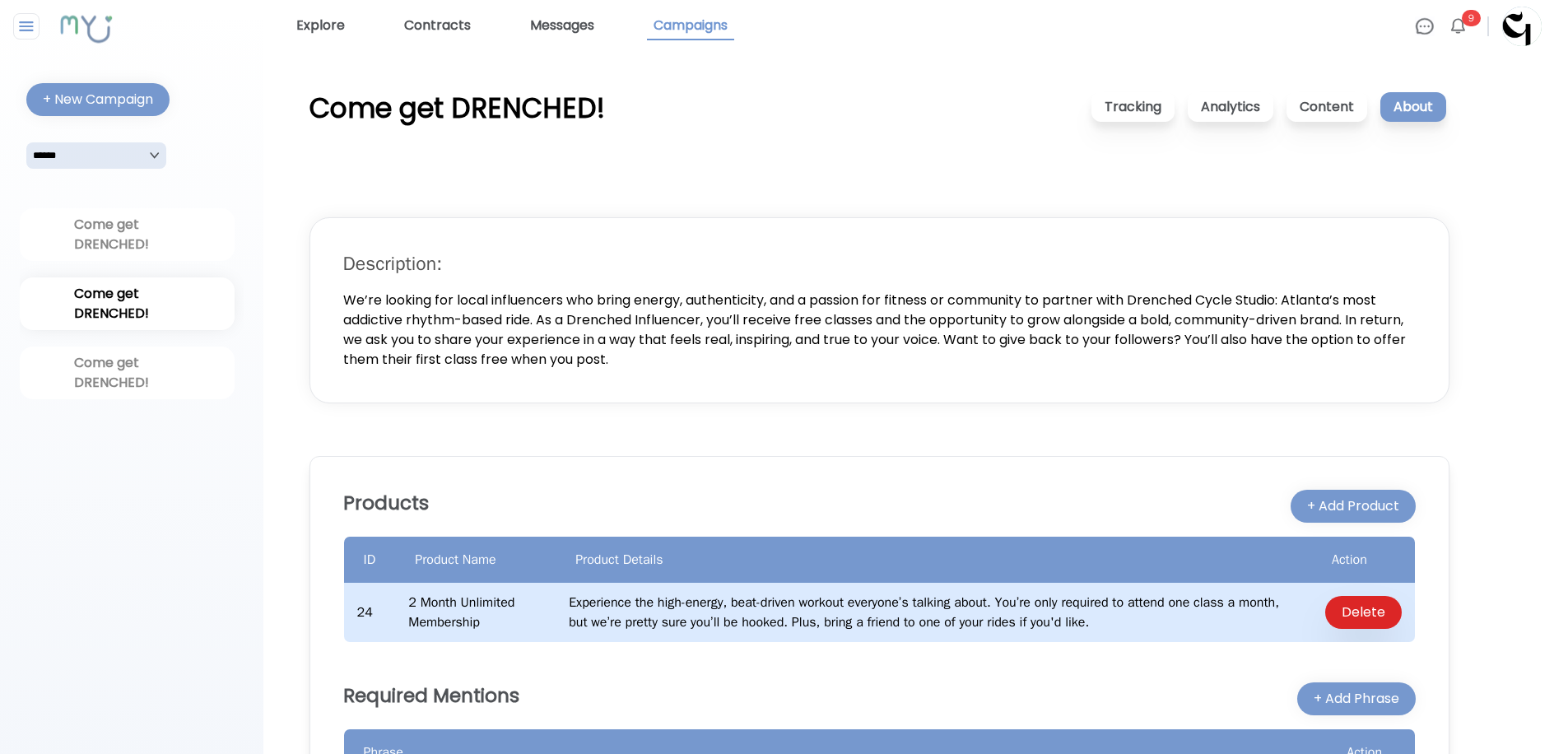 click on "**********" at bounding box center [96, 156] 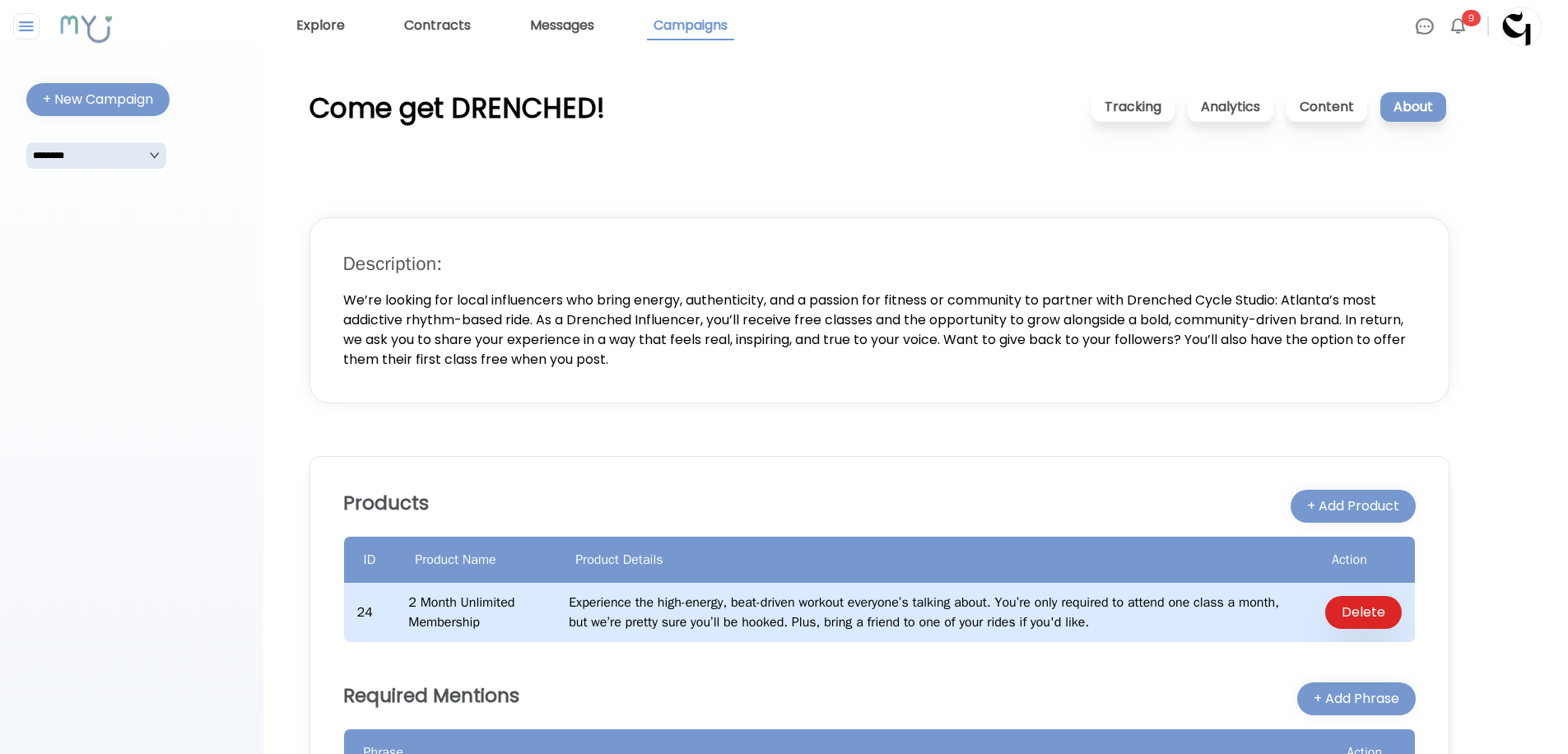 click on "**********" at bounding box center [96, 156] 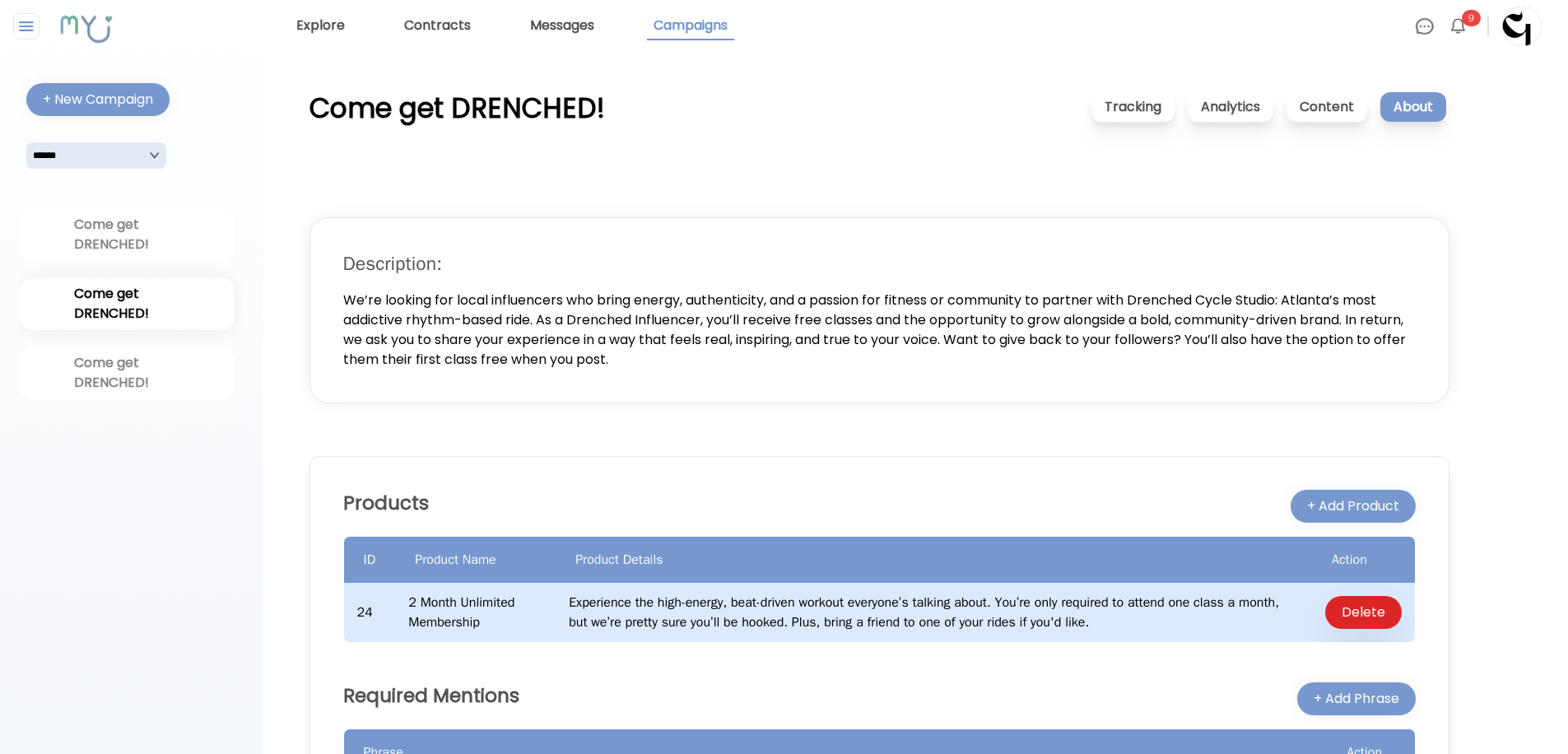 click on "Come get DRENCHED!  Come get DRENCHED! Come get DRENCHED!" at bounding box center [132, 304] 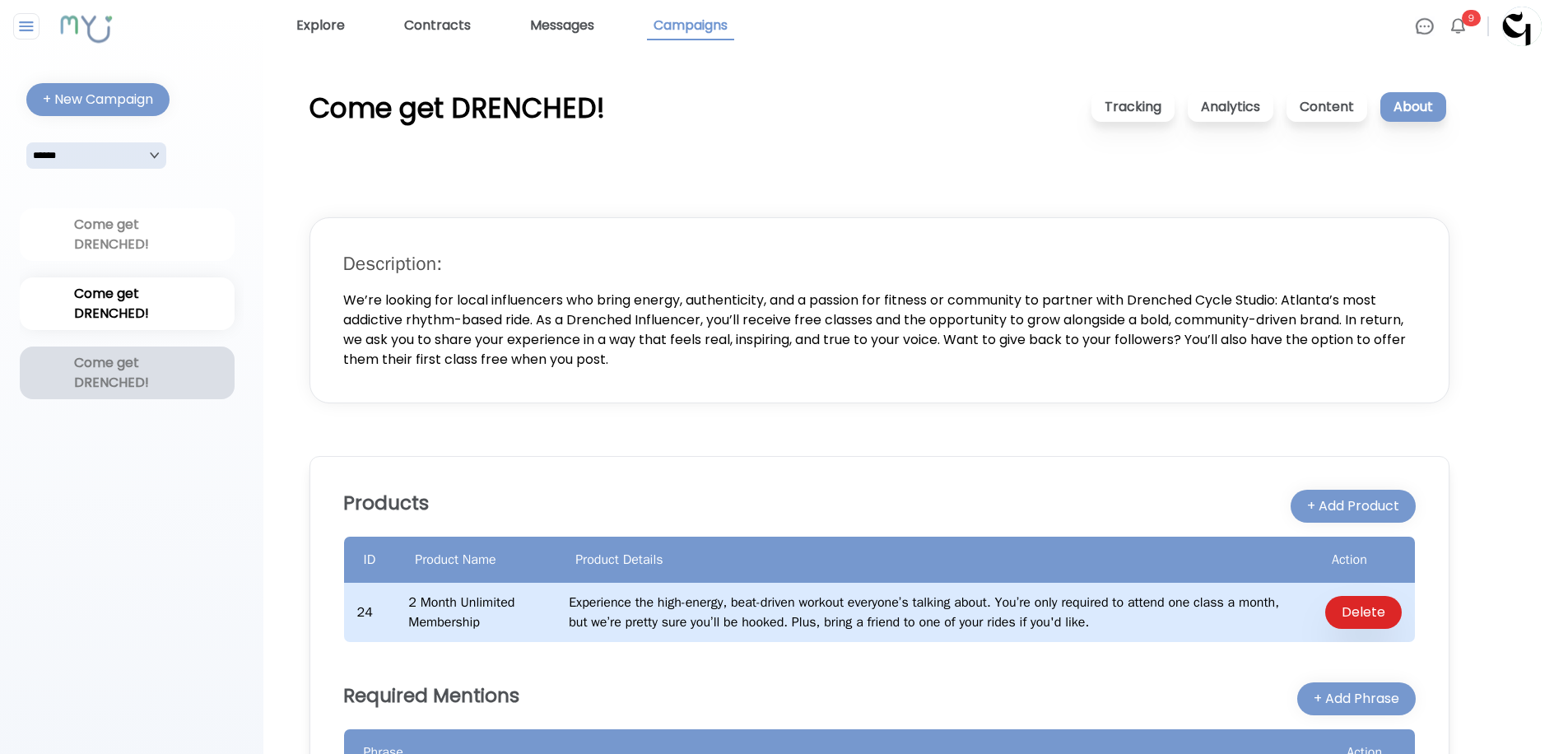 click on "Come get DRENCHED!" at bounding box center [127, 373] 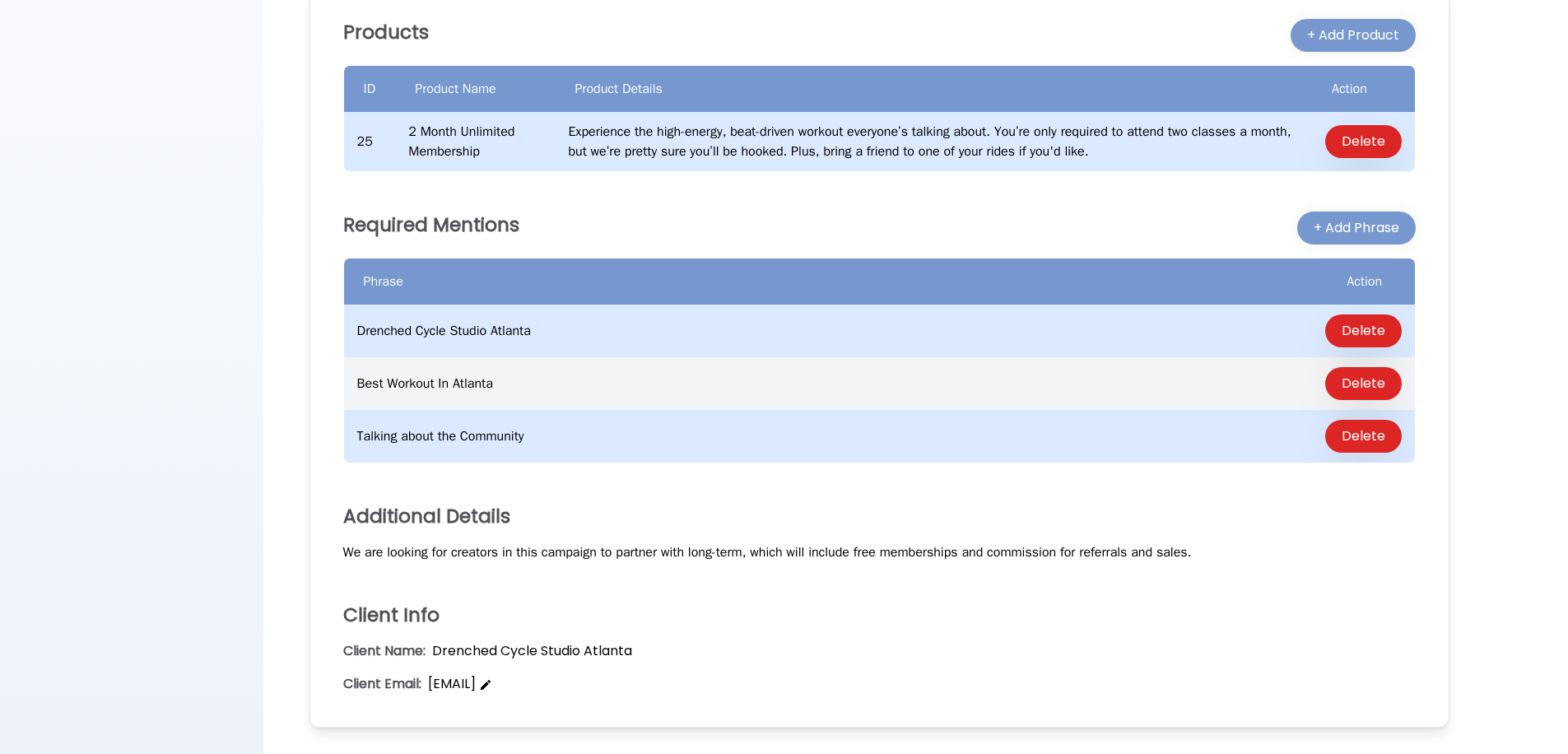scroll, scrollTop: 736, scrollLeft: 0, axis: vertical 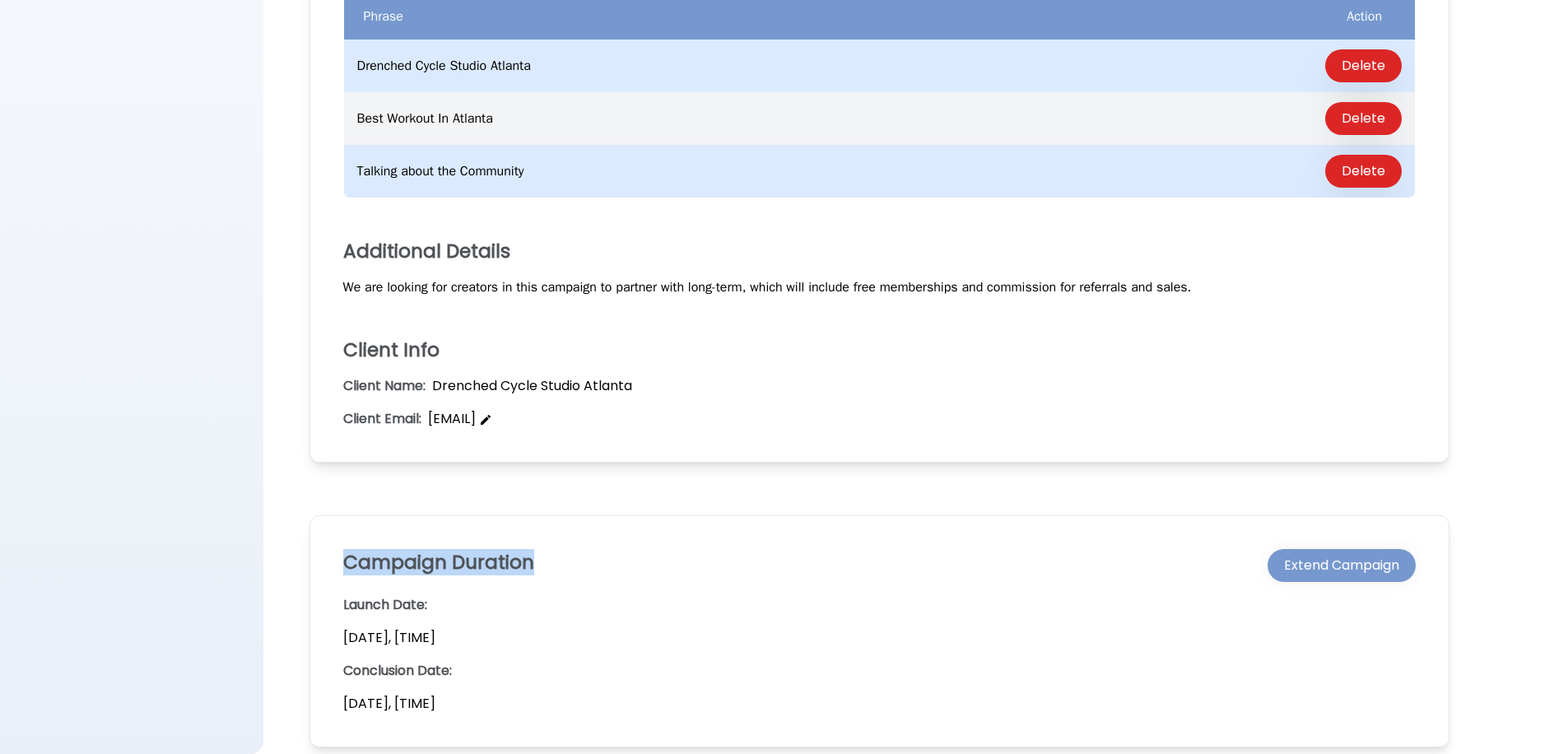 drag, startPoint x: 347, startPoint y: 564, endPoint x: 528, endPoint y: 607, distance: 186.03763 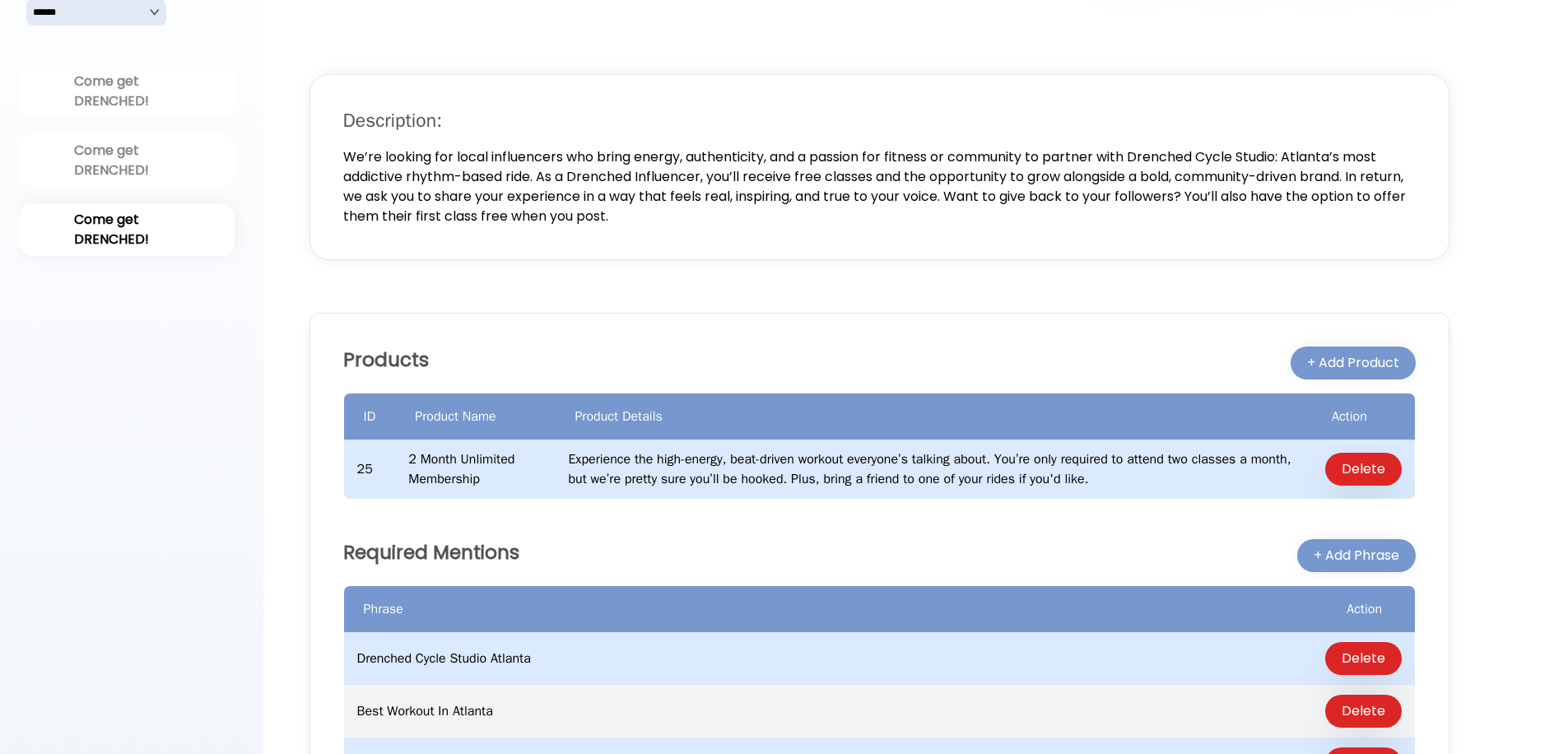 scroll, scrollTop: 0, scrollLeft: 0, axis: both 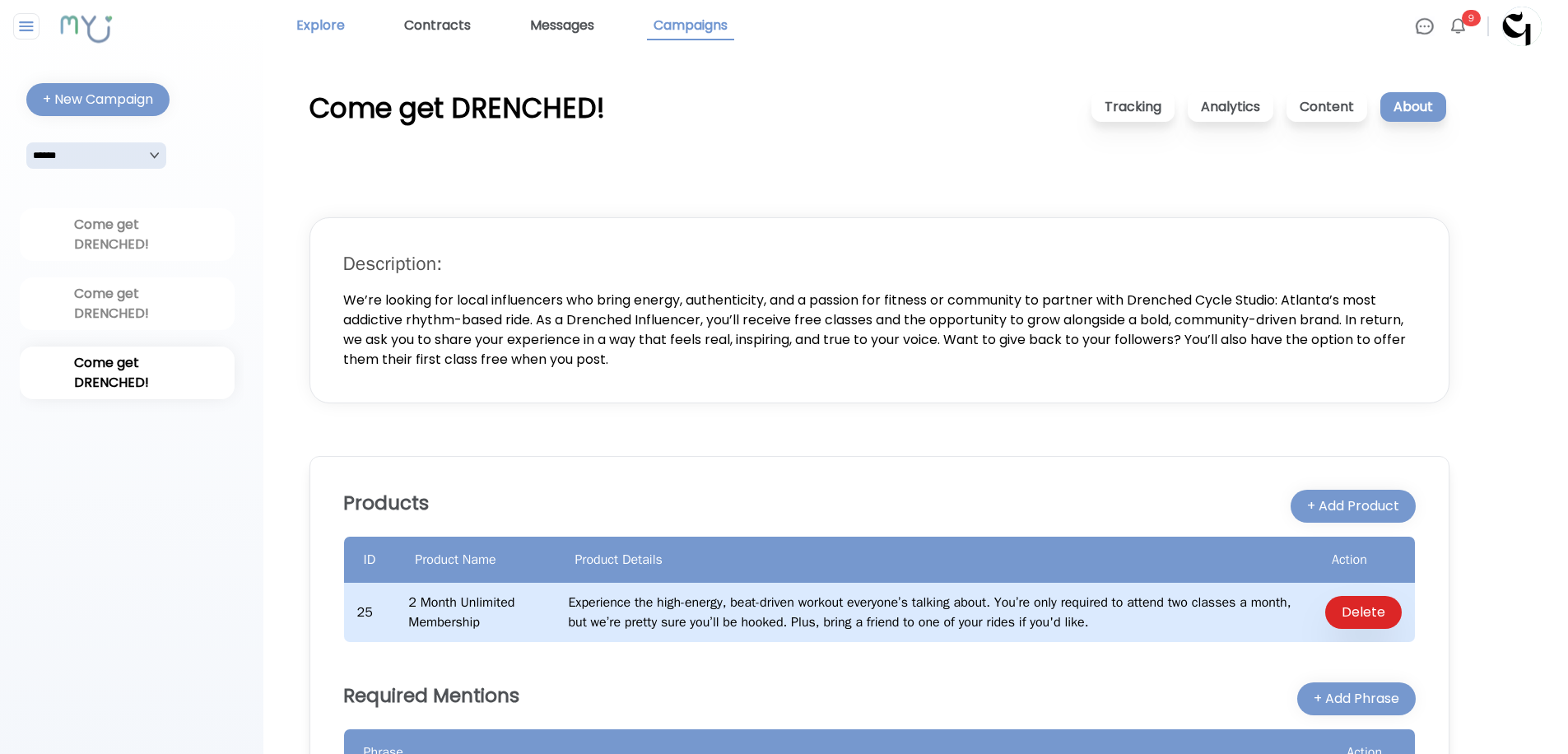 click on "Explore" at bounding box center [320, 26] 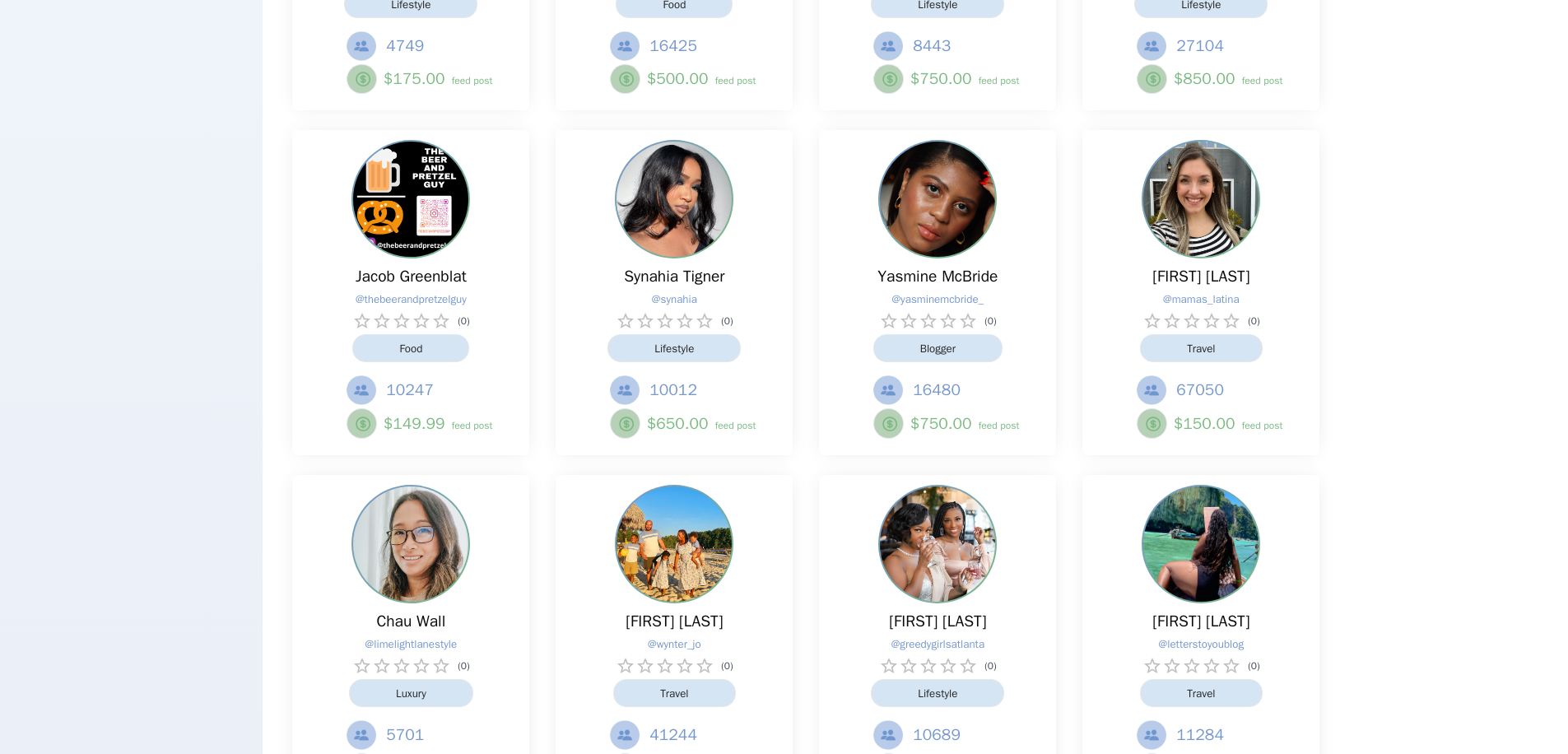 scroll, scrollTop: 2445, scrollLeft: 0, axis: vertical 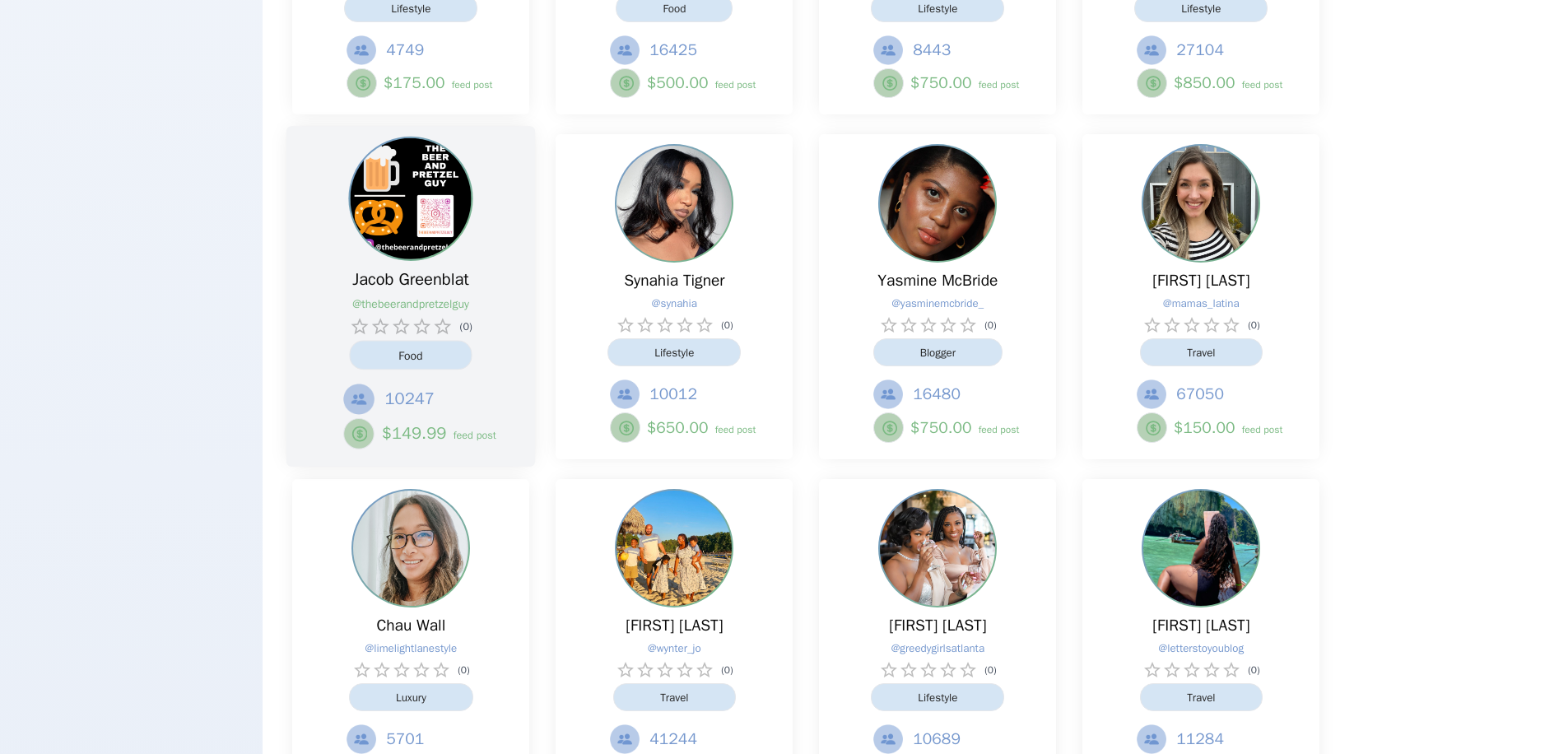 click on "@ thebeerandpretzelguy" at bounding box center (402, 304) 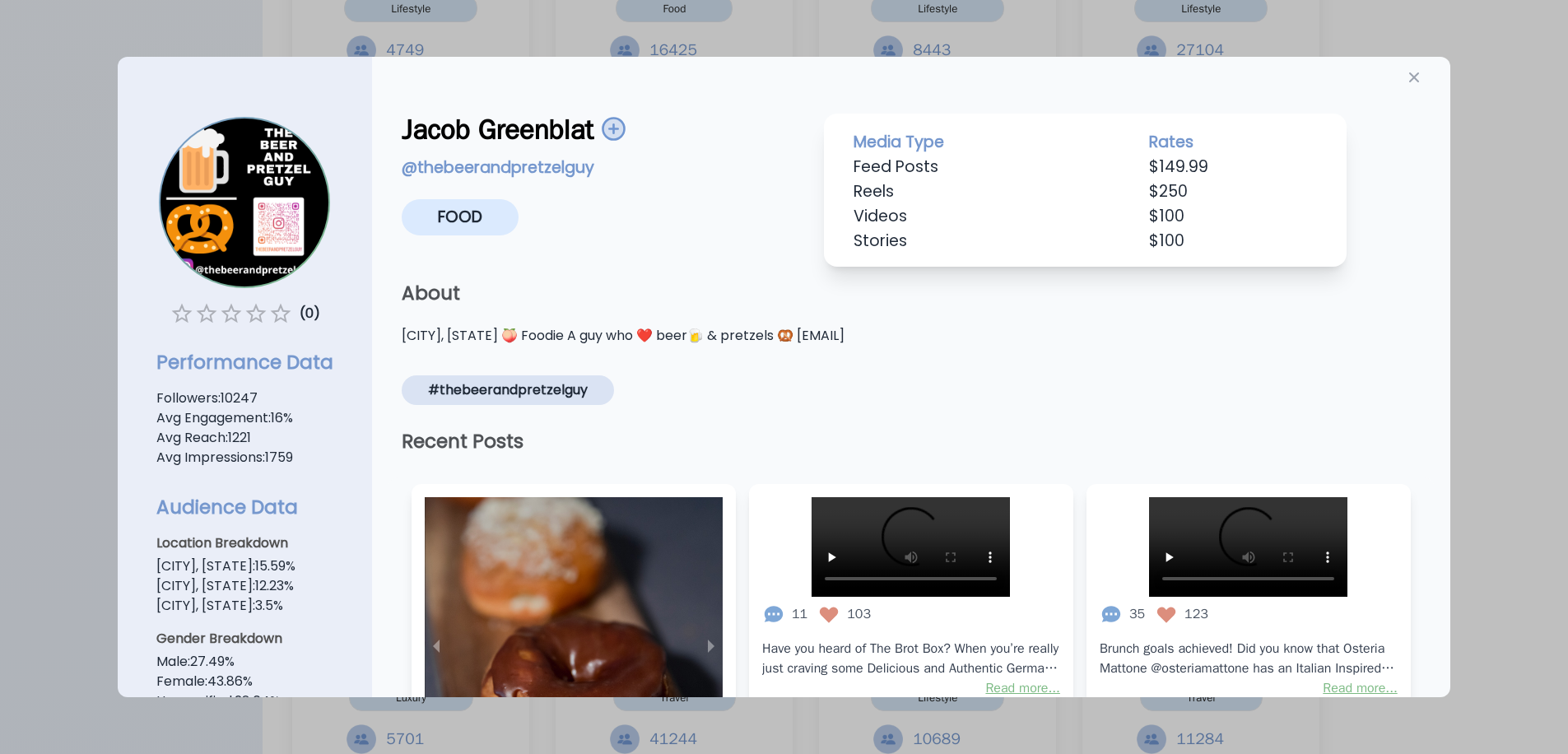 scroll, scrollTop: 0, scrollLeft: 0, axis: both 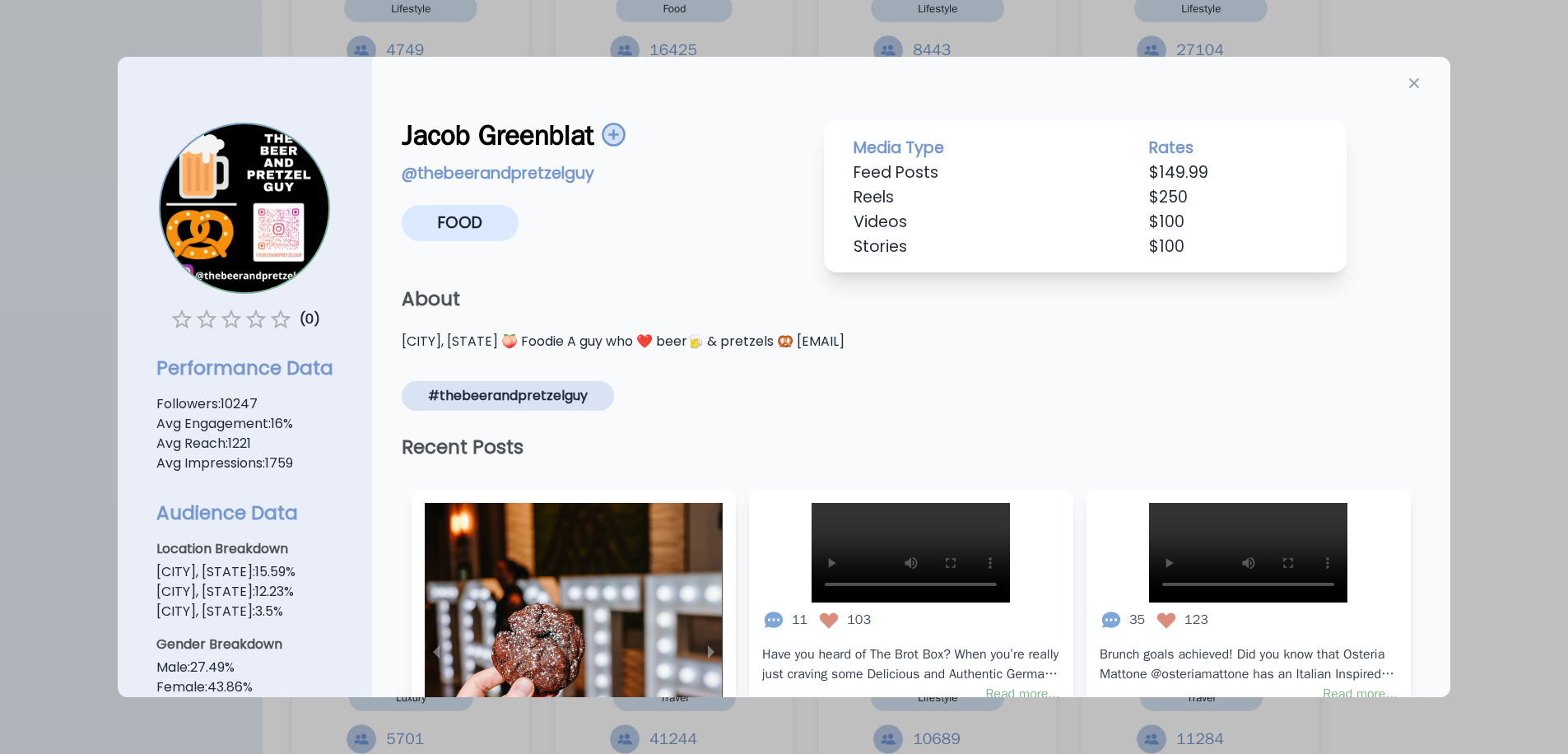 click 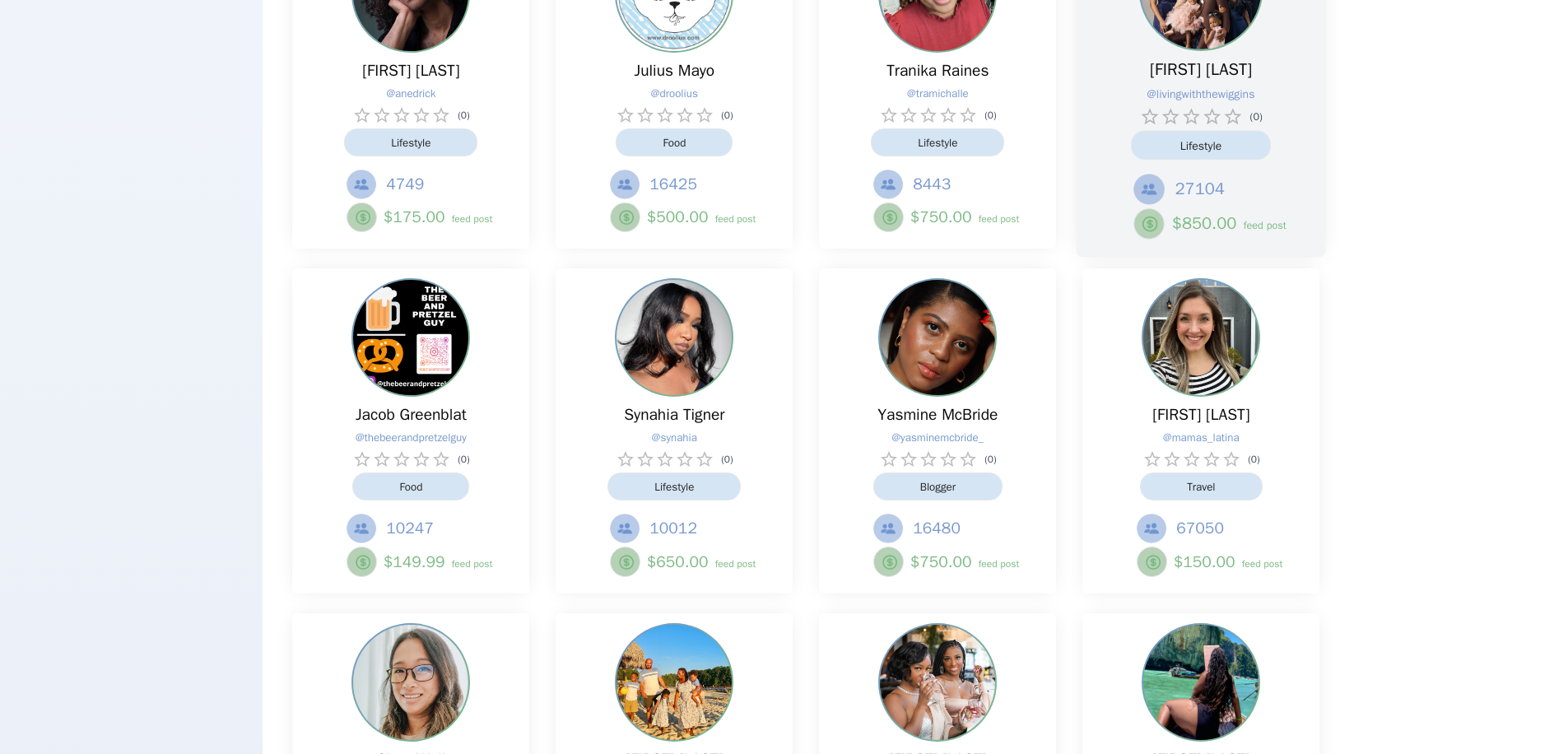 scroll, scrollTop: 2309, scrollLeft: 0, axis: vertical 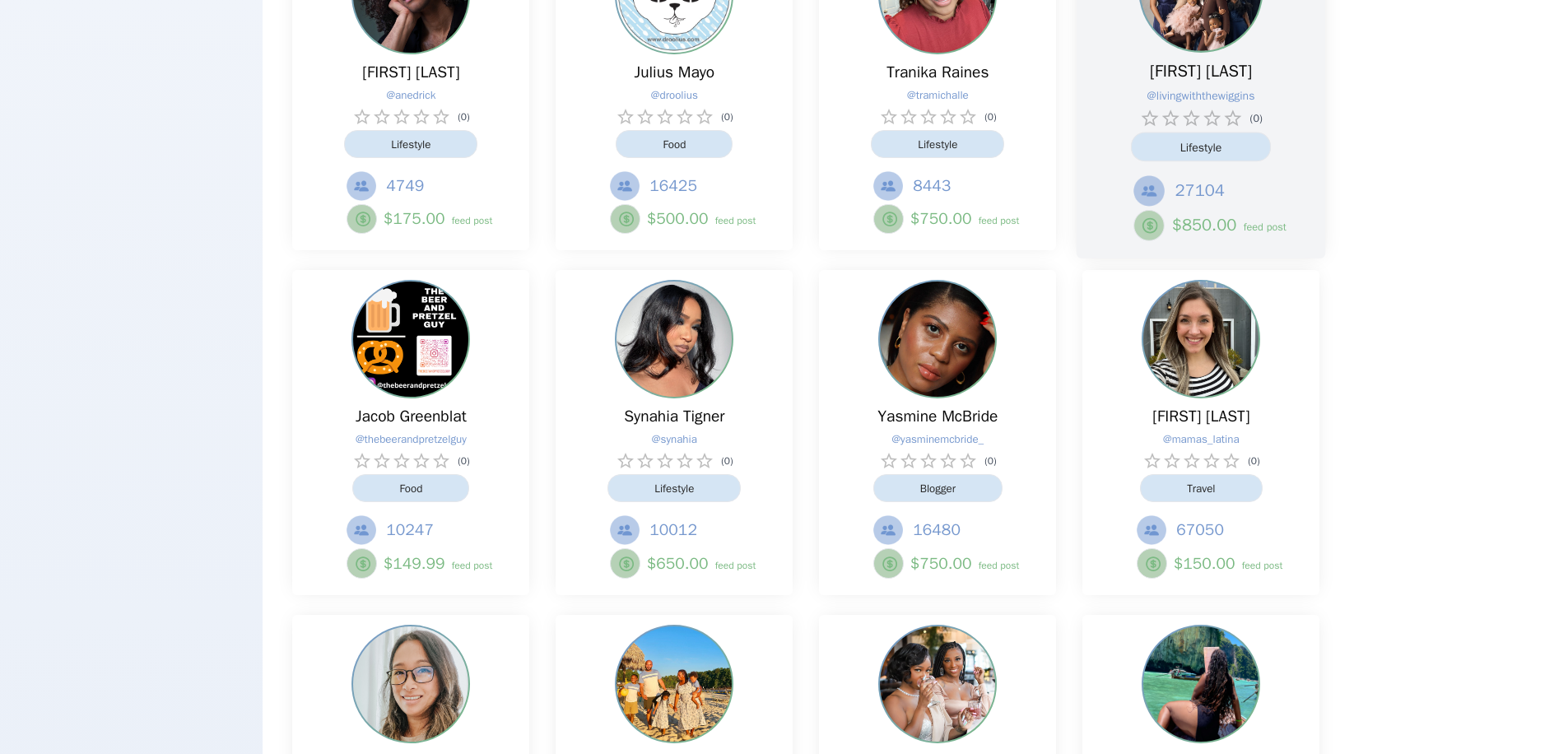click at bounding box center [1201, -10] 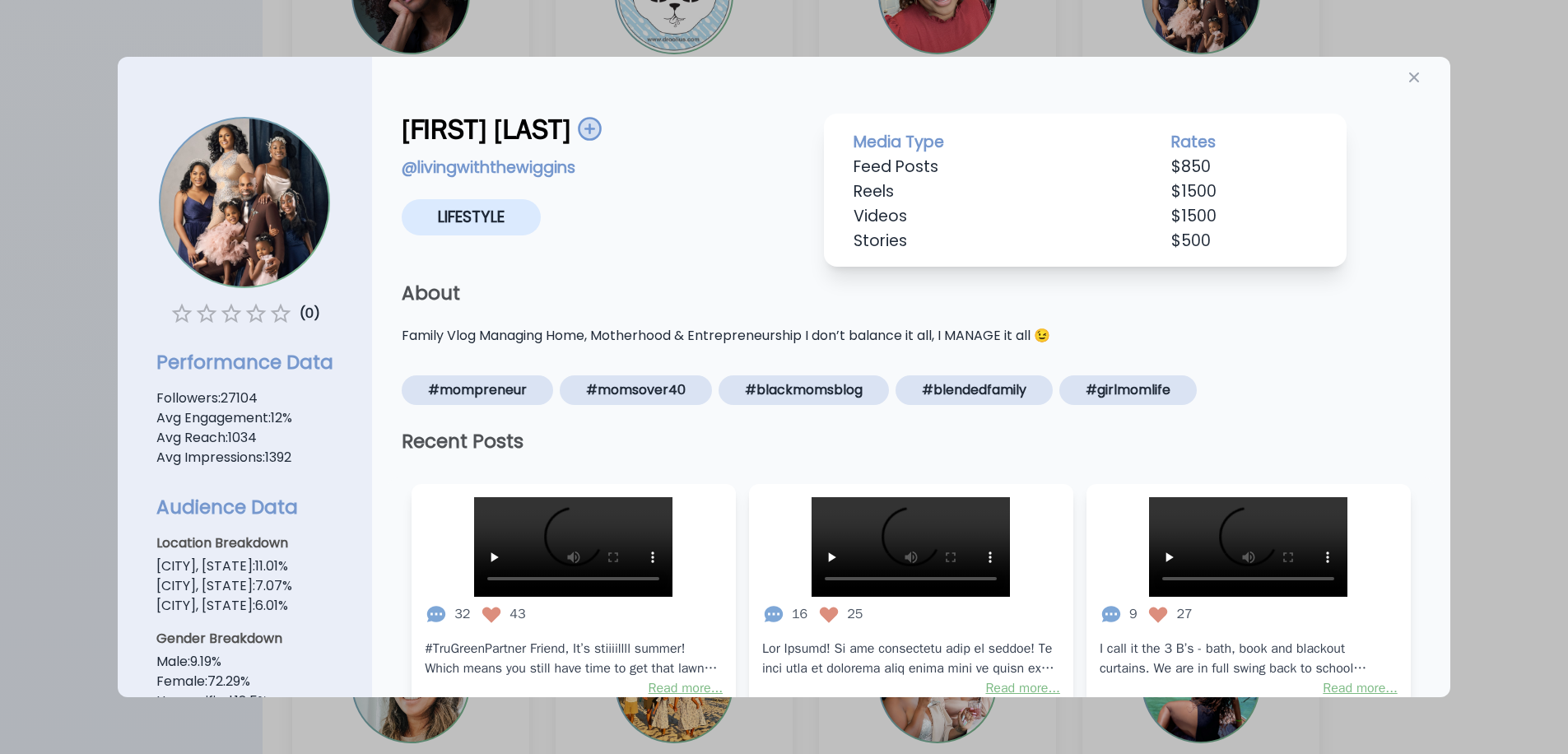 scroll, scrollTop: 0, scrollLeft: 0, axis: both 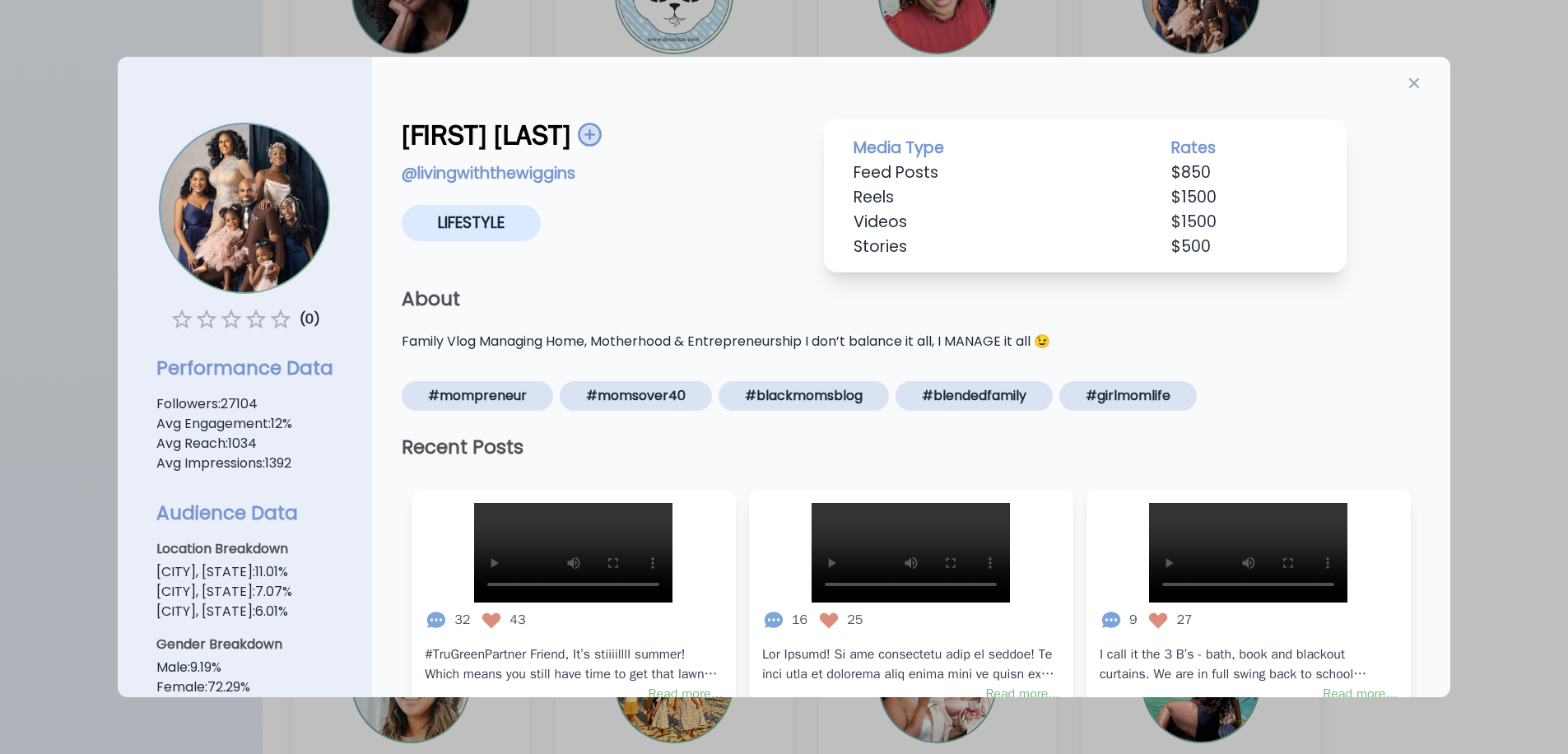 click at bounding box center [784, 377] 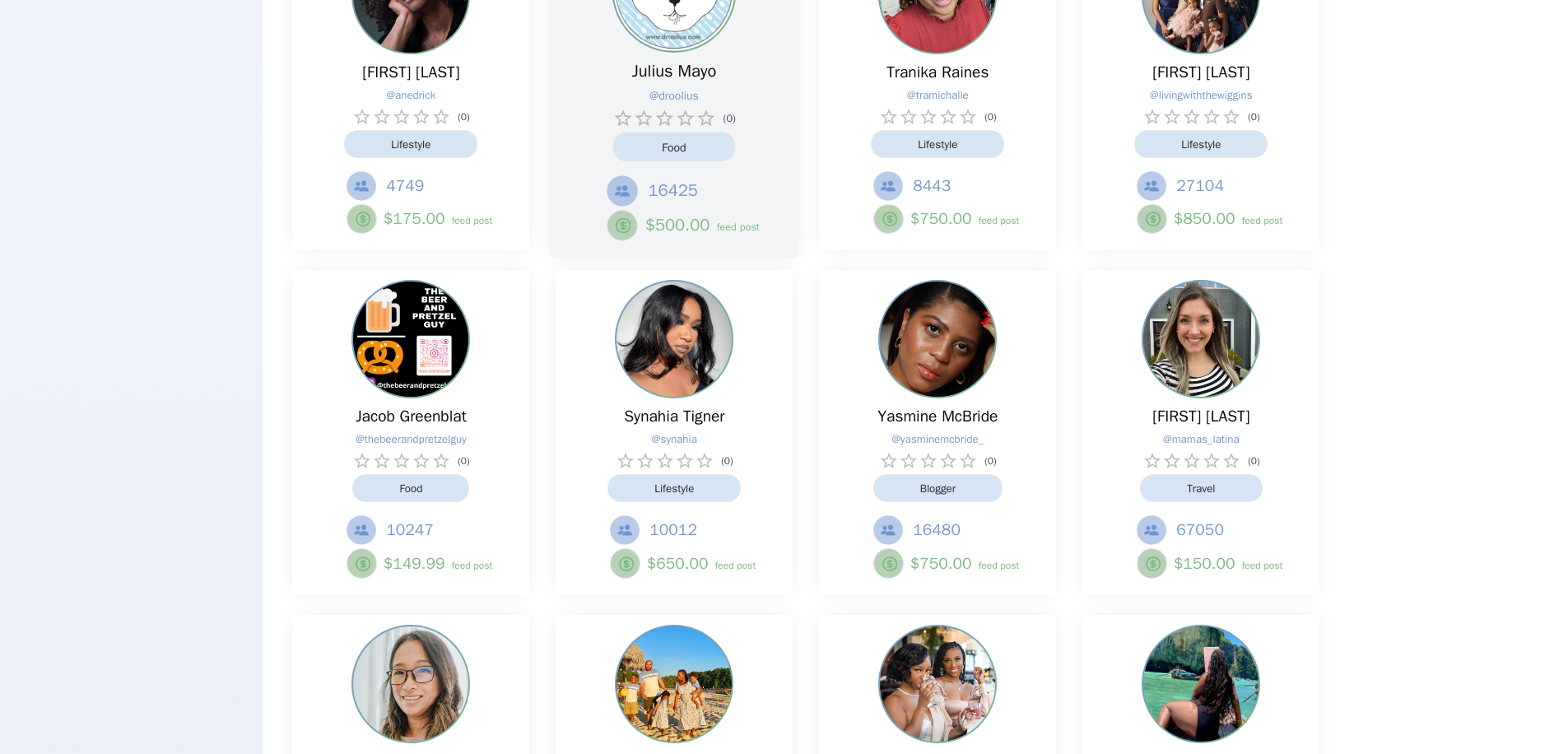 click on "Julius Mayo" at bounding box center (674, 71) 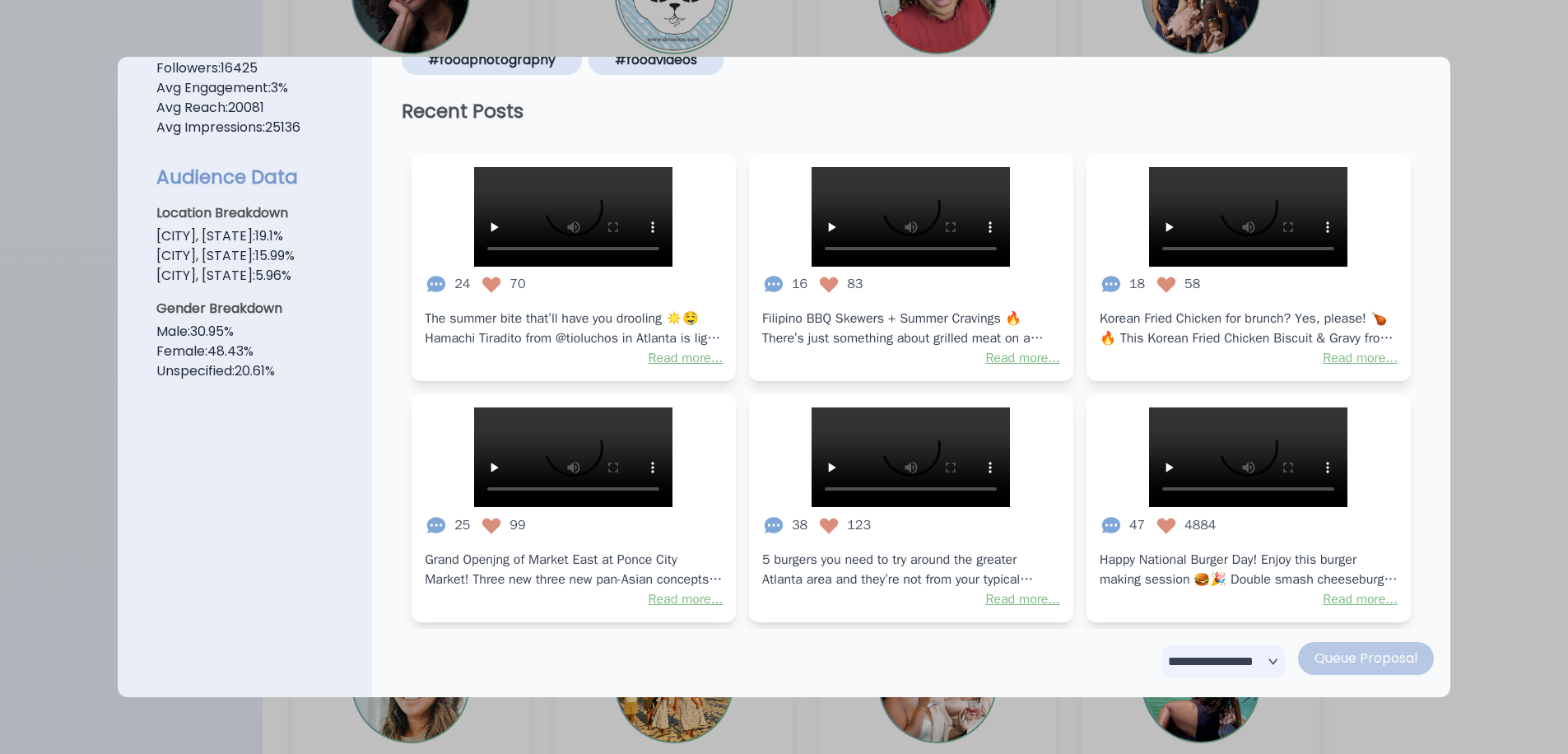 scroll, scrollTop: 596, scrollLeft: 0, axis: vertical 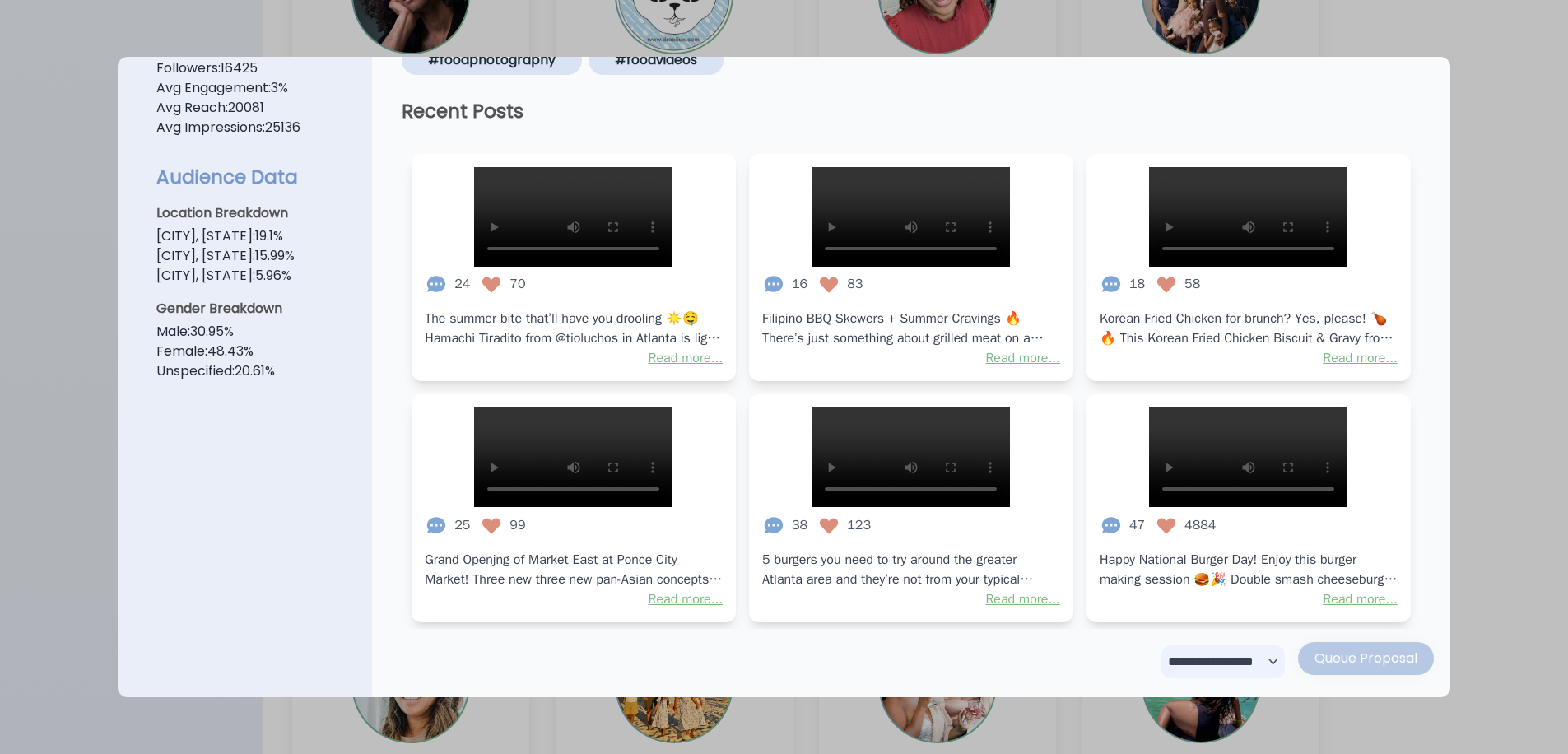 click at bounding box center (784, 377) 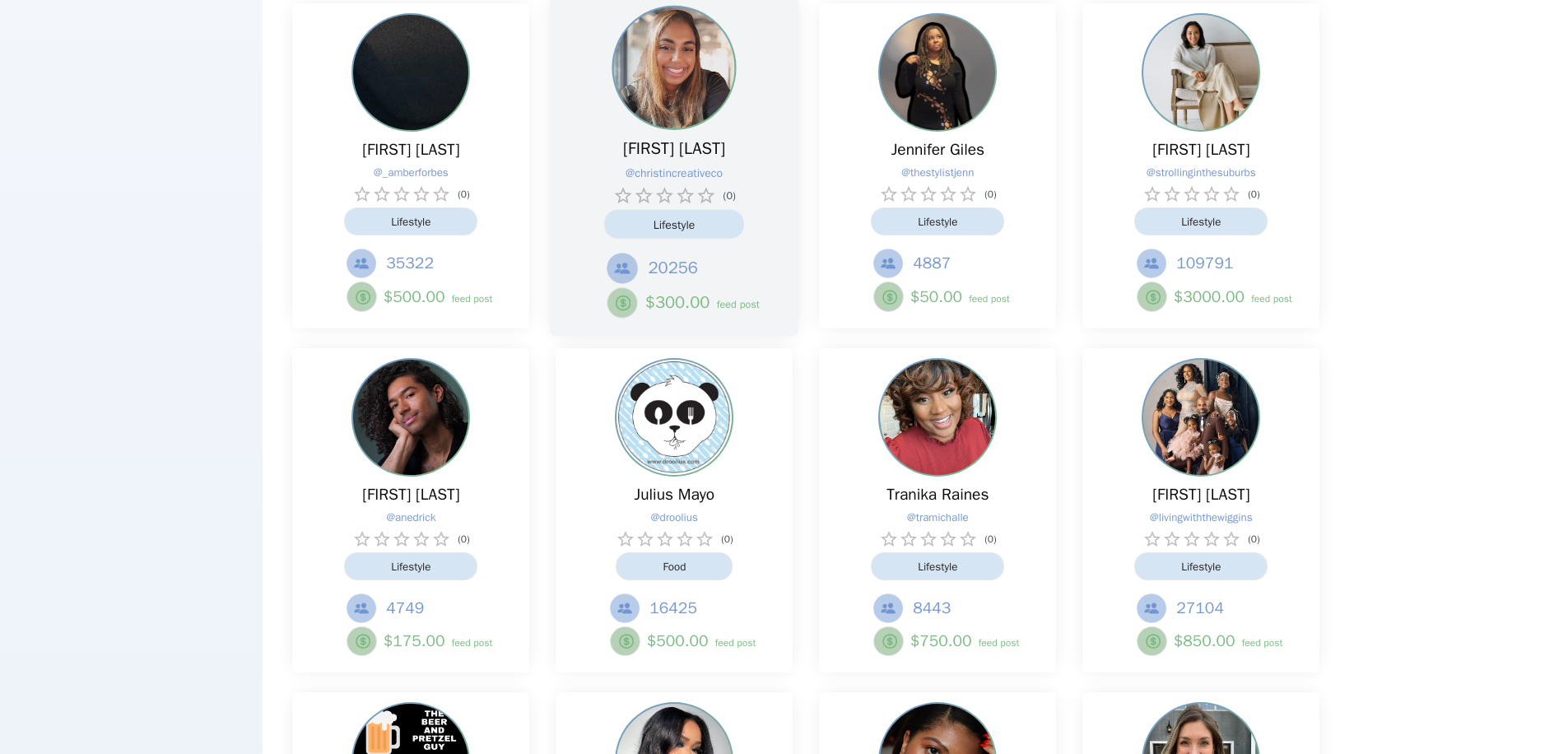 scroll, scrollTop: 1891, scrollLeft: 0, axis: vertical 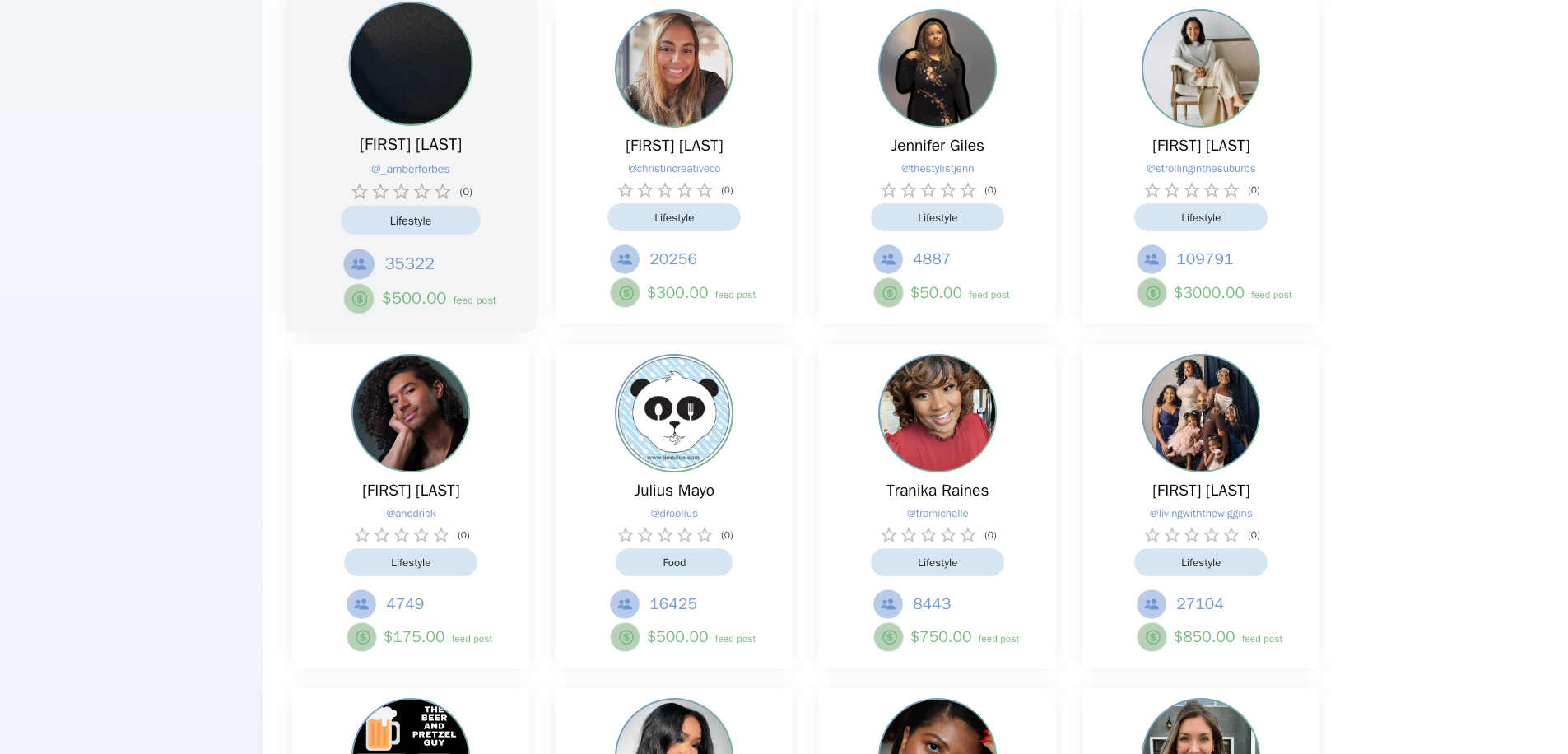 click on "Amber Forbes" at bounding box center (411, 145) 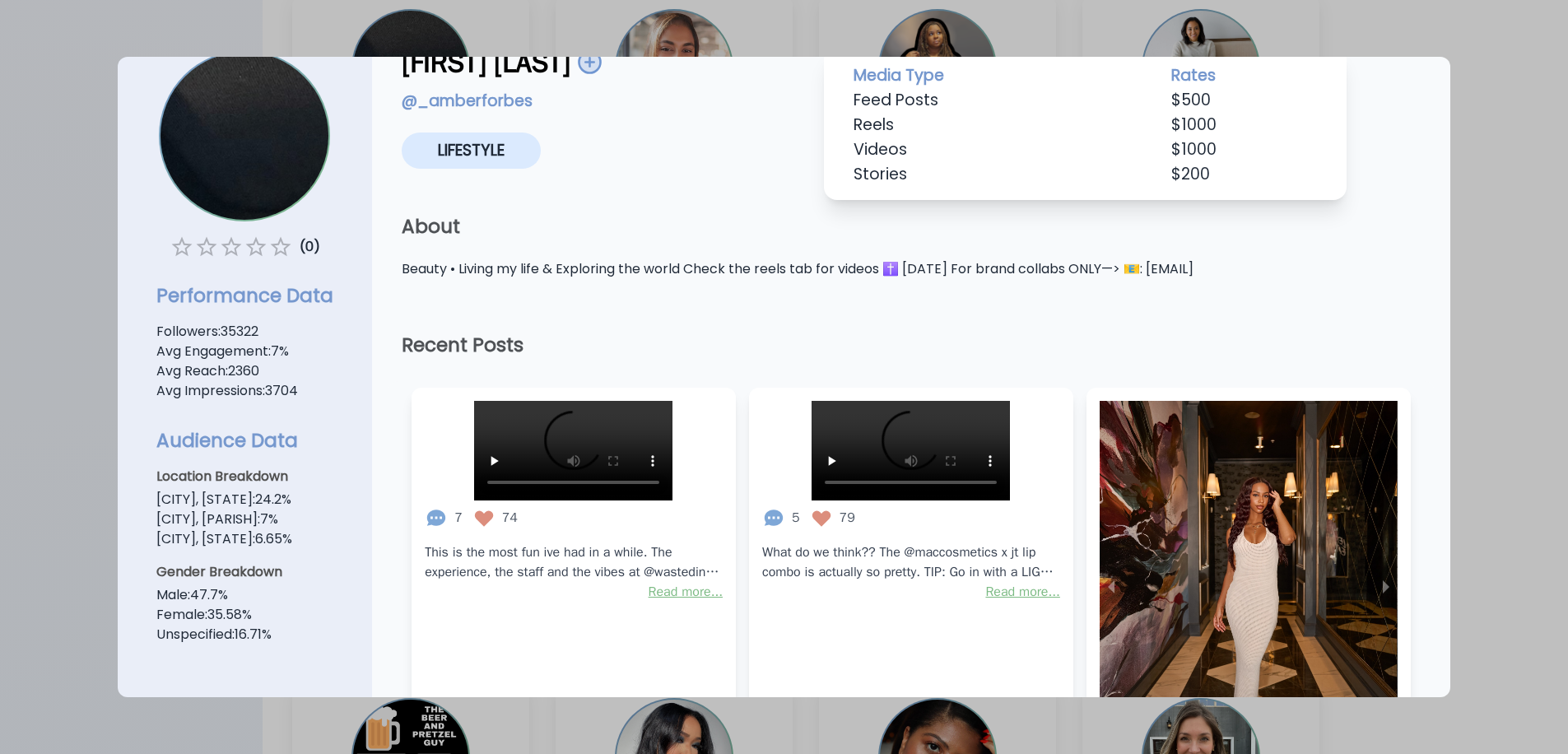 scroll, scrollTop: 0, scrollLeft: 0, axis: both 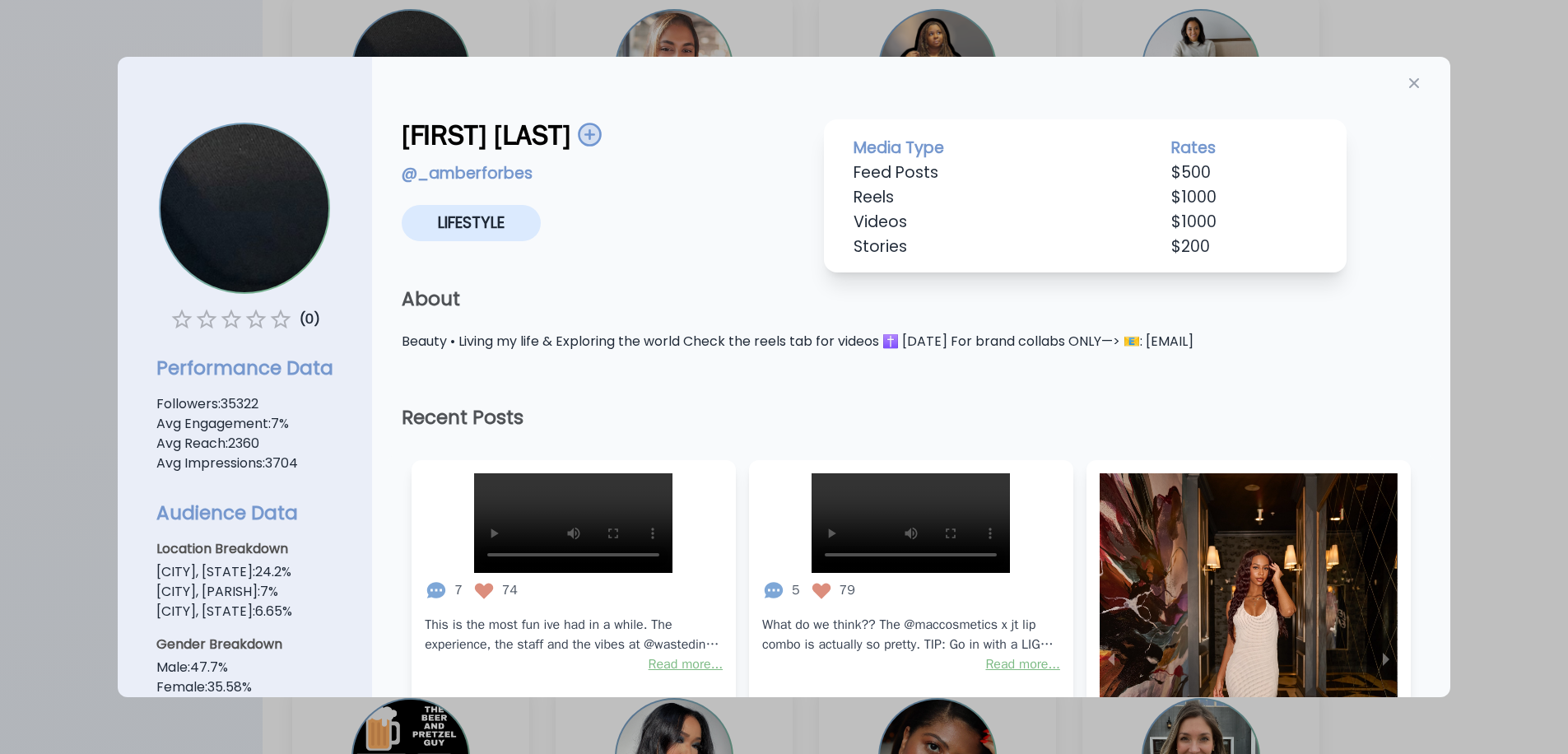 click at bounding box center [784, 377] 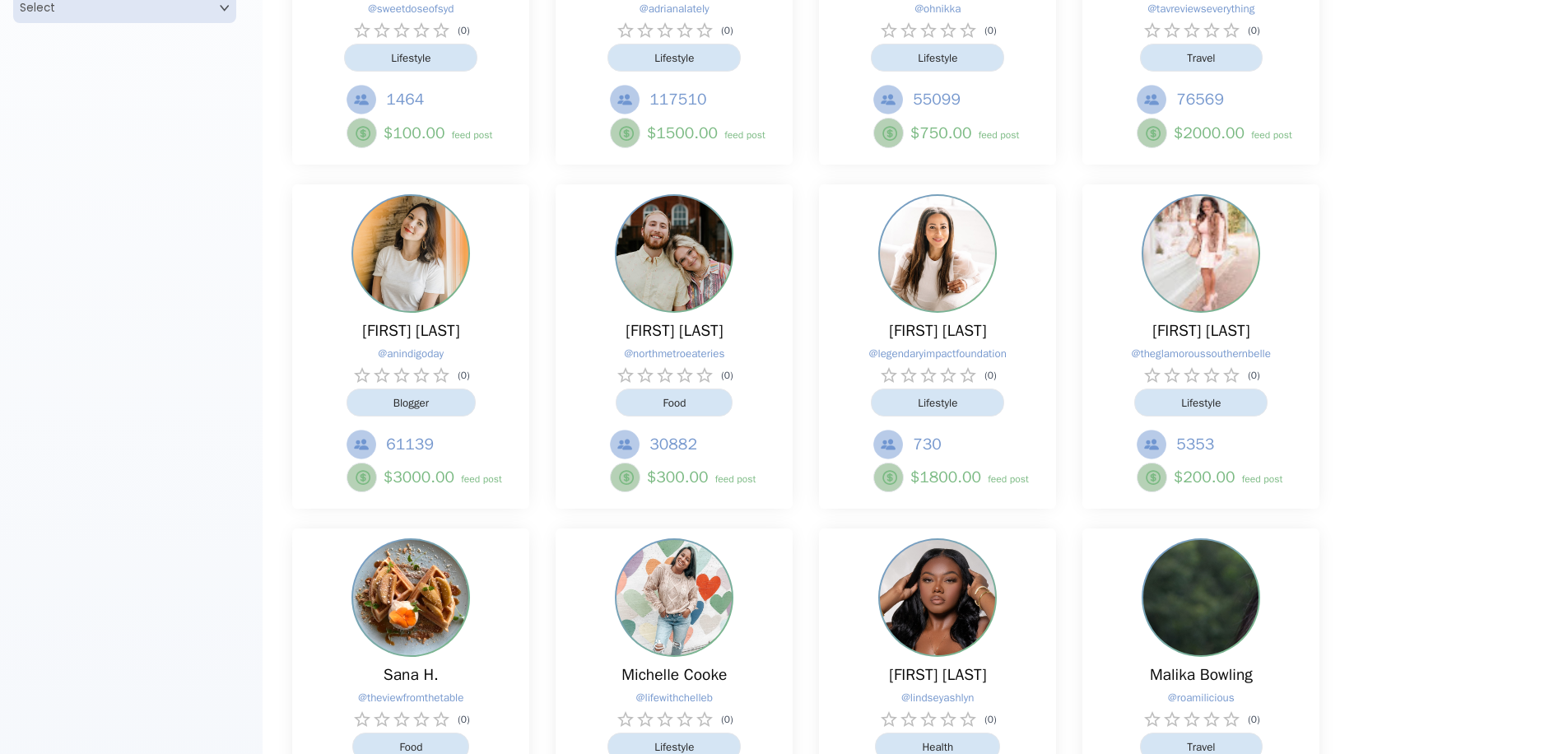 scroll, scrollTop: 671, scrollLeft: 0, axis: vertical 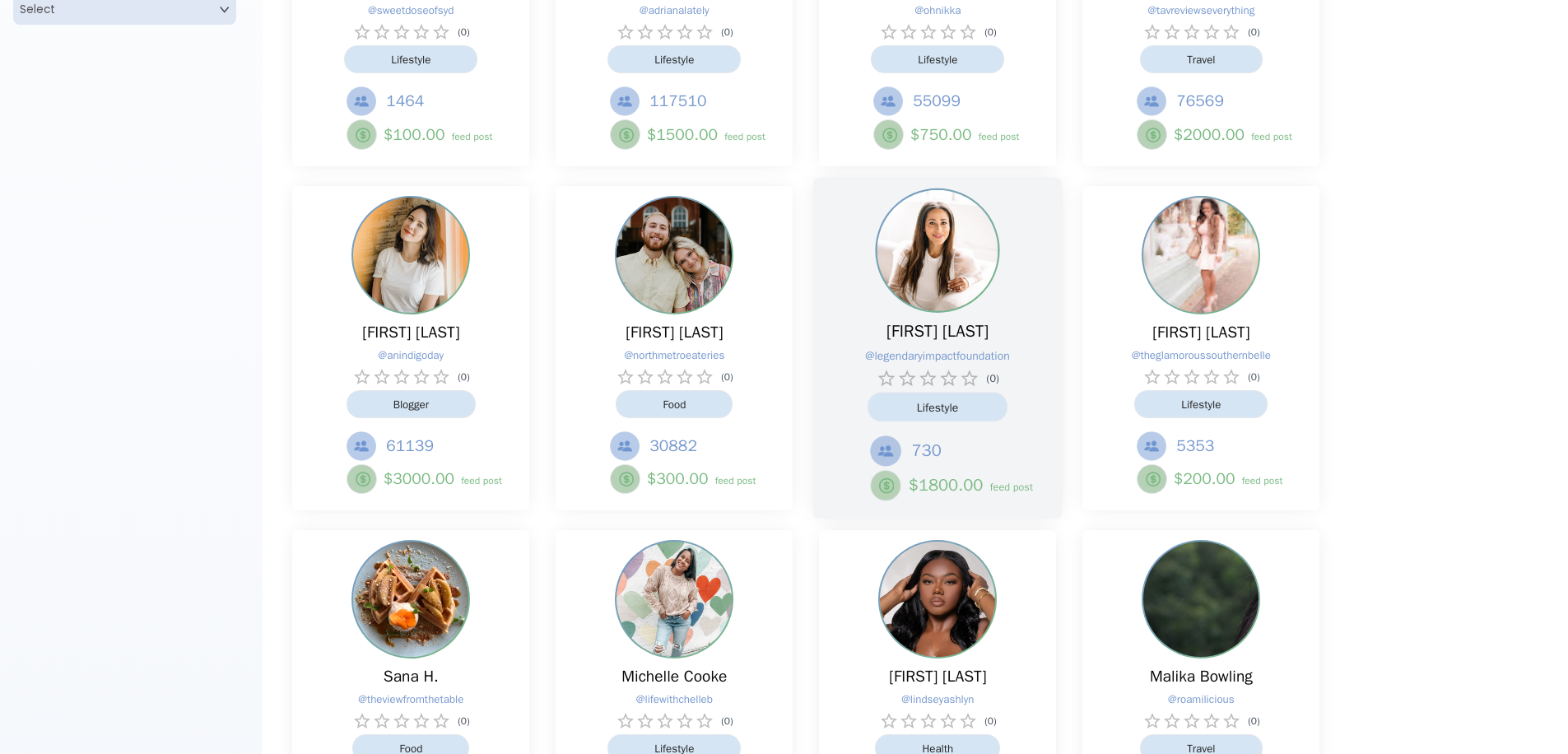 click on "Sarah Lampley @ legendaryimpactfoundation ( 0 ) Lifestyle 730 $ 1800.00 feed post" at bounding box center (938, 348) 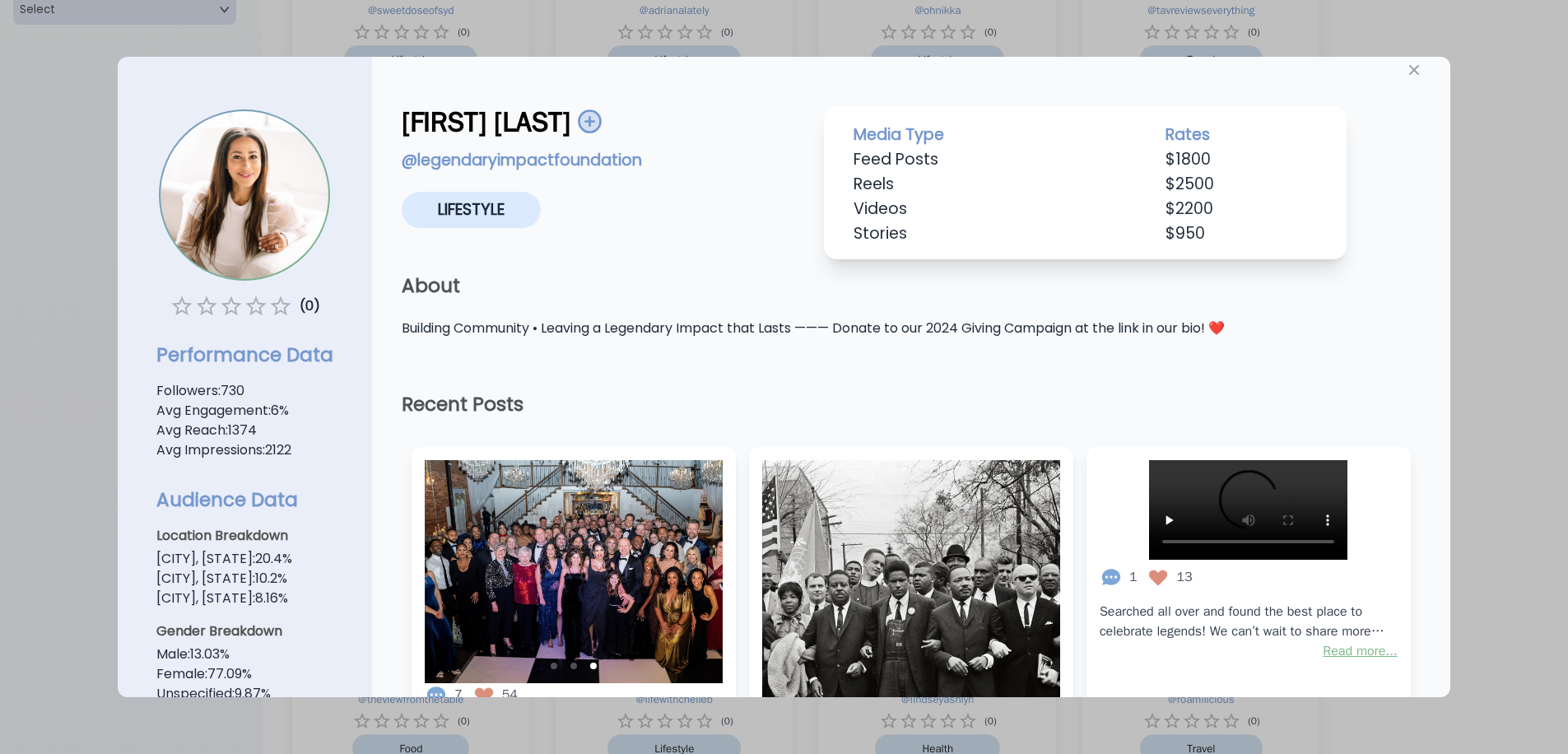 scroll, scrollTop: 0, scrollLeft: 0, axis: both 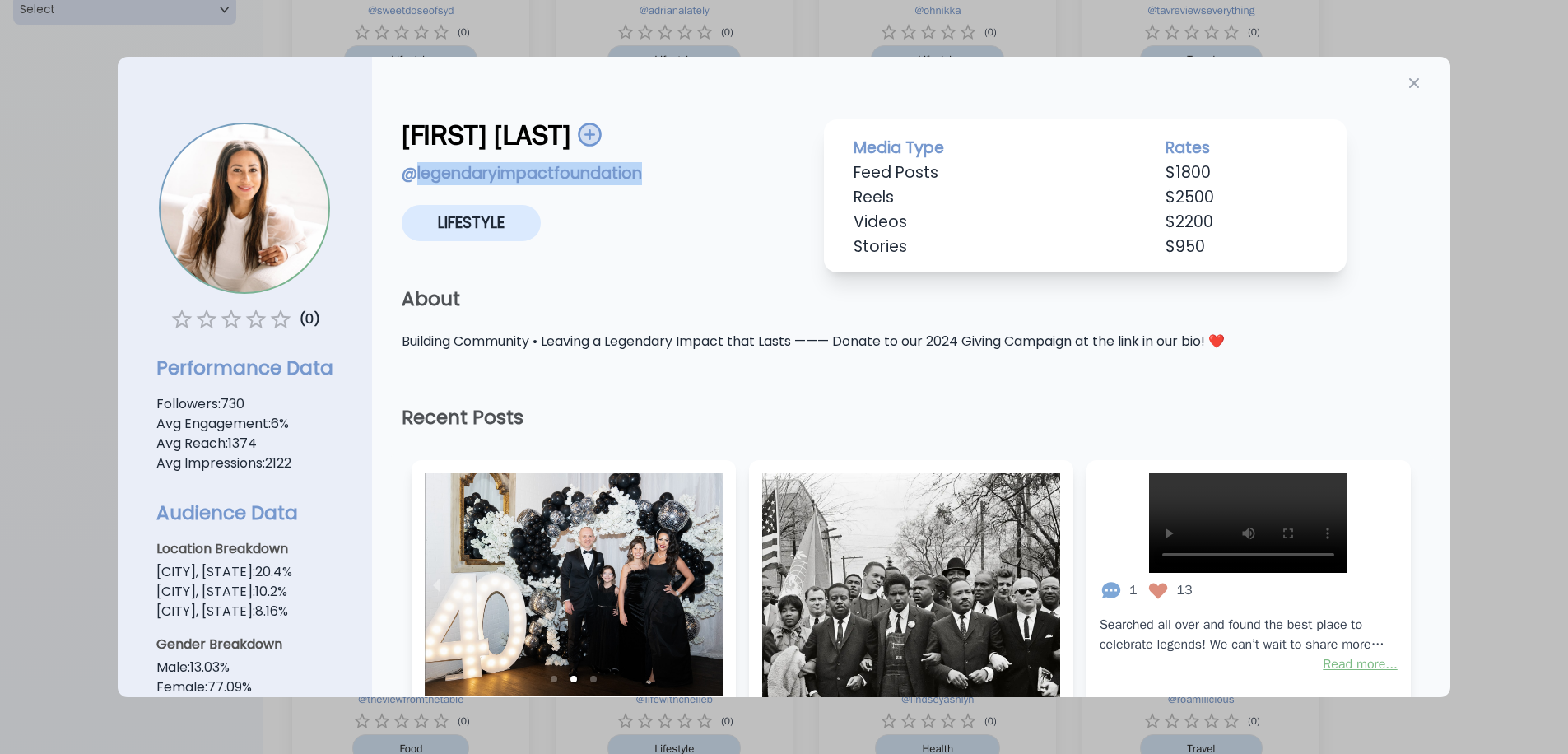 drag, startPoint x: 684, startPoint y: 184, endPoint x: 409, endPoint y: 173, distance: 275.2199 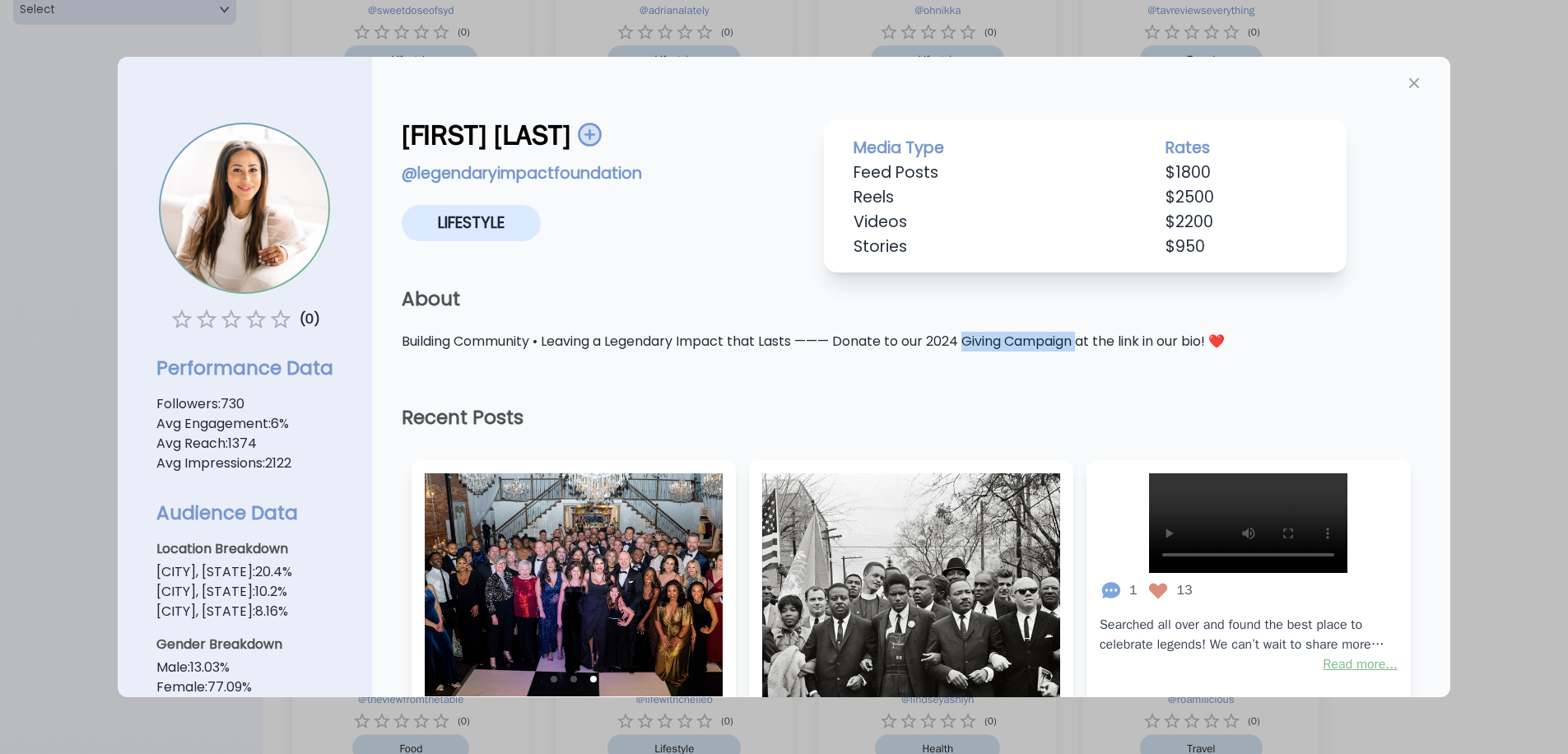 drag, startPoint x: 972, startPoint y: 340, endPoint x: 1095, endPoint y: 346, distance: 123.14625 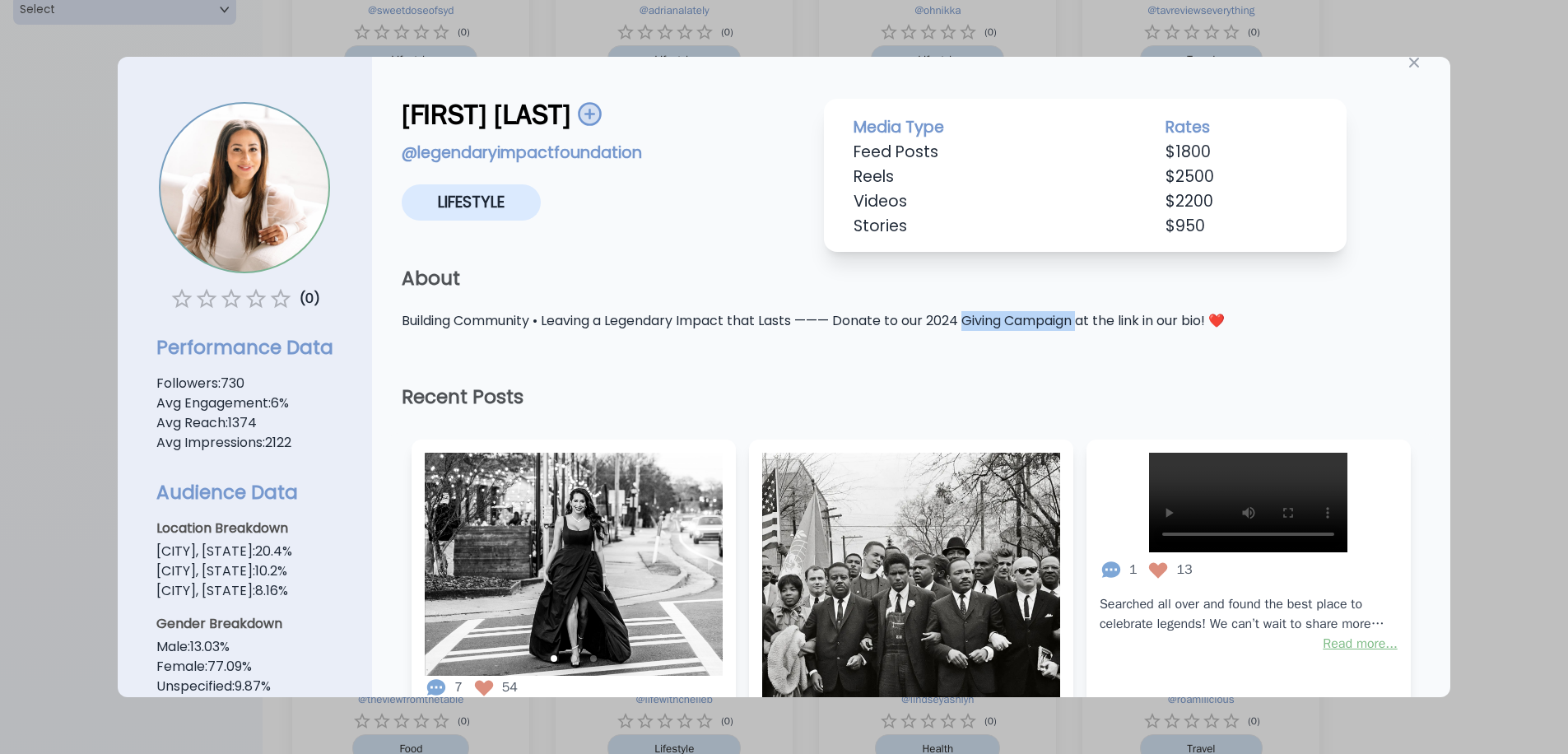 scroll, scrollTop: 0, scrollLeft: 0, axis: both 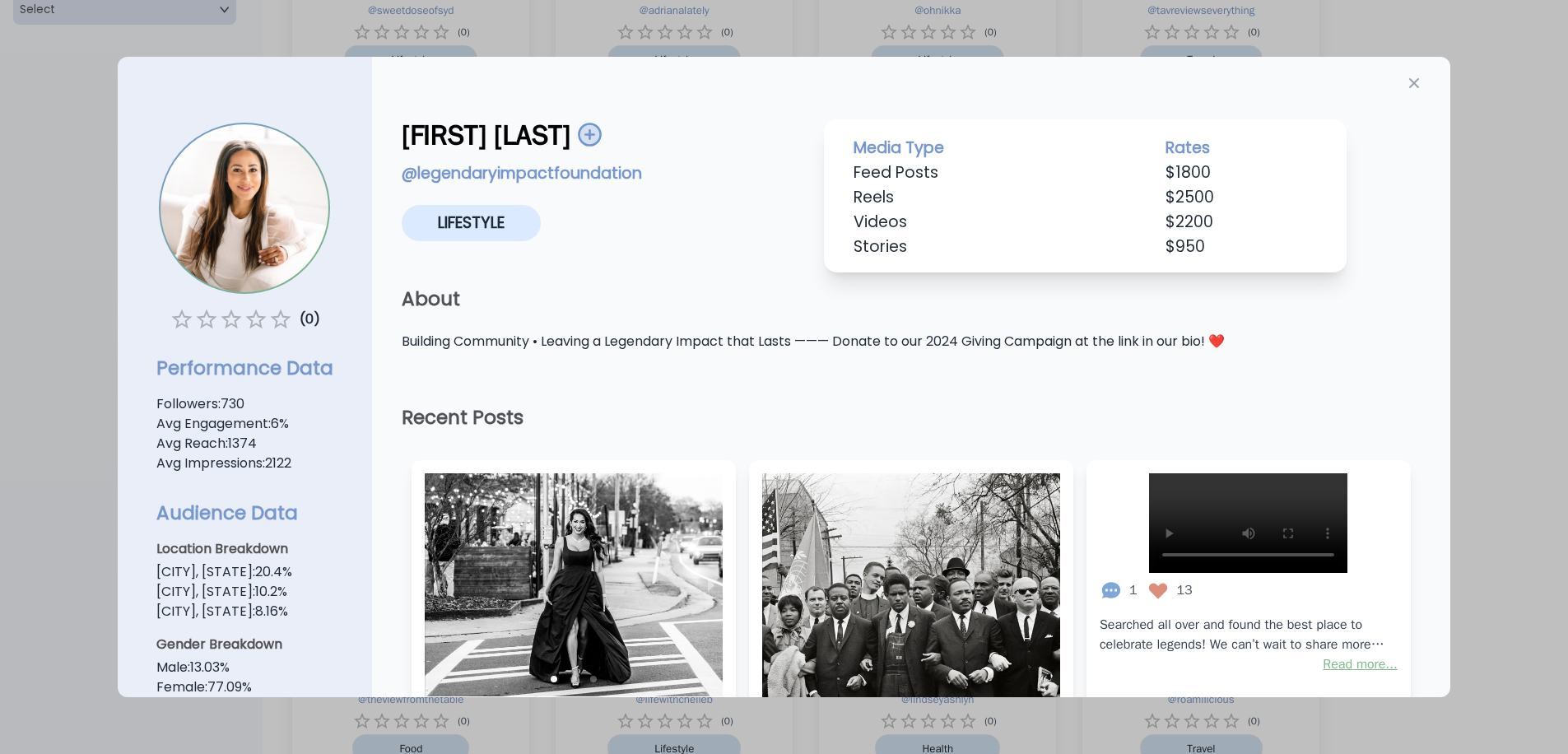 drag, startPoint x: 1465, startPoint y: 76, endPoint x: 1450, endPoint y: 76, distance: 15 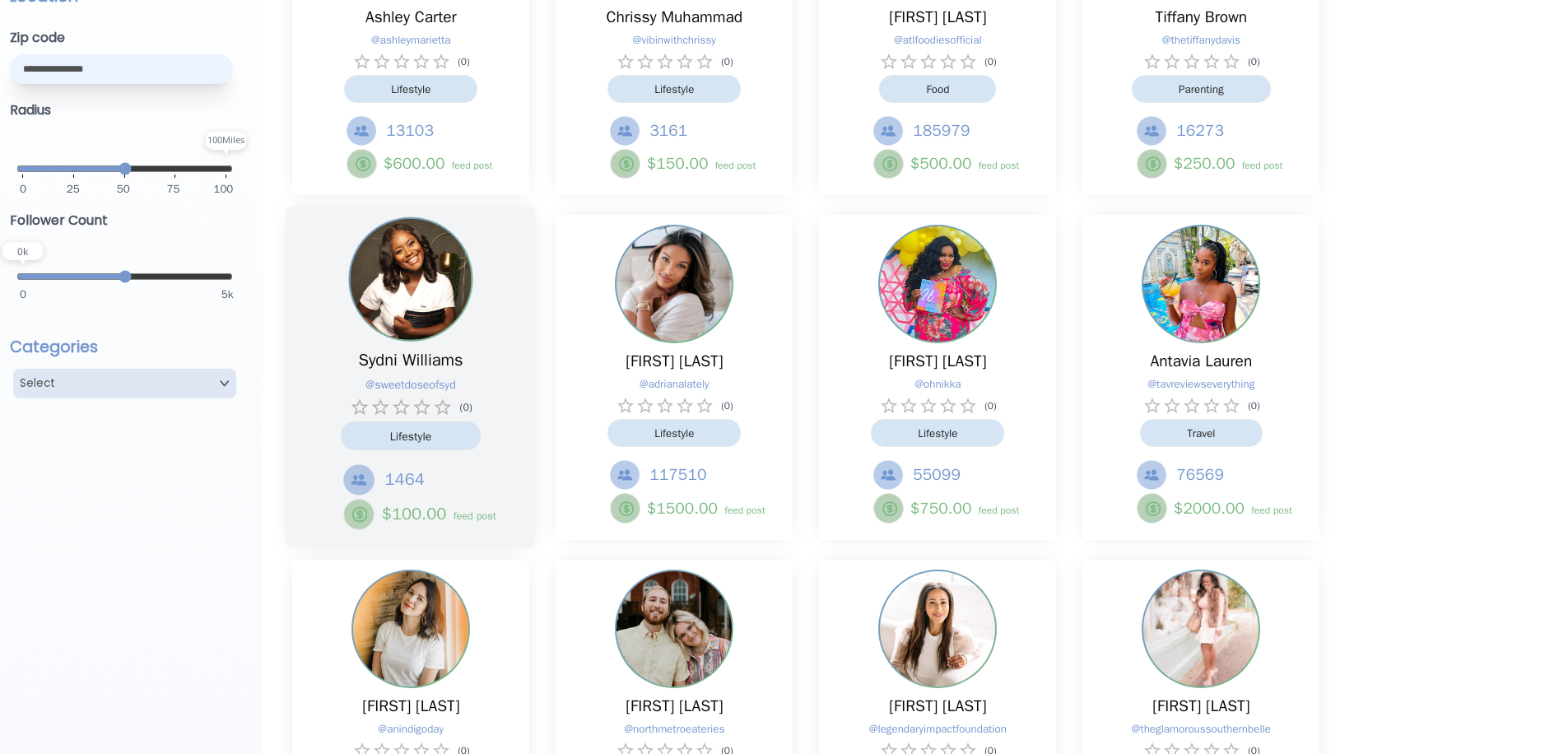 click at bounding box center (411, 279) 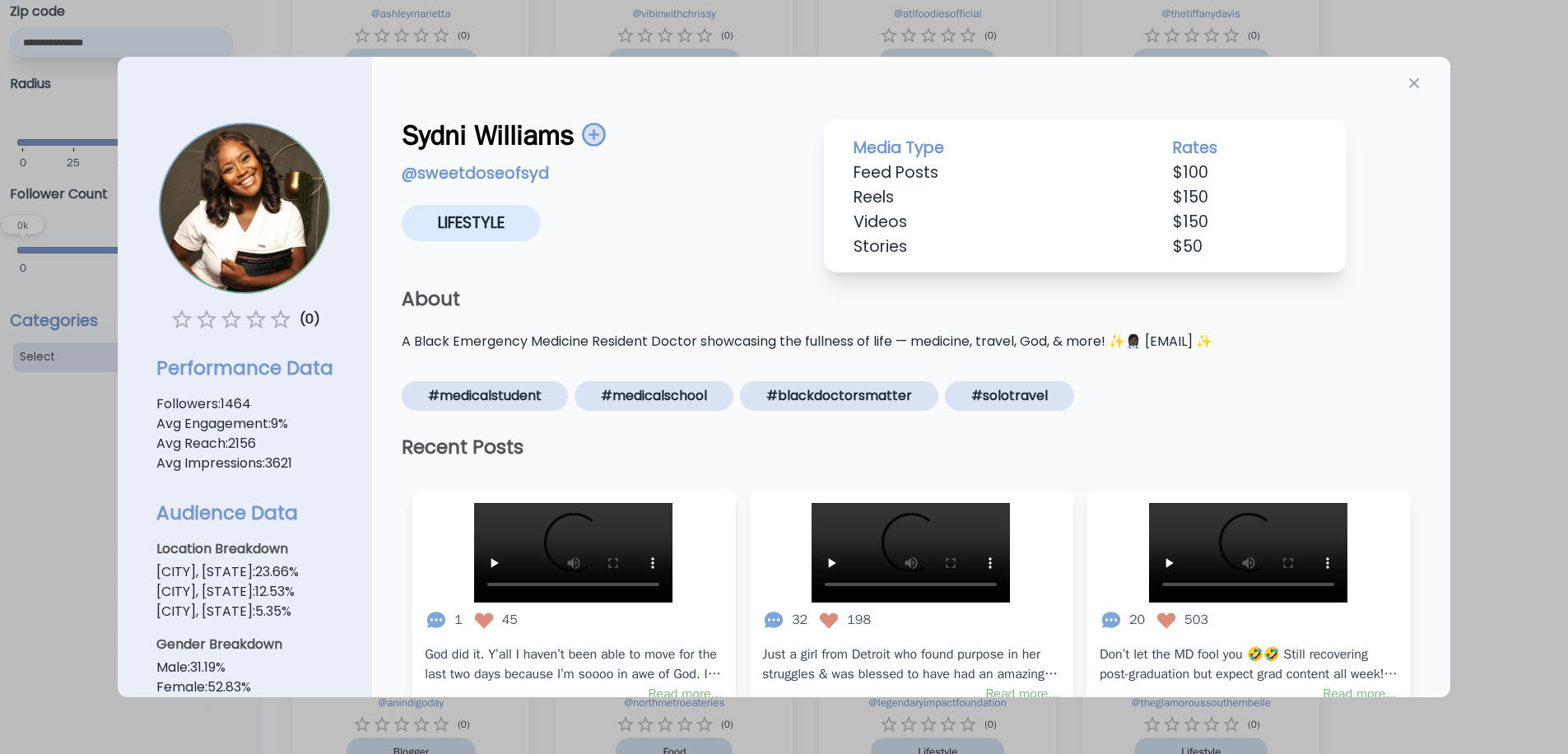 scroll, scrollTop: 322, scrollLeft: 0, axis: vertical 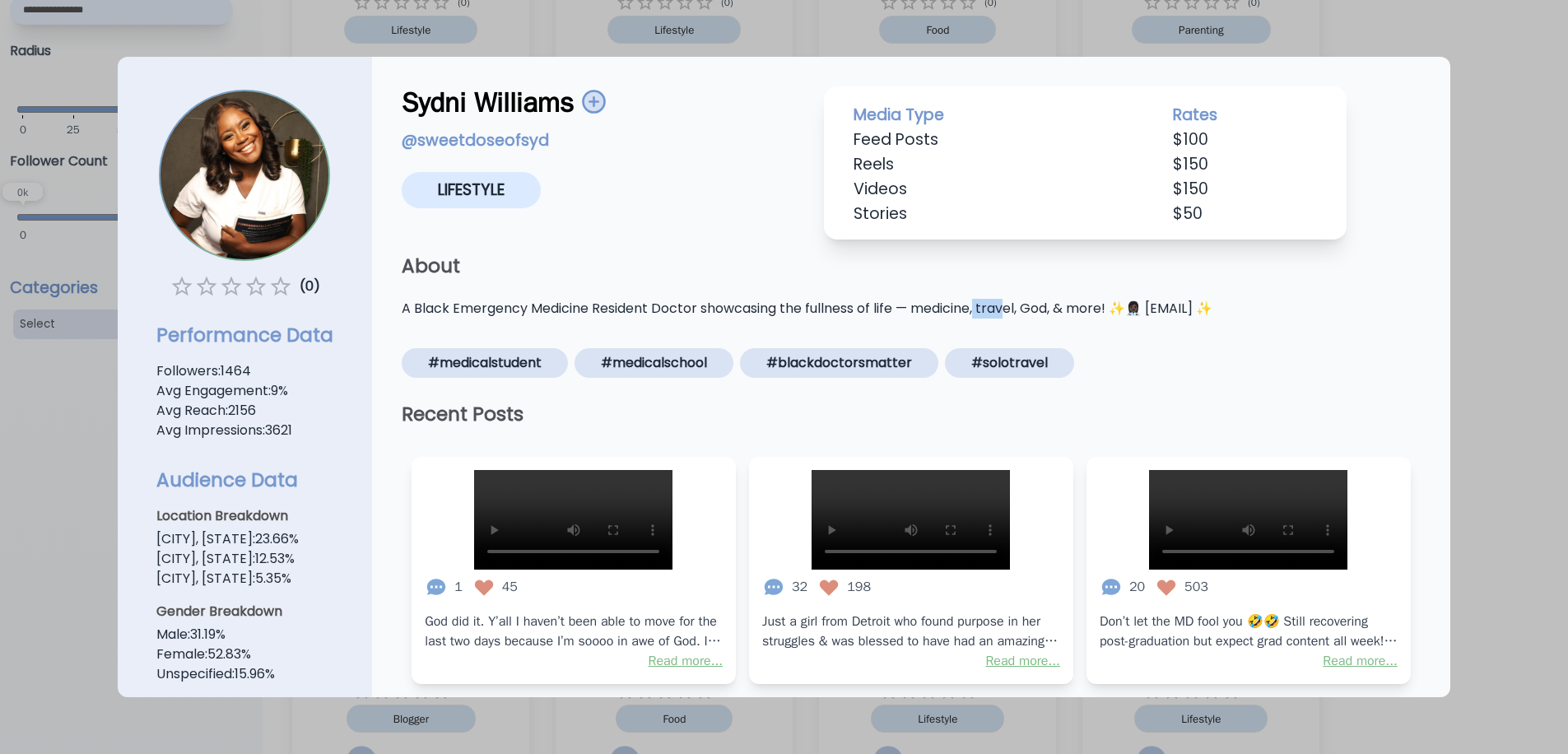 drag, startPoint x: 979, startPoint y: 307, endPoint x: 1012, endPoint y: 308, distance: 33.015148 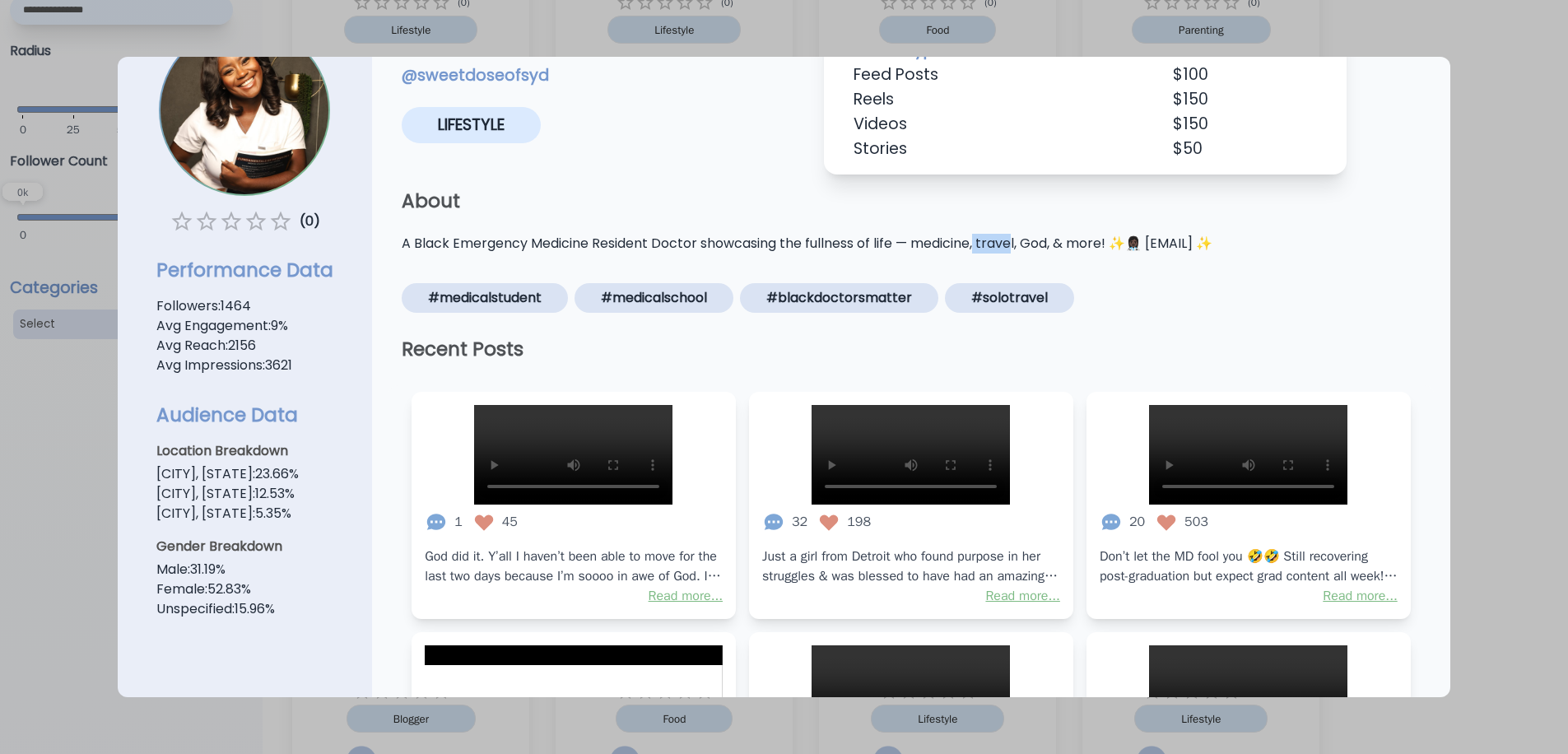 scroll, scrollTop: 0, scrollLeft: 0, axis: both 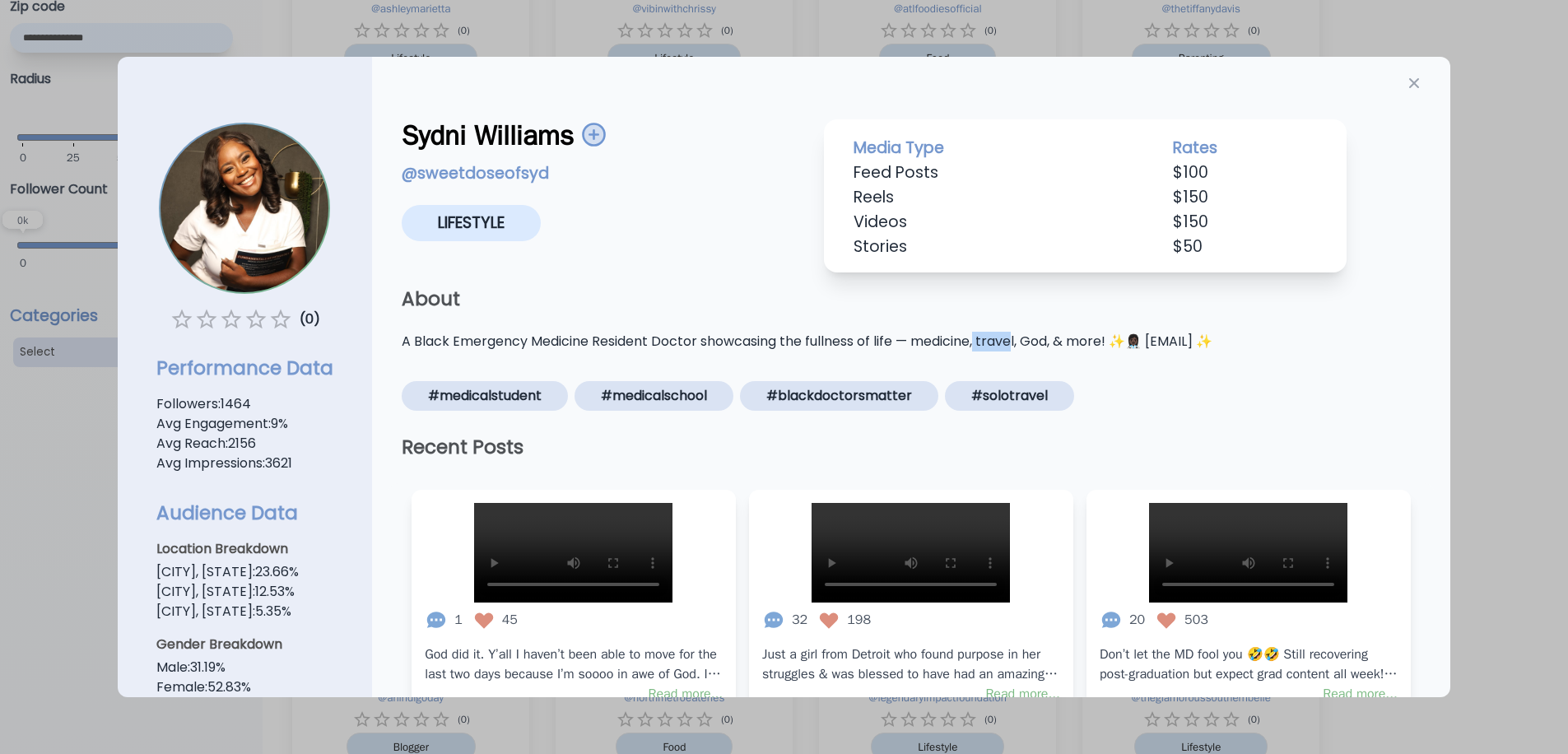 click at bounding box center (593, 134) 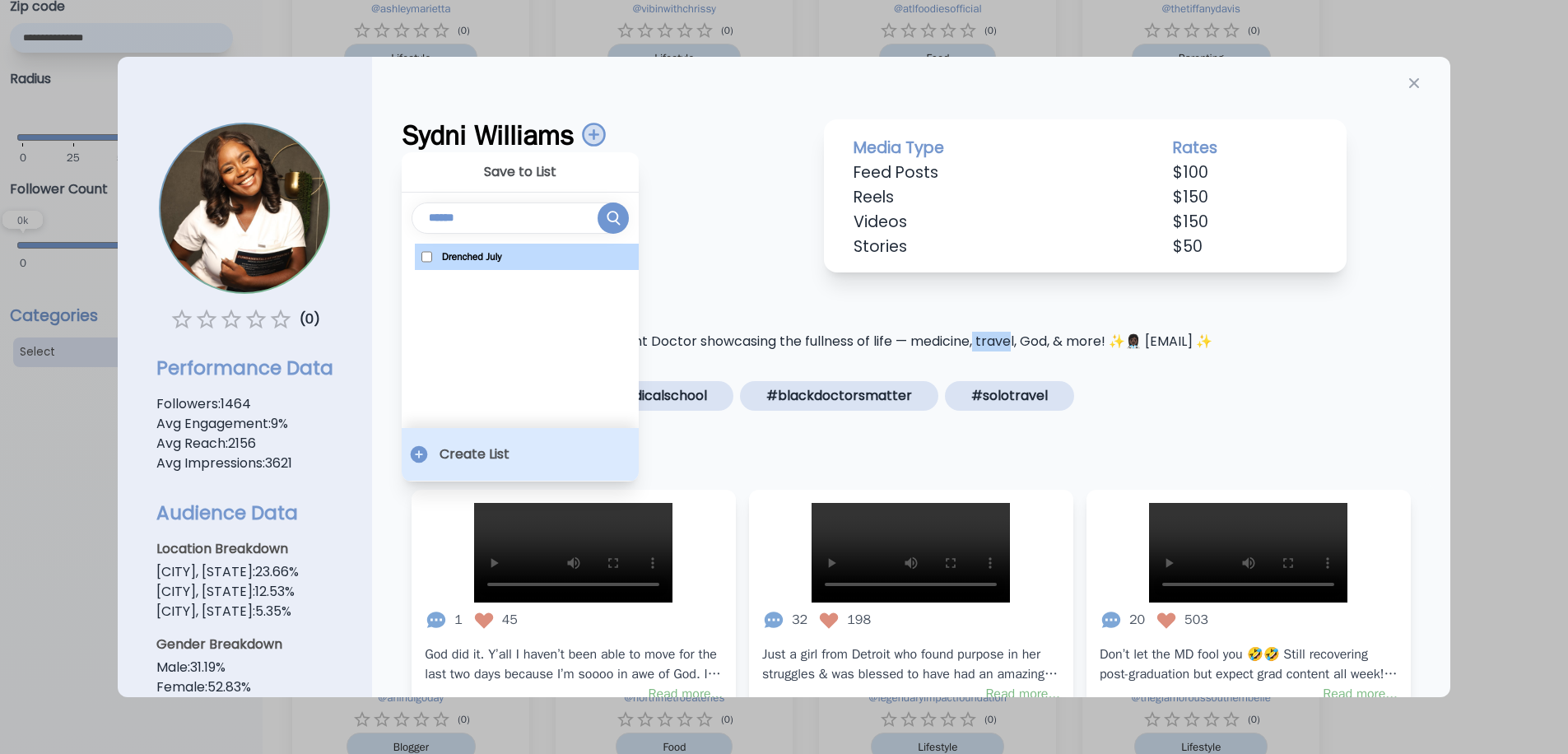 click on "Create List" at bounding box center (520, 454) 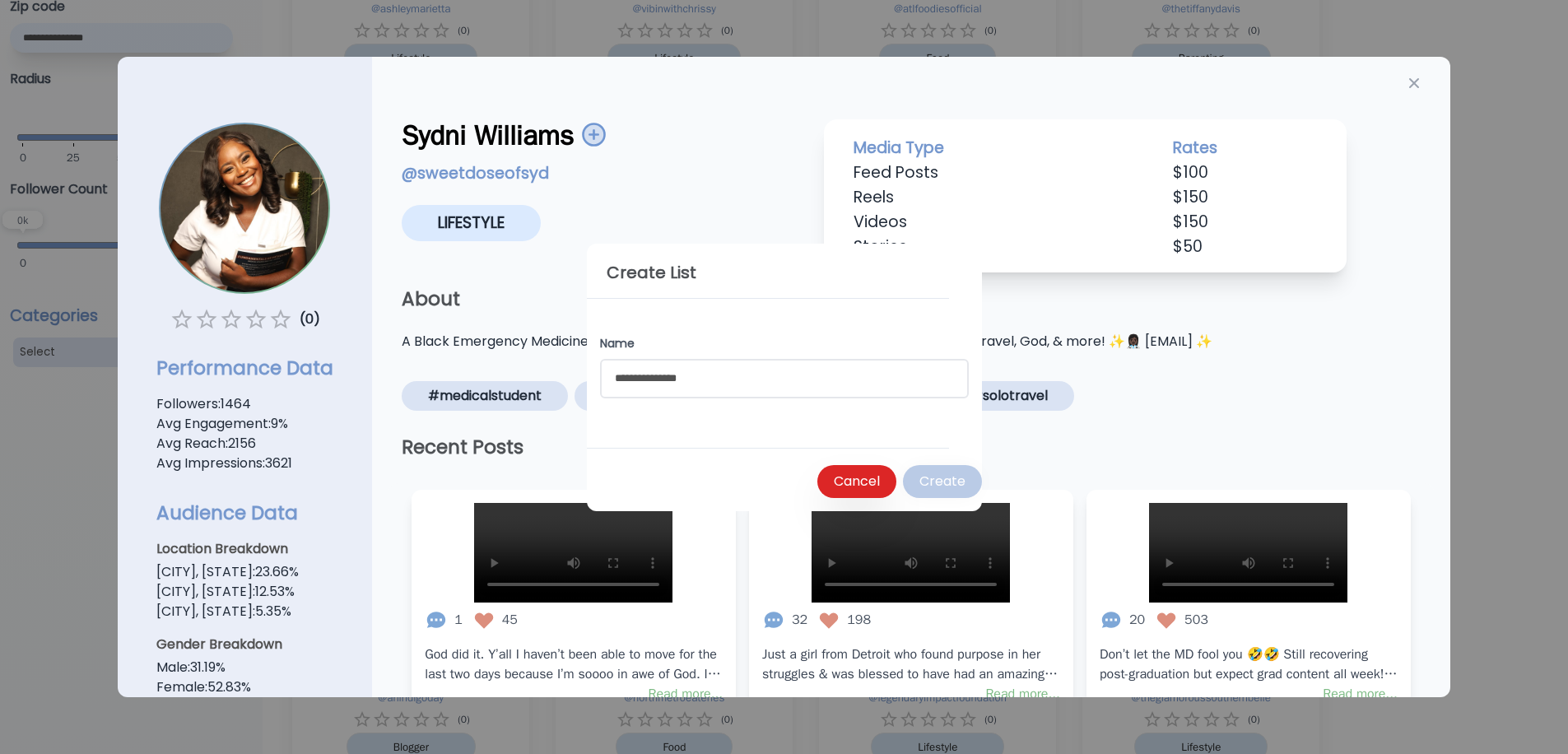 click at bounding box center (784, 379) 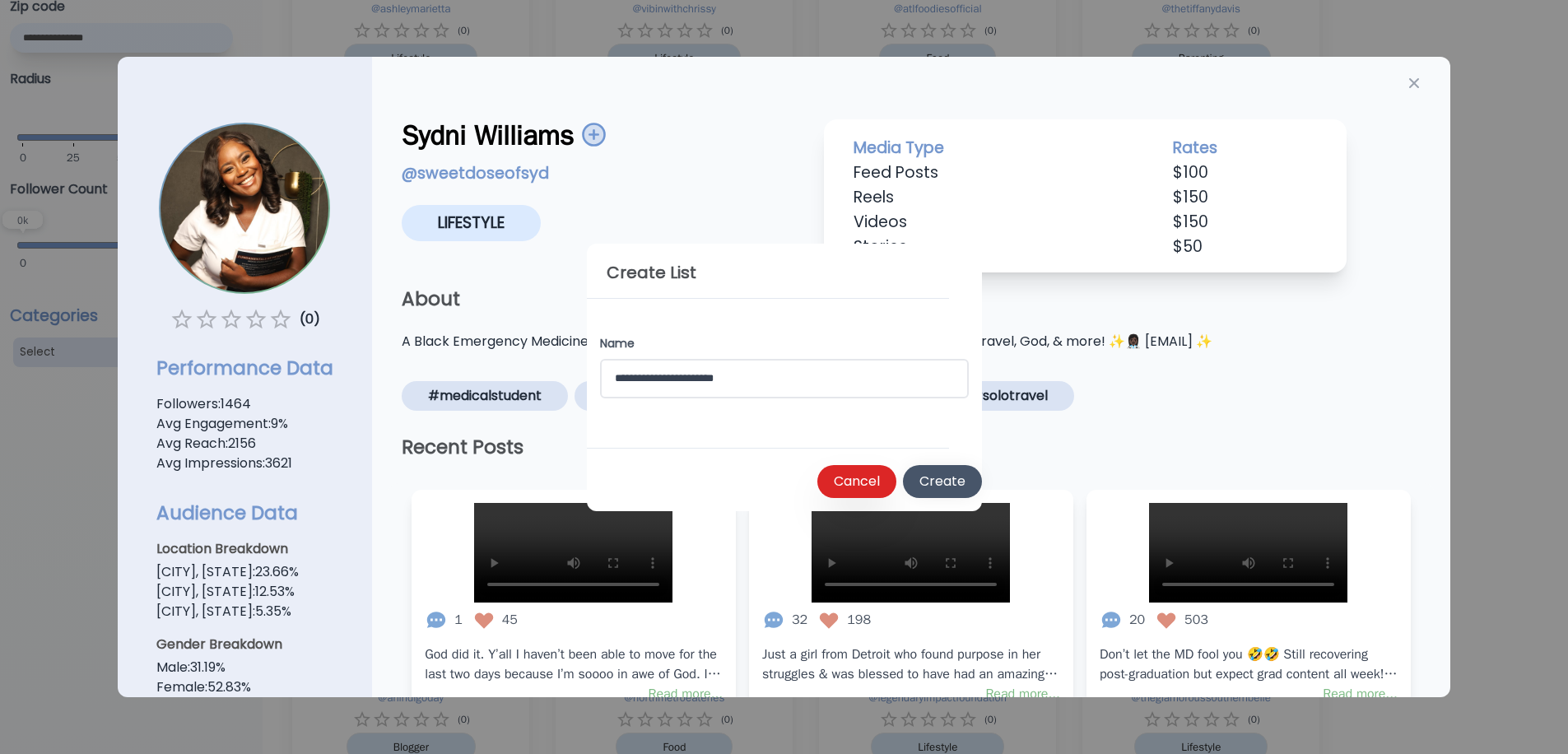 type on "**********" 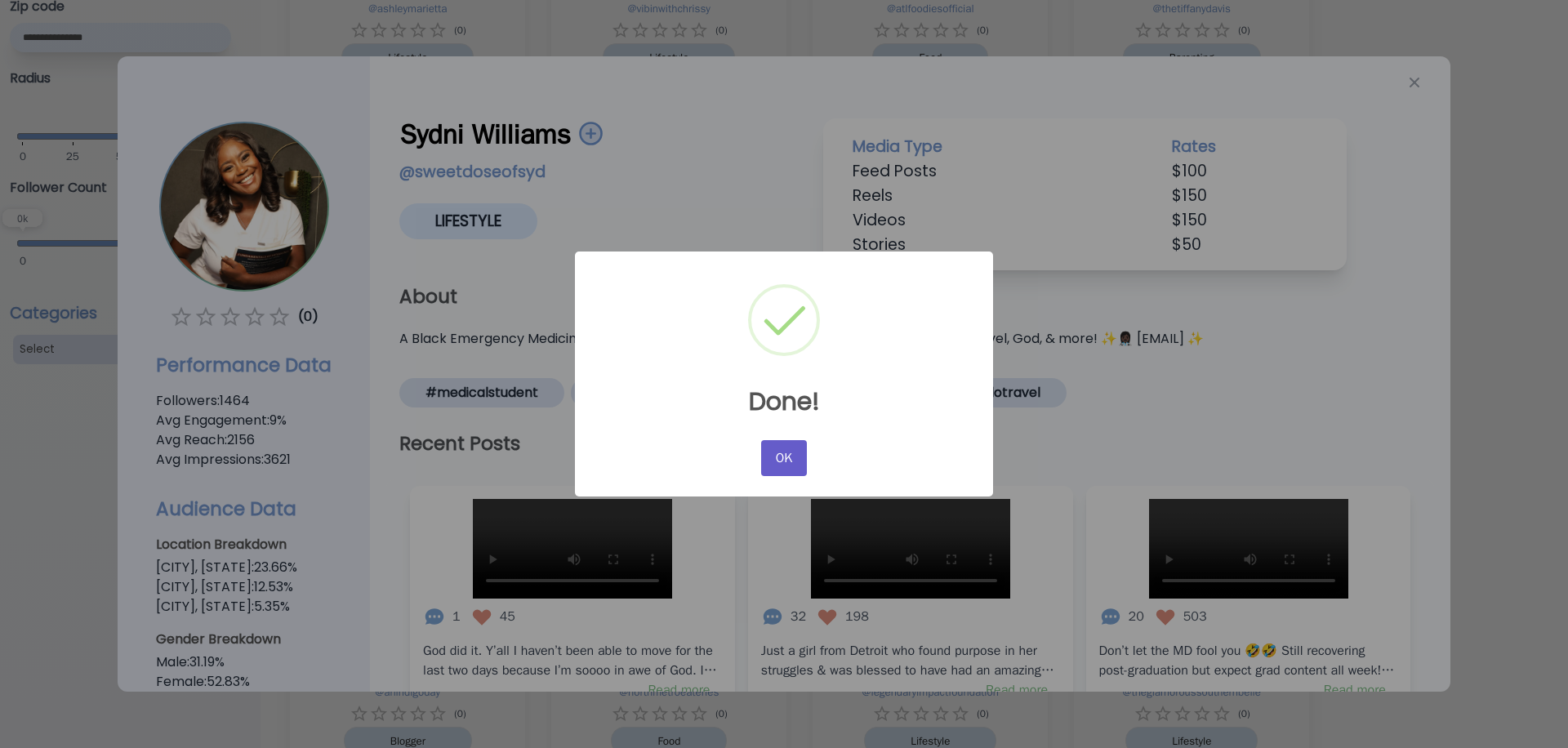 click on "OK" at bounding box center (784, 458) 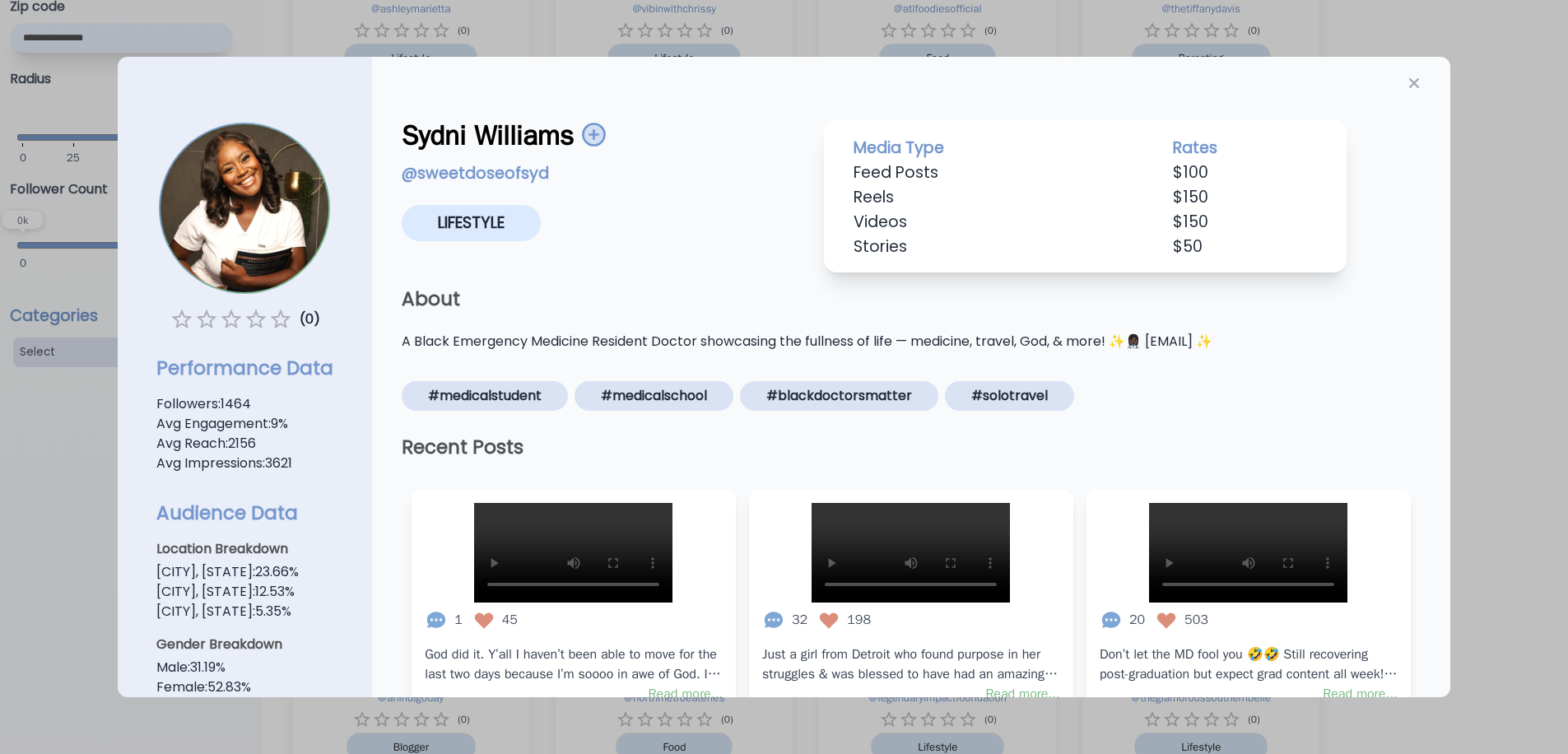 click at bounding box center [784, 377] 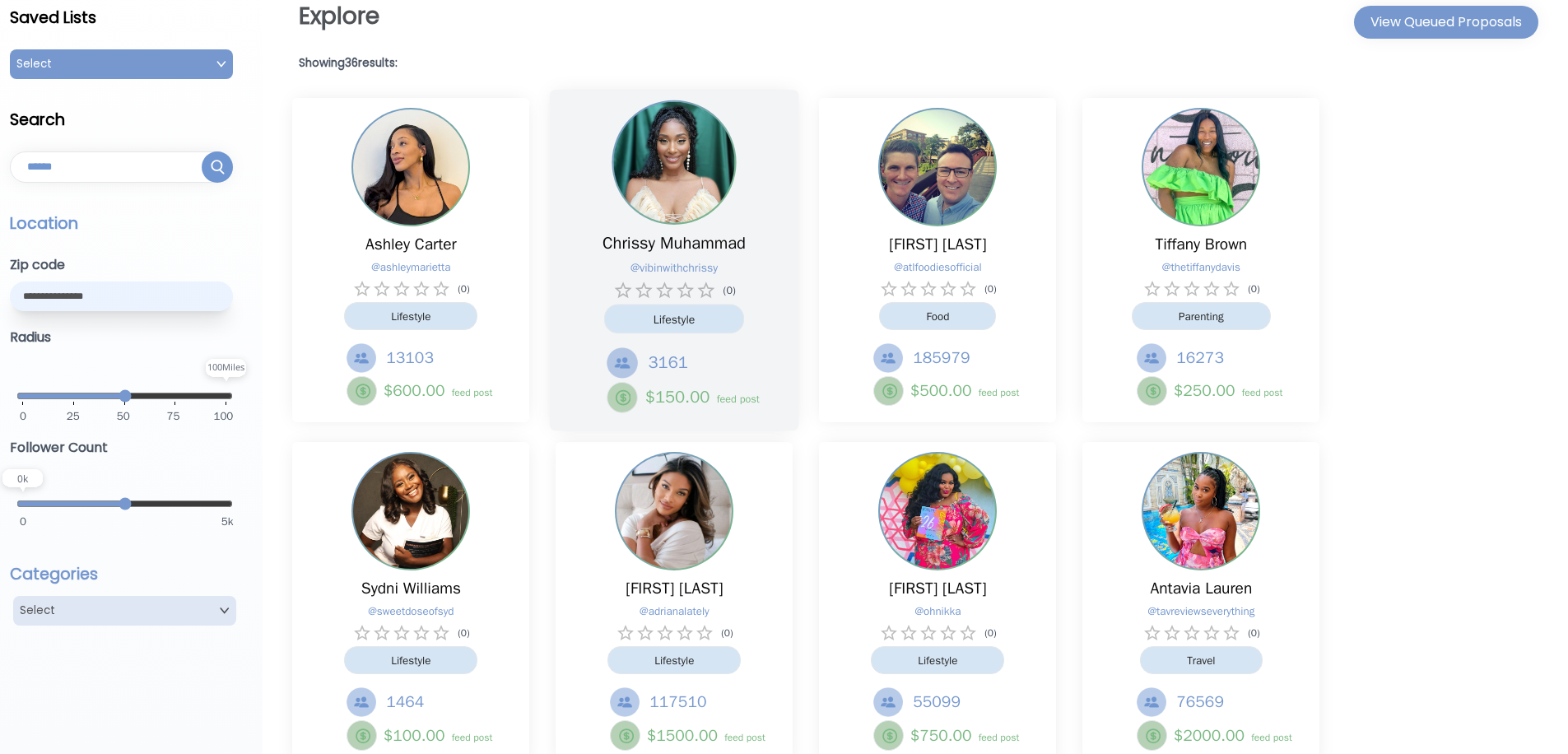scroll, scrollTop: 0, scrollLeft: 0, axis: both 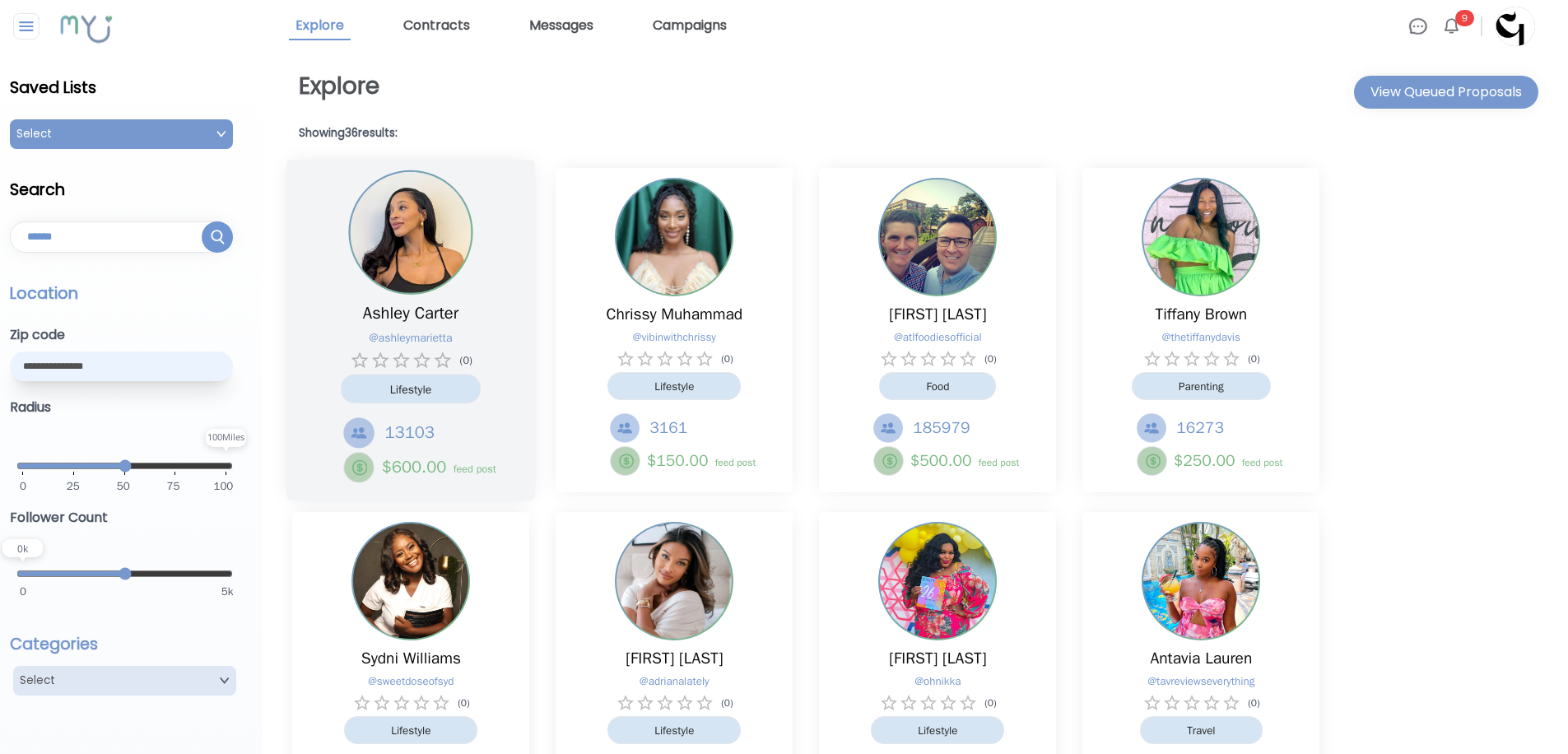 click on "Ashley Carter @ ashleymarietta ( 0 ) Lifestyle 13103 $ 600.00 feed post" at bounding box center (411, 330) 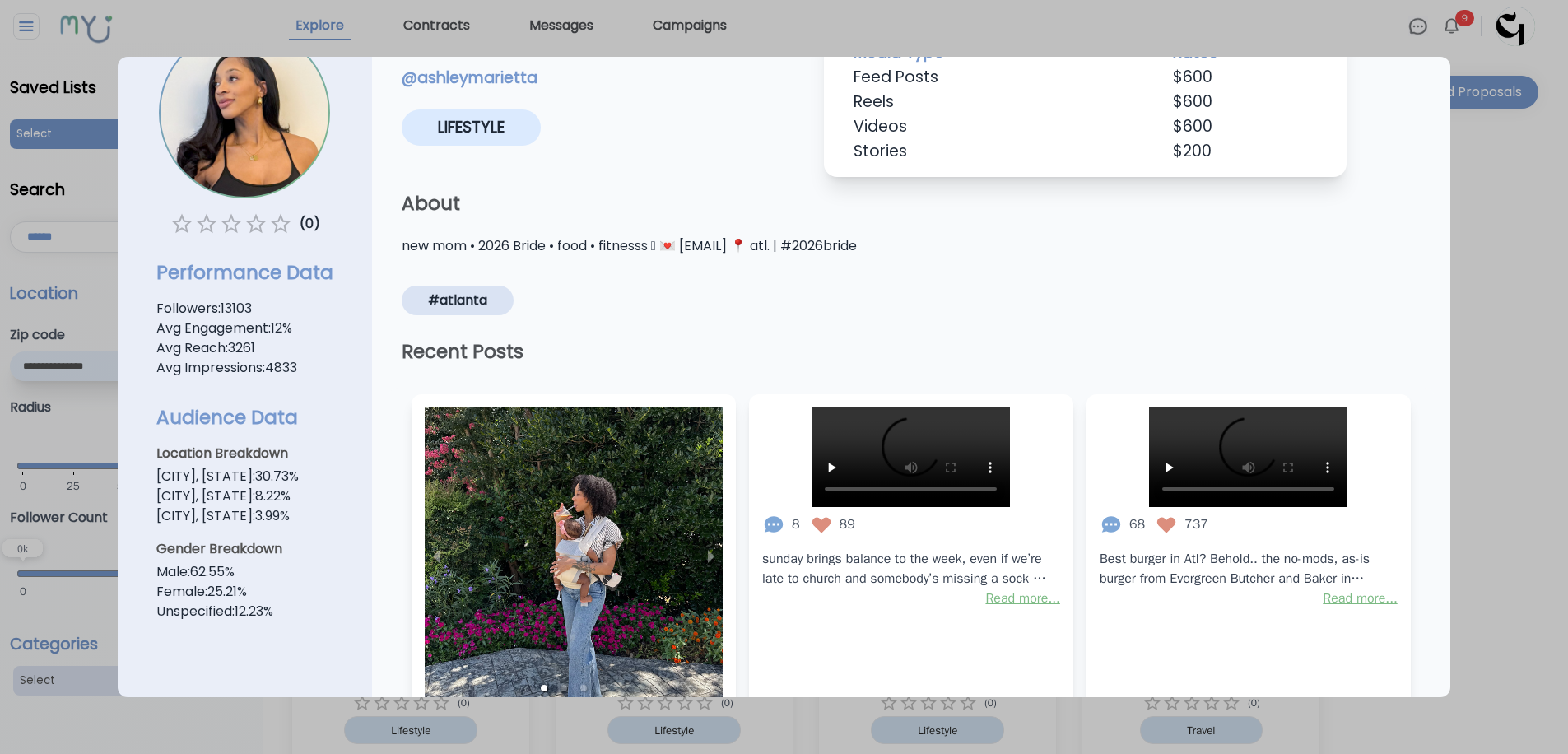 scroll, scrollTop: 97, scrollLeft: 0, axis: vertical 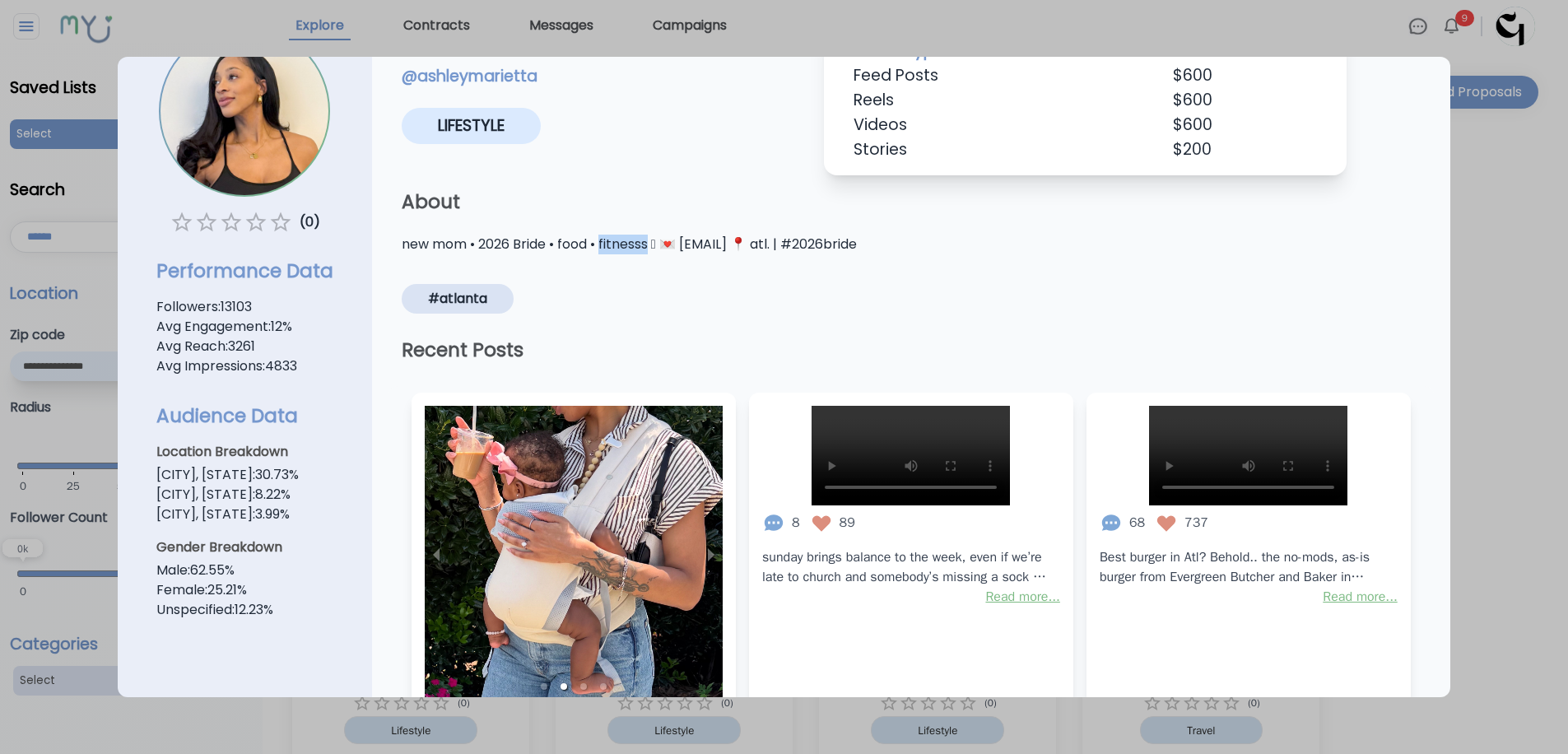 drag, startPoint x: 603, startPoint y: 244, endPoint x: 650, endPoint y: 247, distance: 47.09565 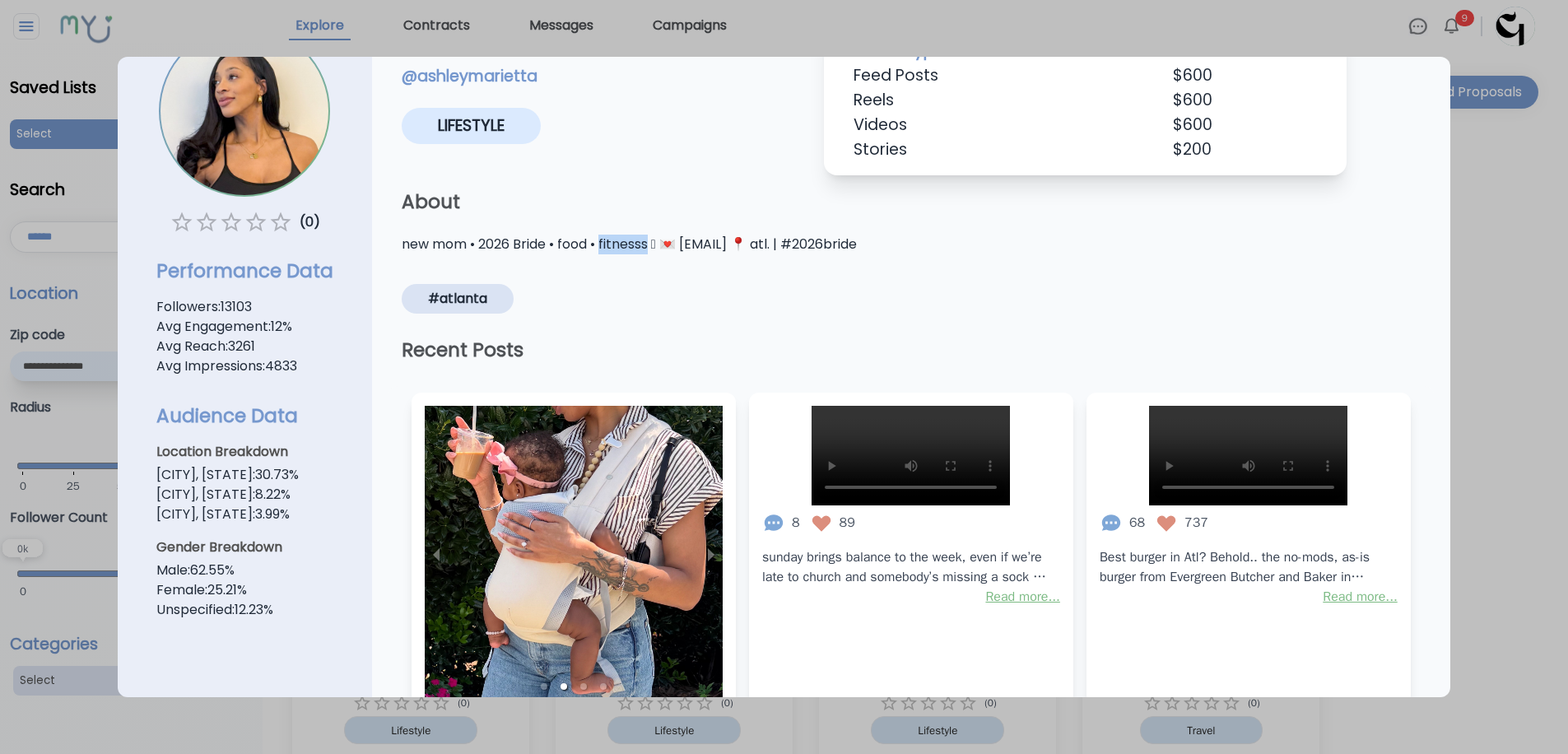 click on "new mom • 2026 Bride • food • fitnesss 🫧
💌 info@ashleymarietta.com
📍 atl. | #2026bride" at bounding box center (911, 244) 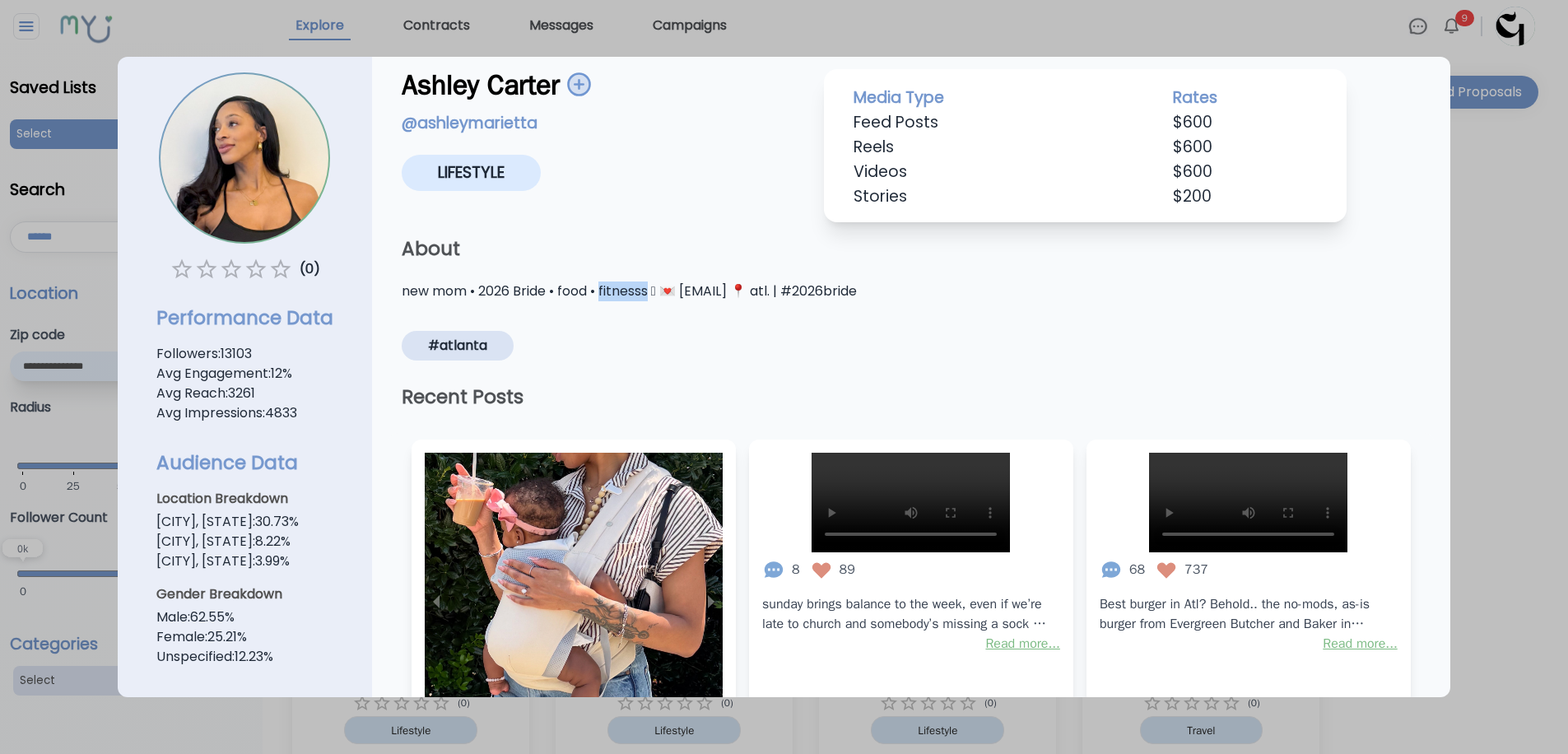 scroll, scrollTop: 0, scrollLeft: 0, axis: both 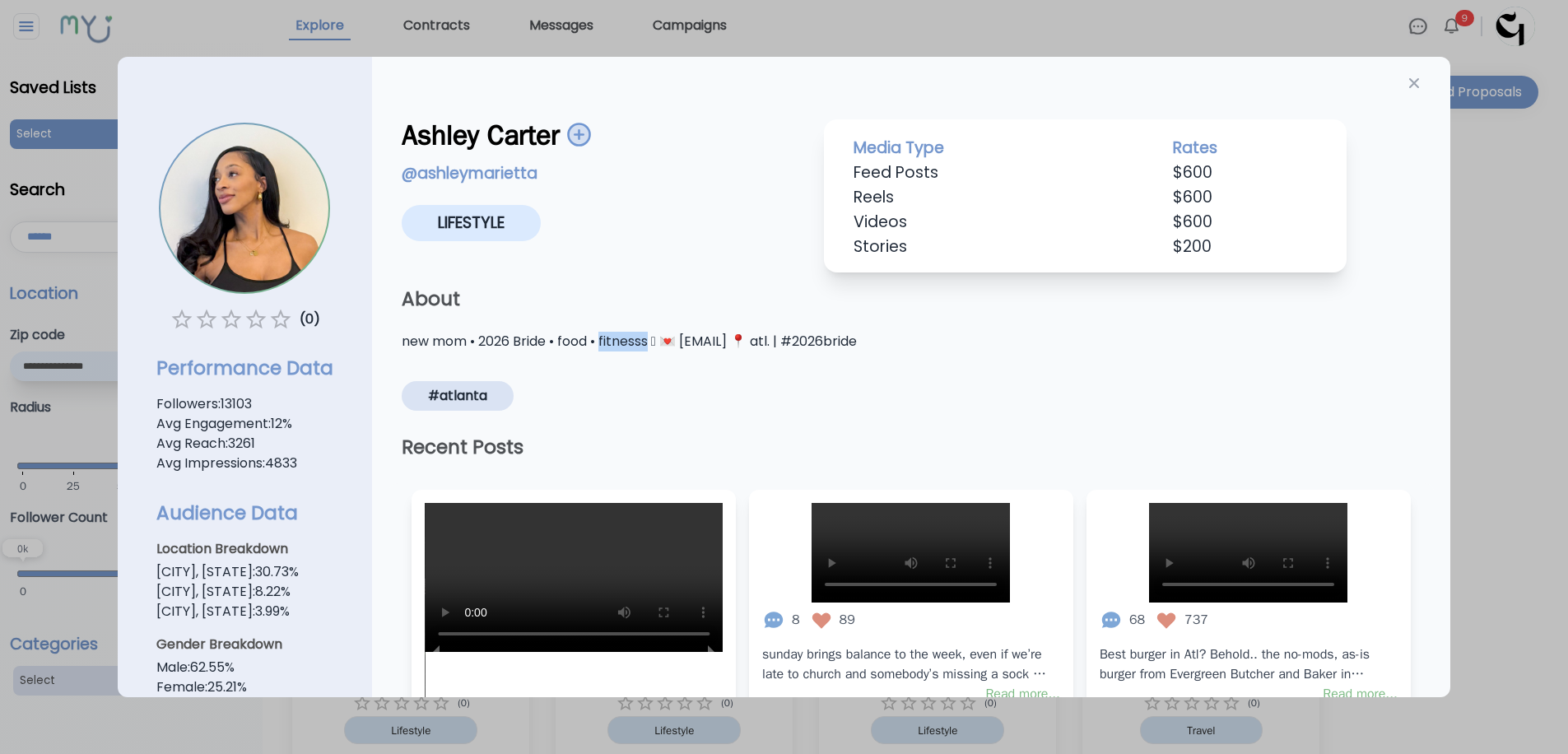 click at bounding box center (579, 134) 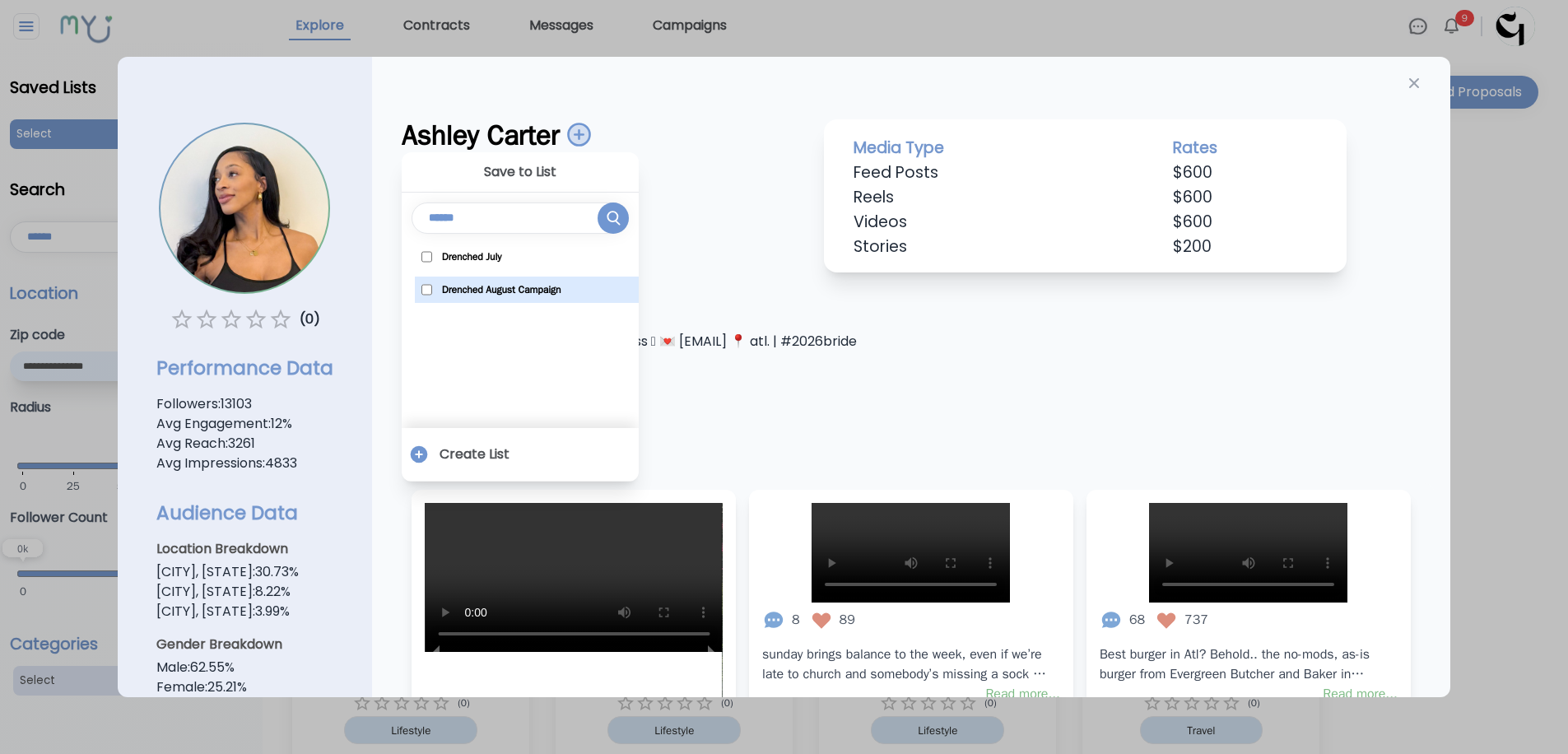 click on "Drenched August Campaign" at bounding box center (527, 290) 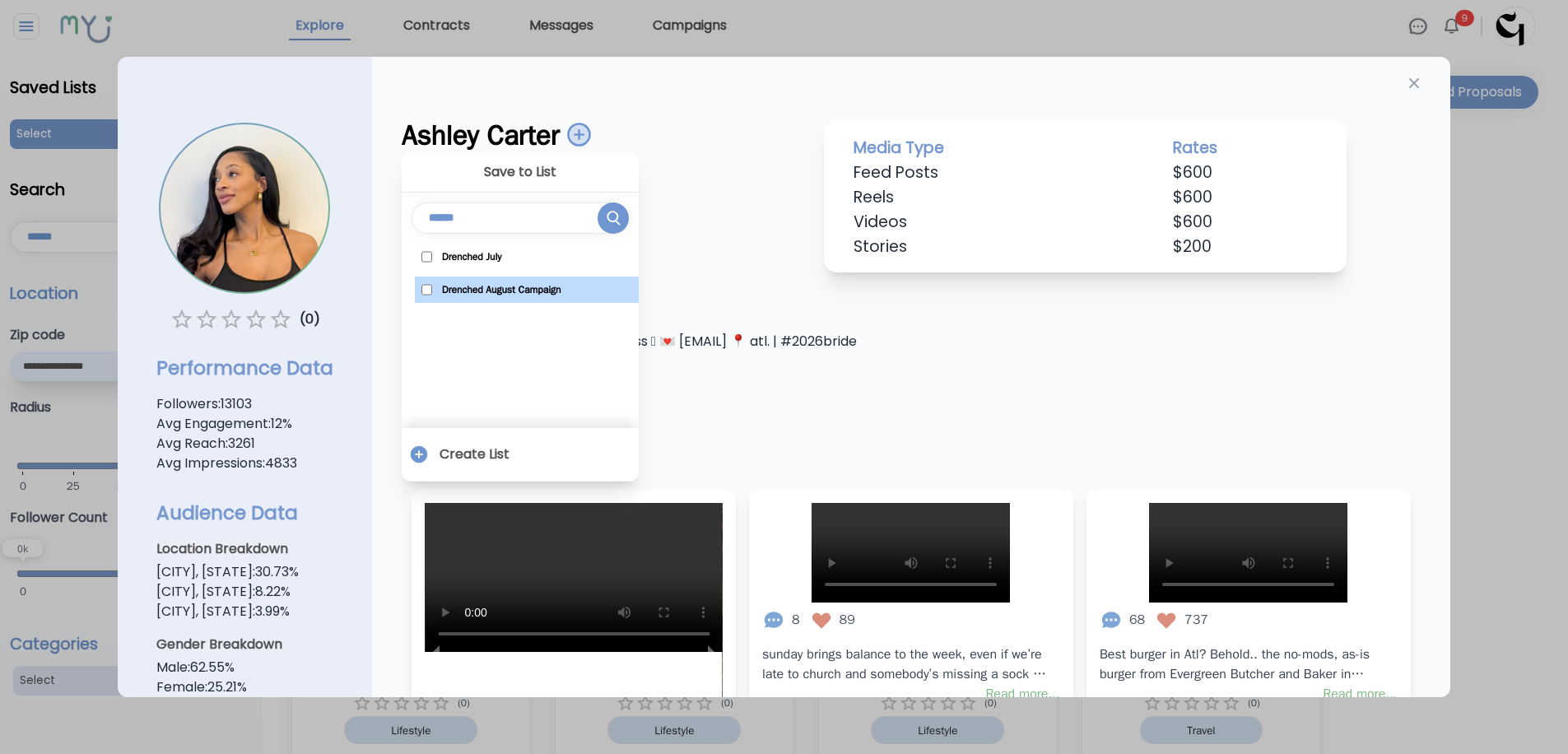 click on "Ashley Carter Save to List Drenched July Drenched August Campaign Create List @ ashleymarietta Lifestyle" at bounding box center (609, 196) 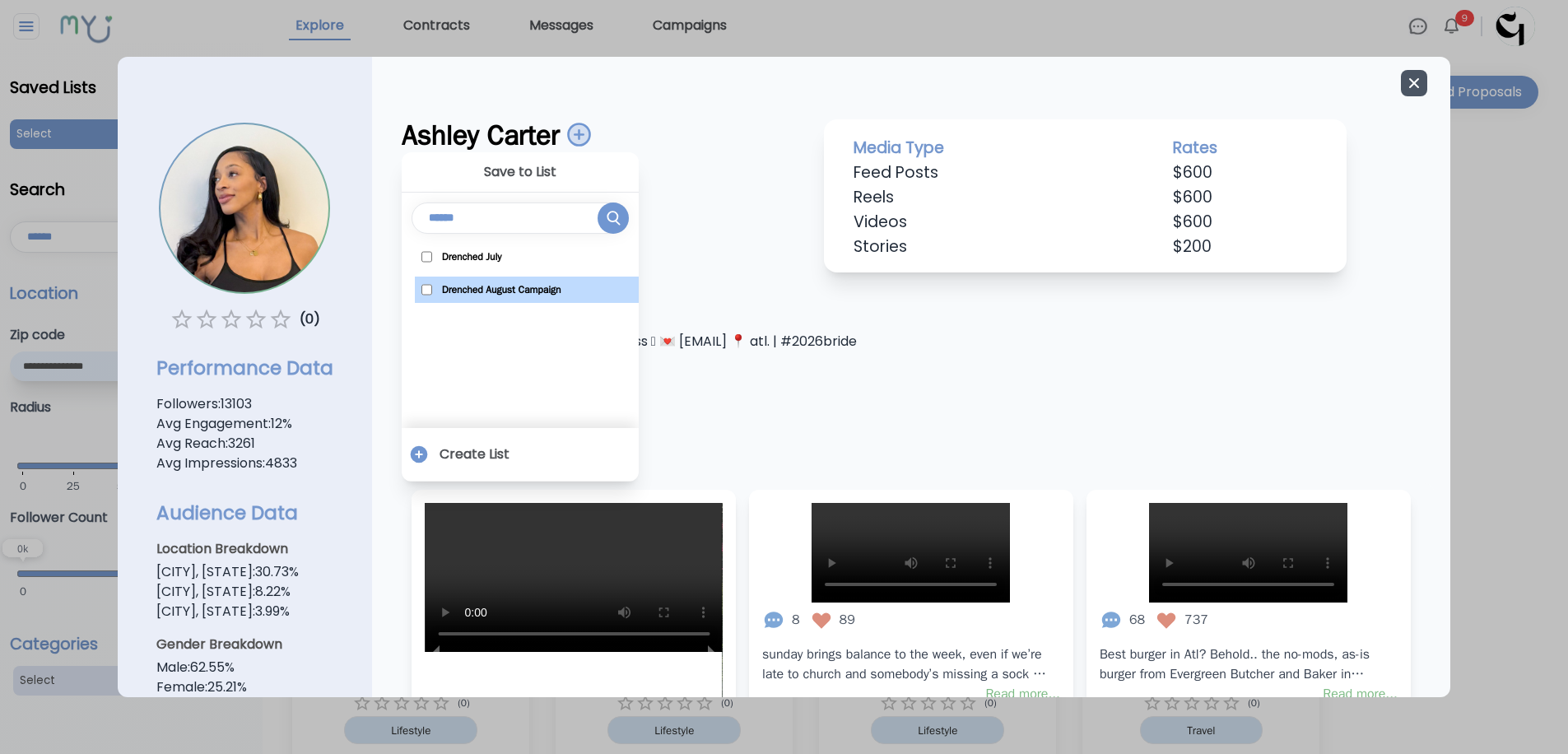 click 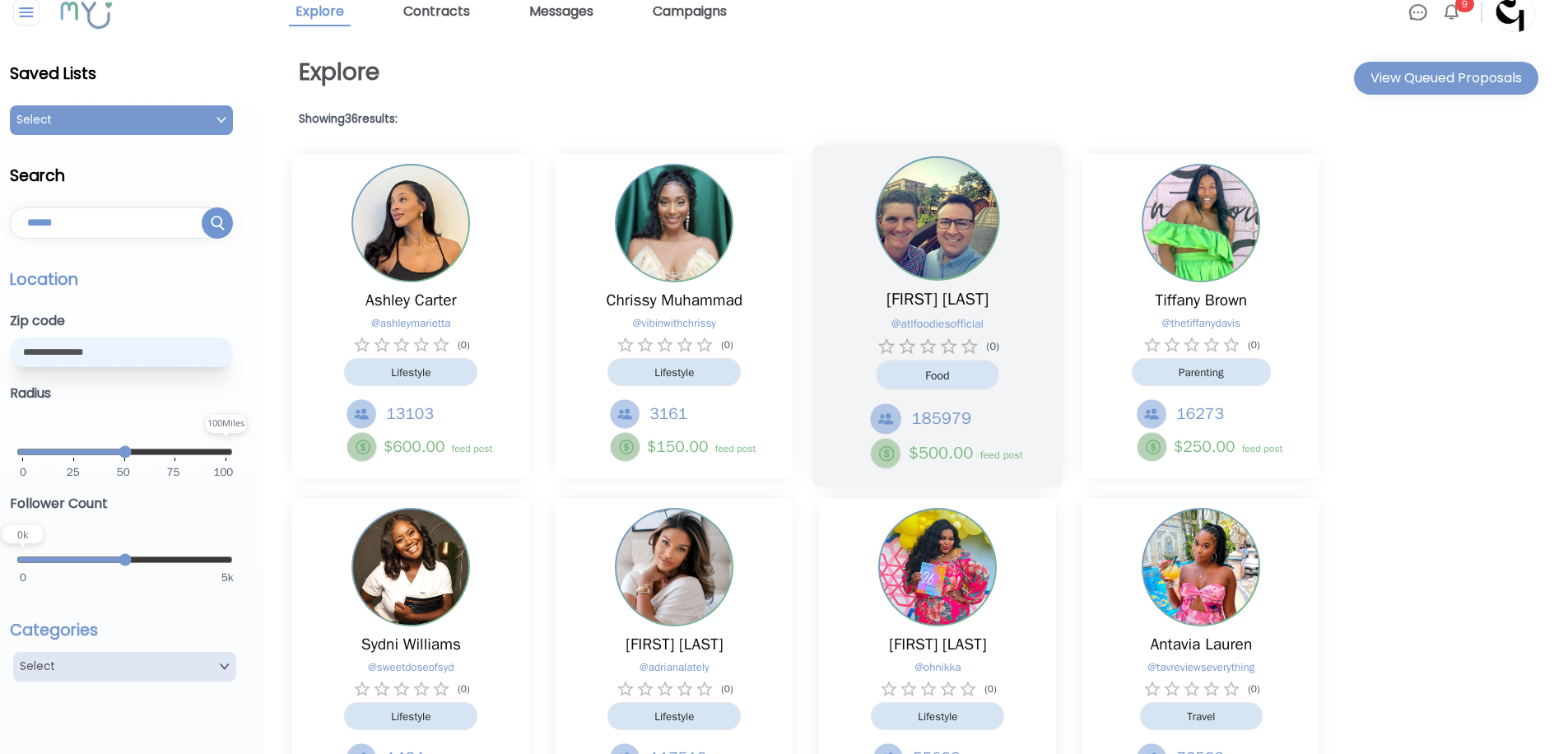 scroll, scrollTop: 0, scrollLeft: 0, axis: both 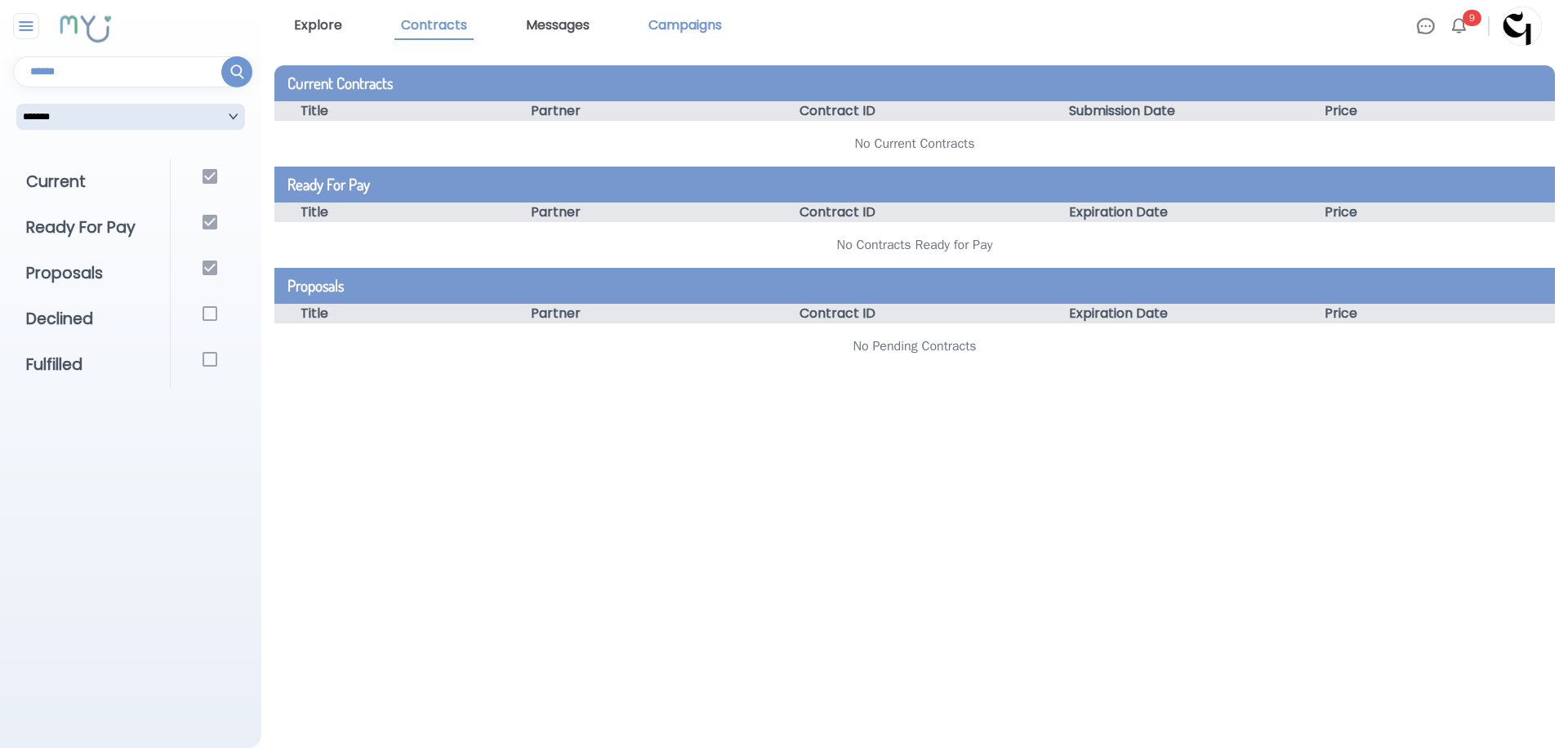 click on "Campaigns" at bounding box center (685, 26) 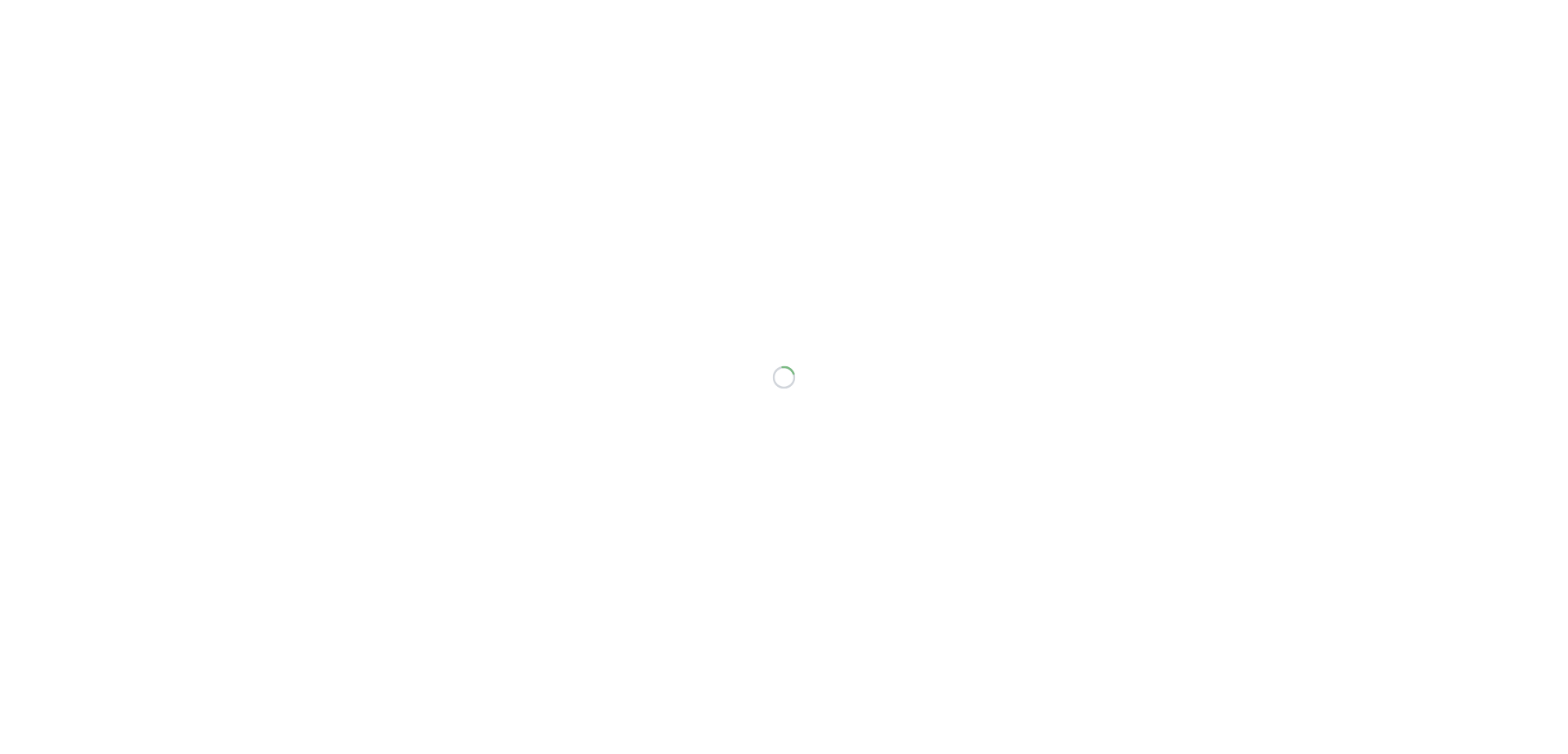 scroll, scrollTop: 0, scrollLeft: 0, axis: both 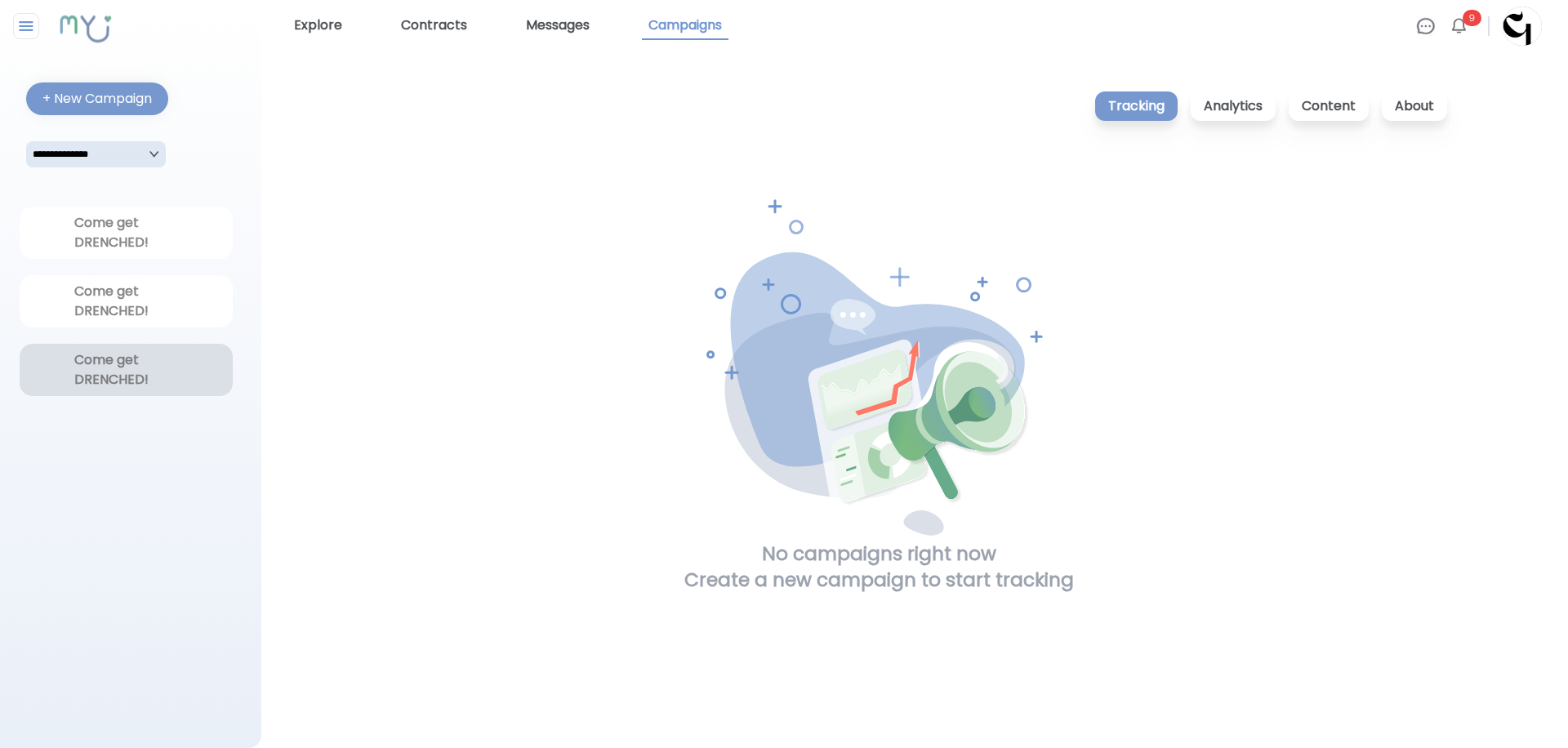 click on "Come get DRENCHED!" at bounding box center (127, 370) 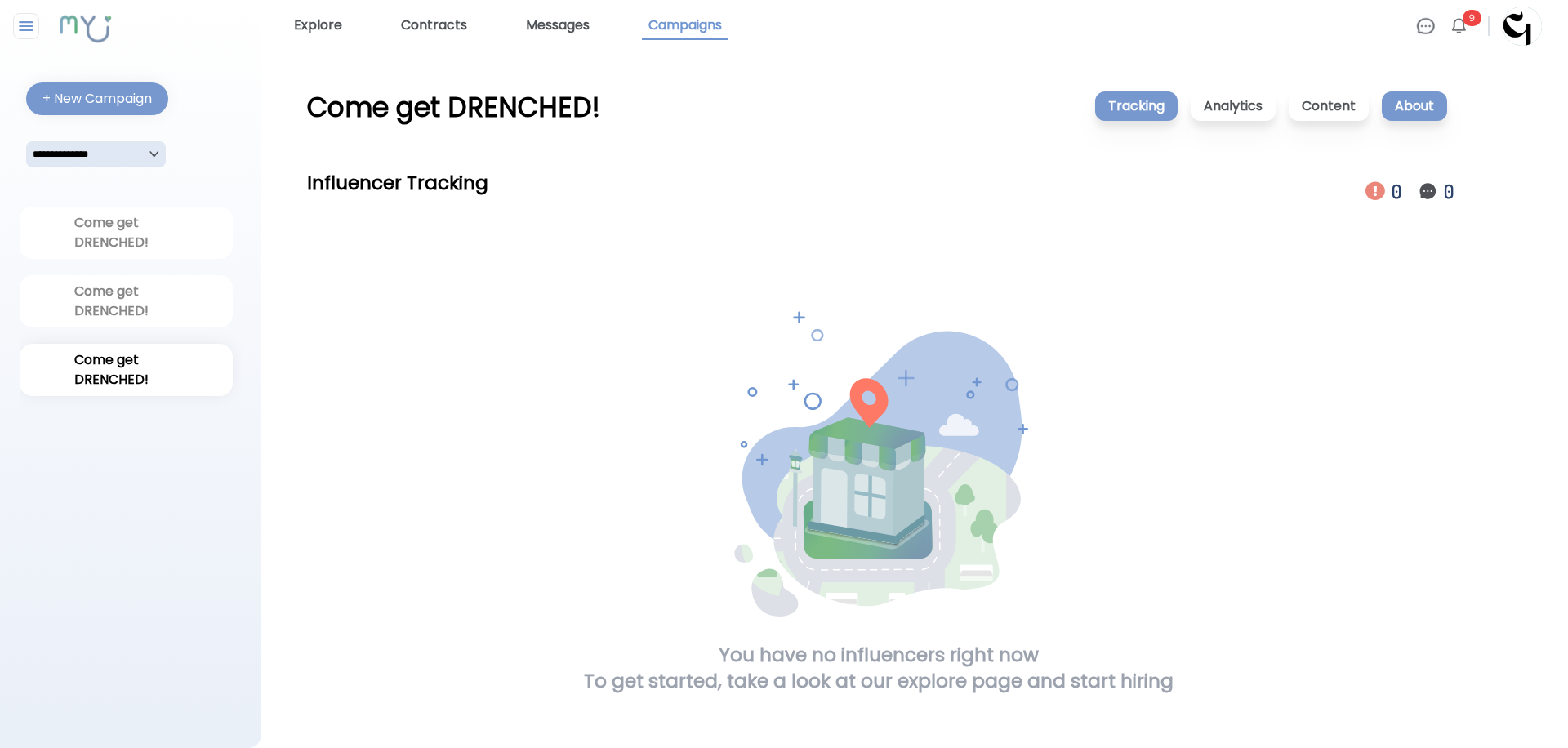 click on "About" at bounding box center (1414, 121) 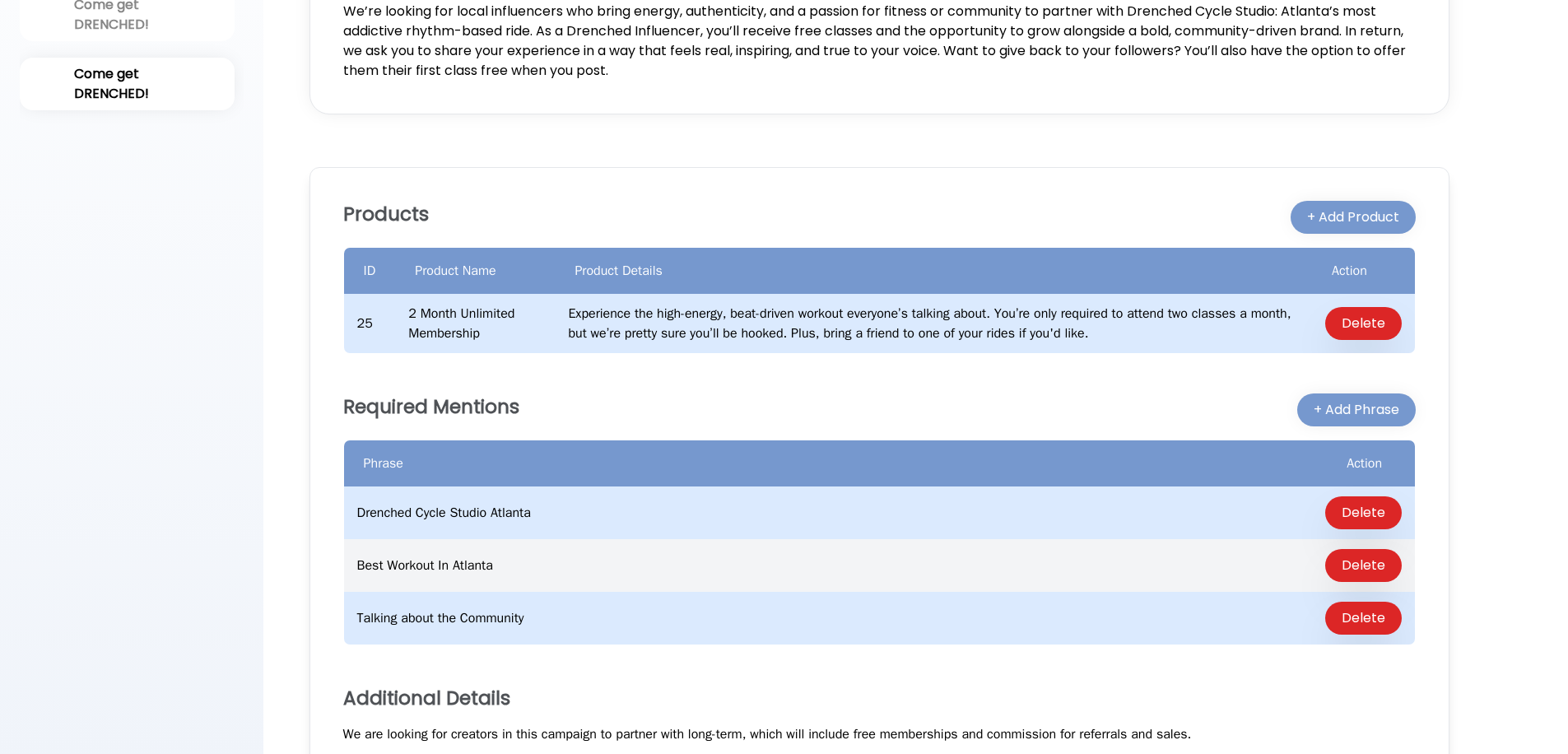scroll, scrollTop: 0, scrollLeft: 0, axis: both 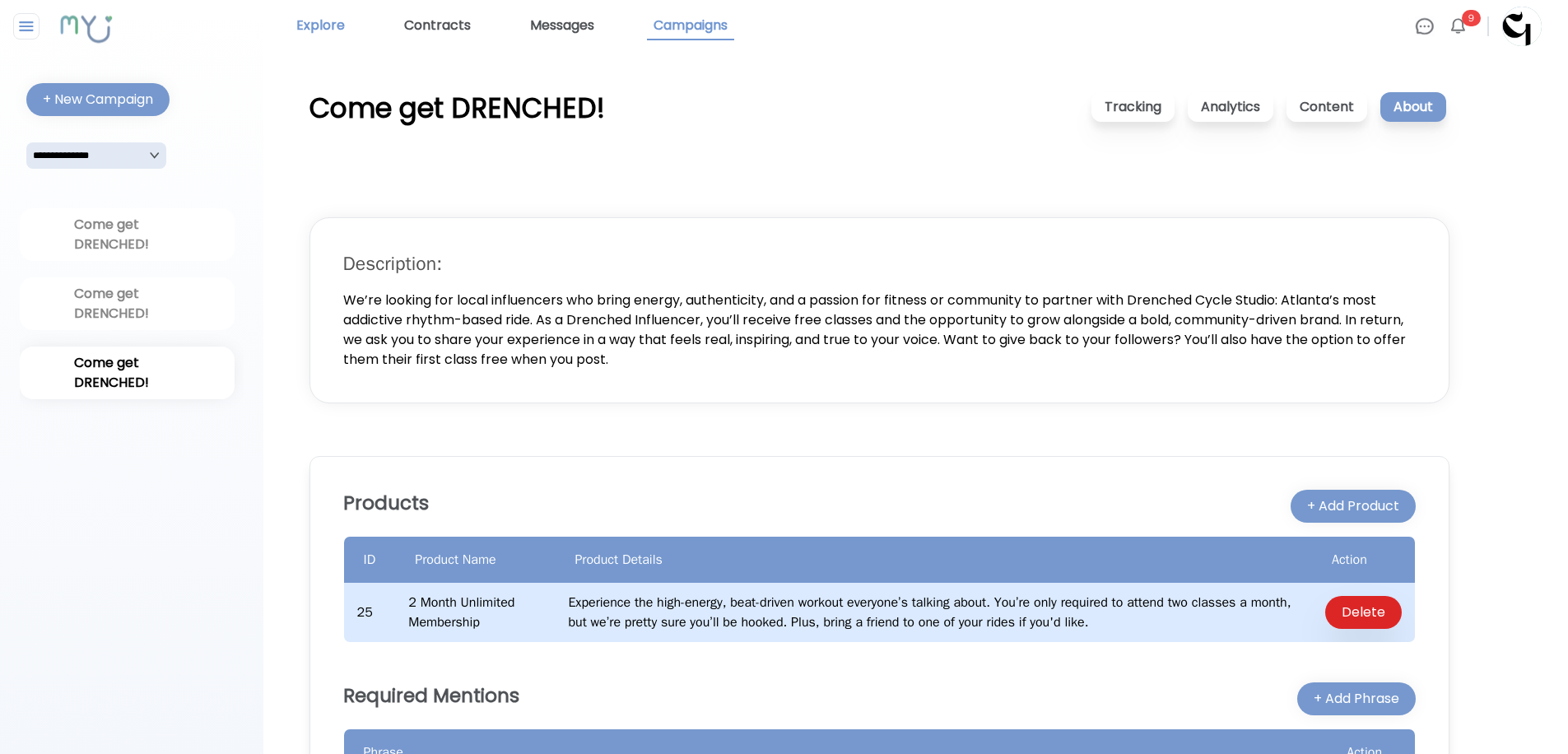 click on "Explore" at bounding box center (320, 26) 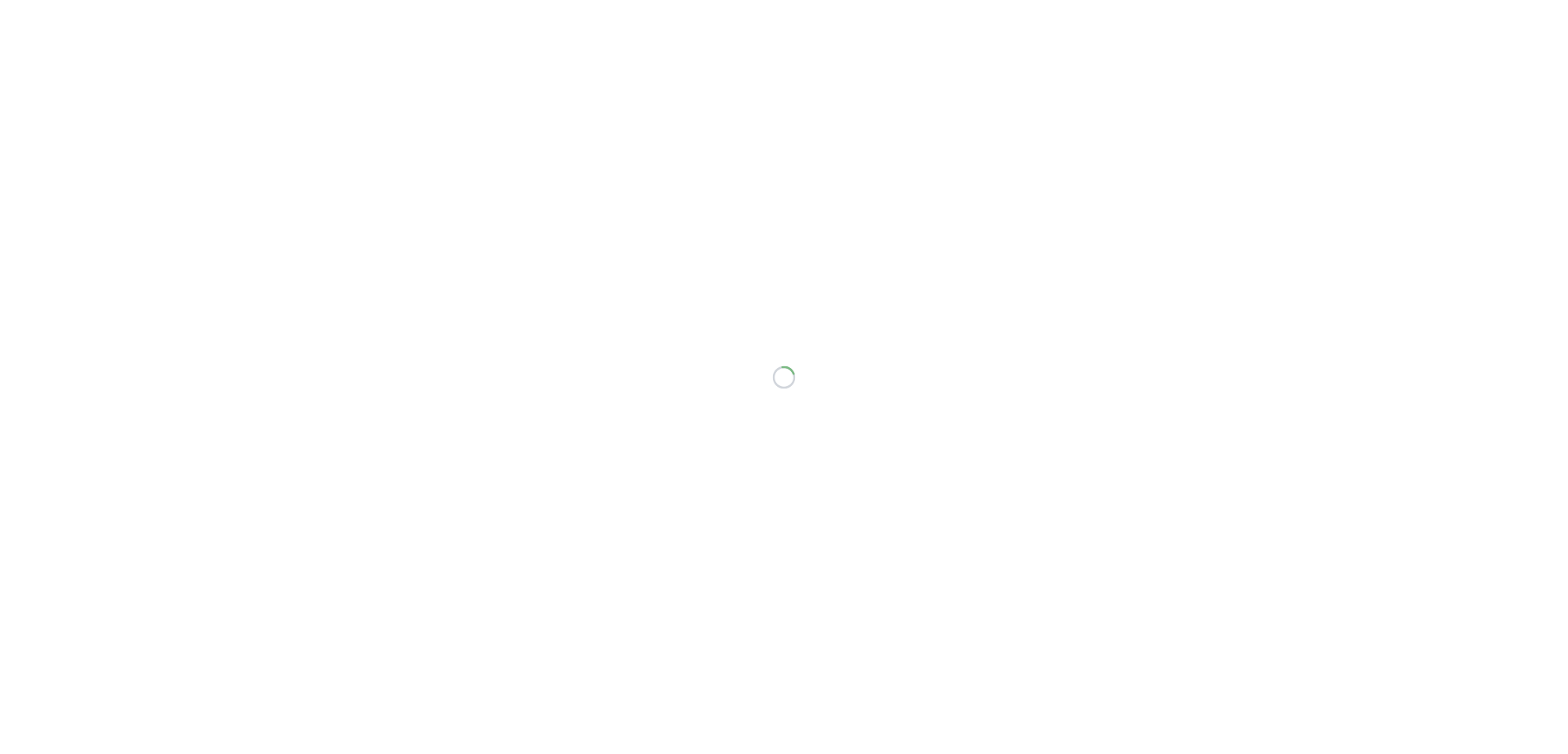scroll, scrollTop: 0, scrollLeft: 0, axis: both 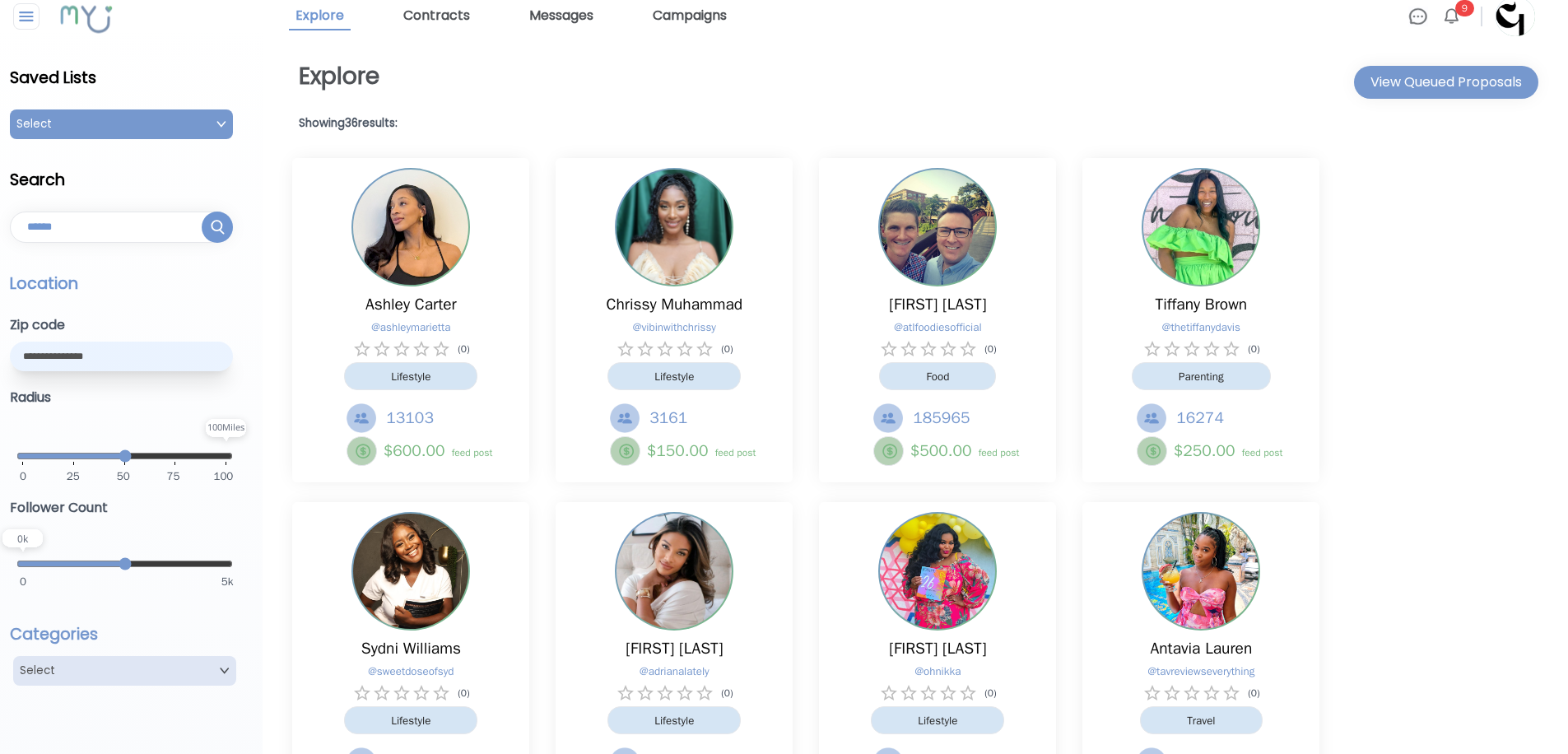 click on "Select" at bounding box center (124, 671) 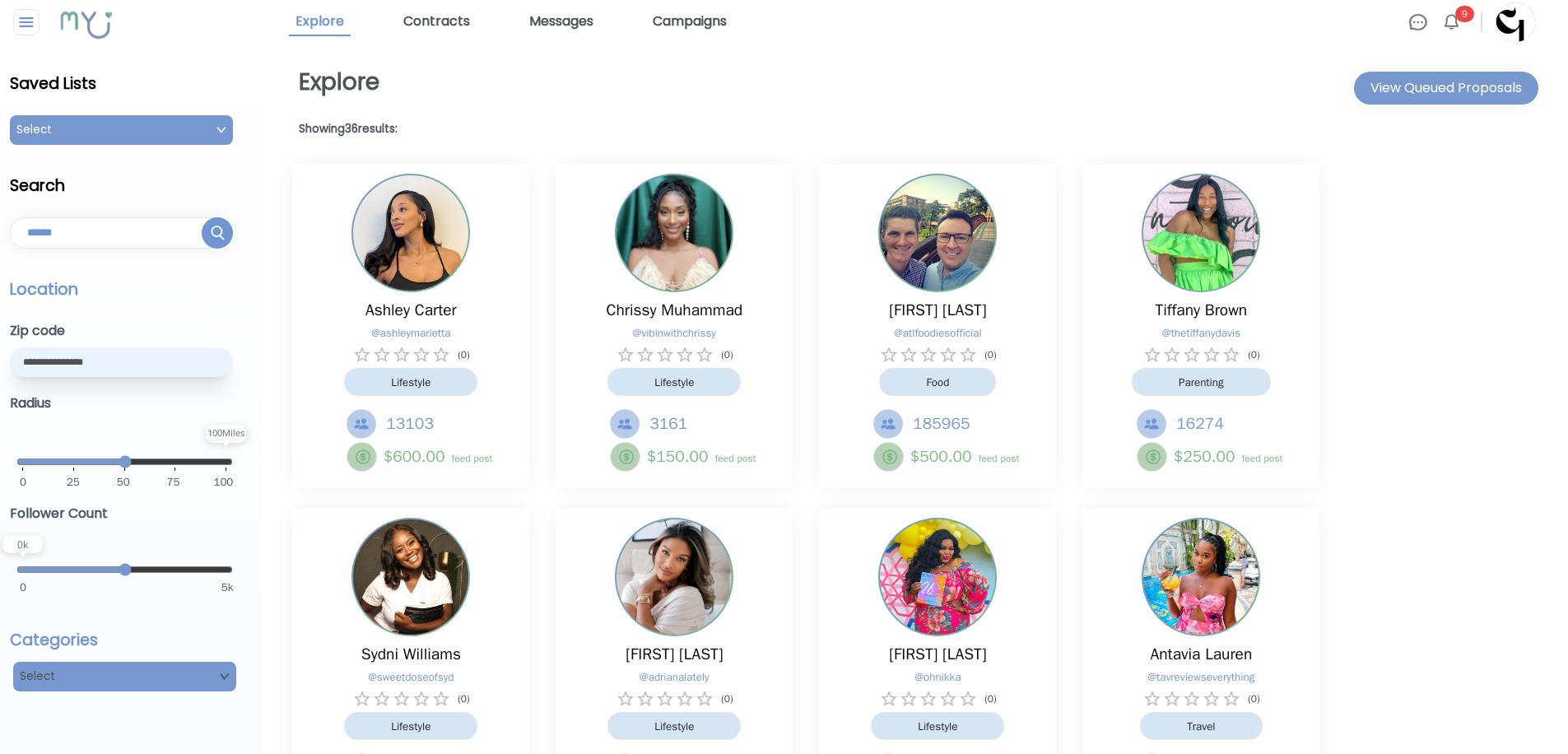 scroll, scrollTop: 0, scrollLeft: 0, axis: both 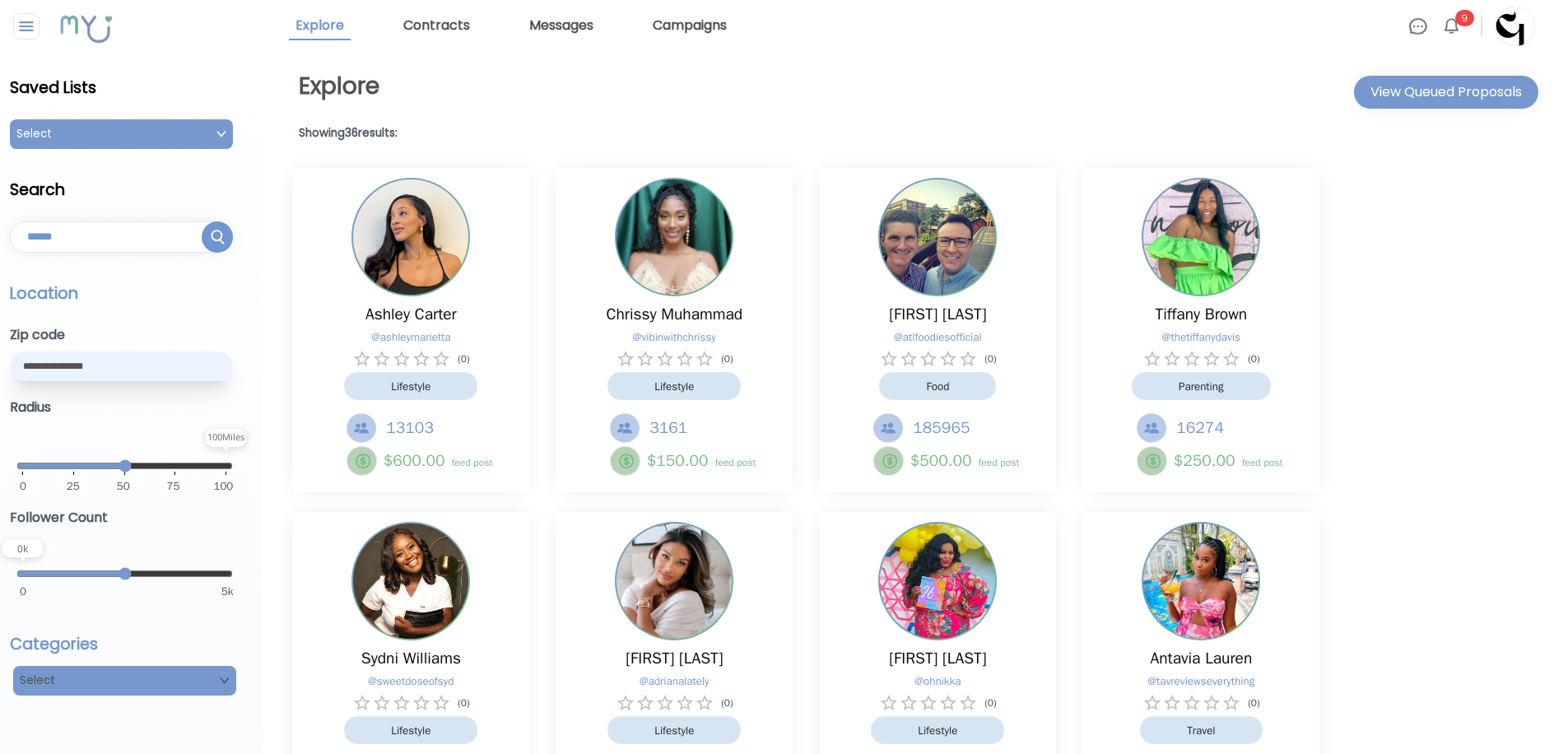 click on "Select" at bounding box center [121, 134] 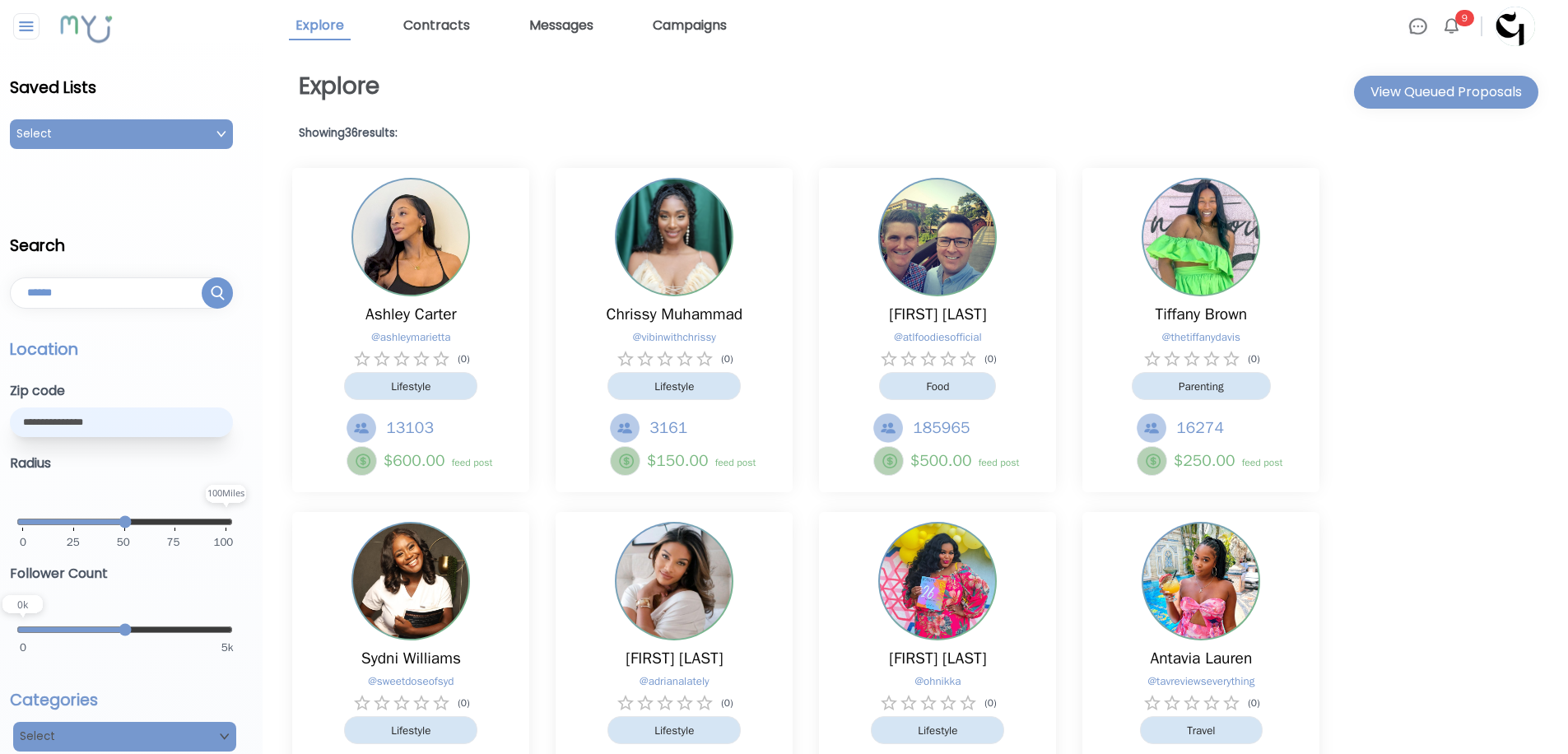 click on "Drenched August Campaign" at bounding box center (97, 190) 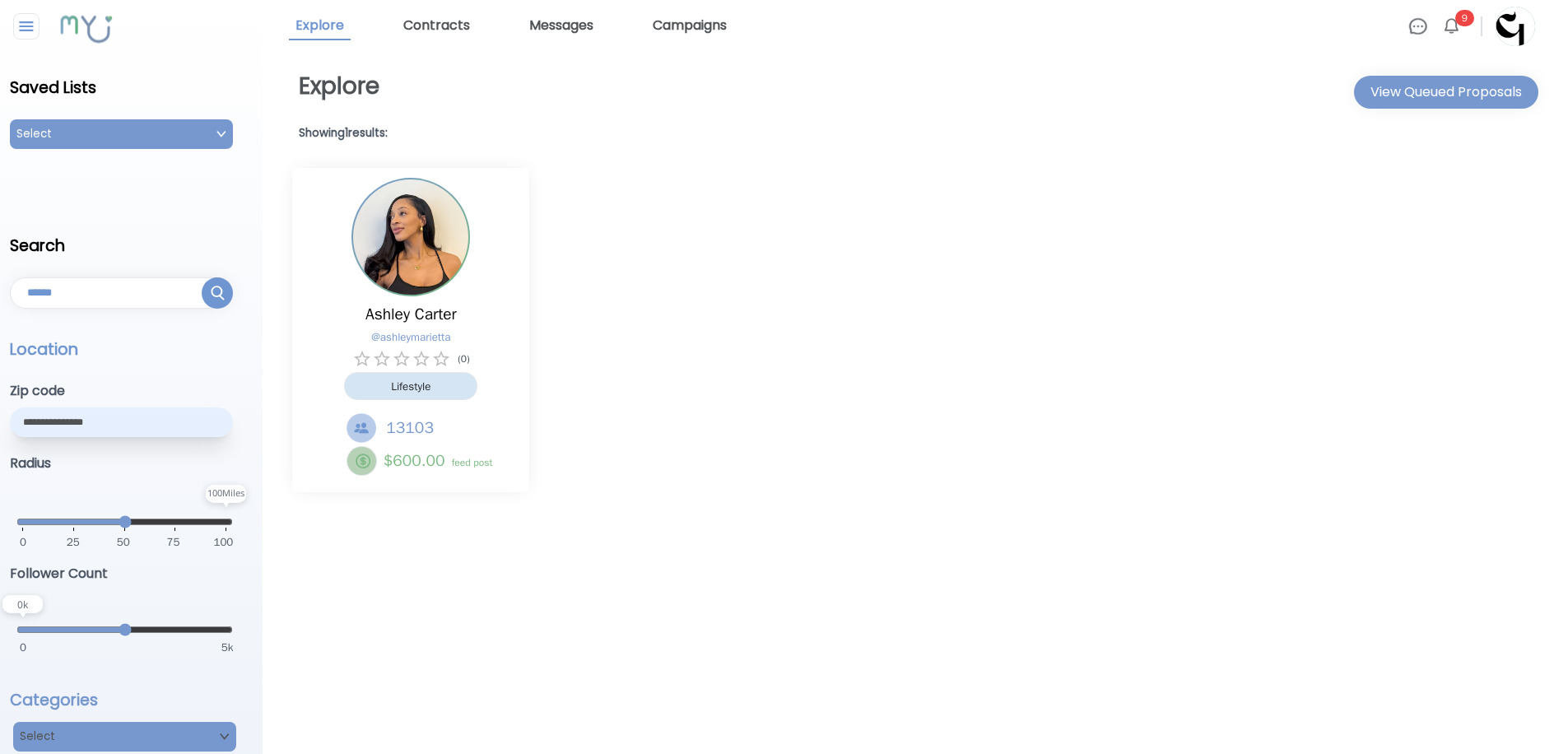 click on "[FIRST] [LAST] @ [EMAIL_DOMAIN] ( 0 ) Lifestyle 13103 $ 600.00 feed post" at bounding box center (912, 330) 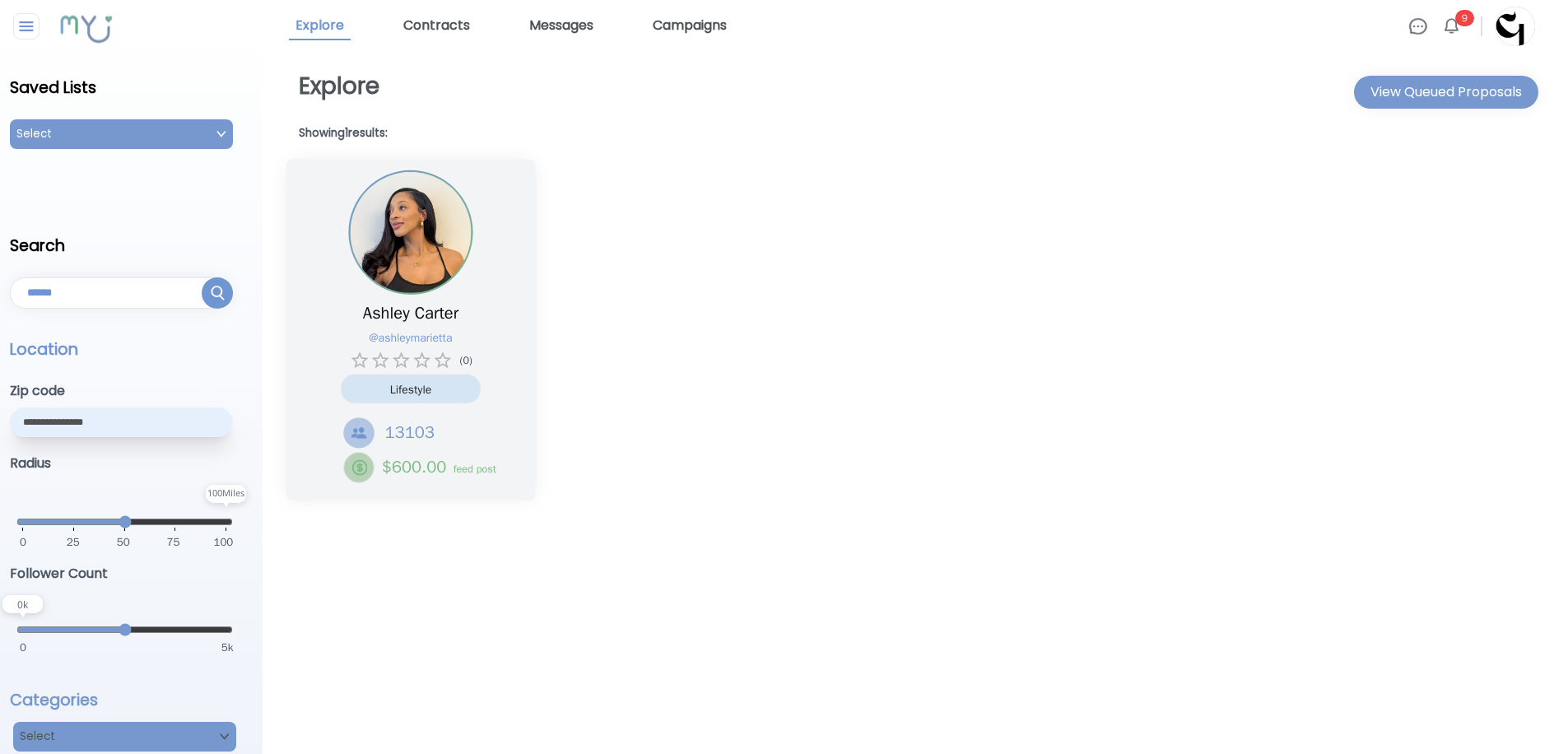click on "[FIRST] [LAST] @ [EMAIL_DOMAIN] ( 0 ) Lifestyle 13103 $ 600.00 feed post" at bounding box center [411, 330] 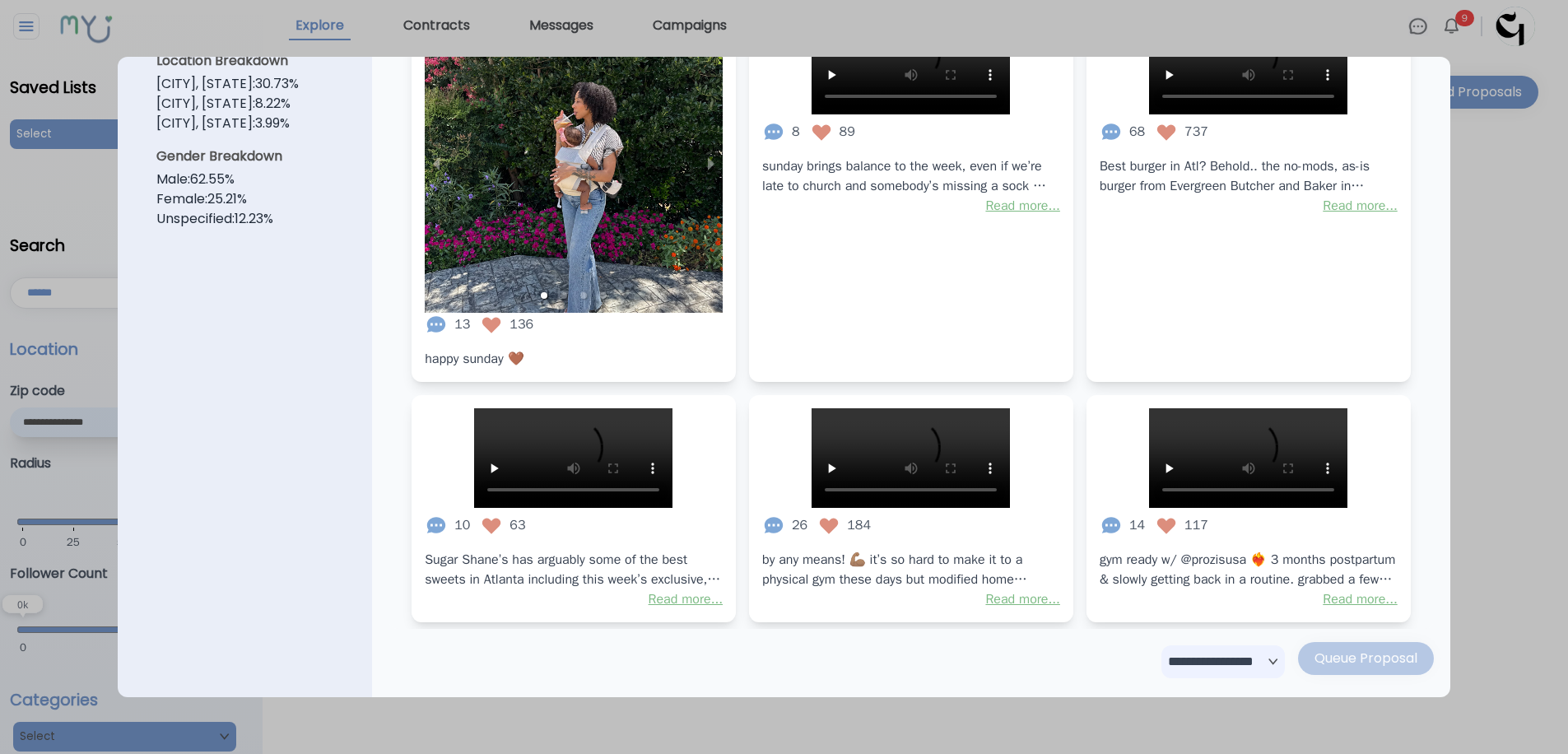 scroll, scrollTop: 835, scrollLeft: 0, axis: vertical 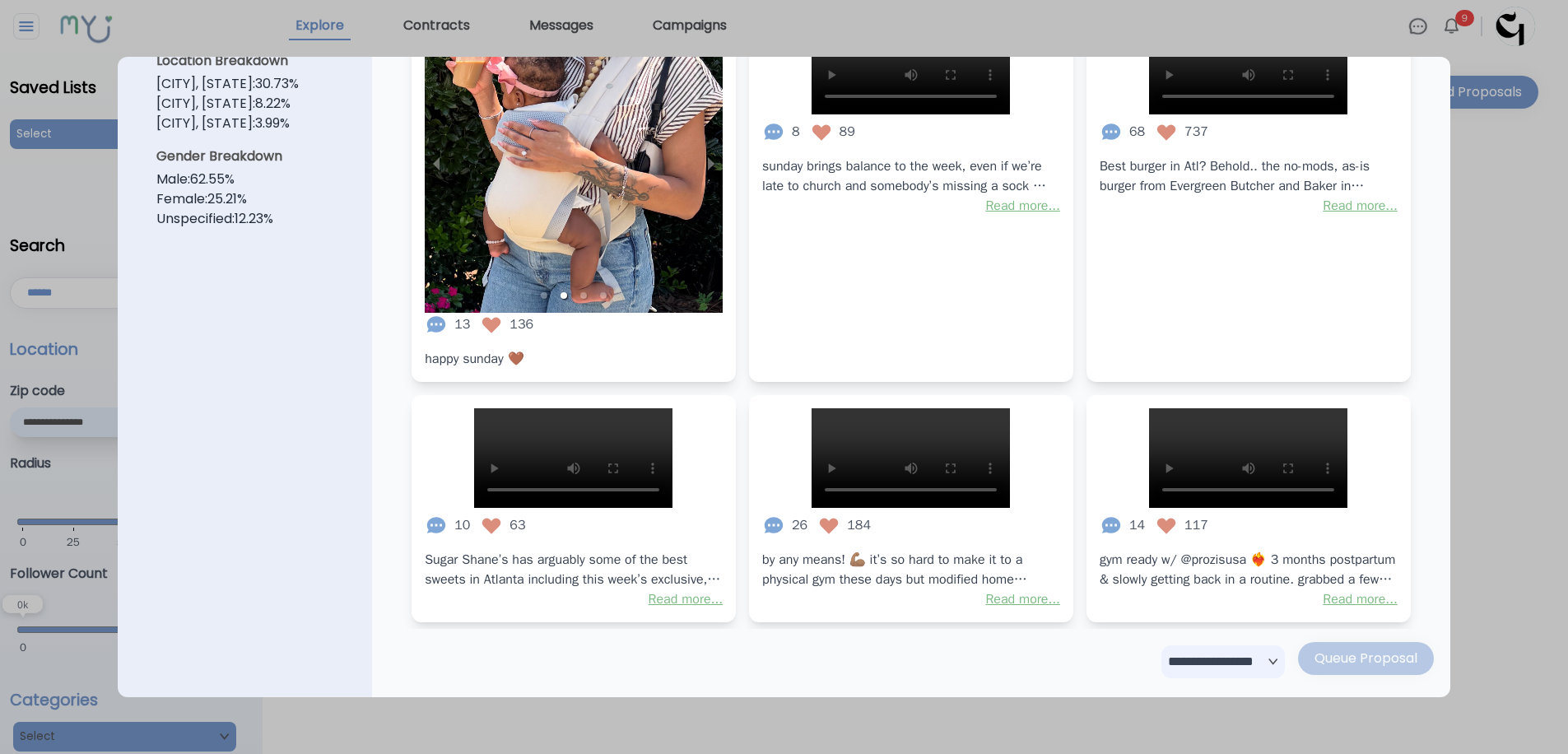 click on "**********" at bounding box center (1223, 662) 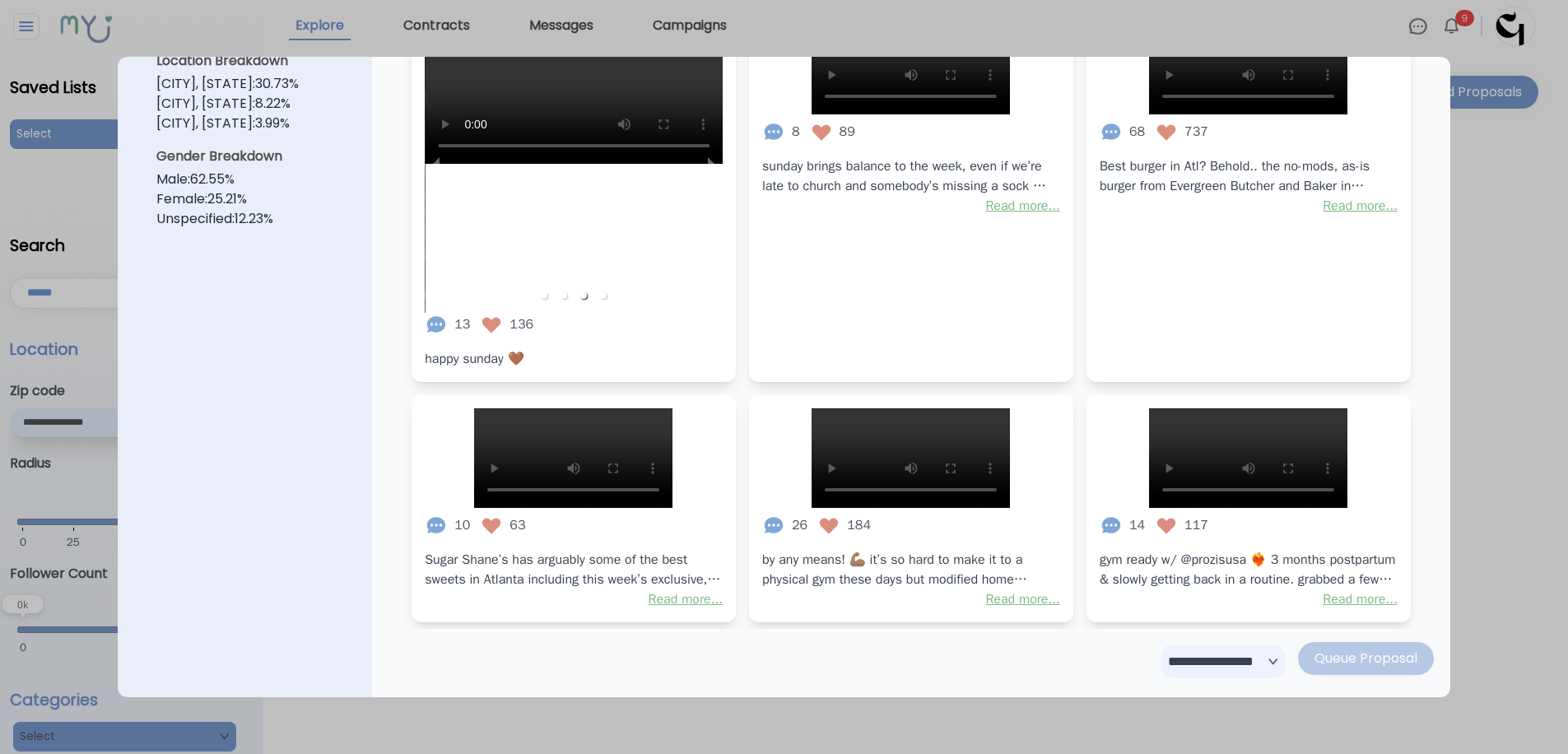 select on "**" 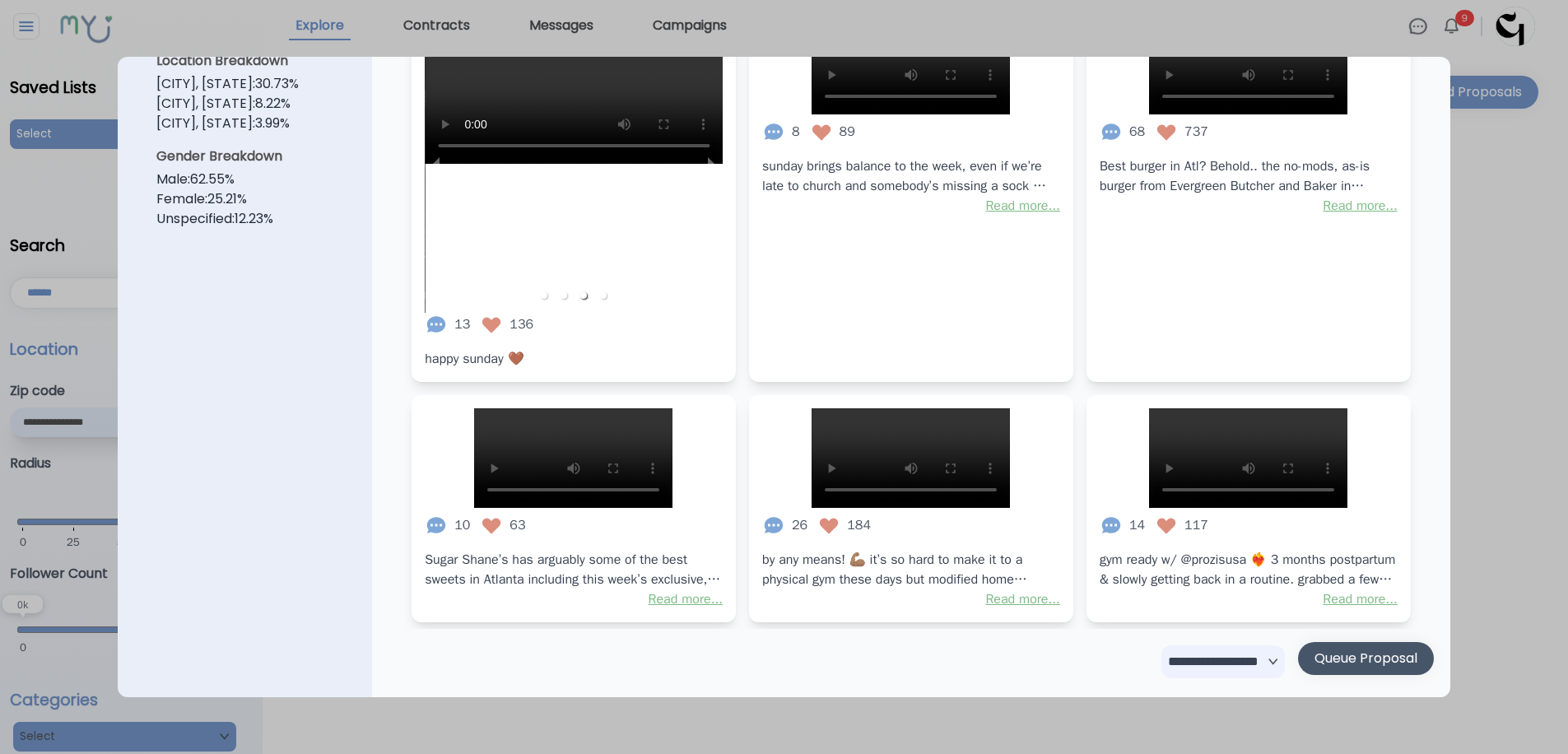 click on "Queue Proposal" at bounding box center [1366, 659] 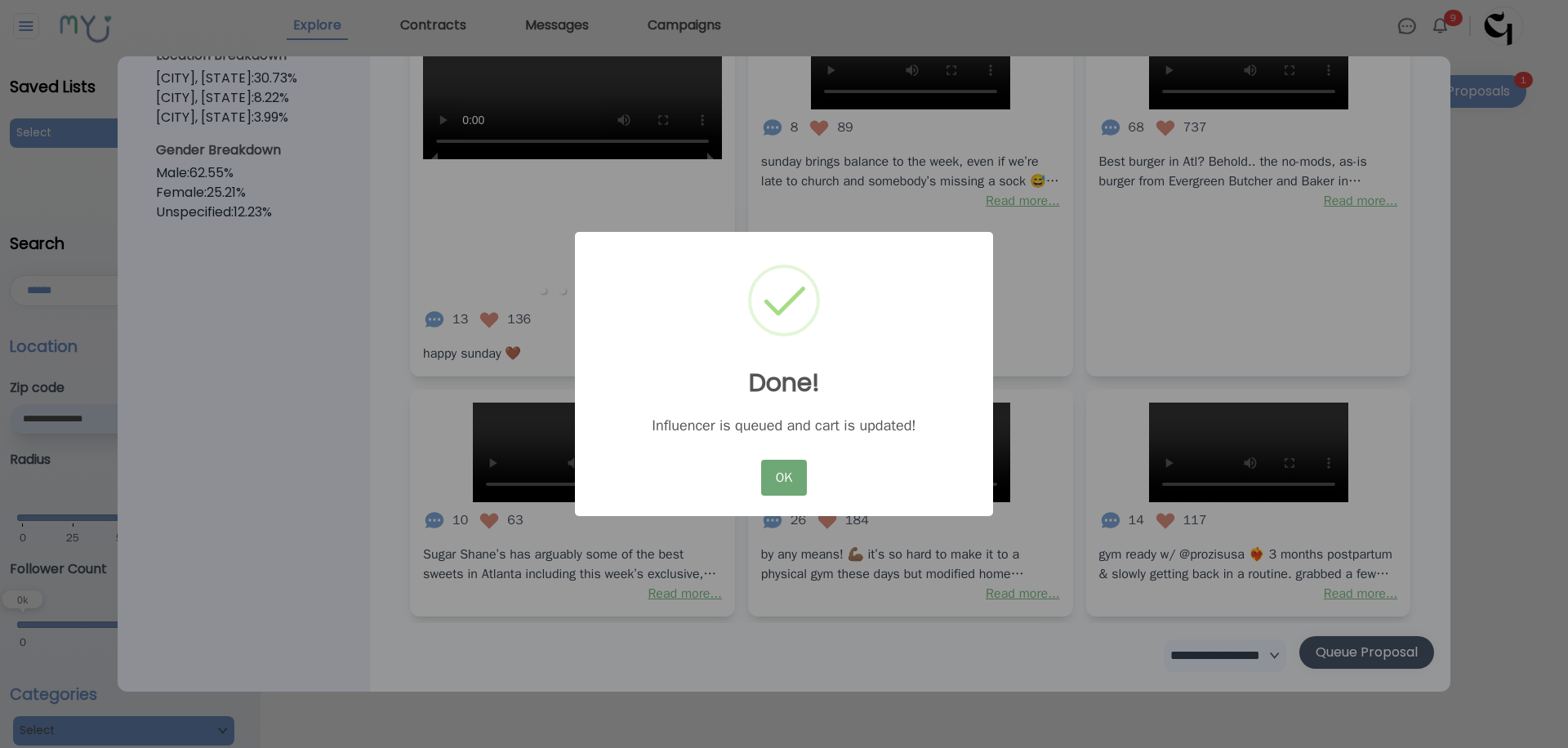 click on "OK" at bounding box center [784, 478] 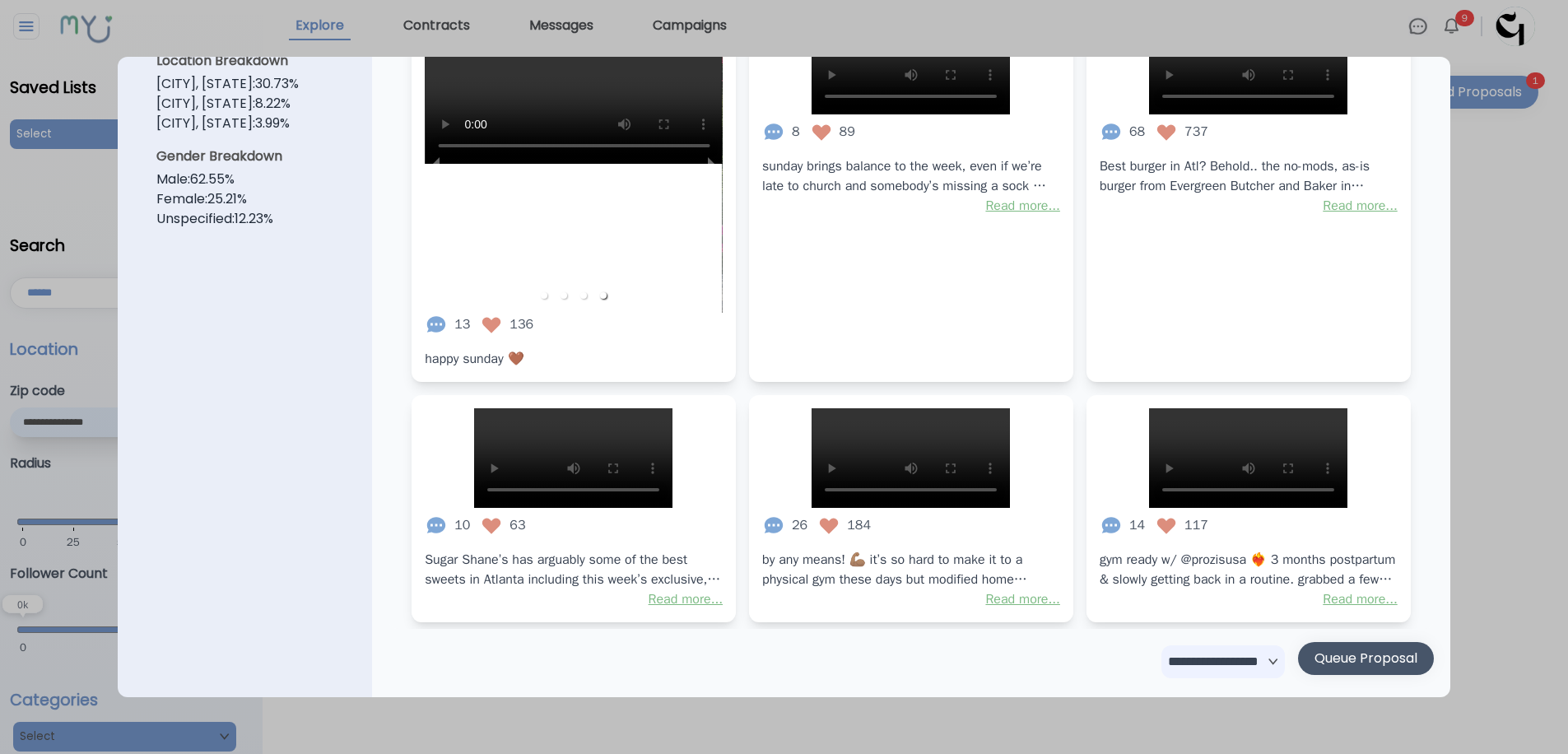 click at bounding box center [784, 377] 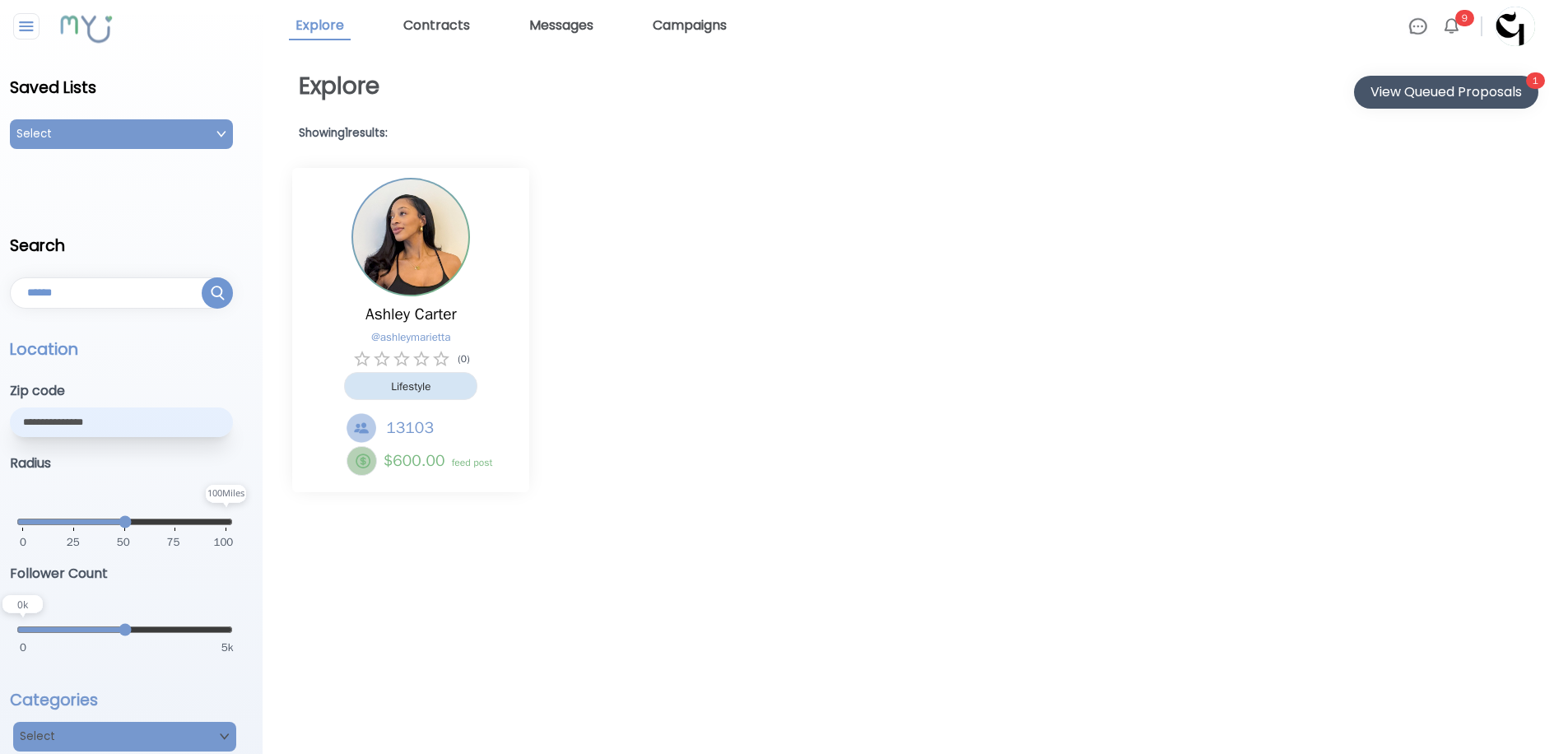 click on "View Queued Proposals" at bounding box center (1446, 92) 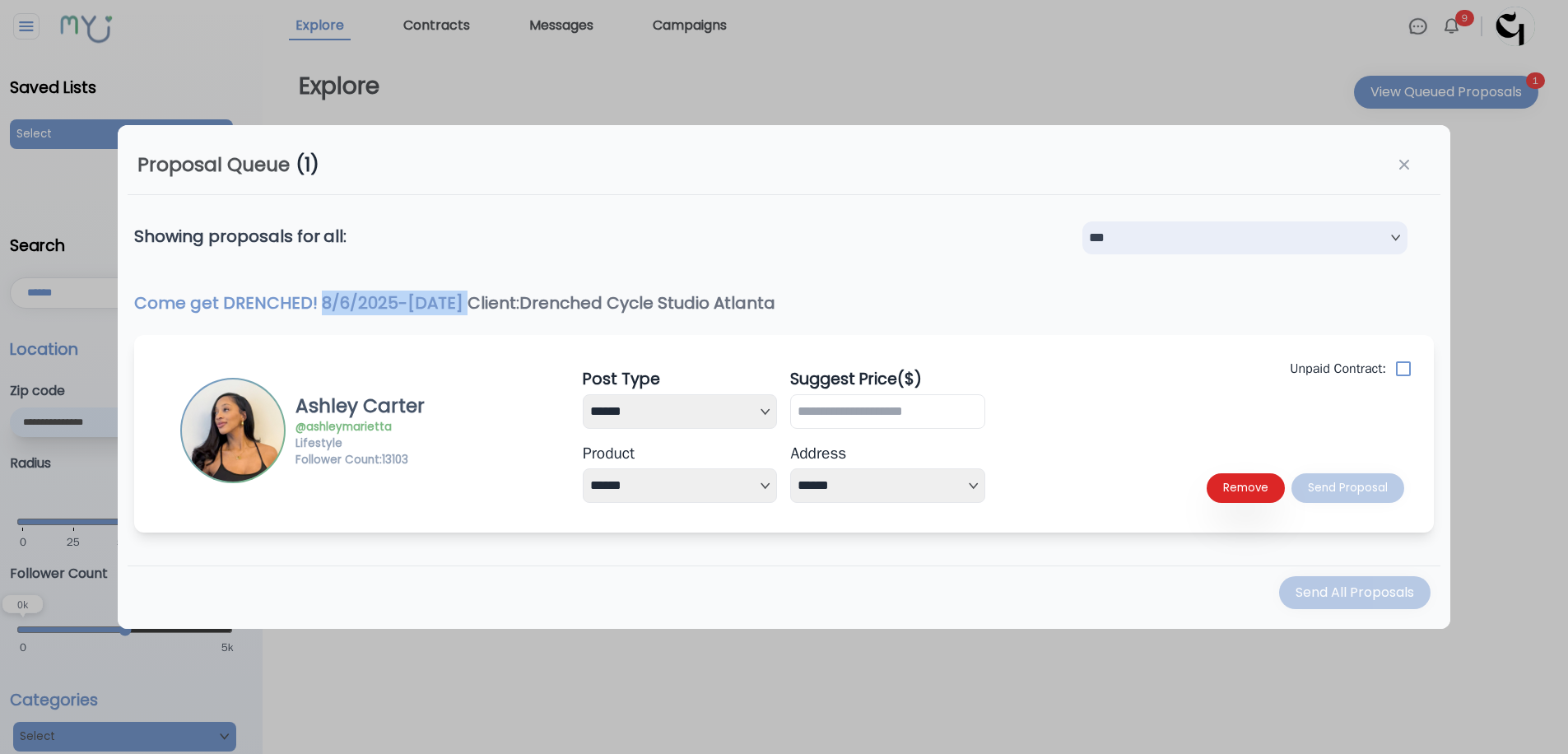 drag, startPoint x: 319, startPoint y: 302, endPoint x: 484, endPoint y: 307, distance: 165.07574 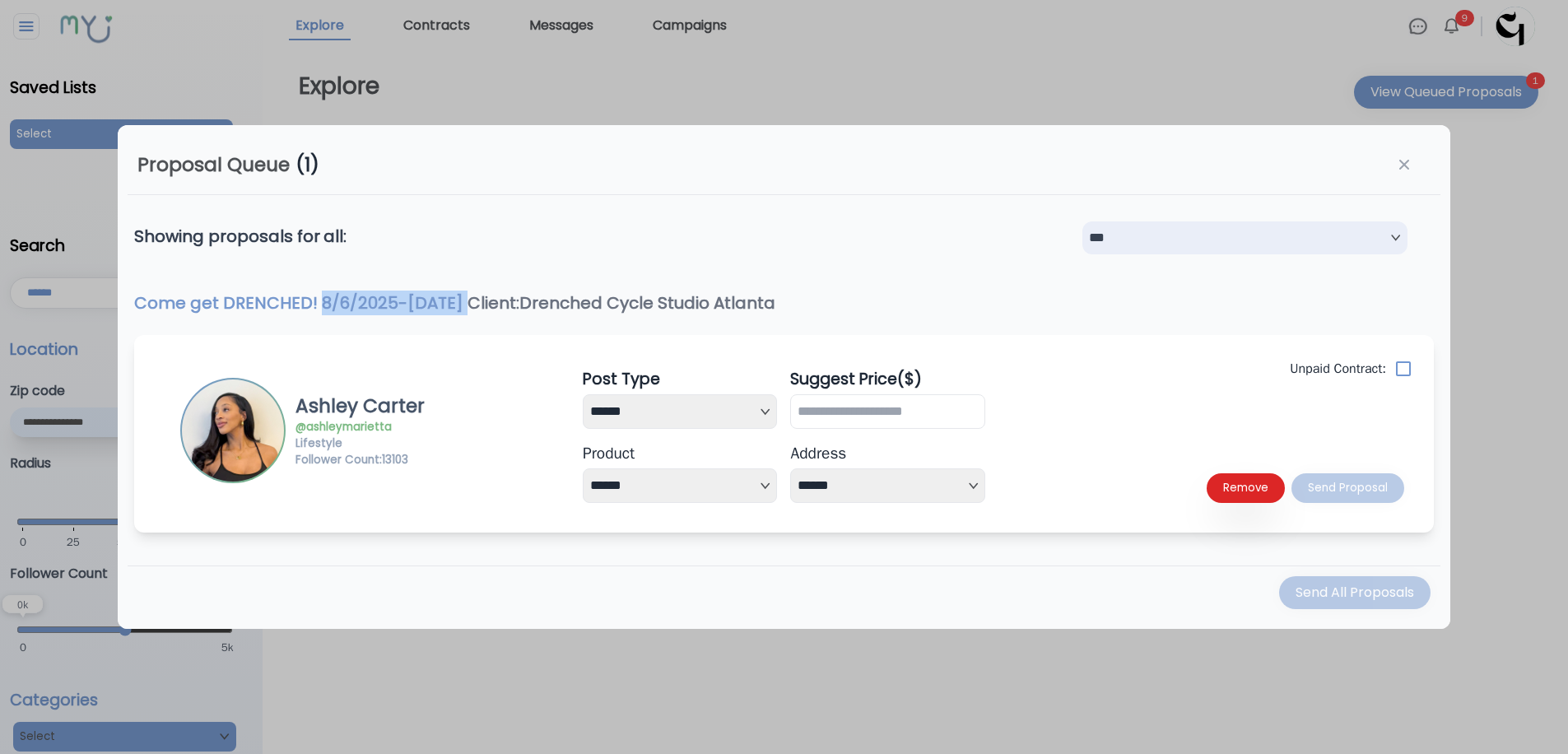 click on "Come get DRENCHED!   8/6/2025 - 8/31/2025   Client:  Drenched Cycle Studio Atlanta" at bounding box center [784, 303] 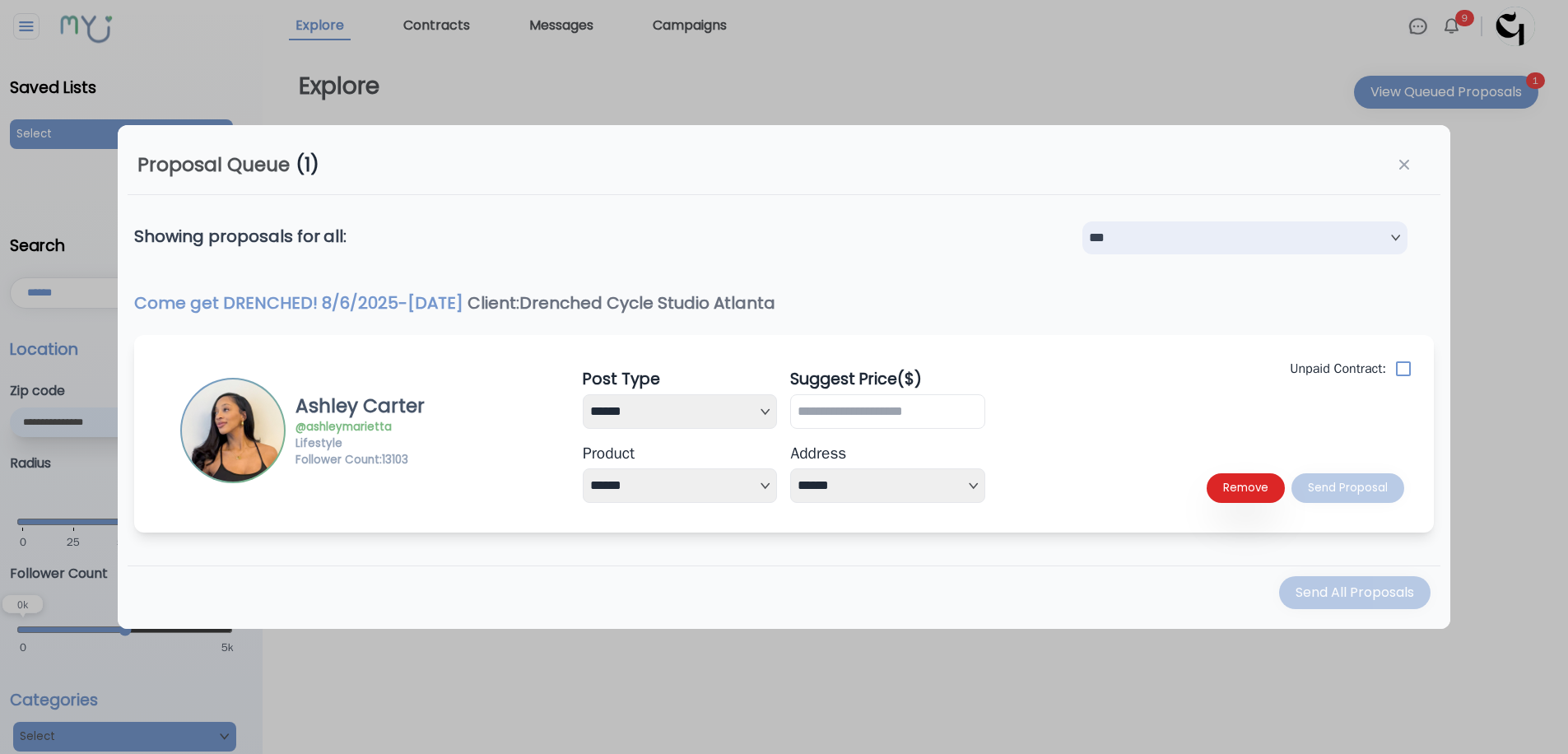 click on "**********" at bounding box center [784, 377] 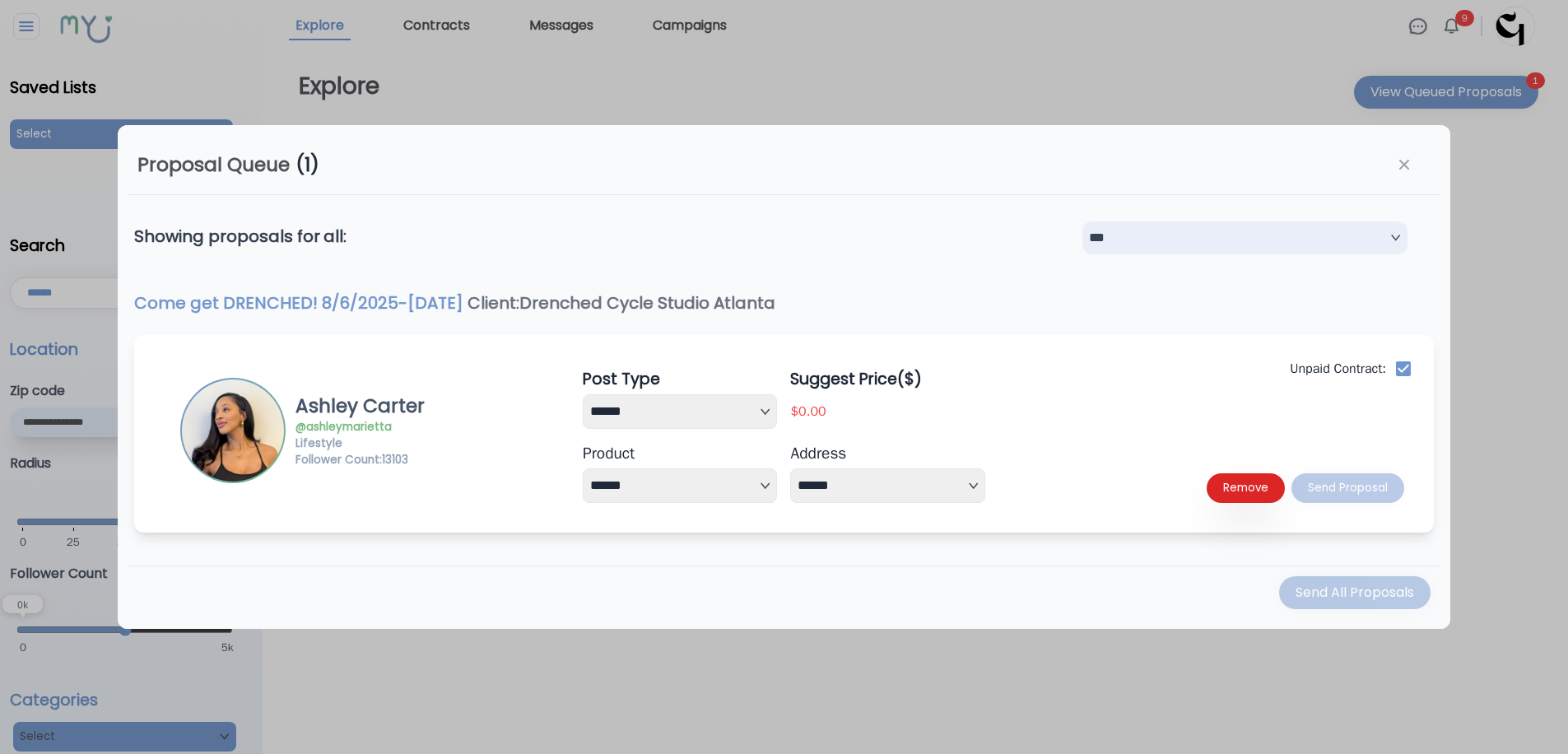 click on "**********" at bounding box center (680, 412) 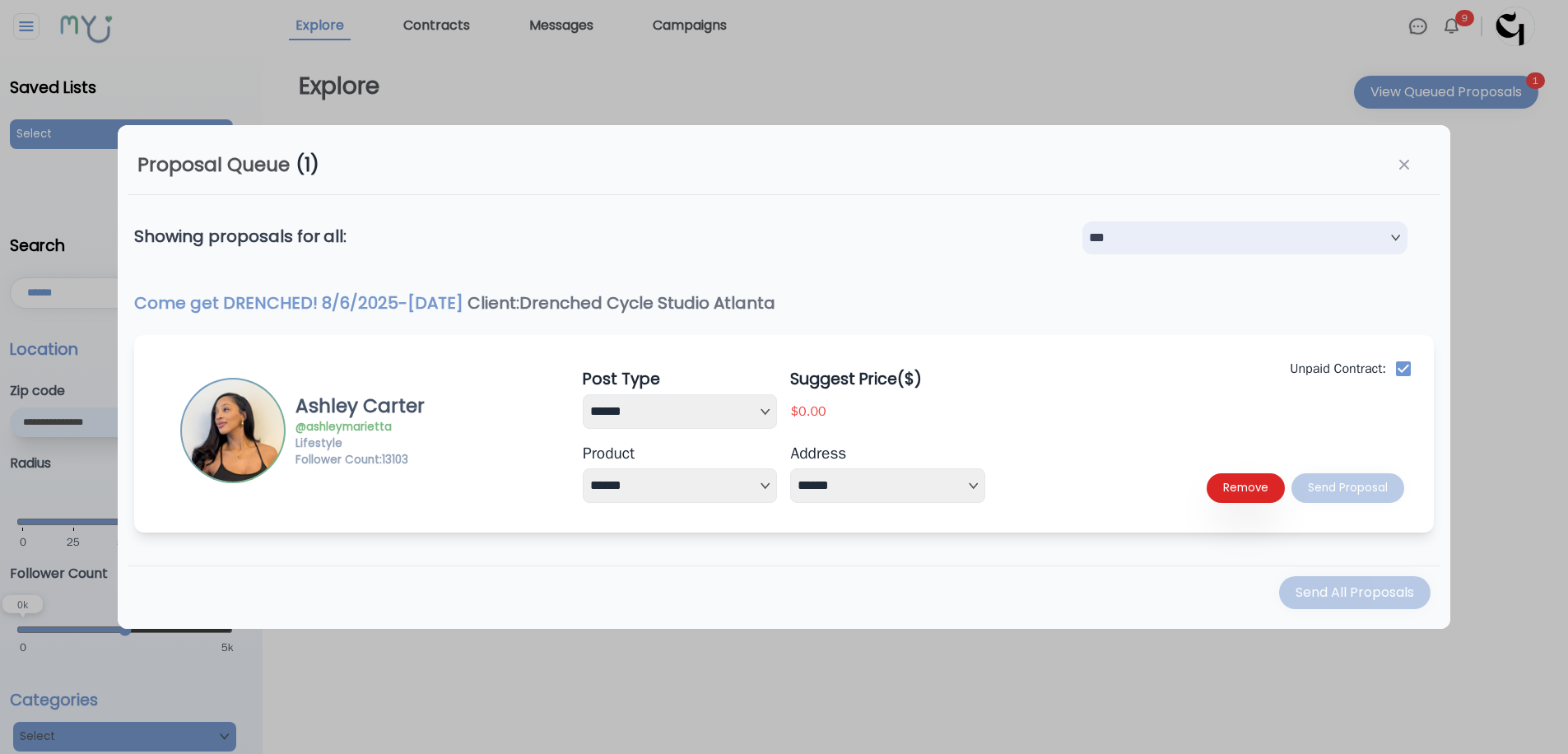 select on "*" 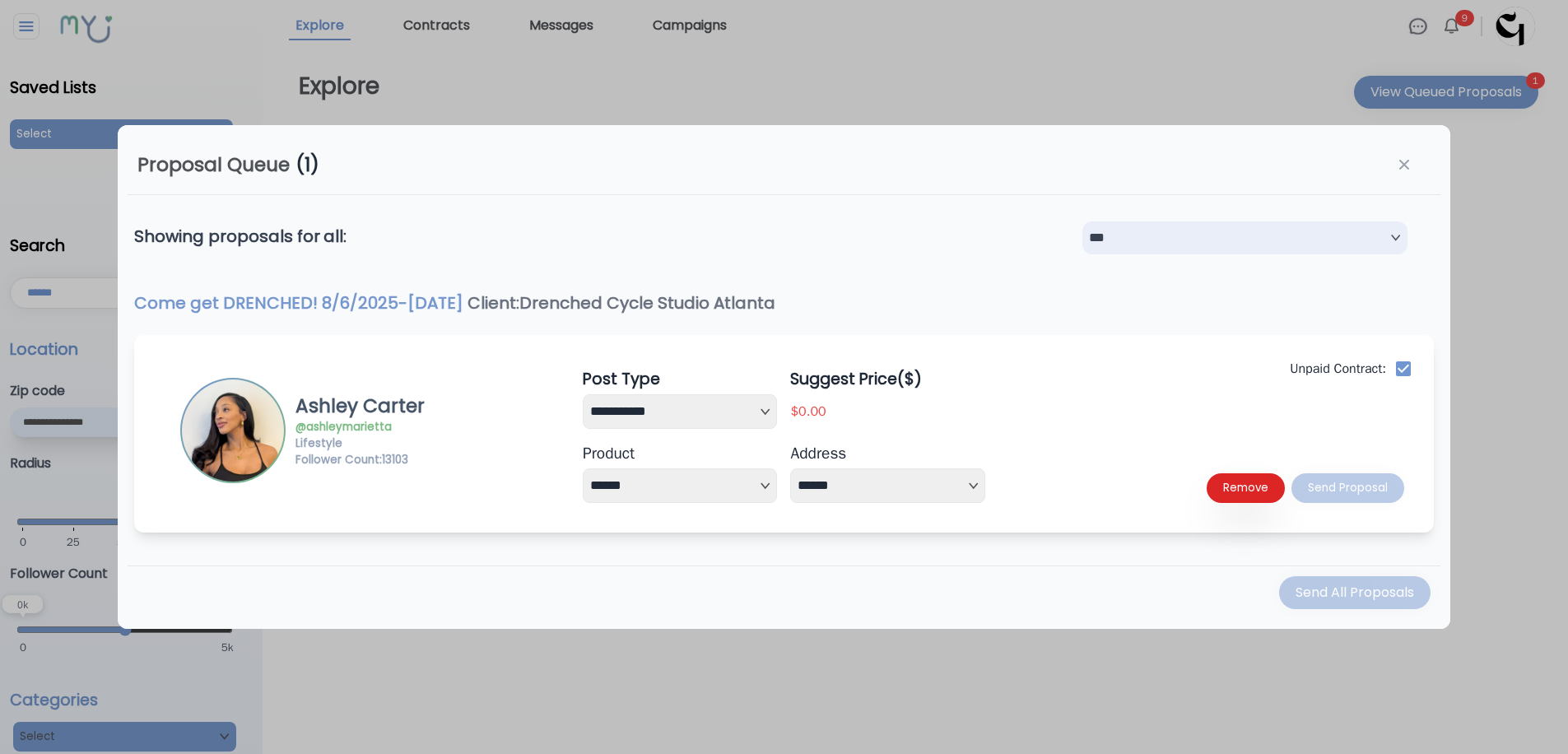 click on "**********" at bounding box center (680, 486) 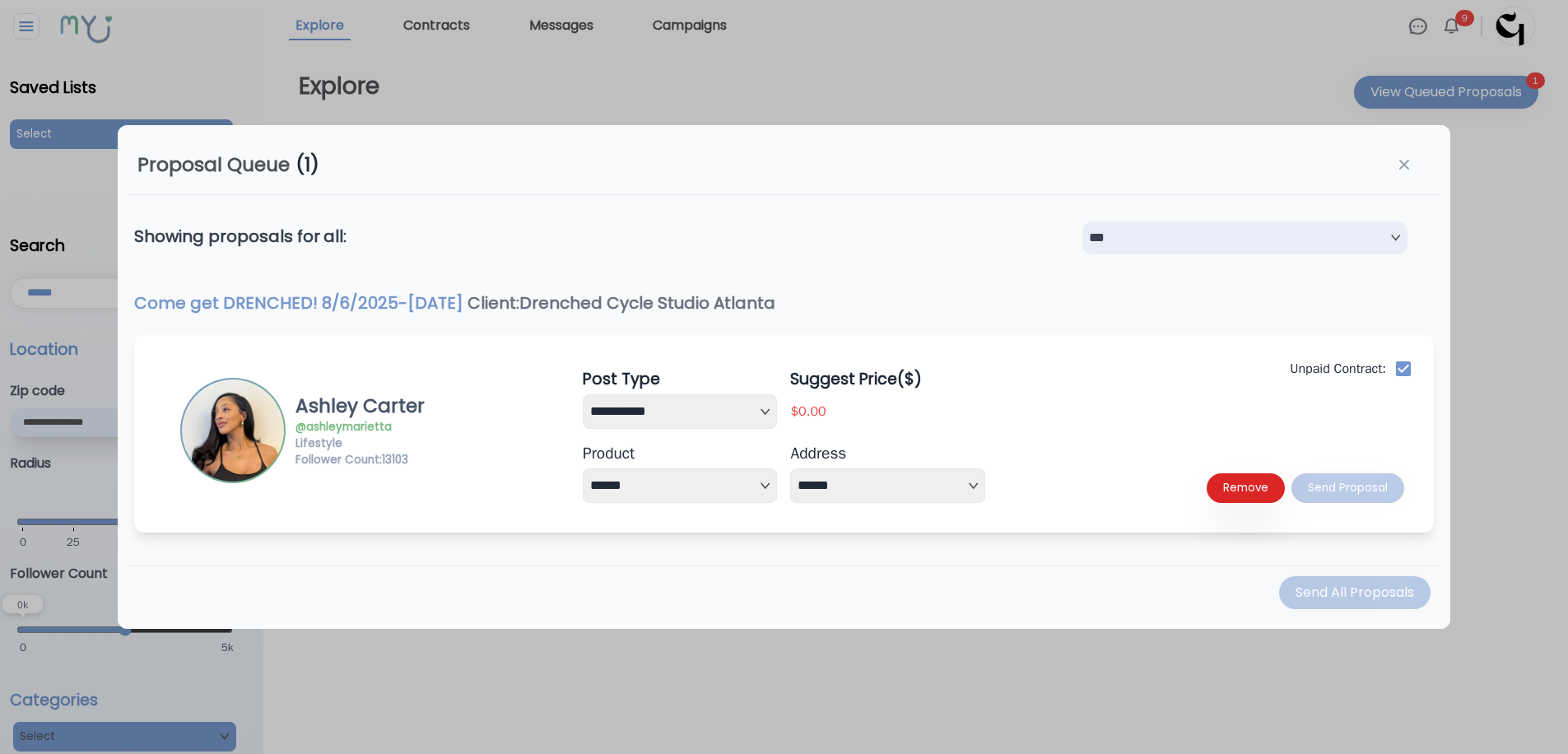 select on "**" 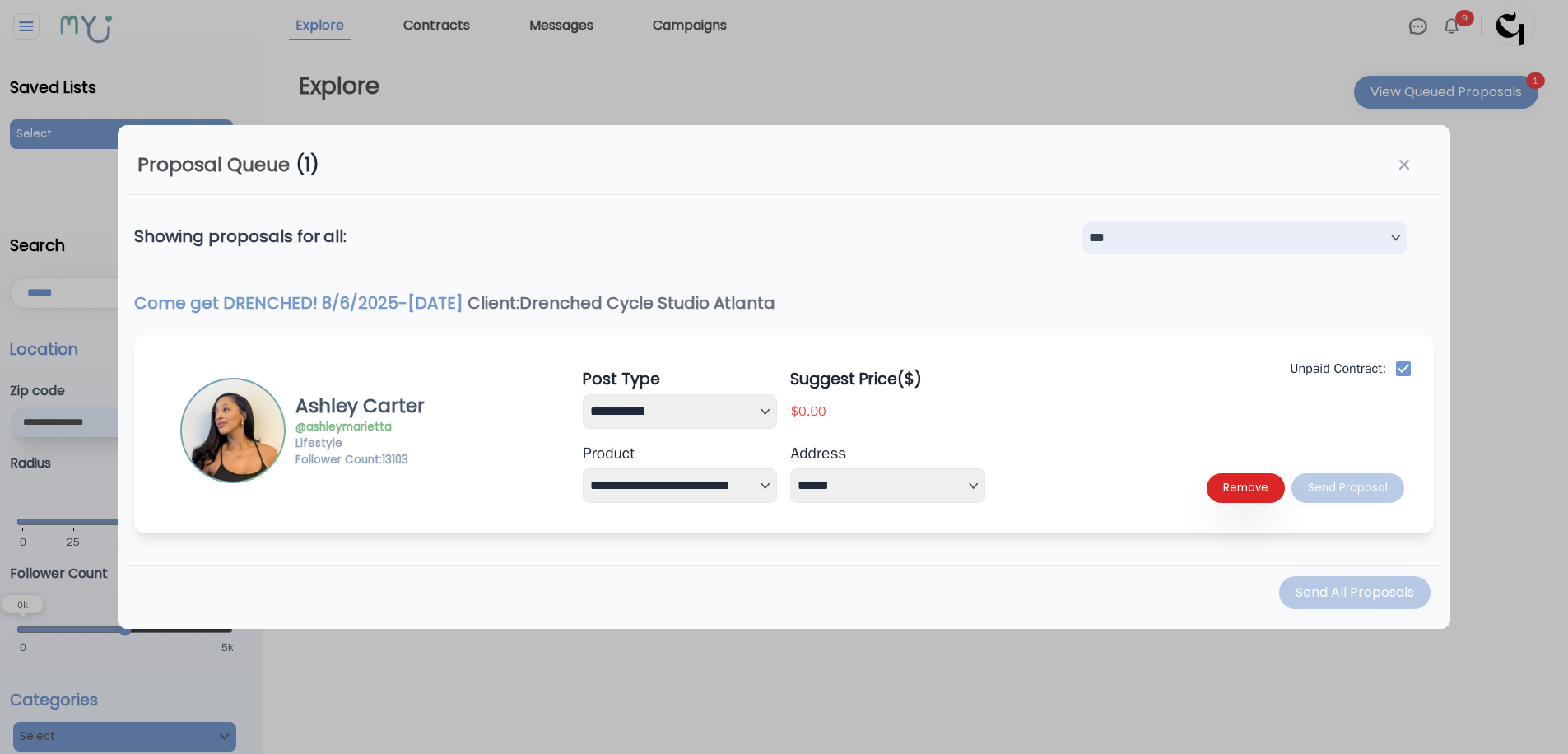click on "**********" at bounding box center (887, 486) 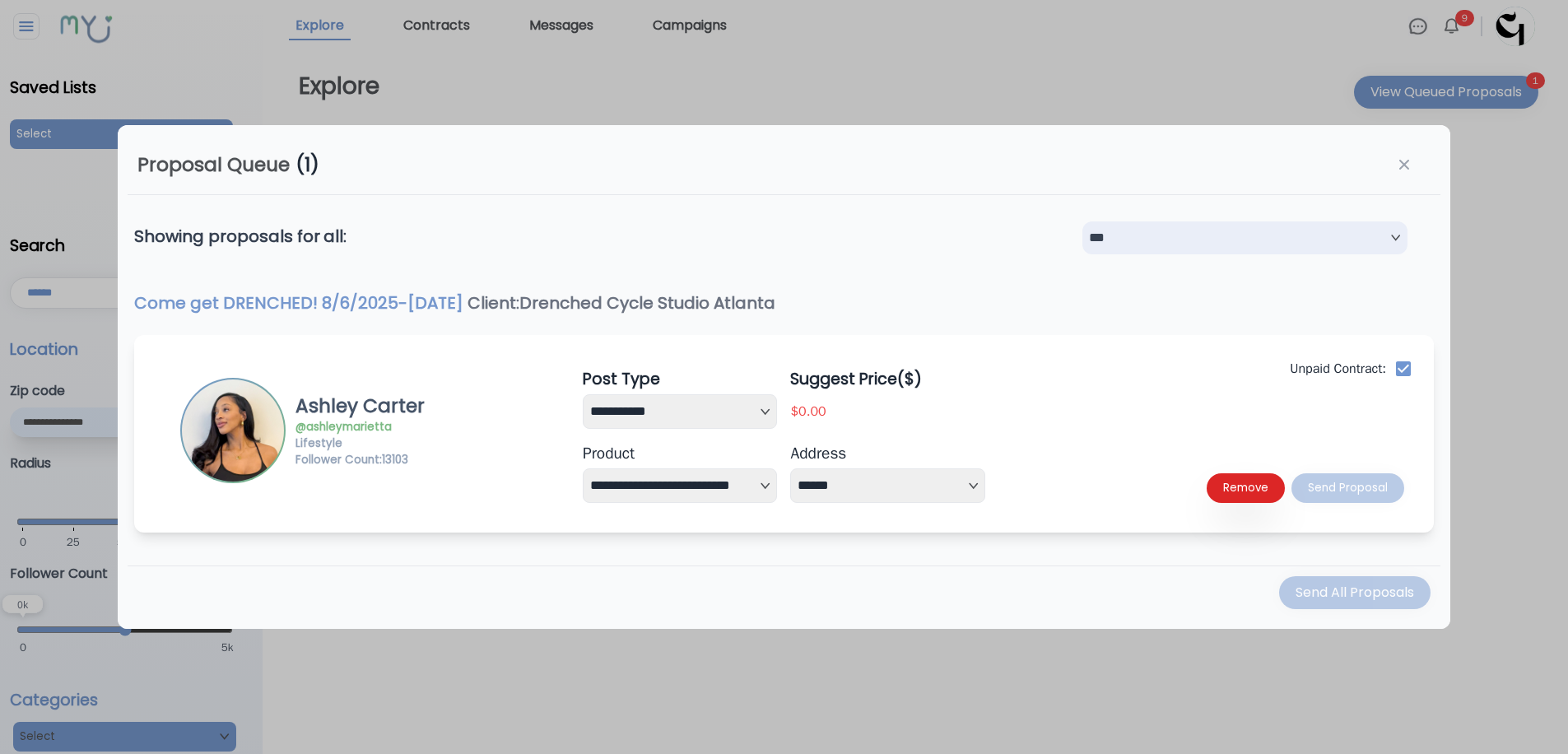 select on "*" 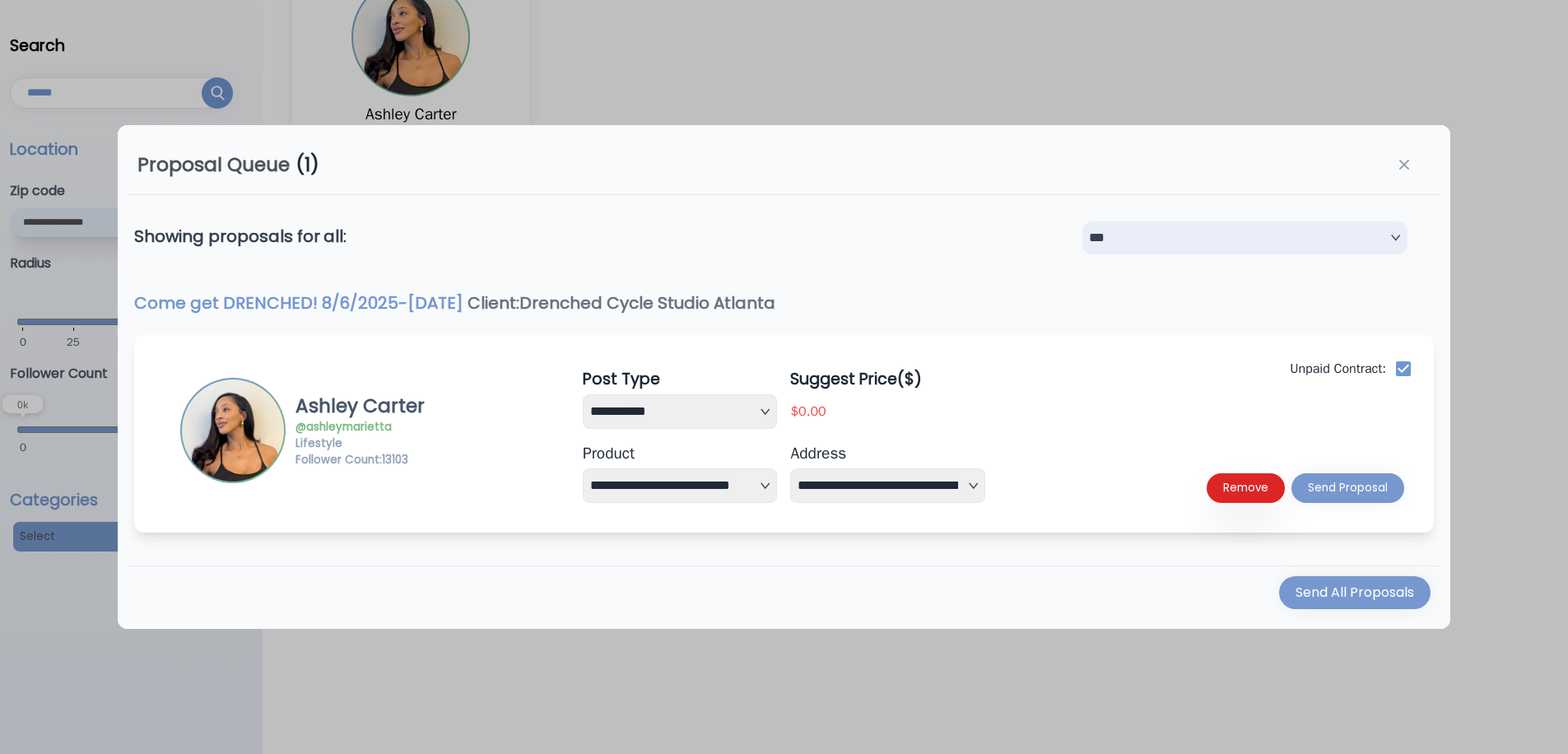 scroll, scrollTop: 203, scrollLeft: 0, axis: vertical 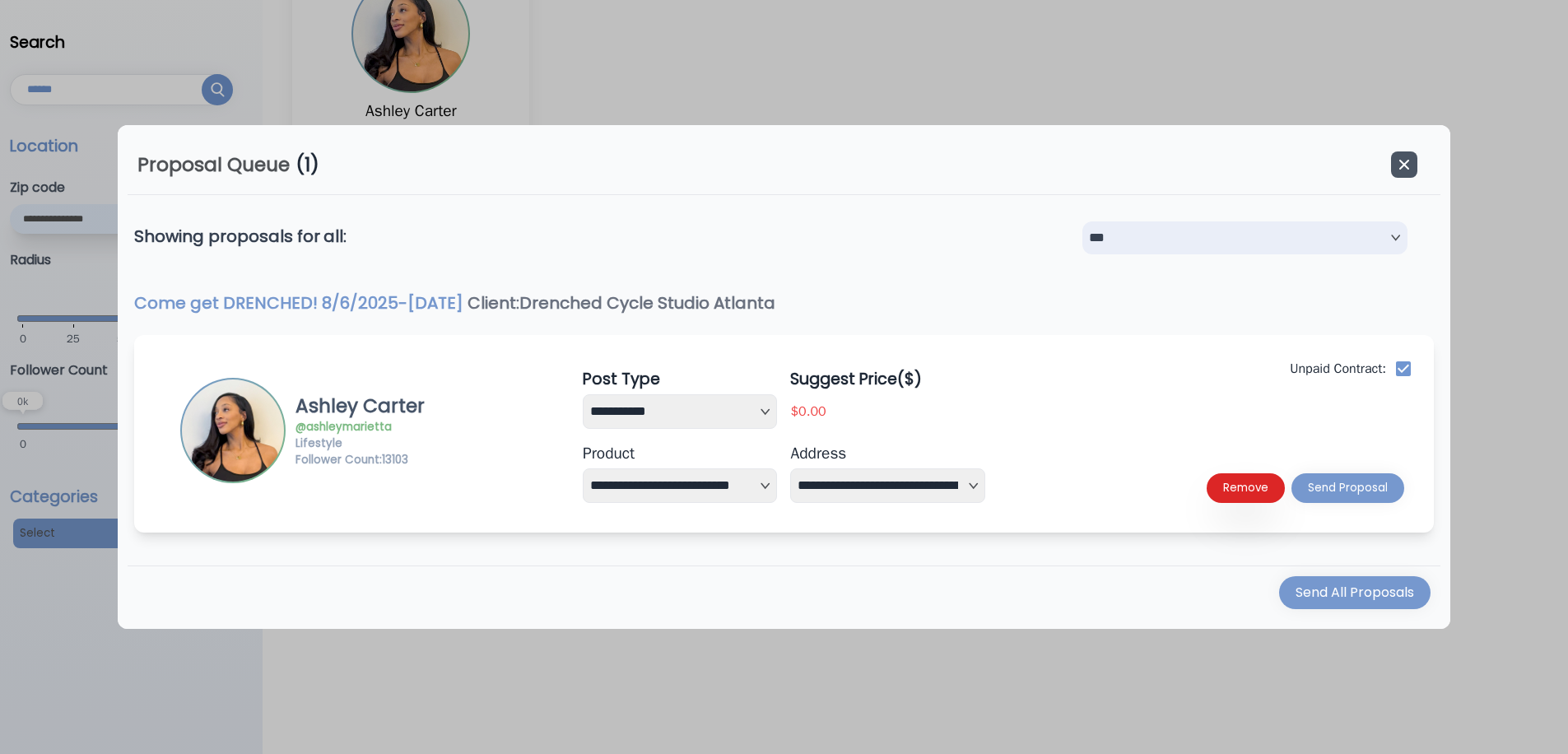 click at bounding box center (1404, 165) 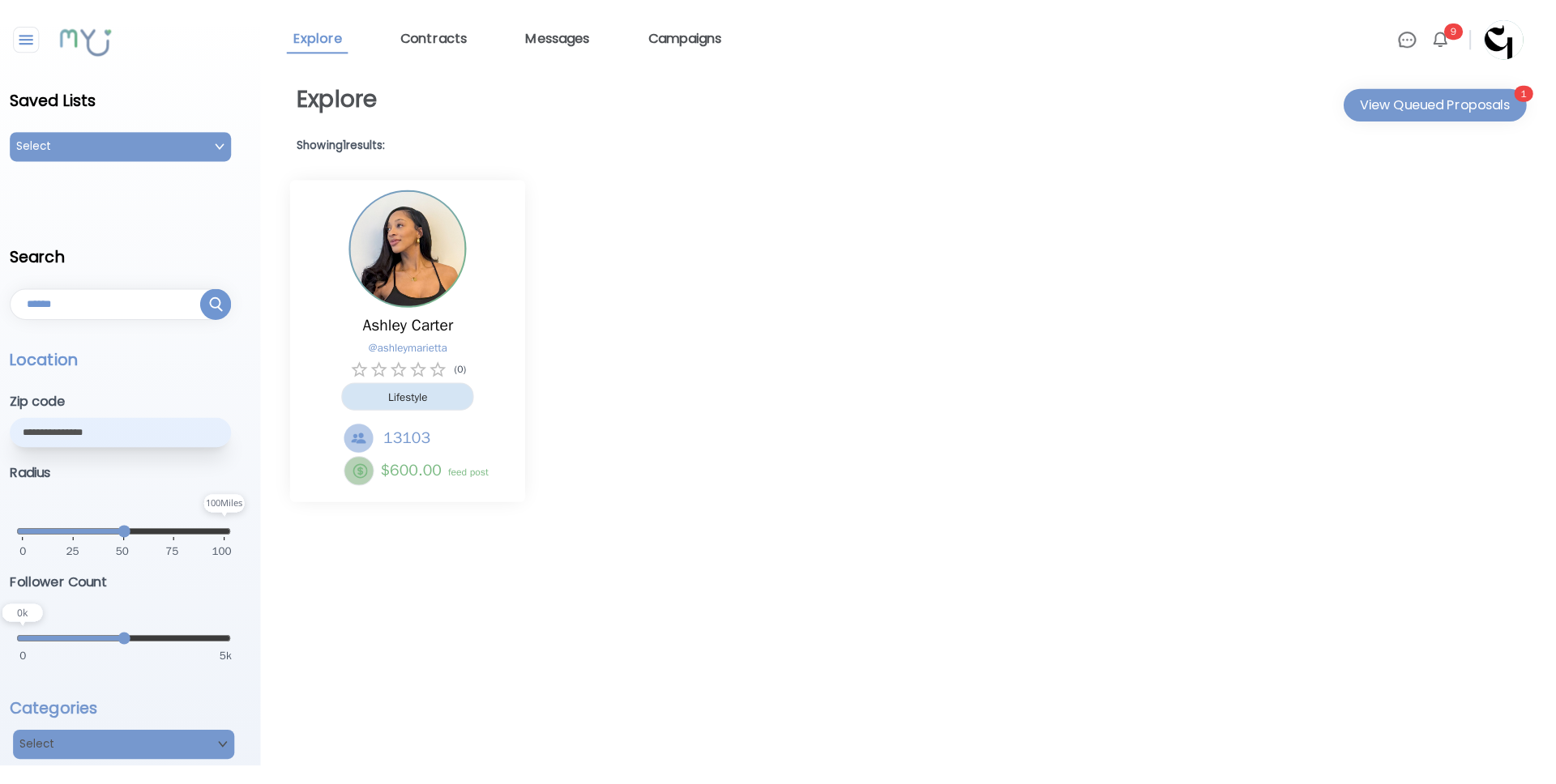 scroll, scrollTop: 0, scrollLeft: 0, axis: both 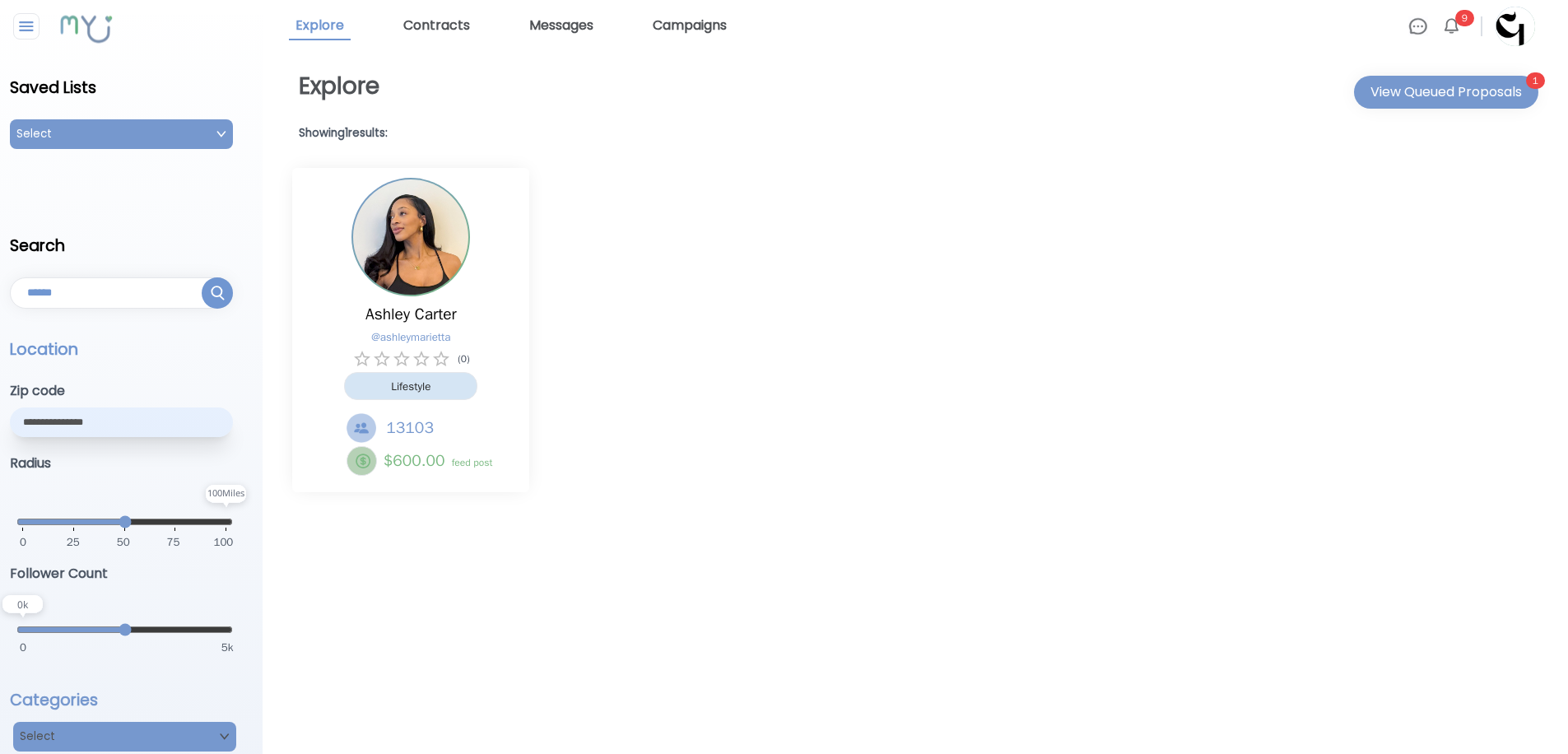 click on "Select" at bounding box center (121, 134) 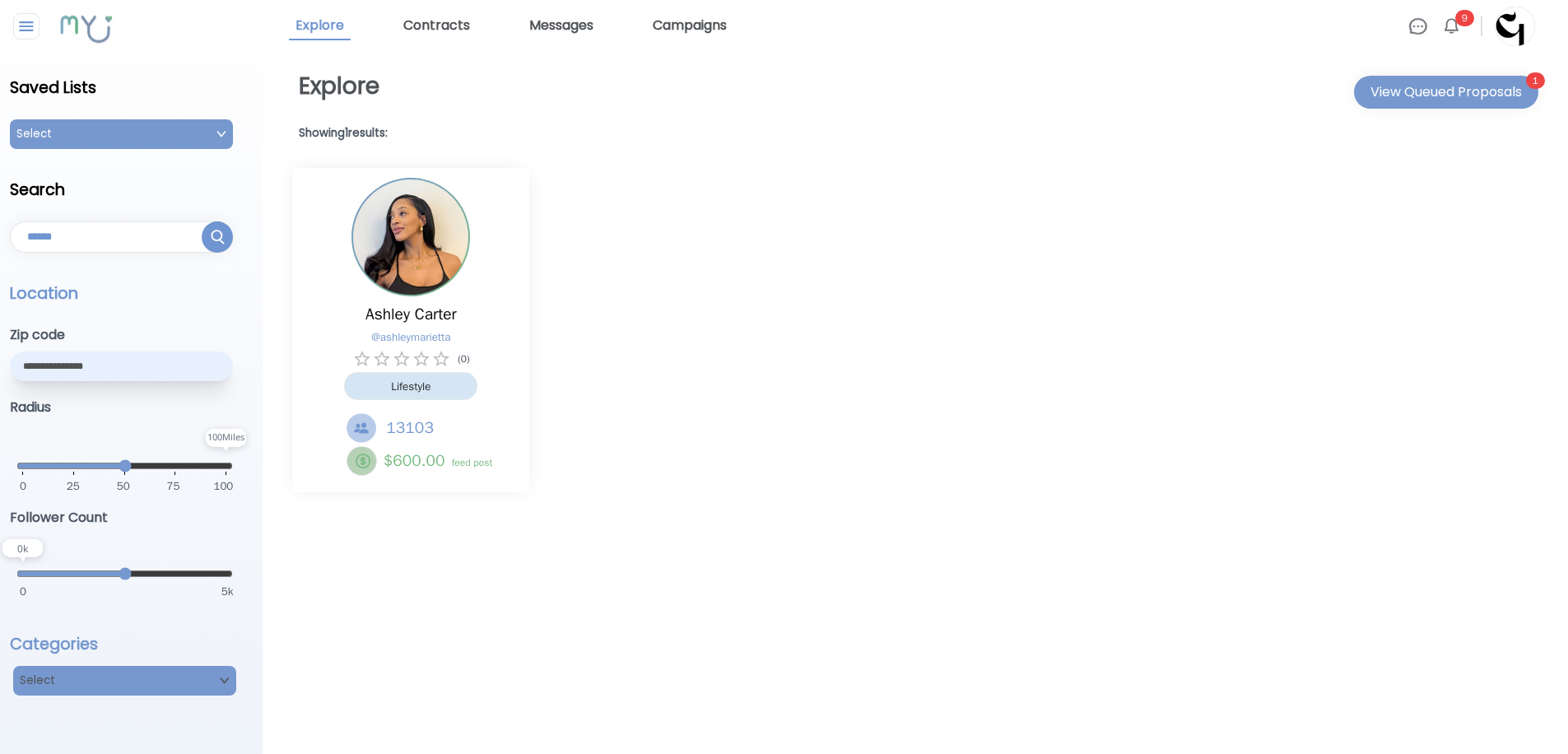 drag, startPoint x: 172, startPoint y: 137, endPoint x: 151, endPoint y: 141, distance: 21.377558 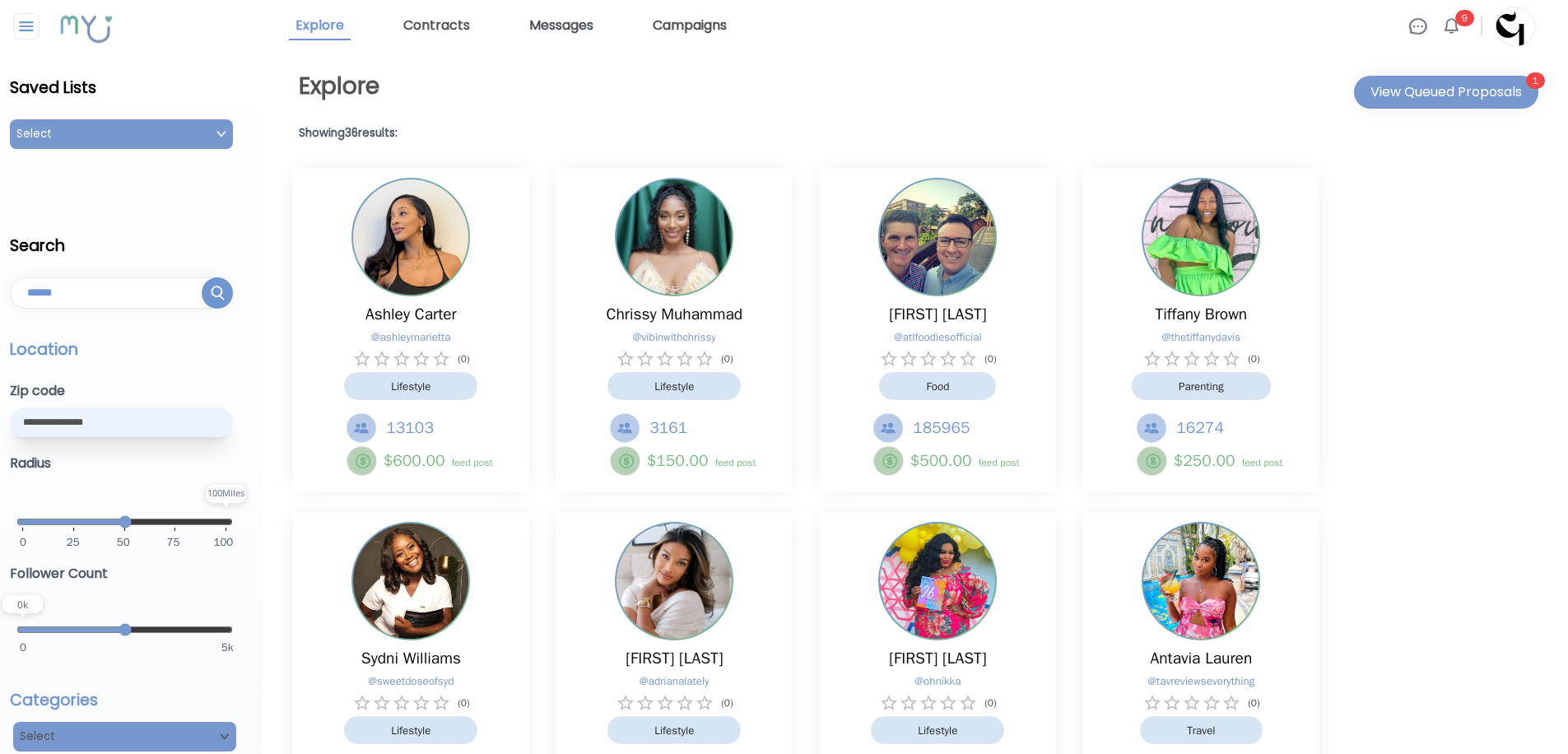 click at bounding box center (1515, 26) 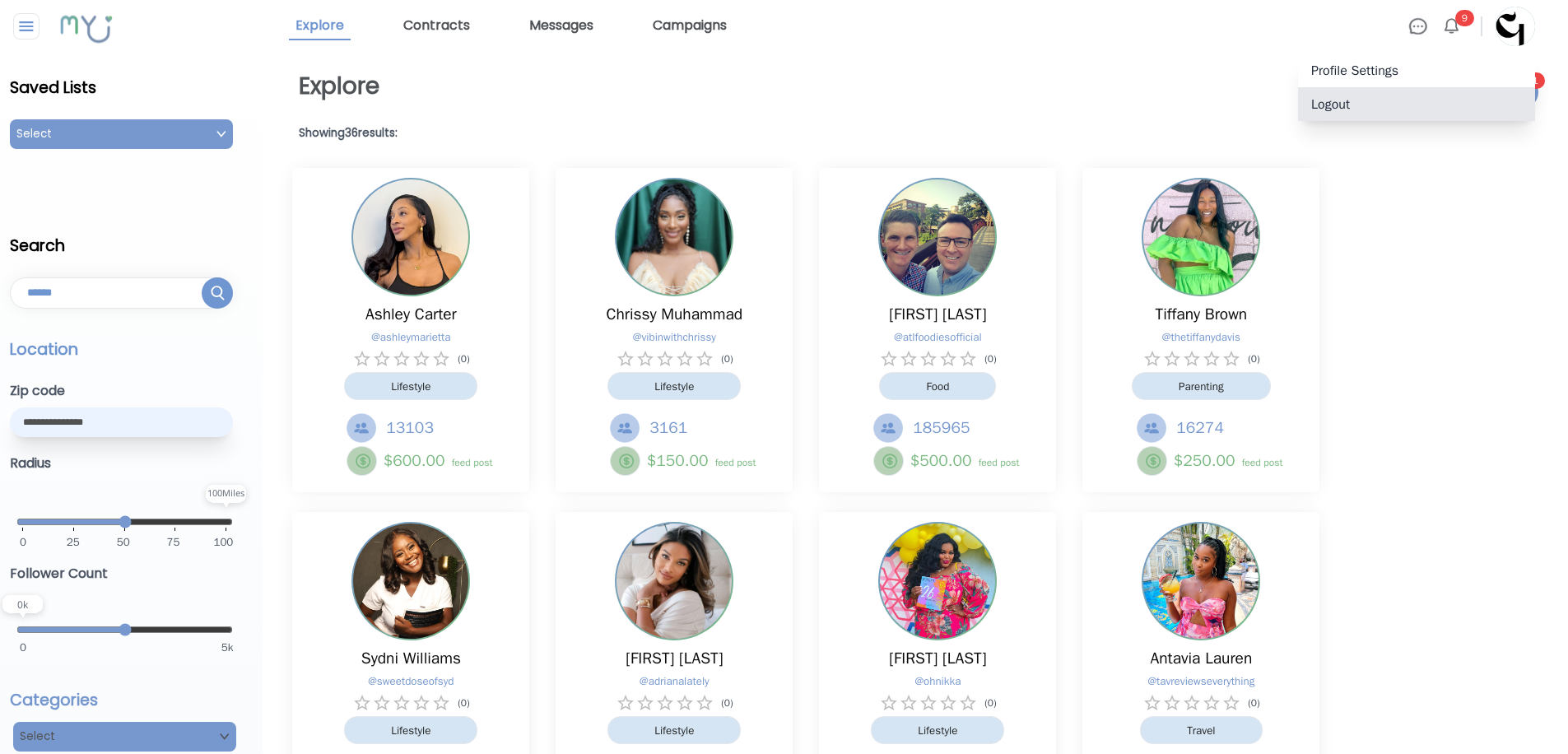 click on "Logout" at bounding box center (1417, 104) 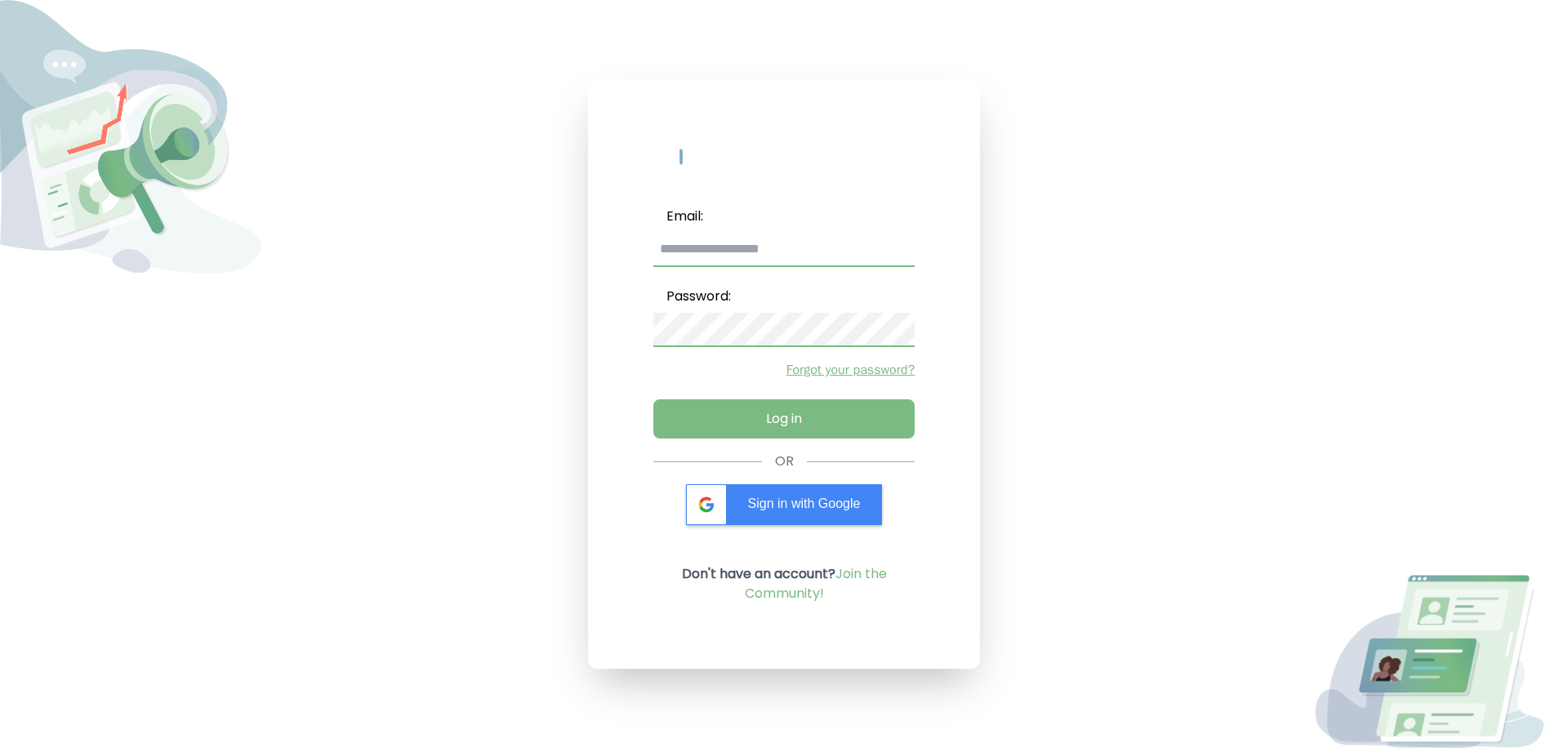 type on "**********" 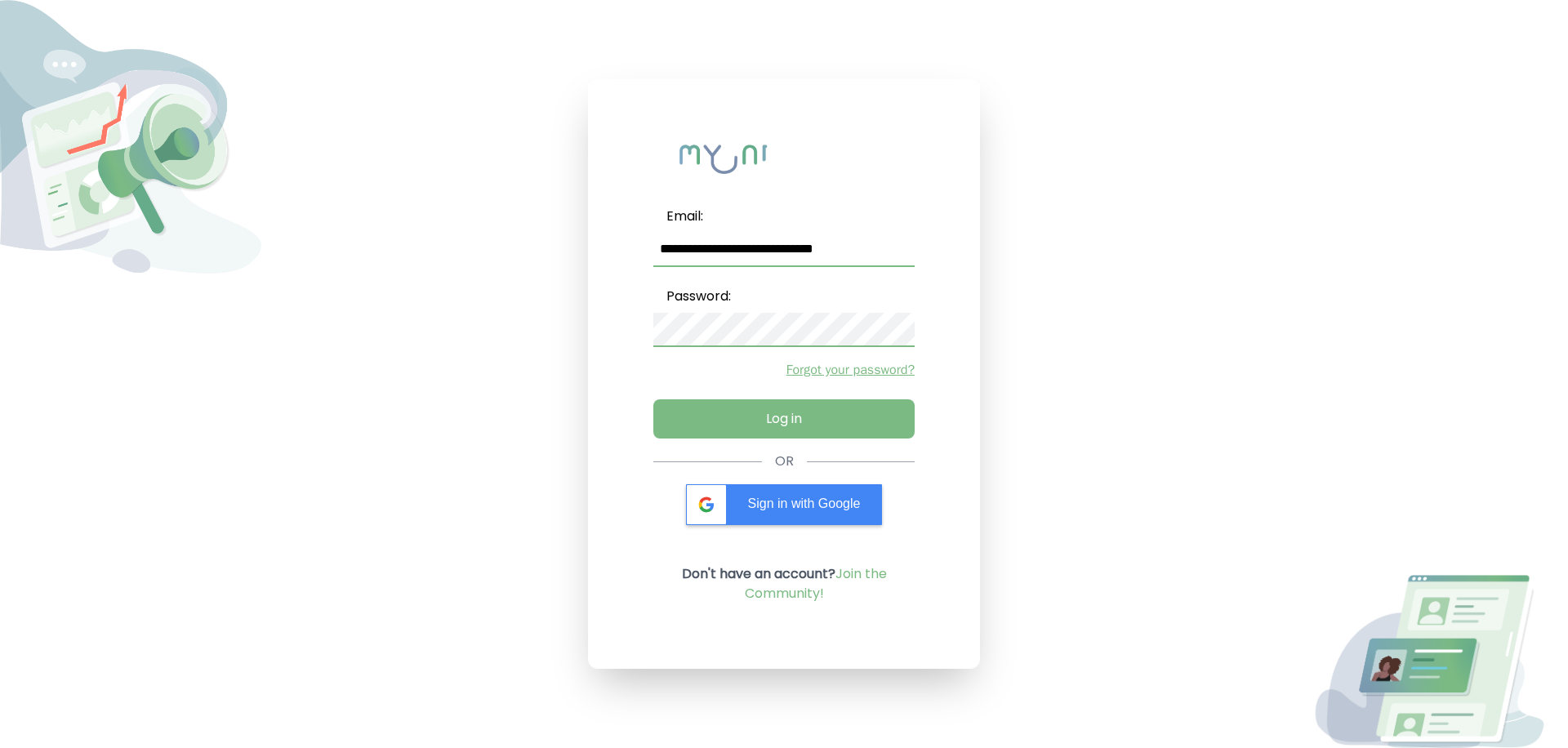 drag, startPoint x: 871, startPoint y: 253, endPoint x: 633, endPoint y: 241, distance: 238.30233 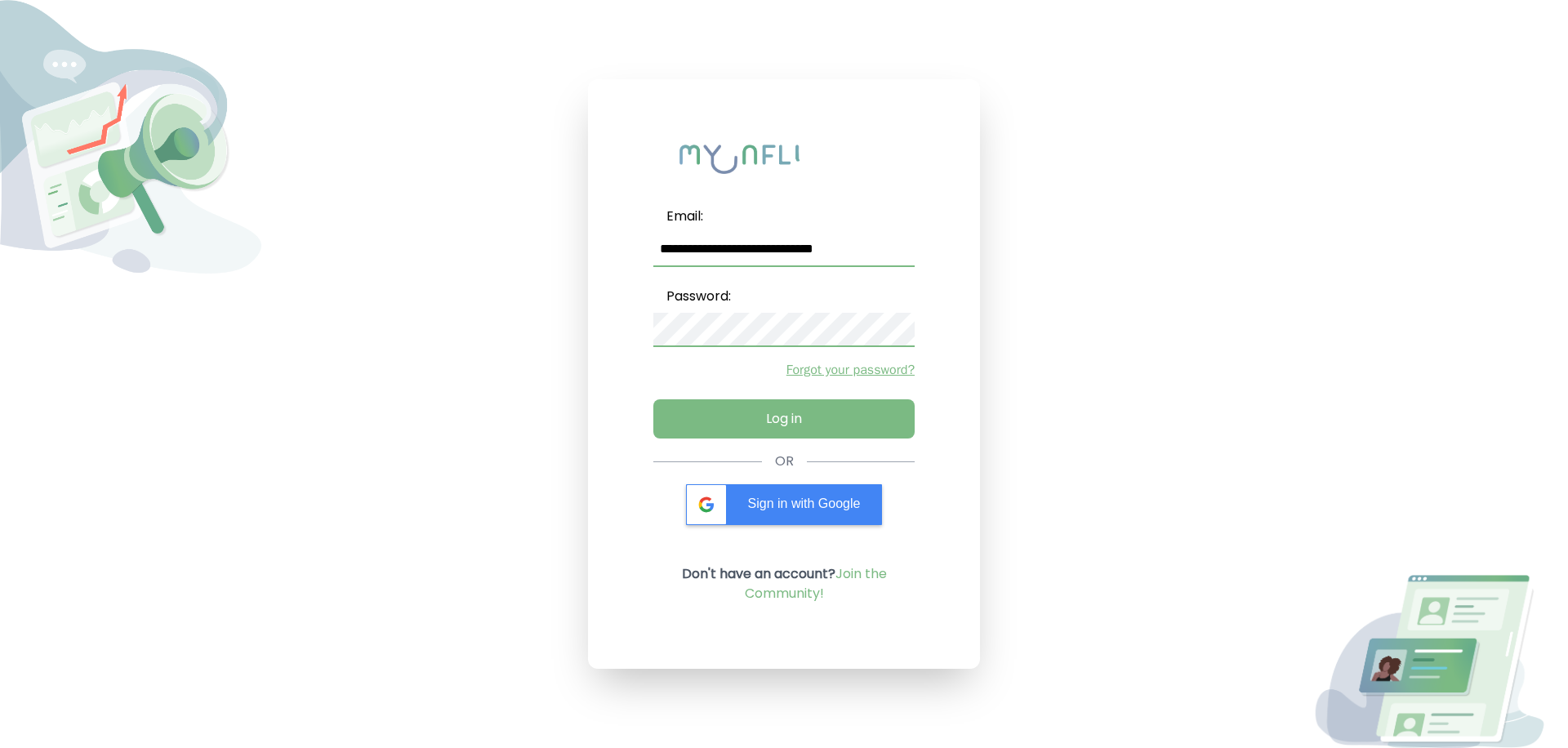 click on "**********" at bounding box center (784, 374) 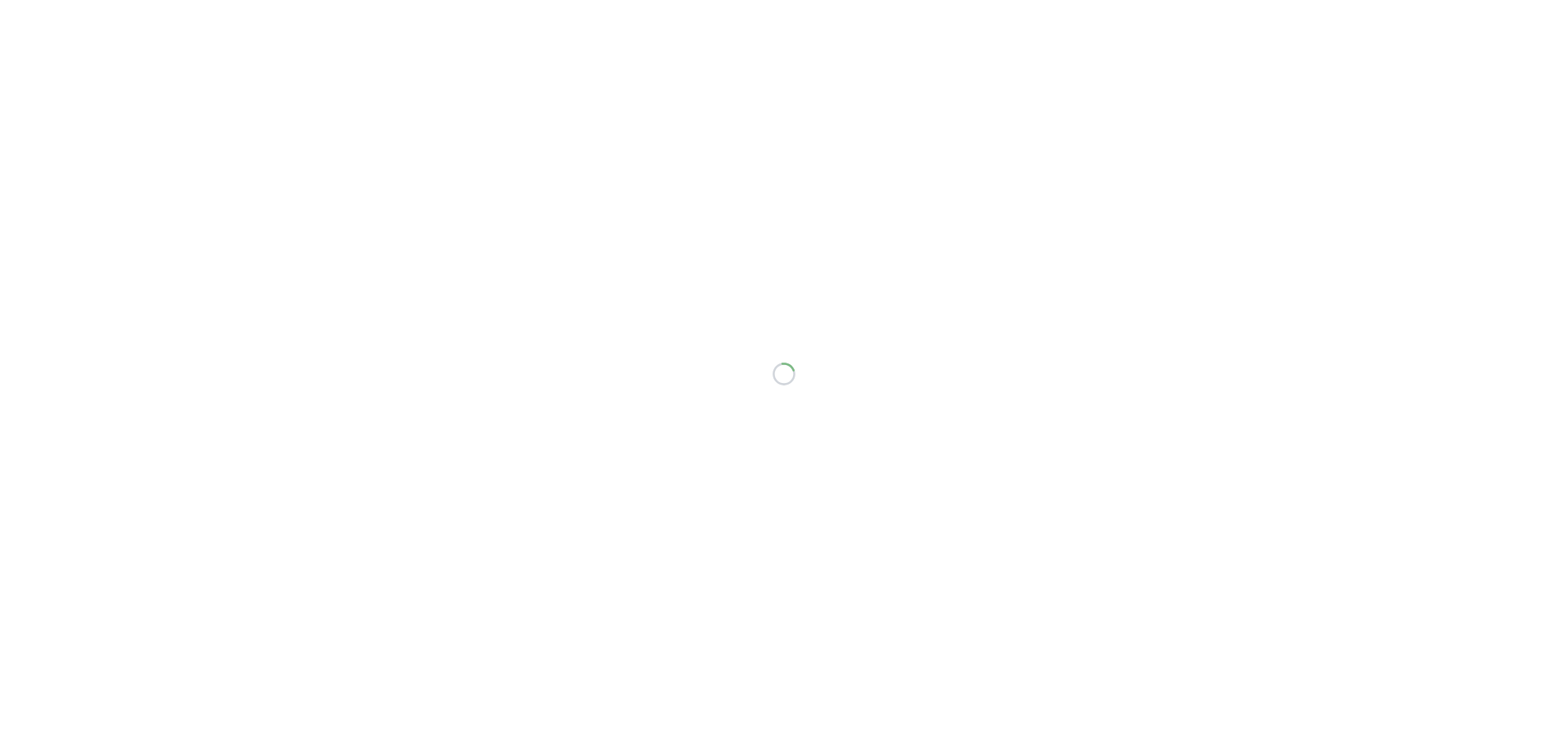 scroll, scrollTop: 0, scrollLeft: 0, axis: both 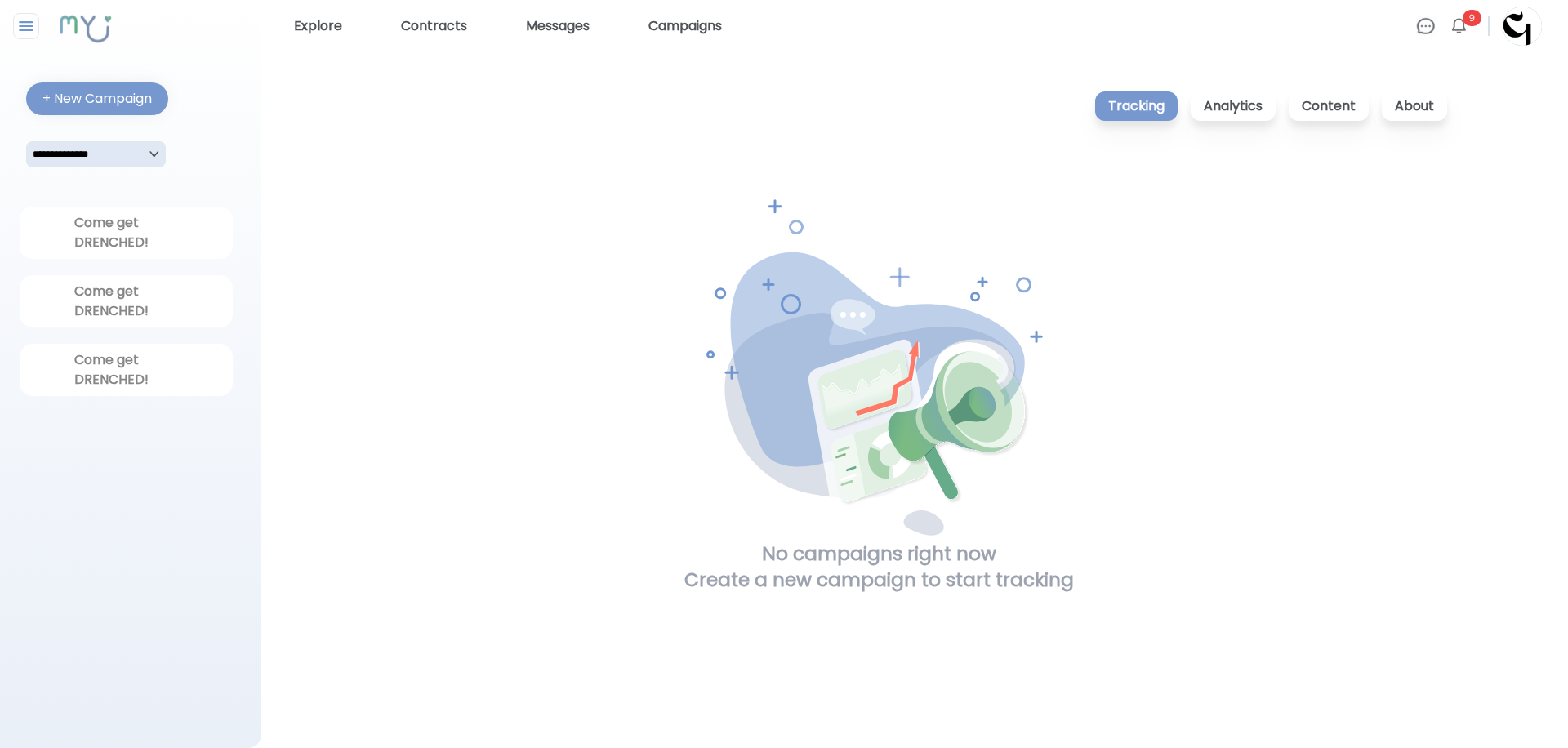 click at bounding box center [1459, 26] 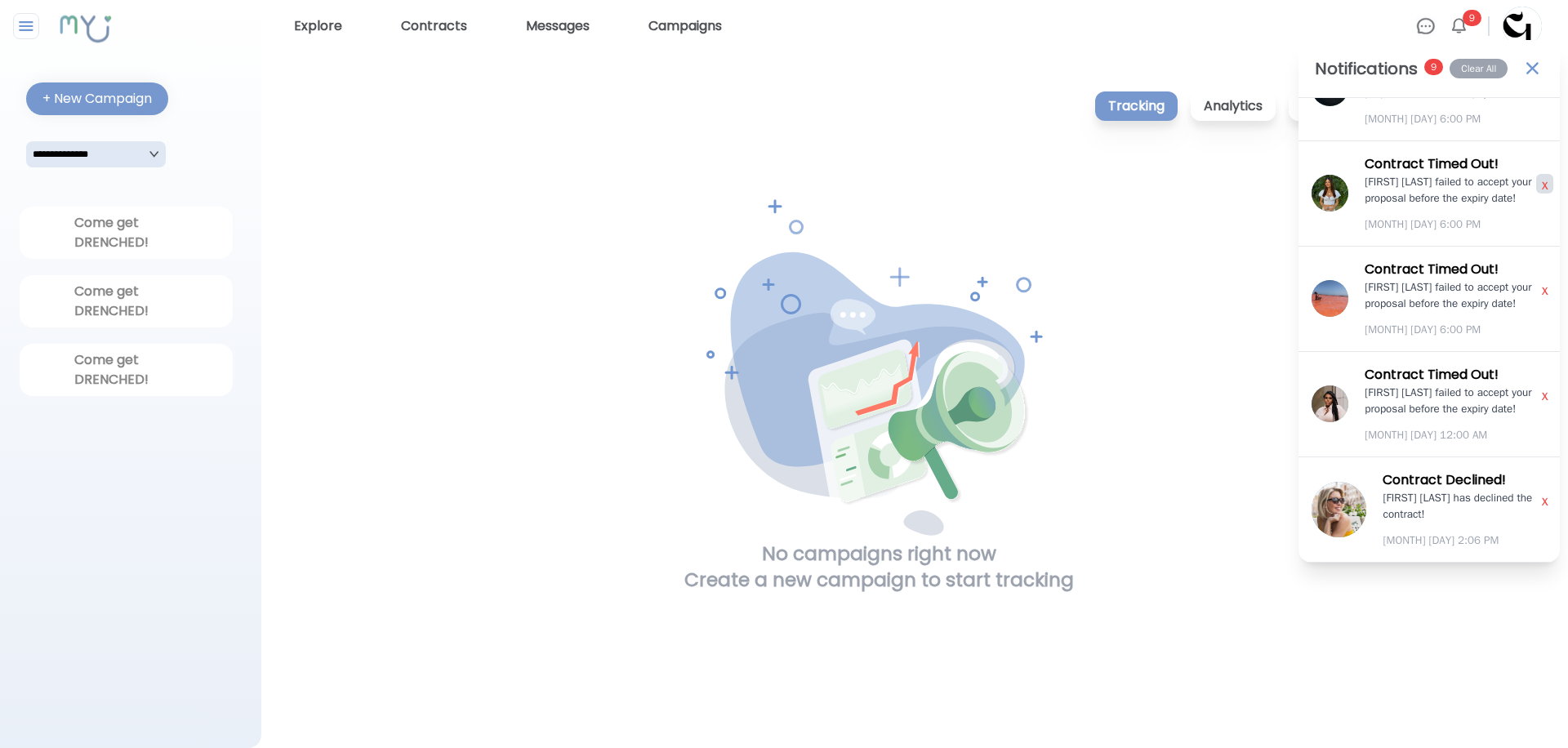 scroll, scrollTop: 549, scrollLeft: 0, axis: vertical 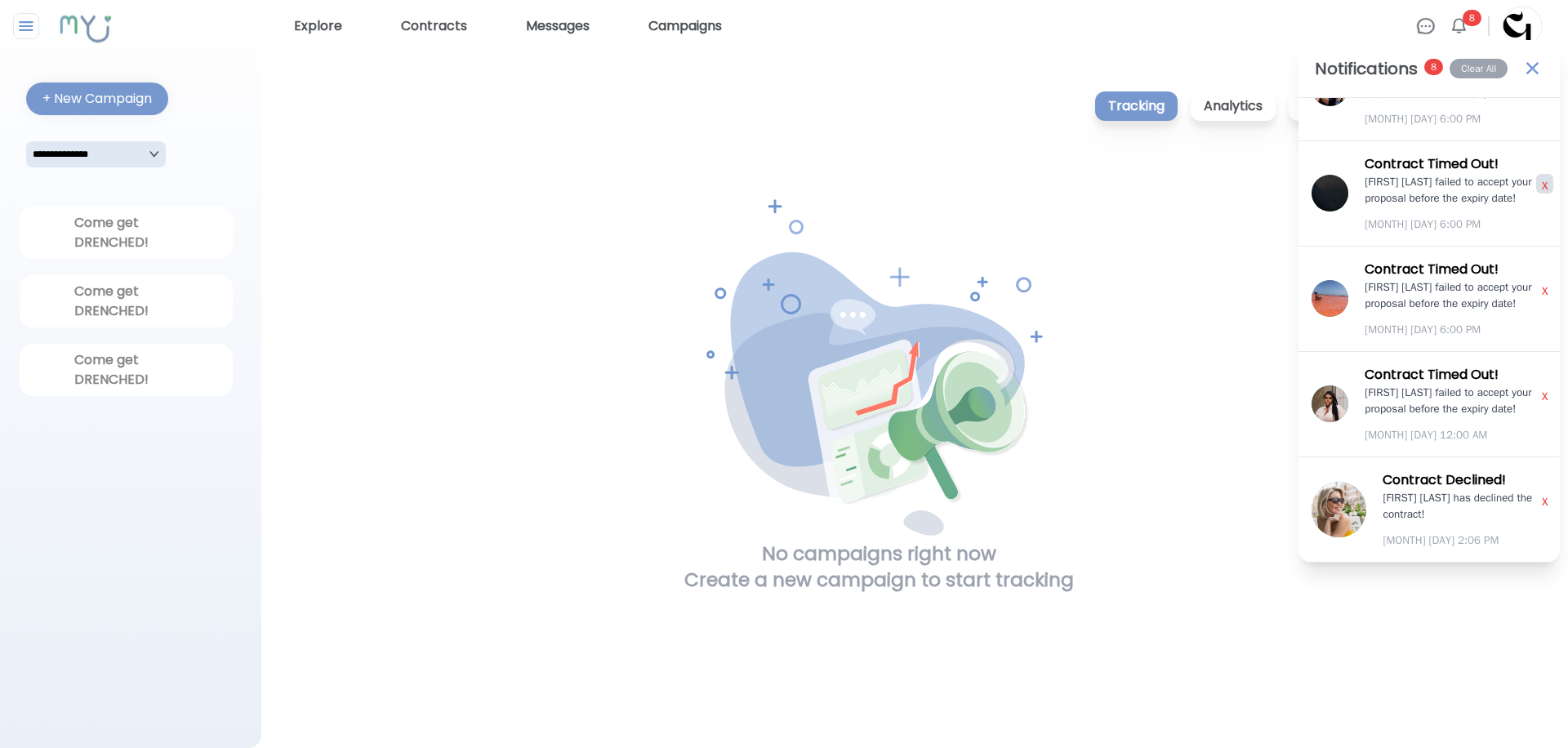 click on "x" at bounding box center (1544, 185) 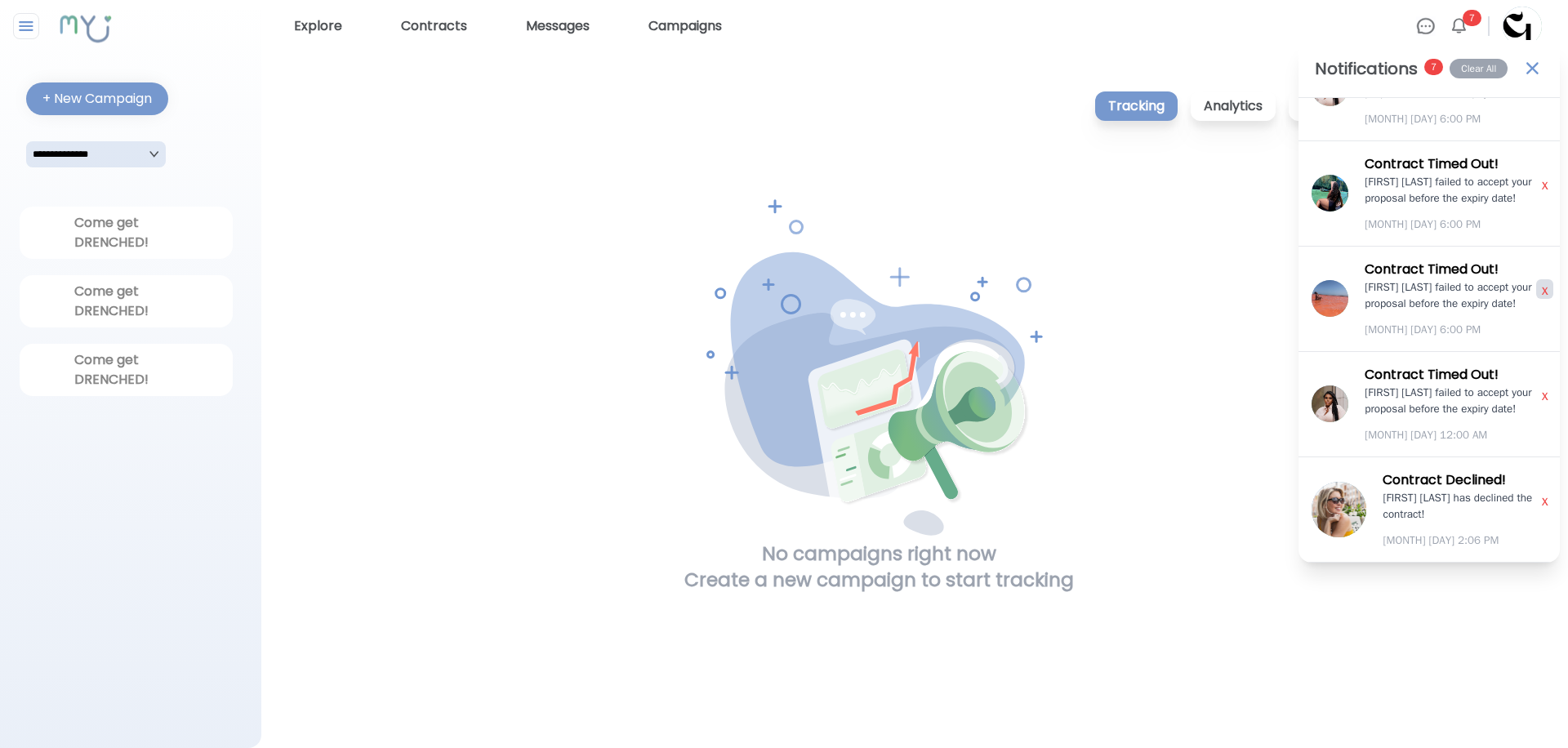 scroll, scrollTop: 320, scrollLeft: 0, axis: vertical 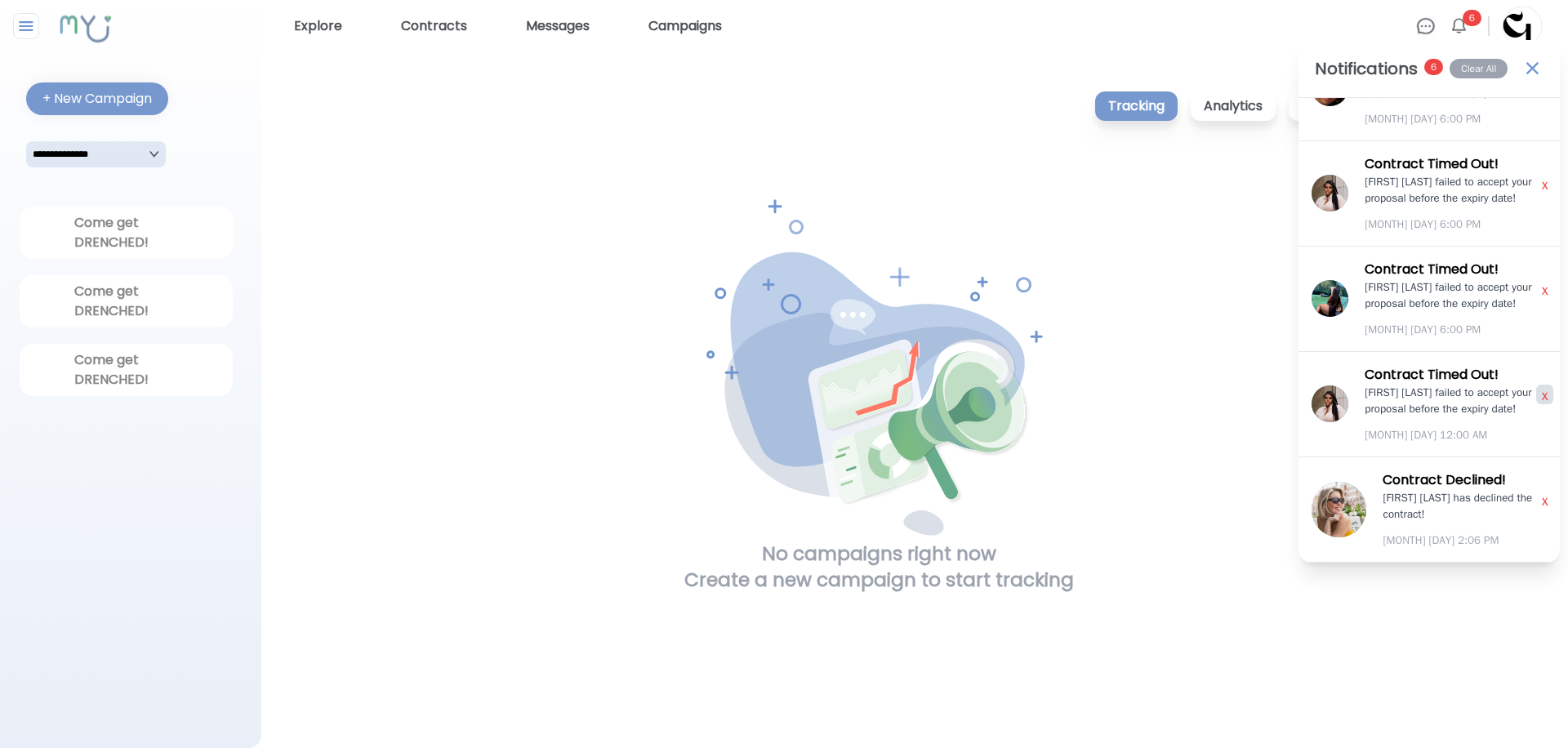 click on "x" at bounding box center [1544, 395] 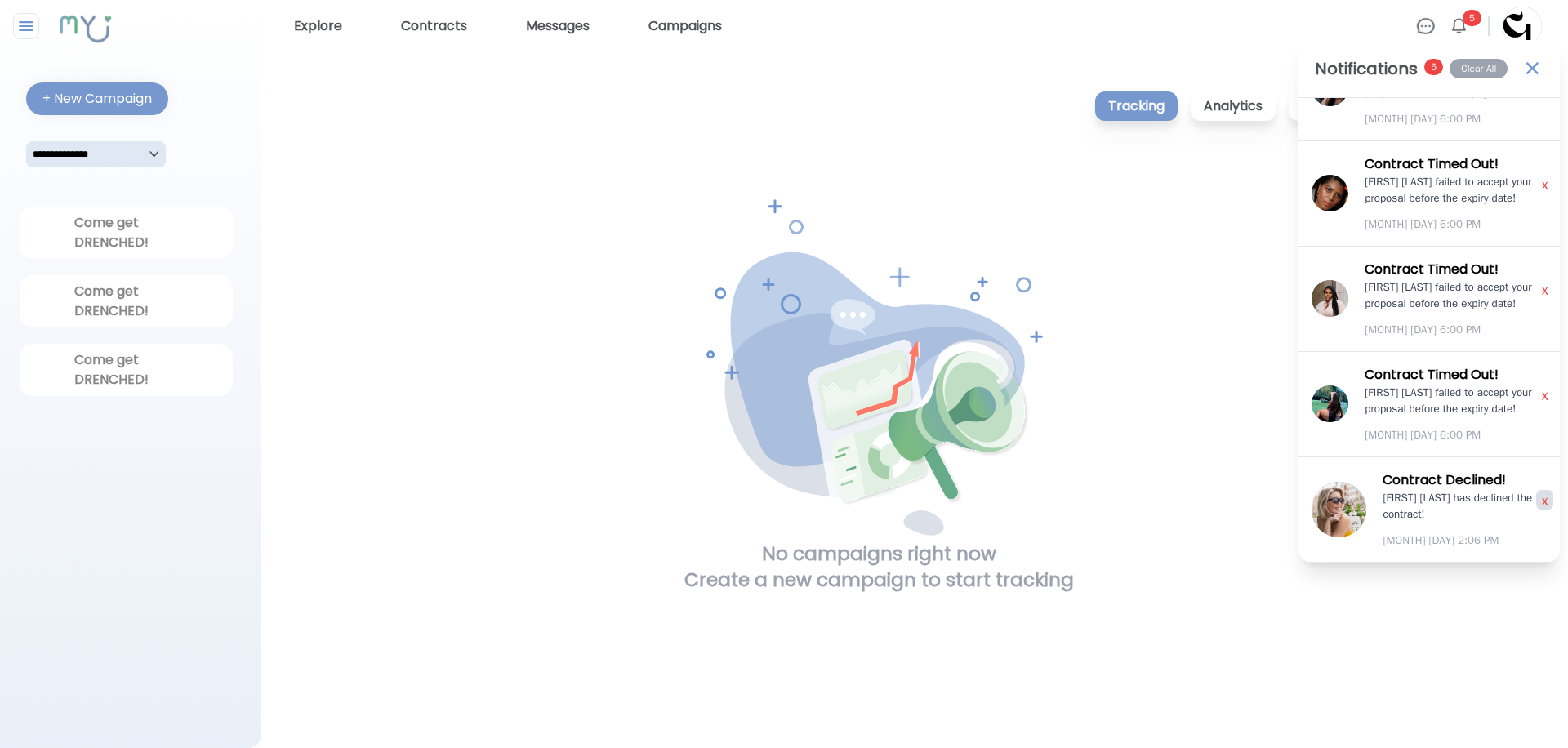 scroll, scrollTop: 93, scrollLeft: 0, axis: vertical 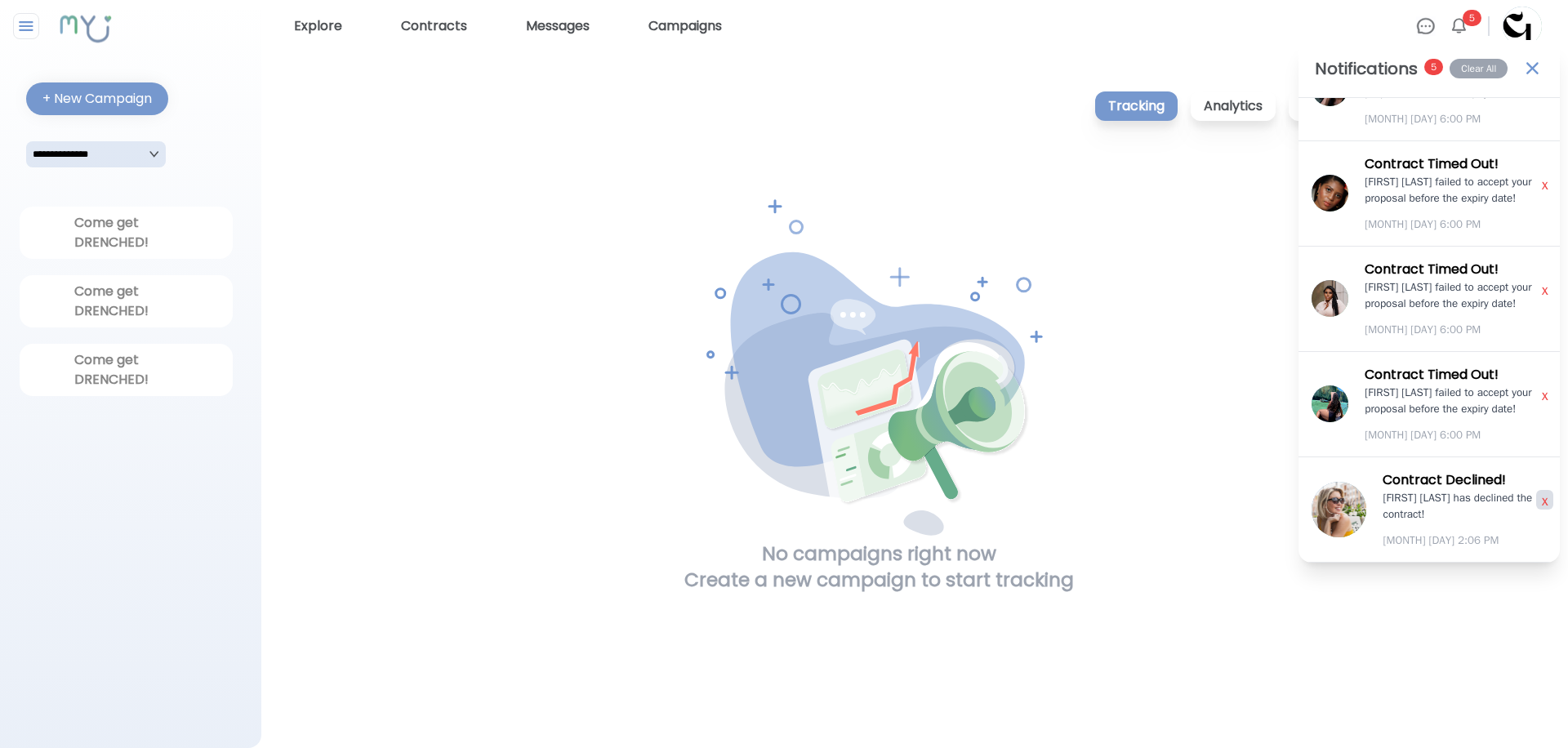 click on "Contract Declined ! [FIRST] [LAST] has declined the contract! [MONTH] [DAY]   [HOUR]:[MINUTE] [AMPM] x" at bounding box center [1429, 510] 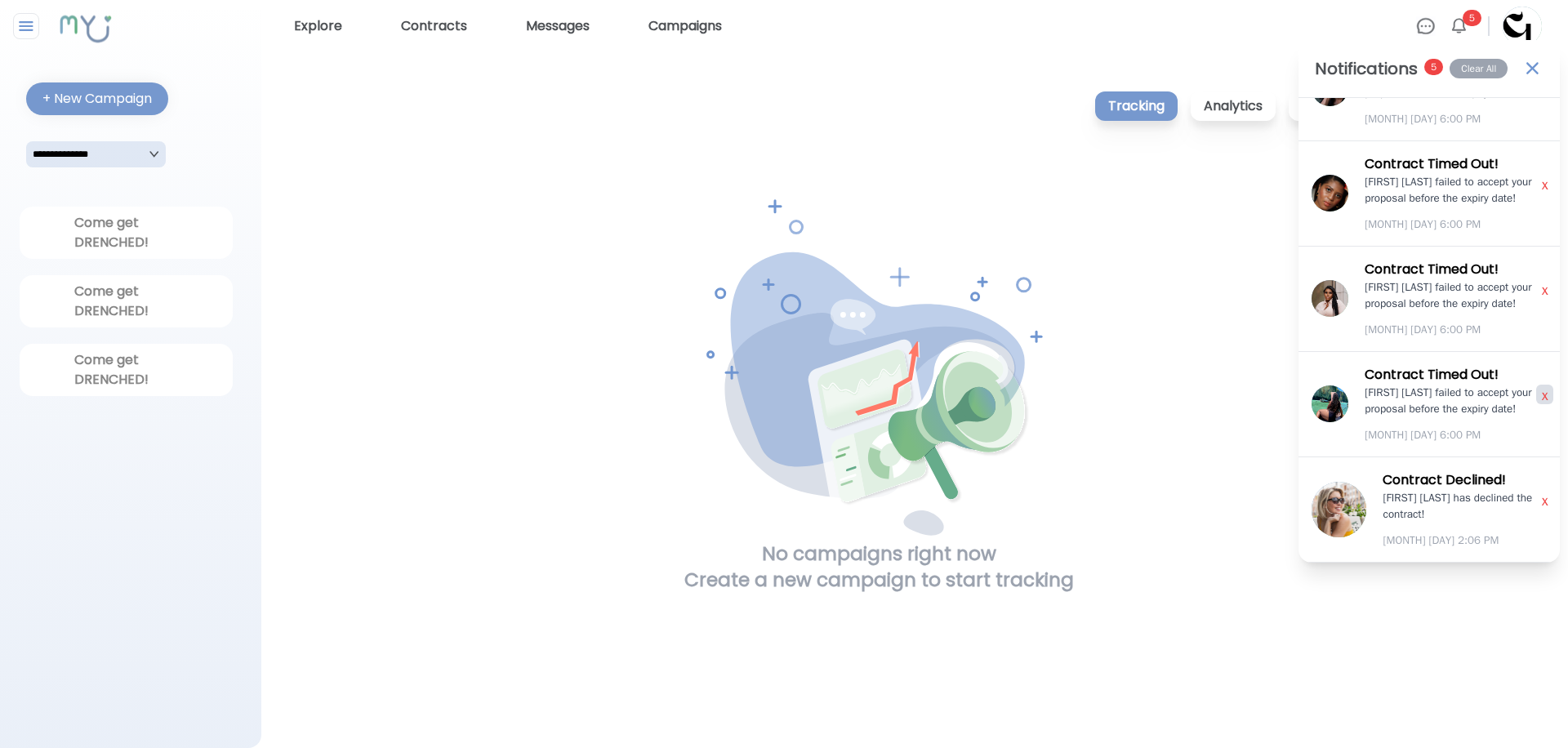 scroll, scrollTop: 92, scrollLeft: 0, axis: vertical 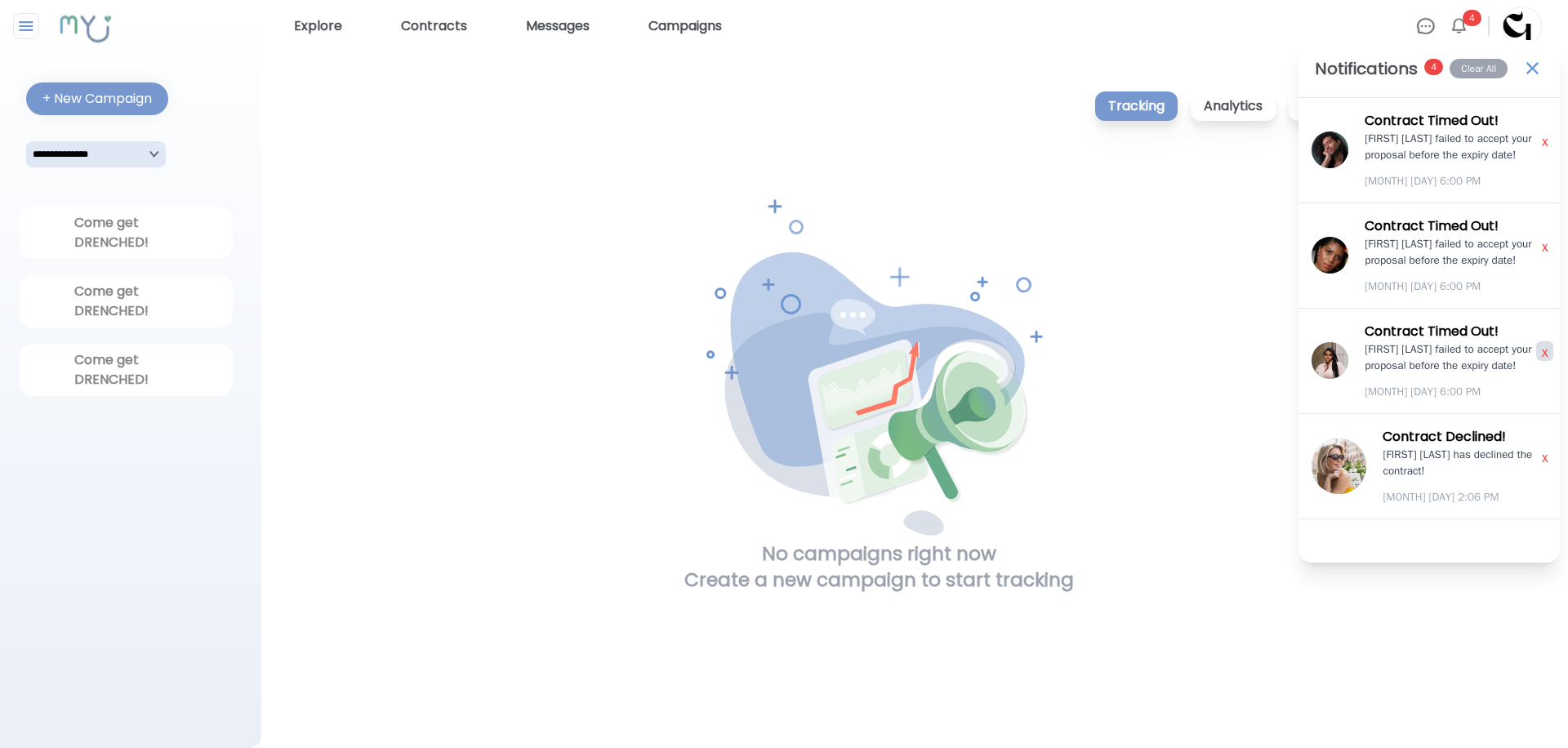 click on "x" at bounding box center (1544, 352) 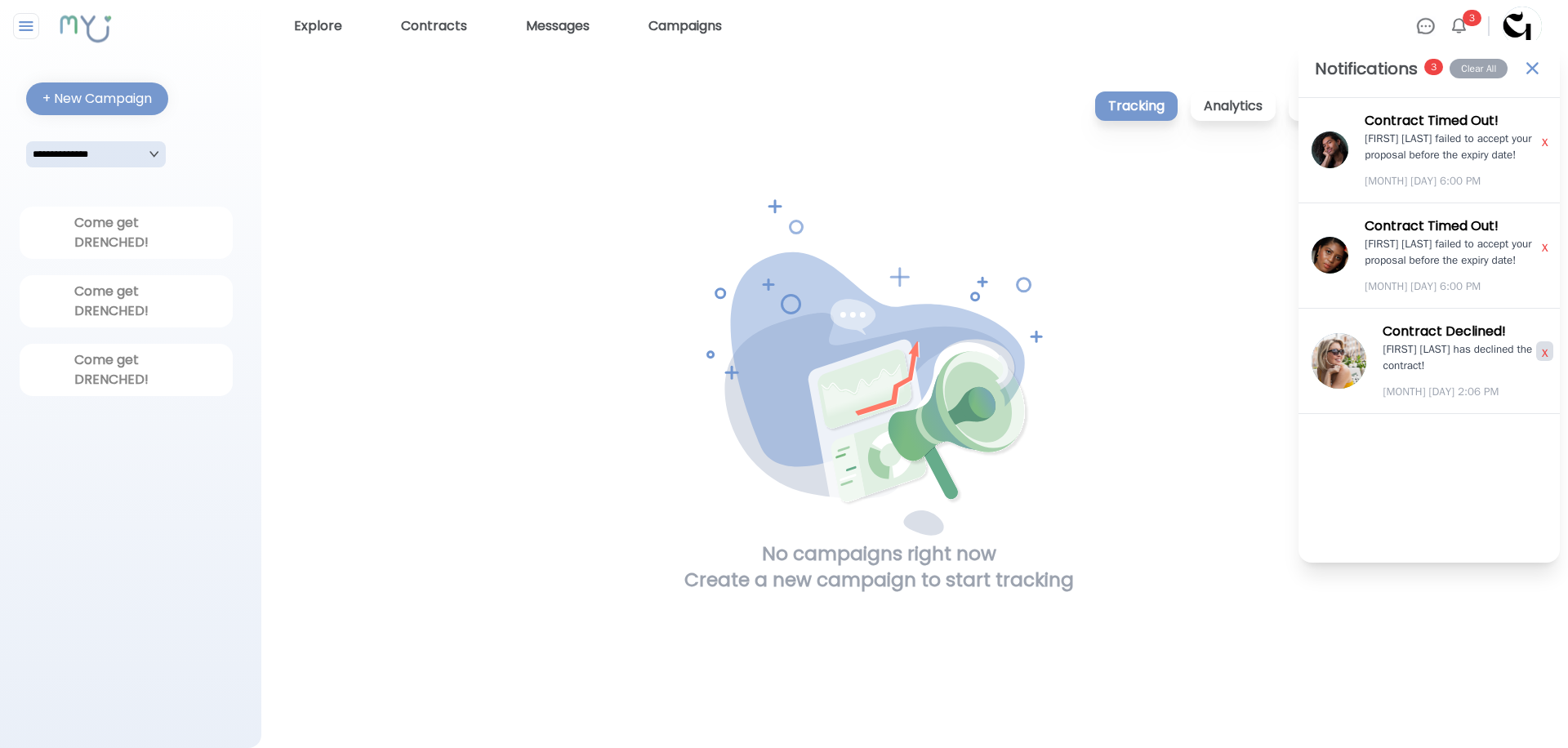 click on "x" at bounding box center [1544, 352] 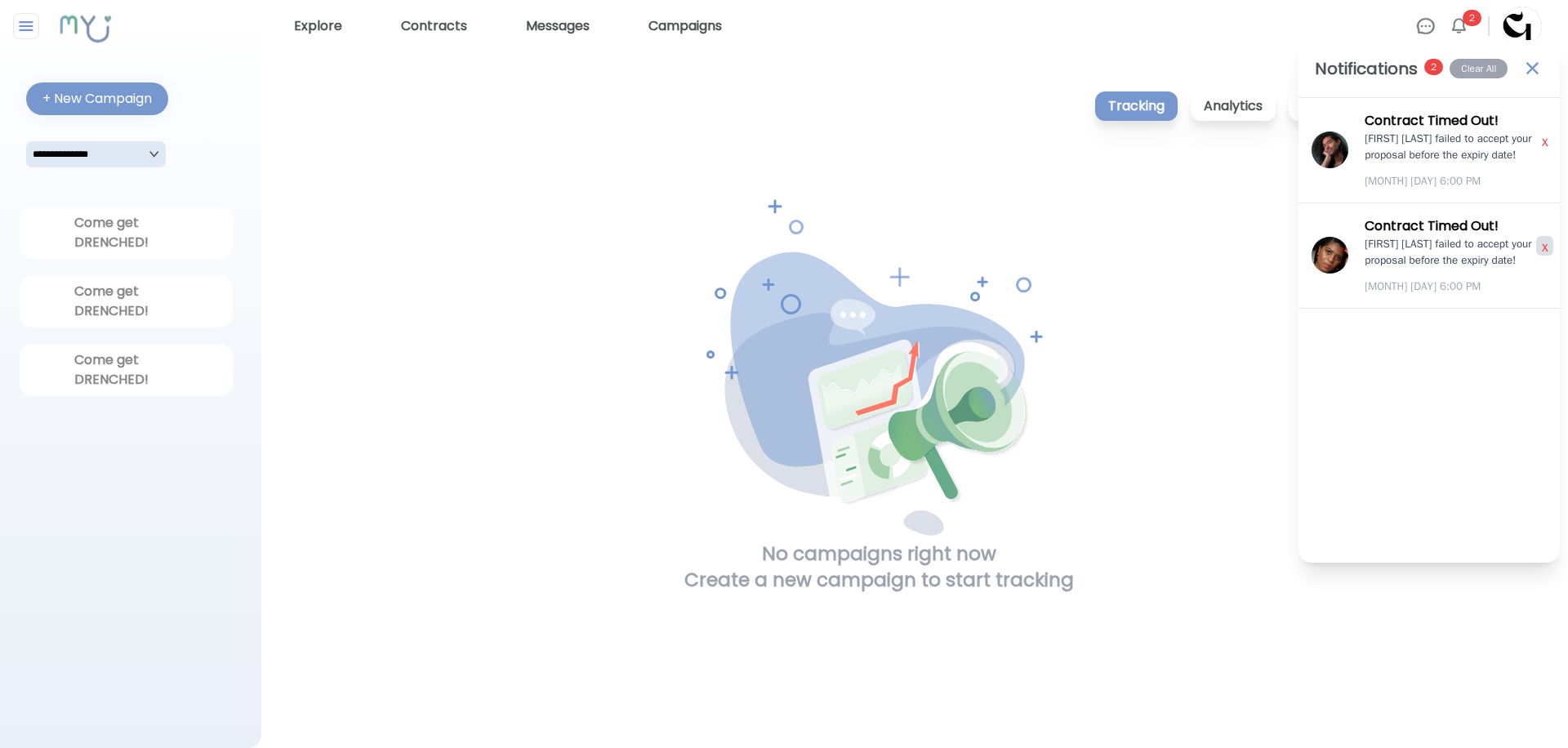 click on "x" at bounding box center (1544, 247) 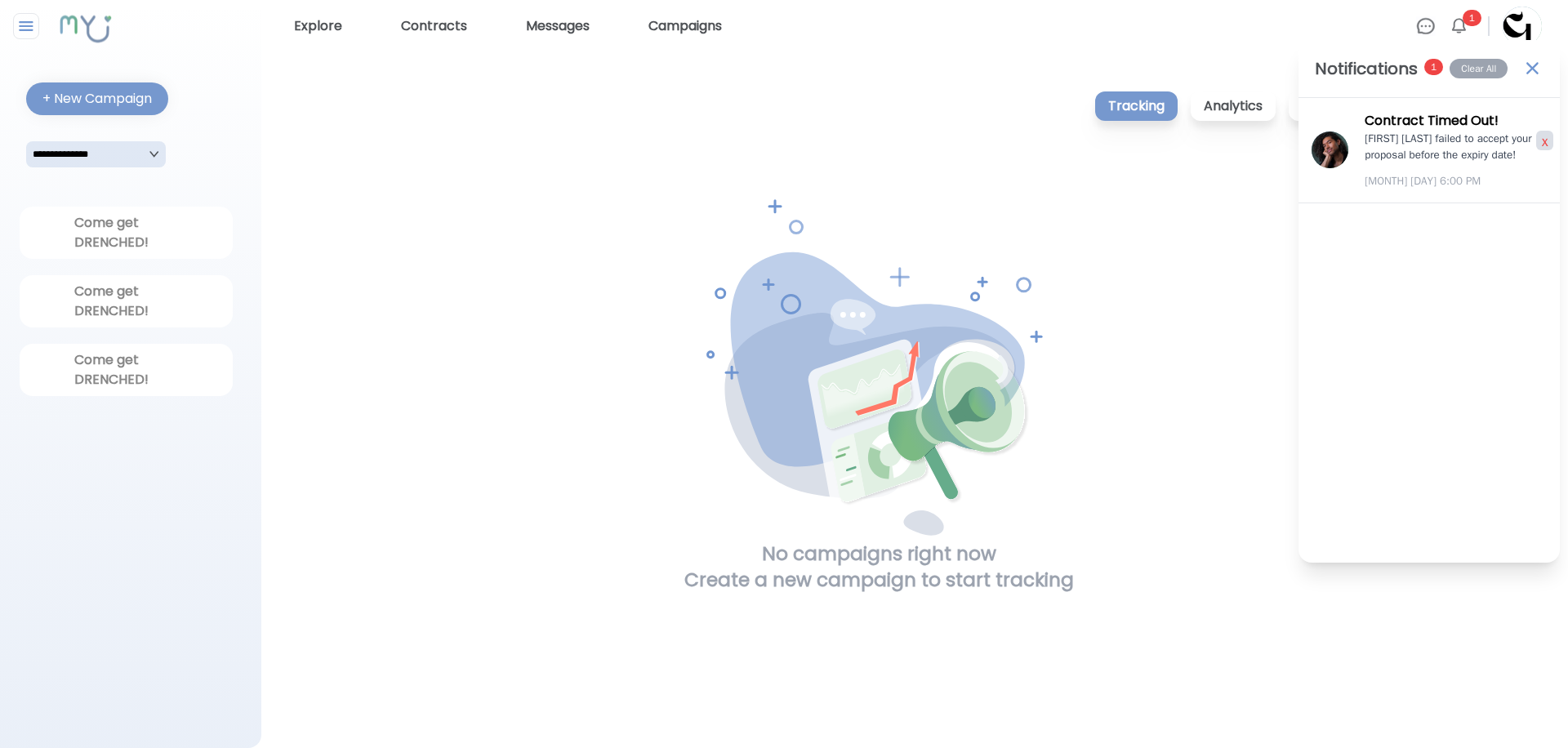 click on "x" at bounding box center [1544, 141] 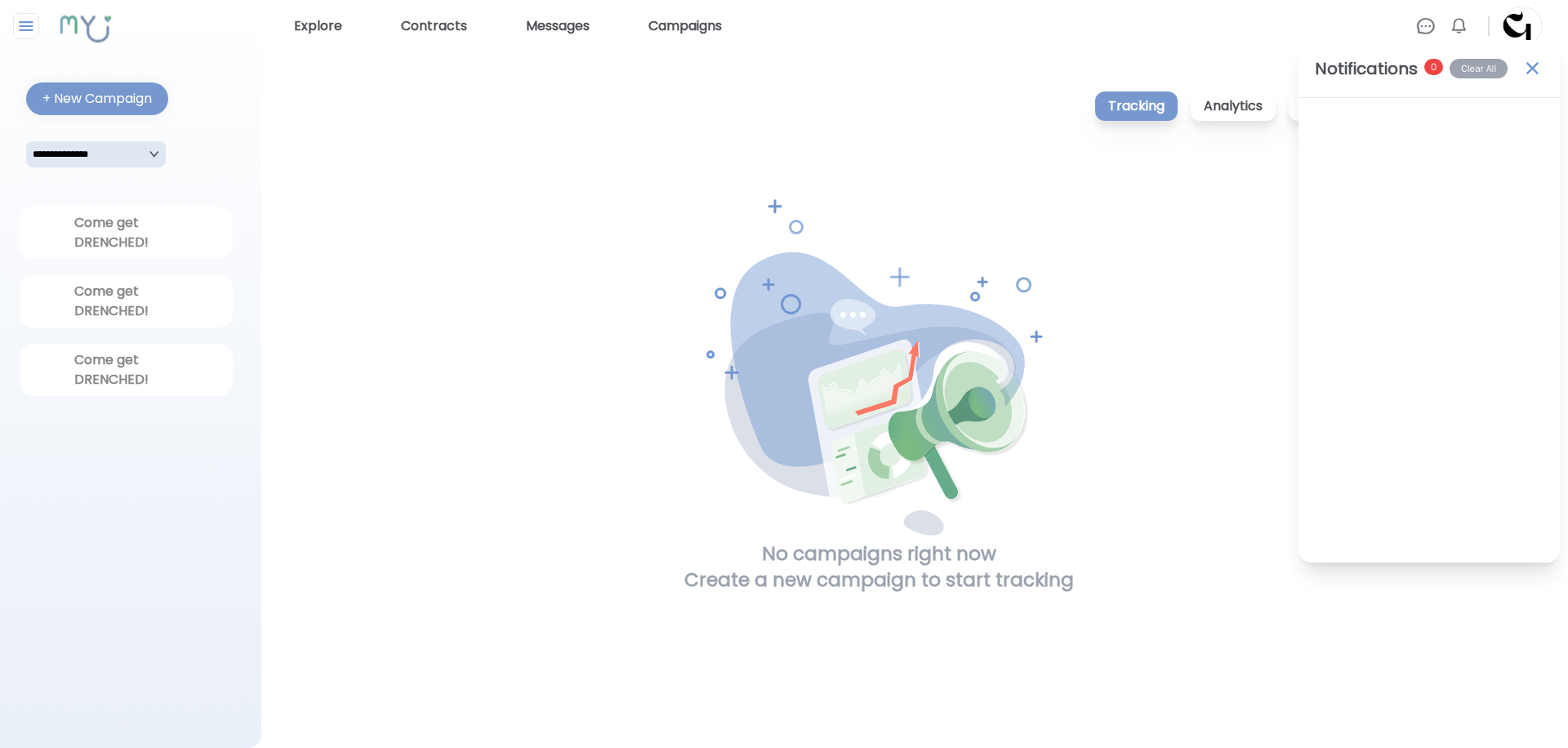 drag, startPoint x: 1490, startPoint y: 67, endPoint x: 1508, endPoint y: 65, distance: 18.11077 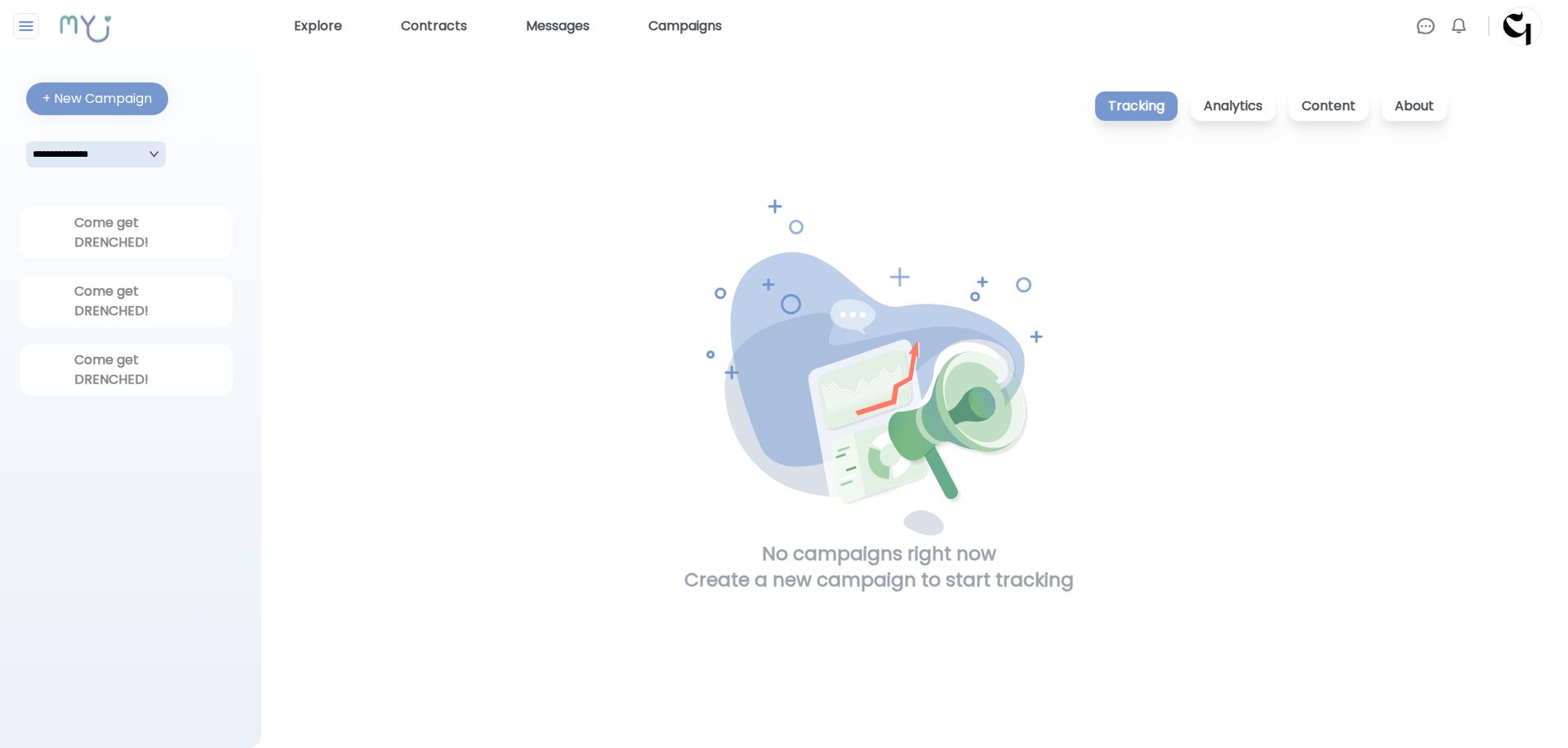 click at bounding box center [1426, 26] 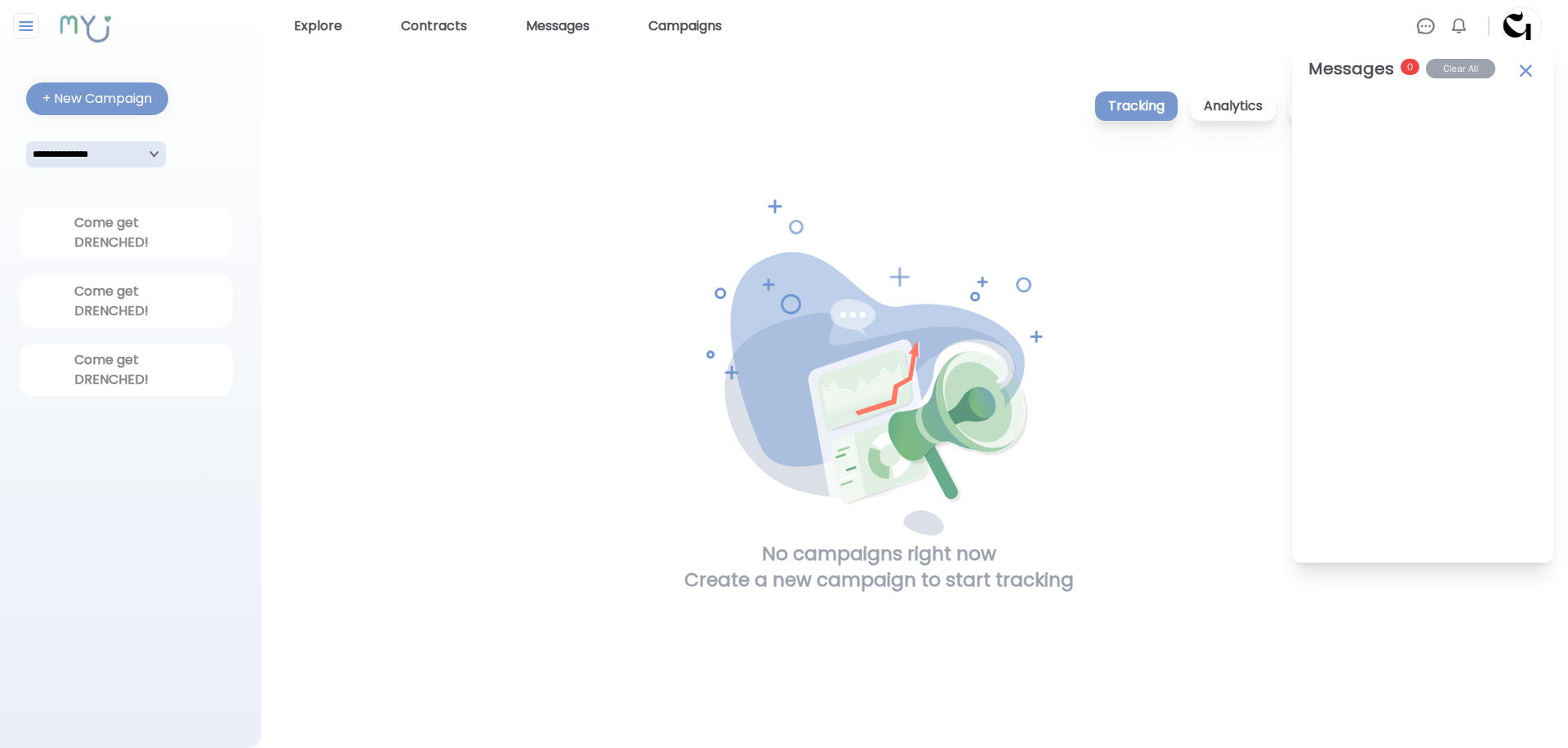 click at bounding box center [1526, 69] 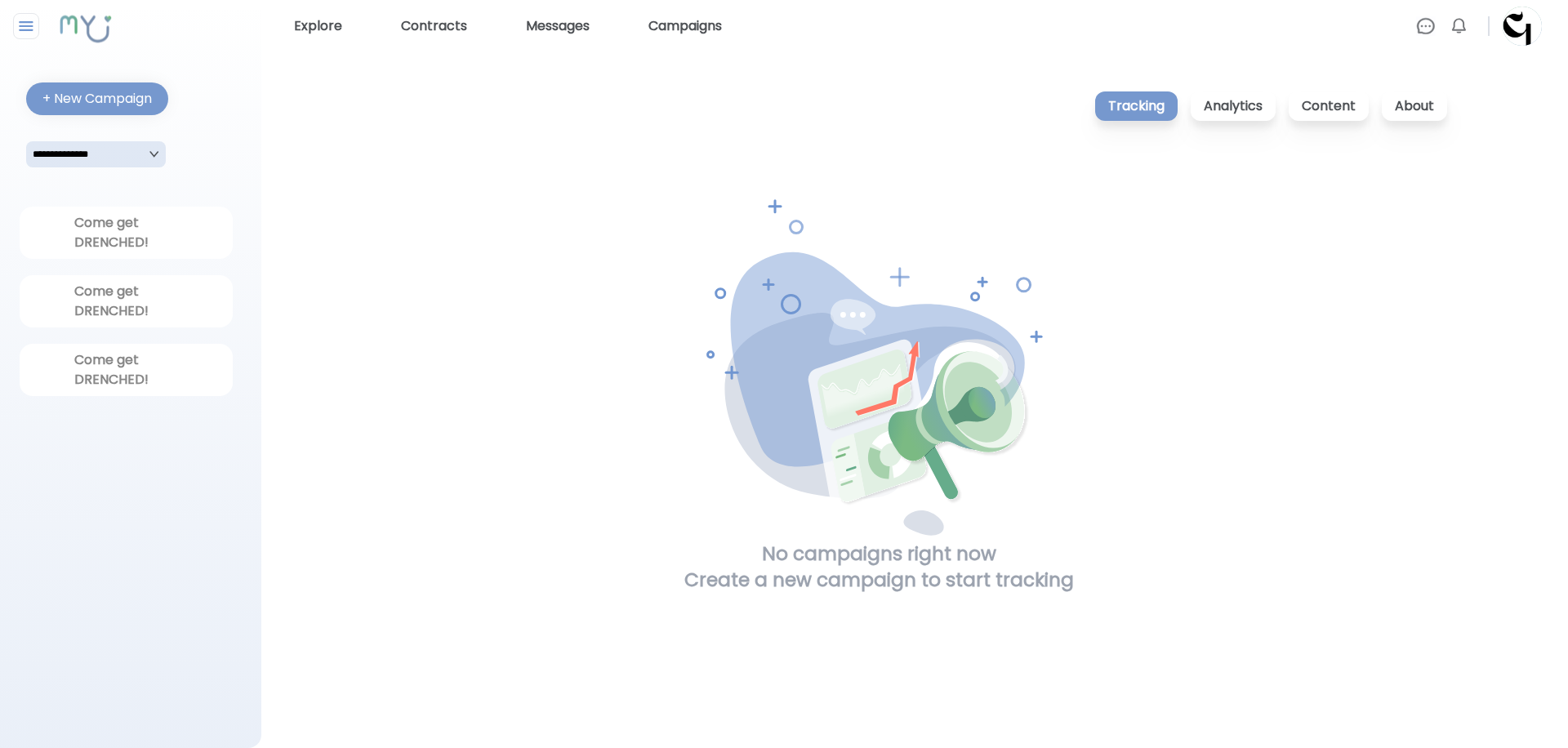 click at bounding box center [1522, 26] 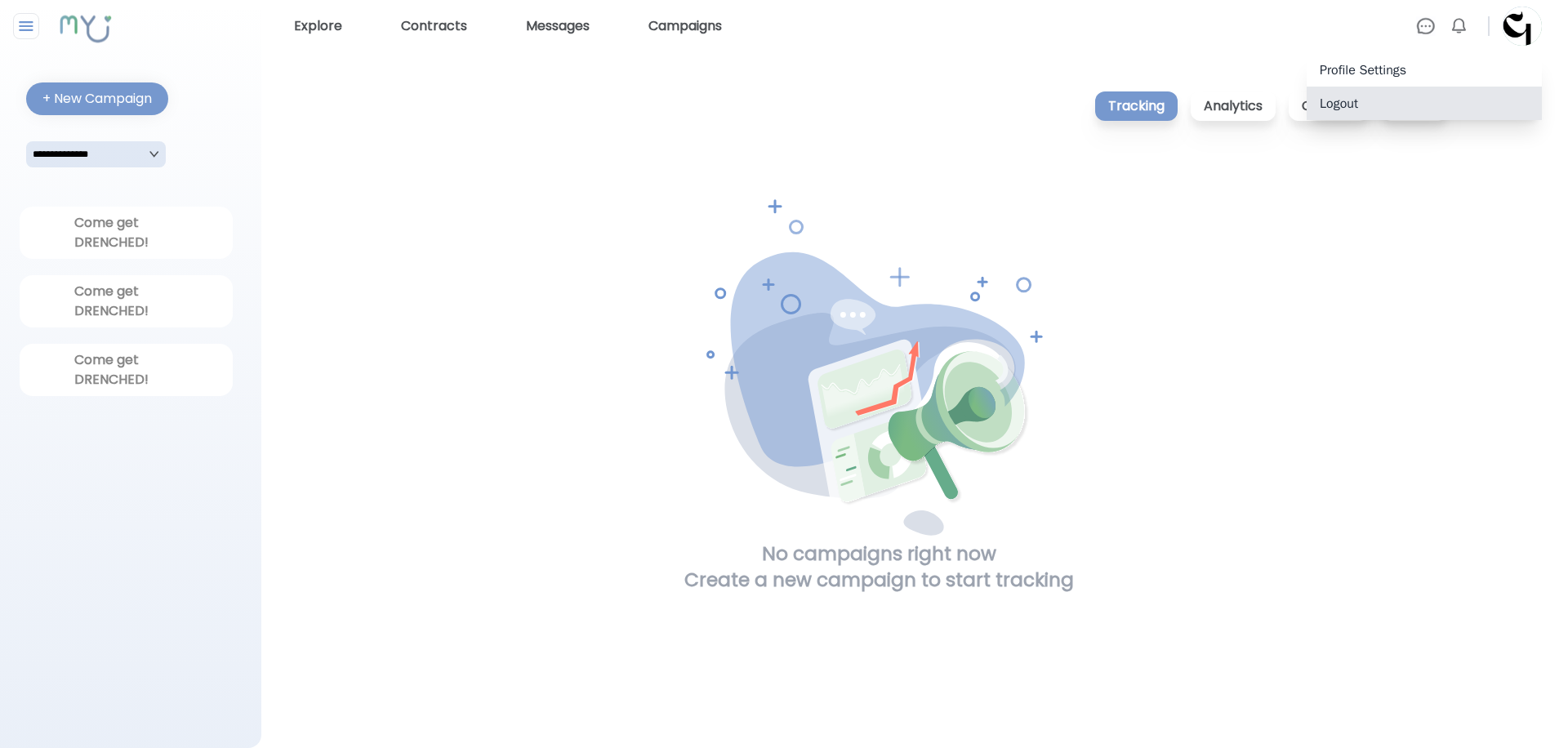 click on "Logout" at bounding box center [1424, 103] 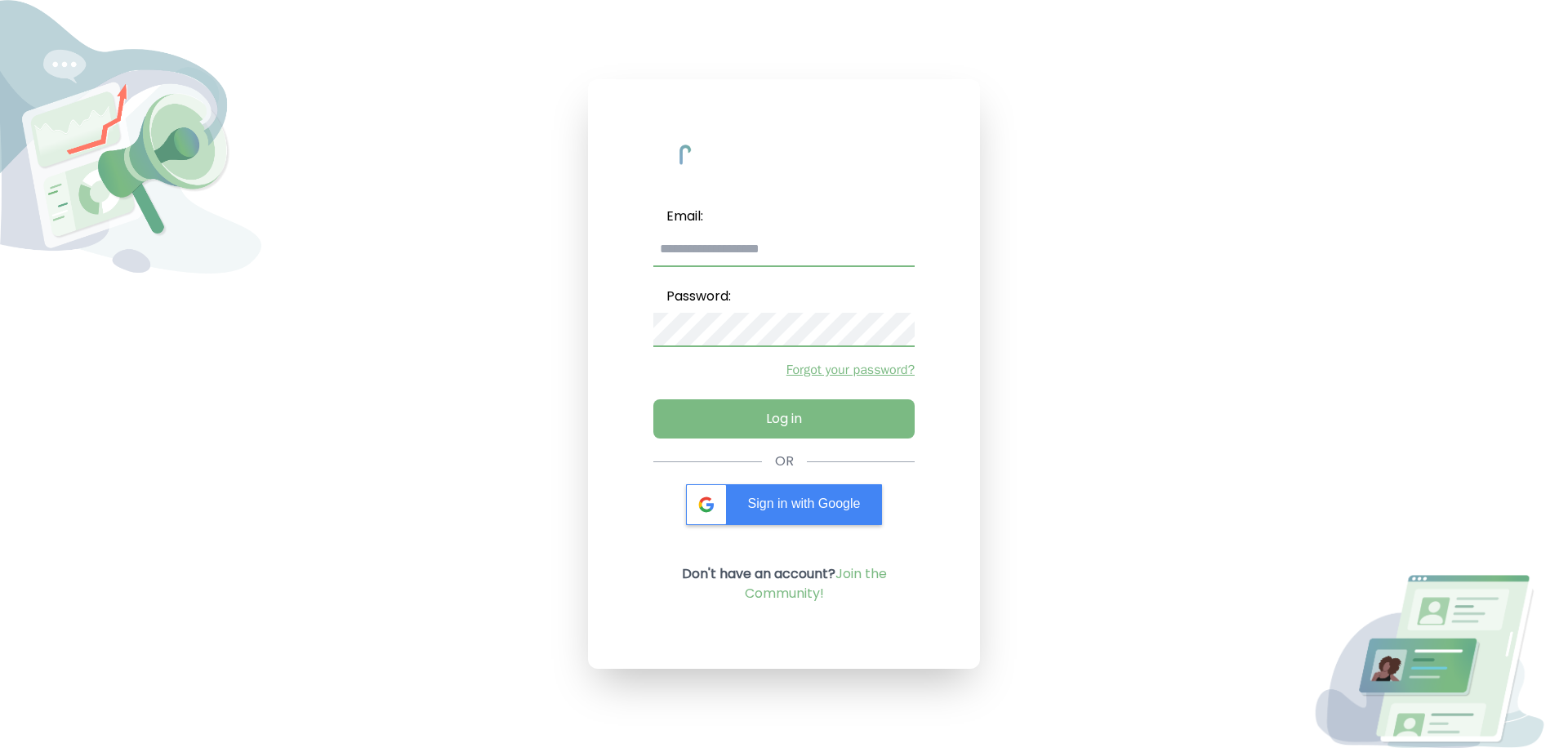 type on "**********" 